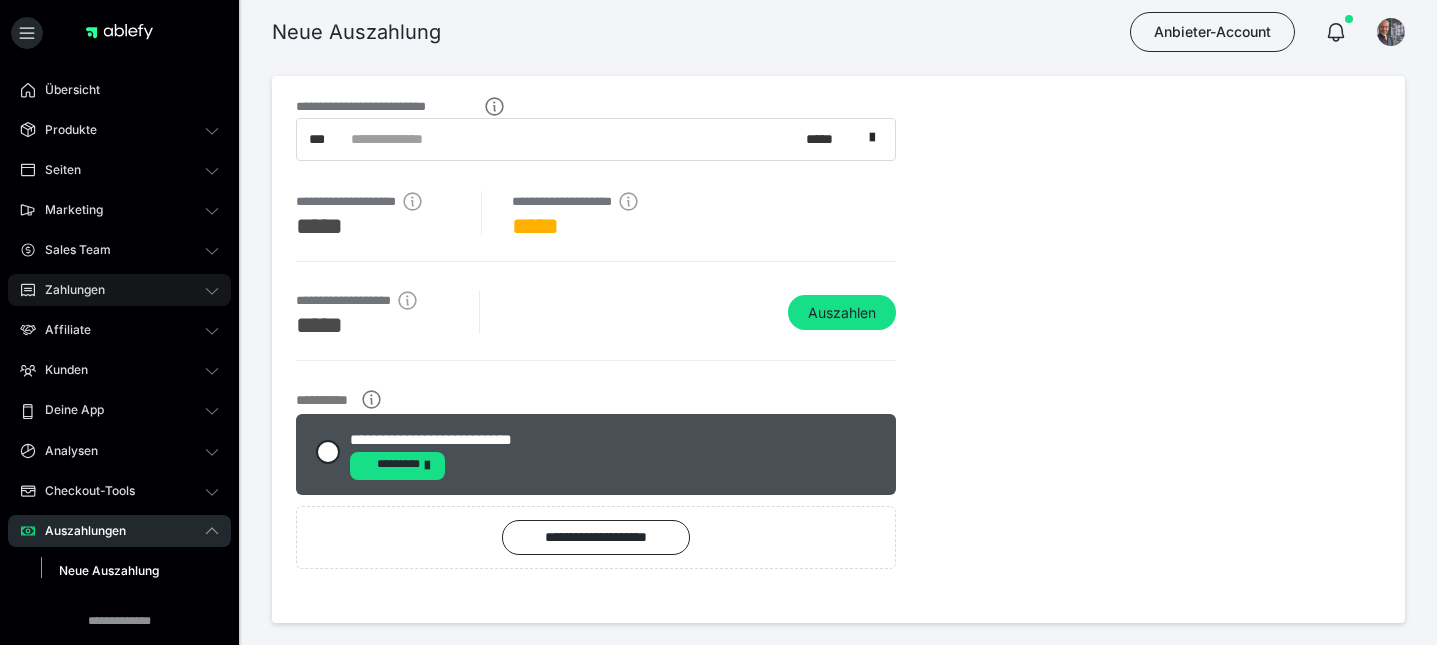 scroll, scrollTop: 0, scrollLeft: 0, axis: both 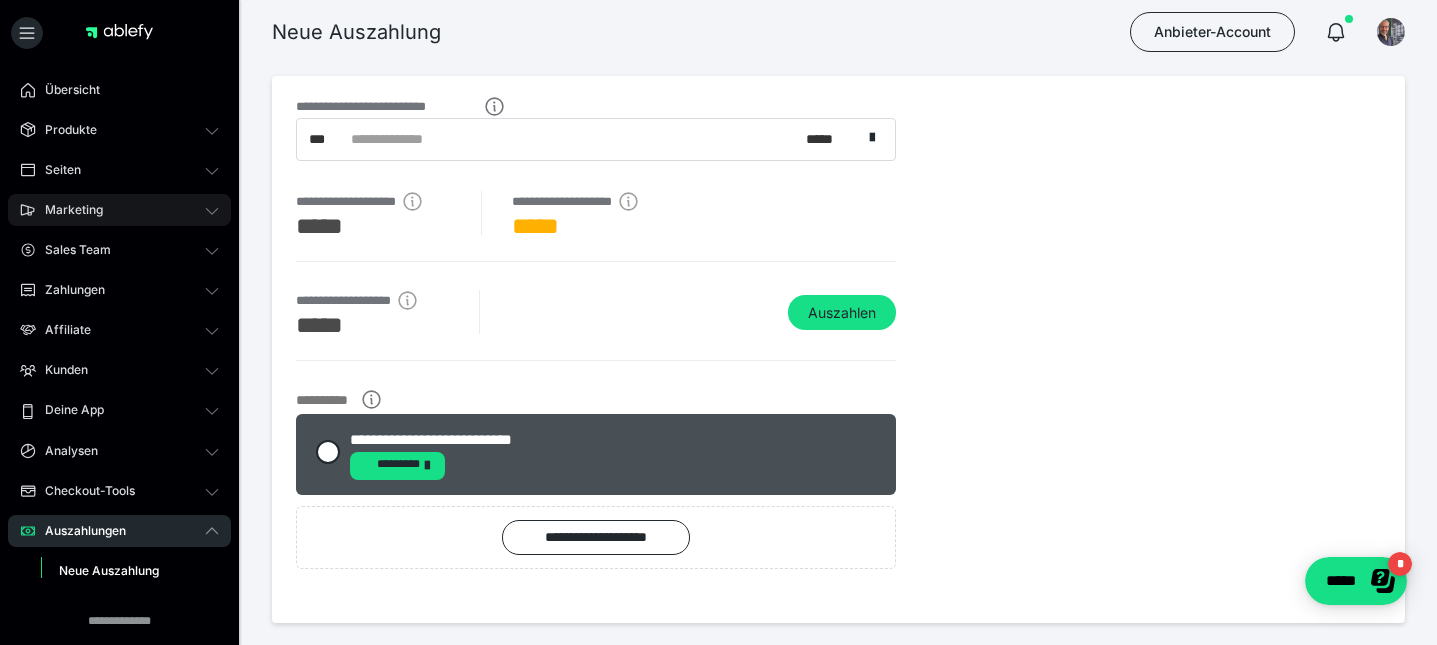 click on "Marketing" at bounding box center [67, 210] 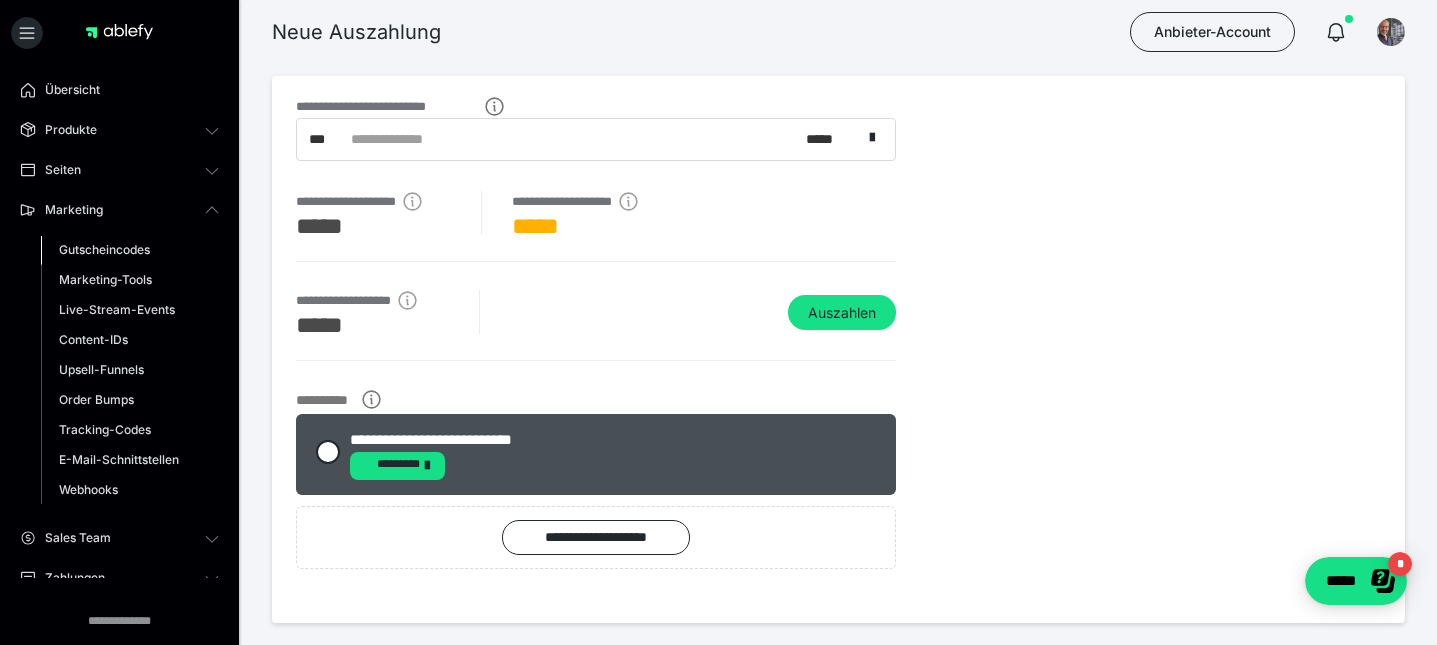click on "Gutscheincodes" at bounding box center (104, 249) 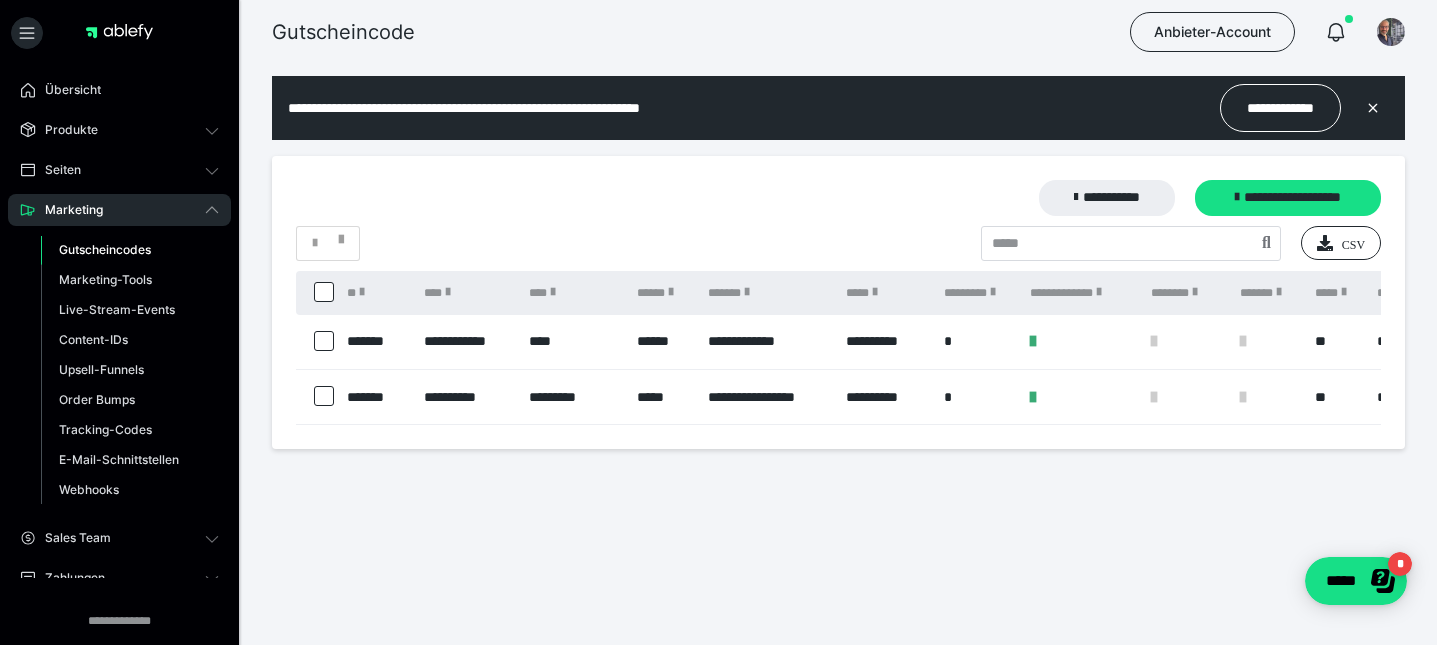 scroll, scrollTop: 0, scrollLeft: 0, axis: both 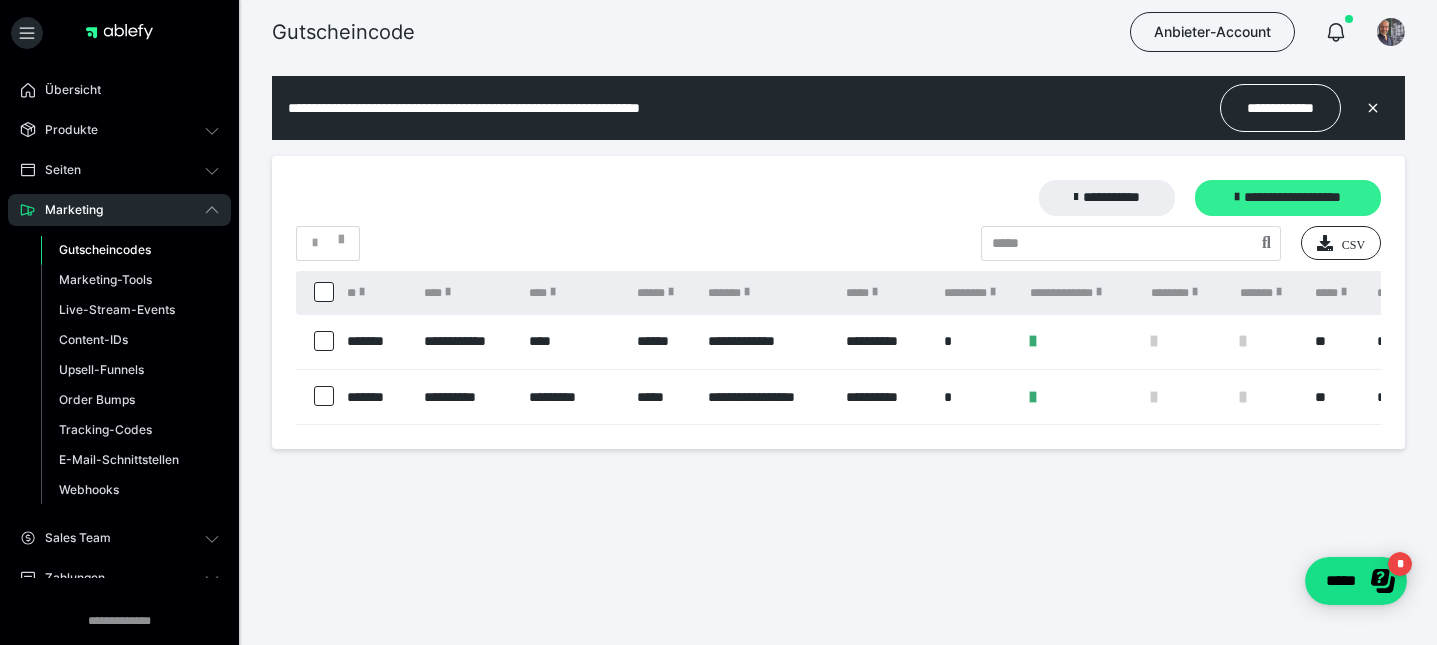 click on "**********" at bounding box center [1288, 198] 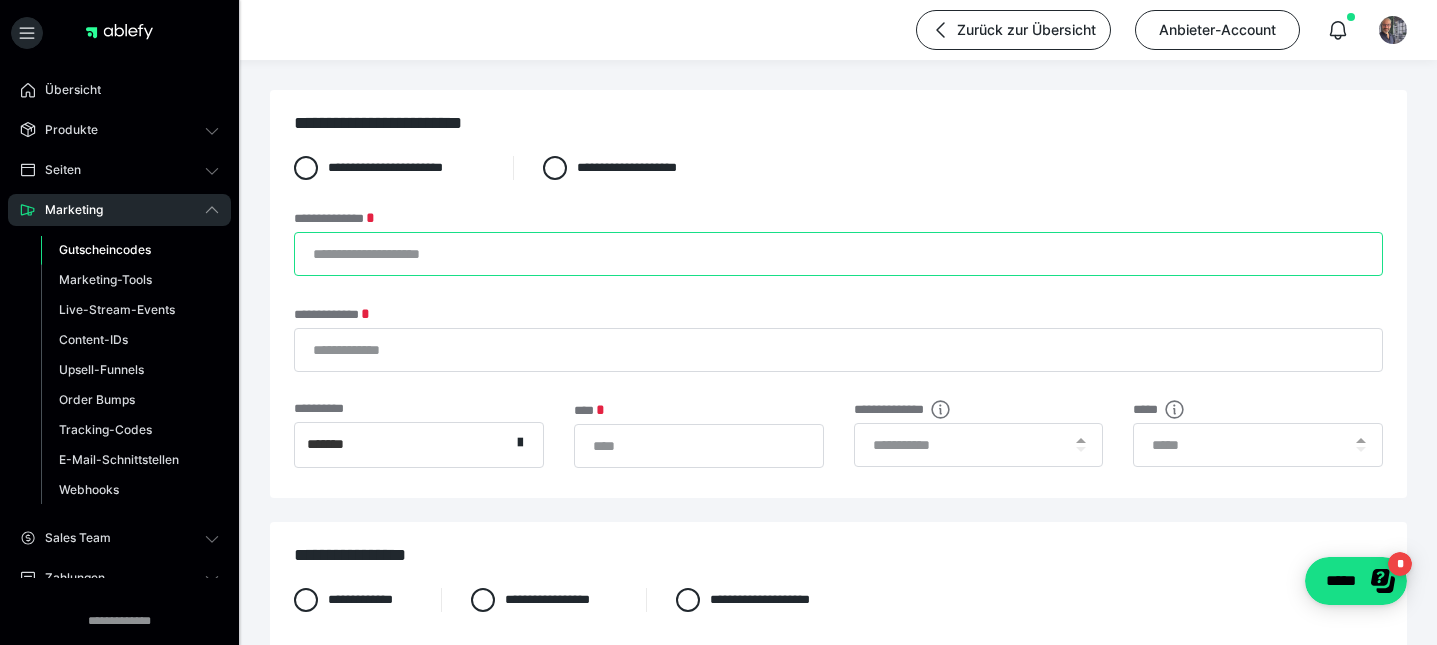 click on "**********" at bounding box center (838, 254) 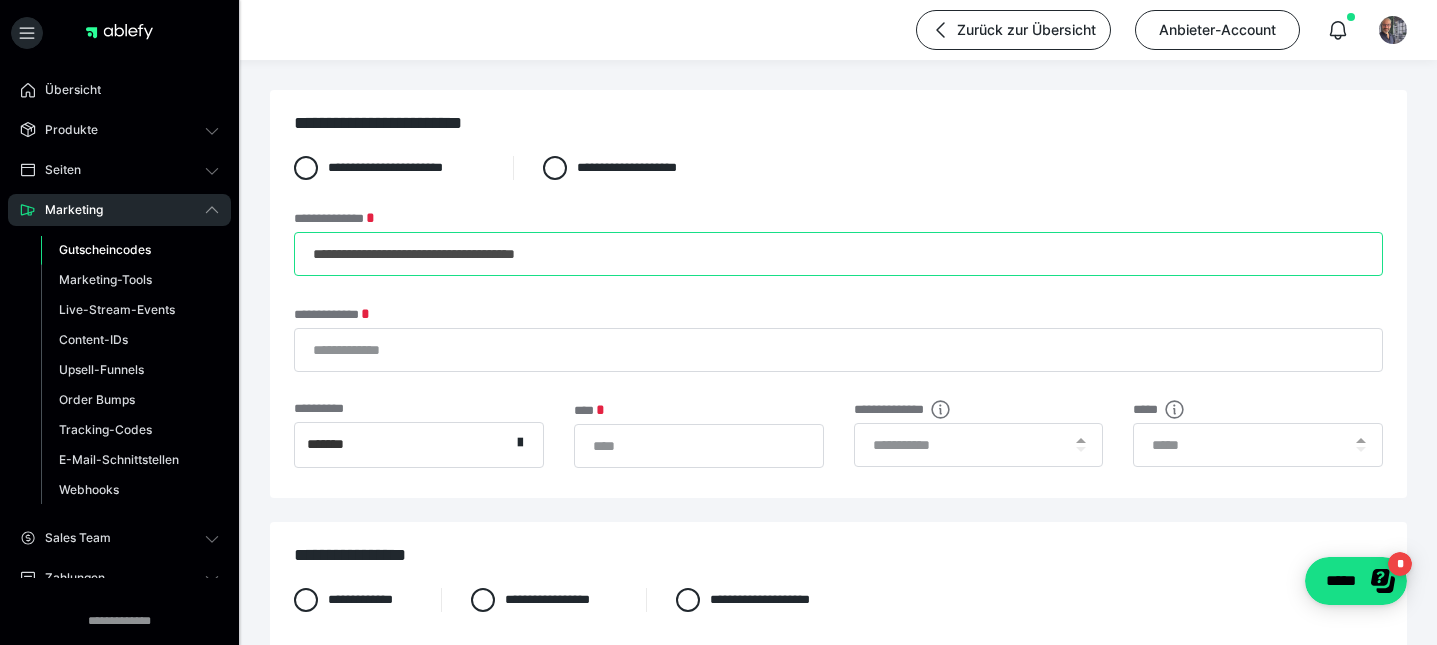 type on "**********" 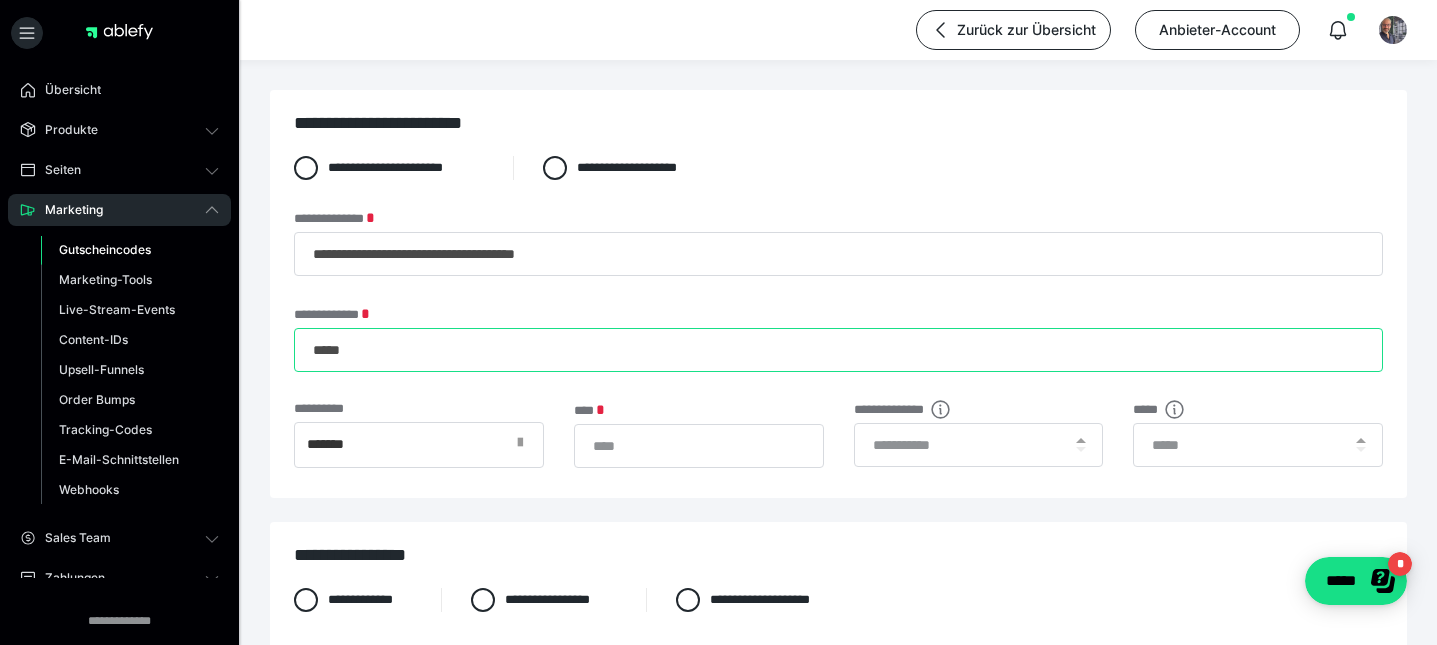 type on "*****" 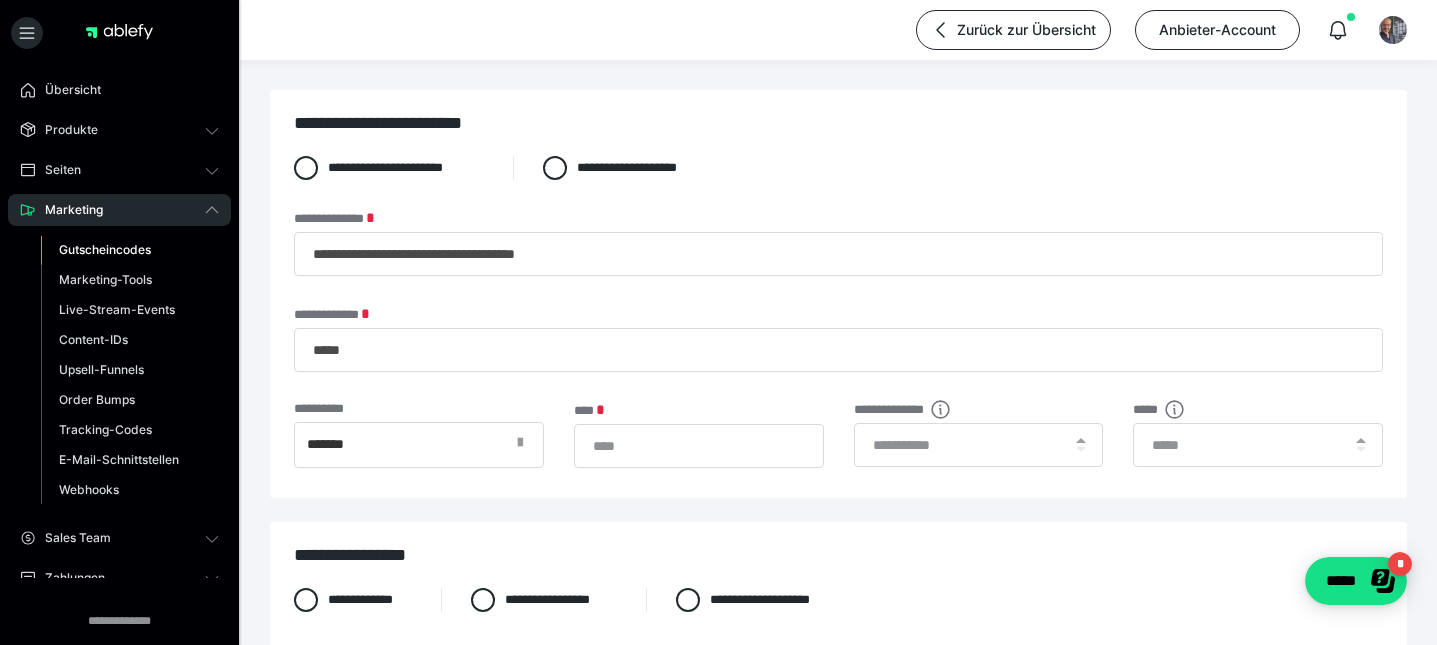 click at bounding box center (520, 443) 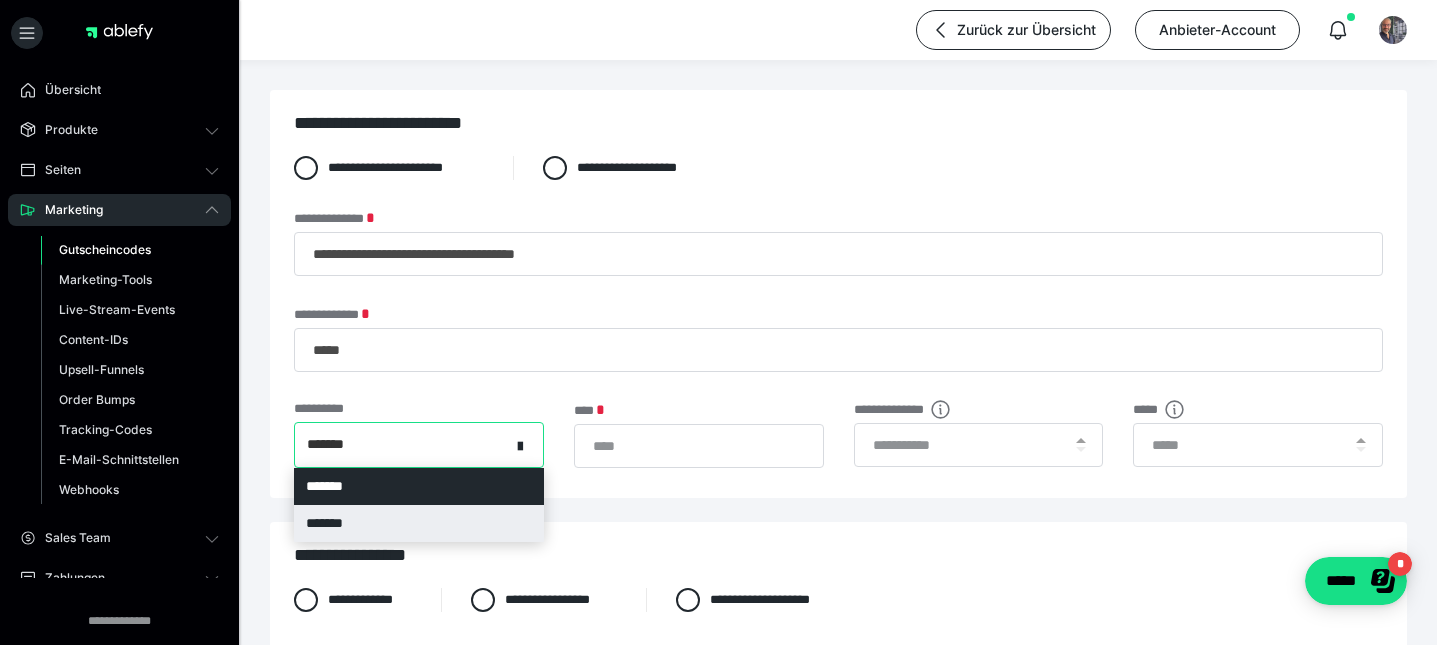 click on "*******" at bounding box center [419, 523] 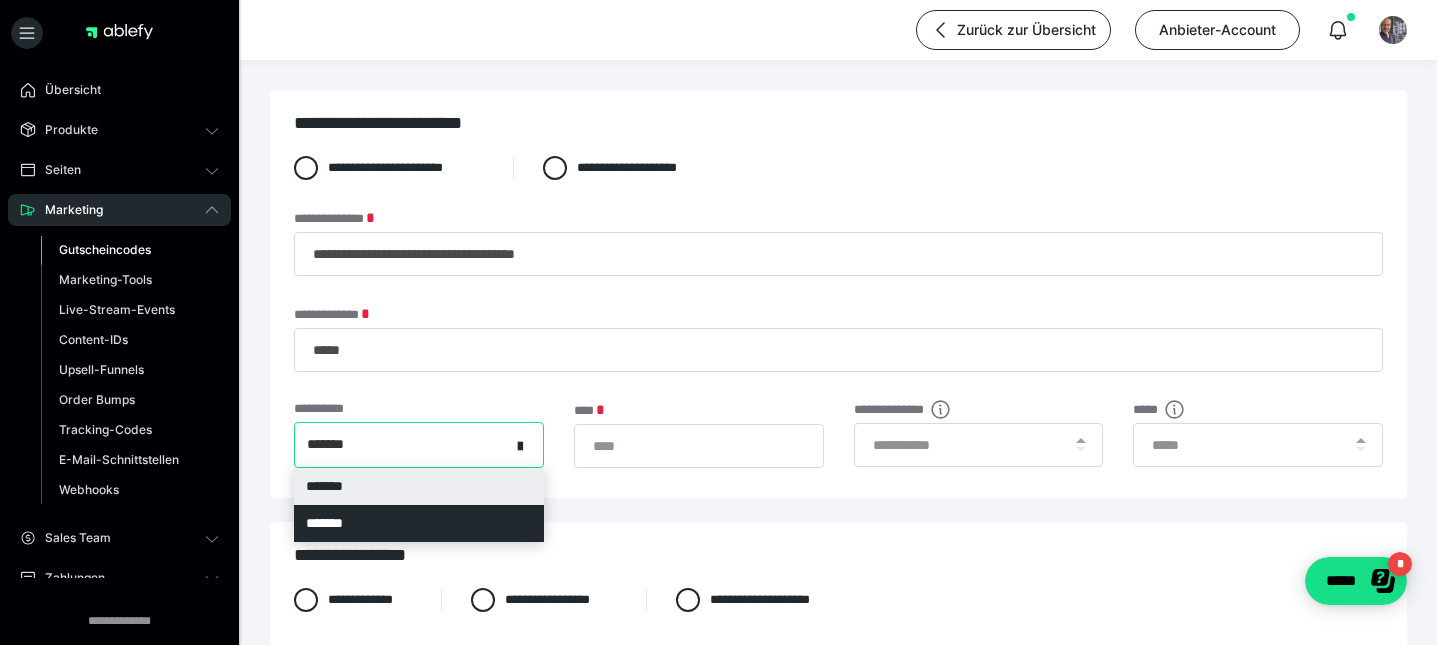 click on "*******" at bounding box center (402, 445) 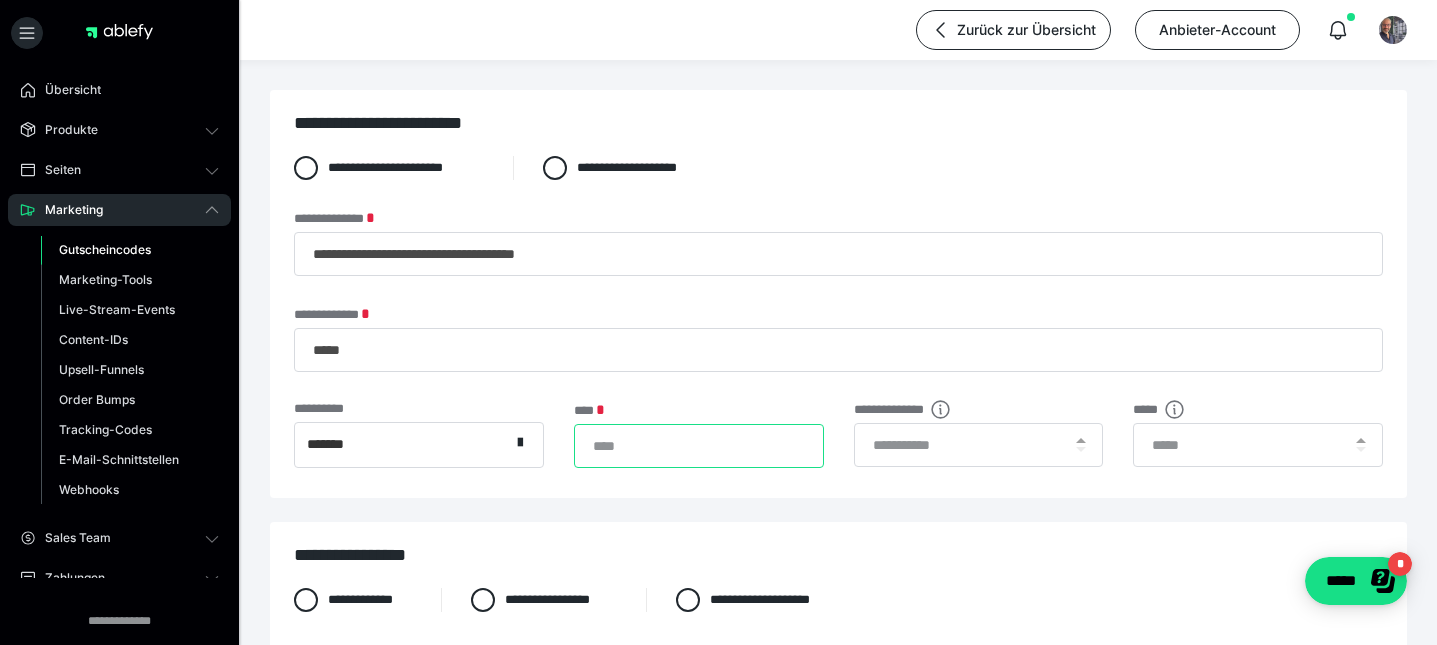 click on "*" at bounding box center [699, 446] 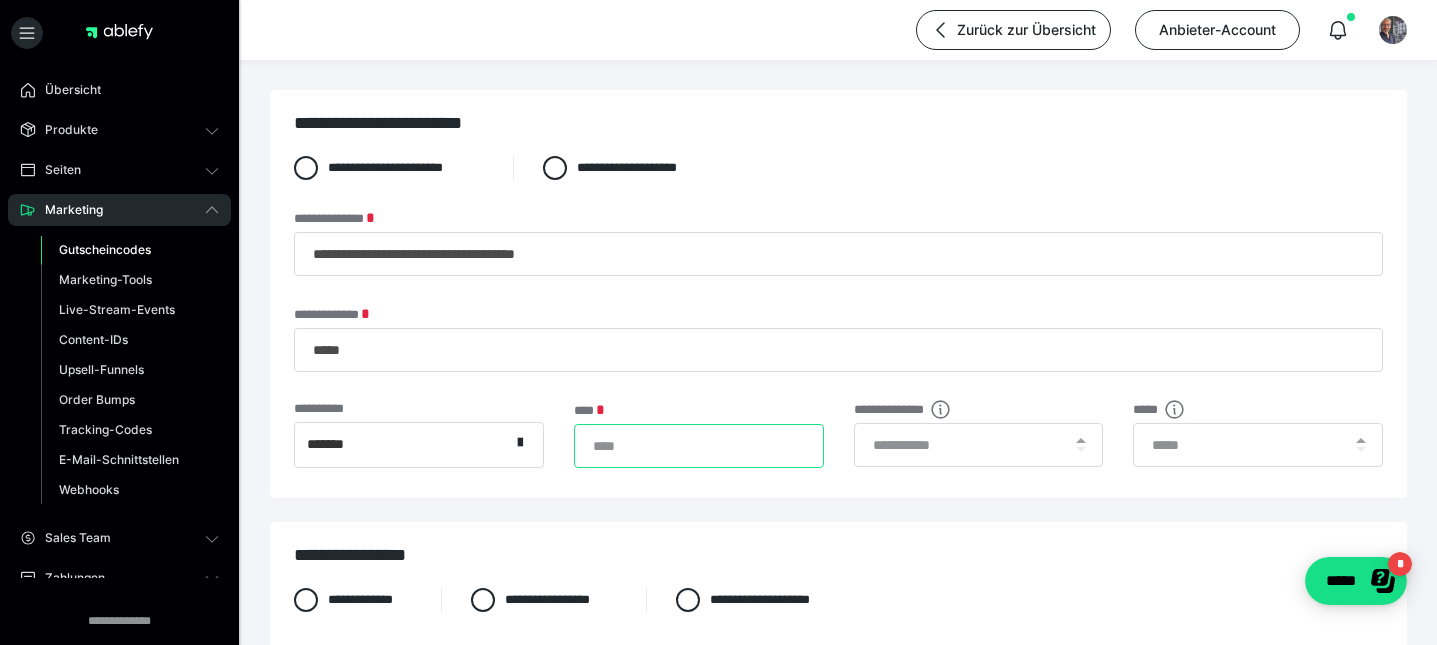 type on "***" 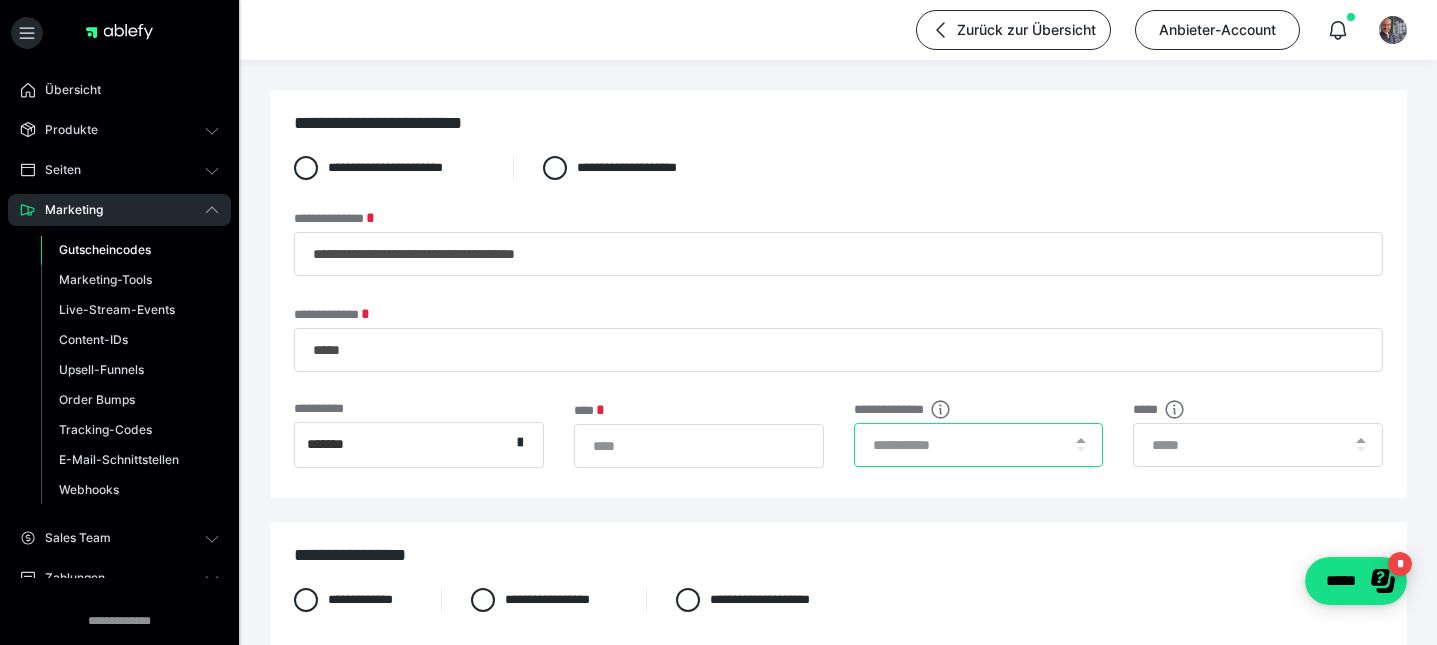 click at bounding box center (979, 445) 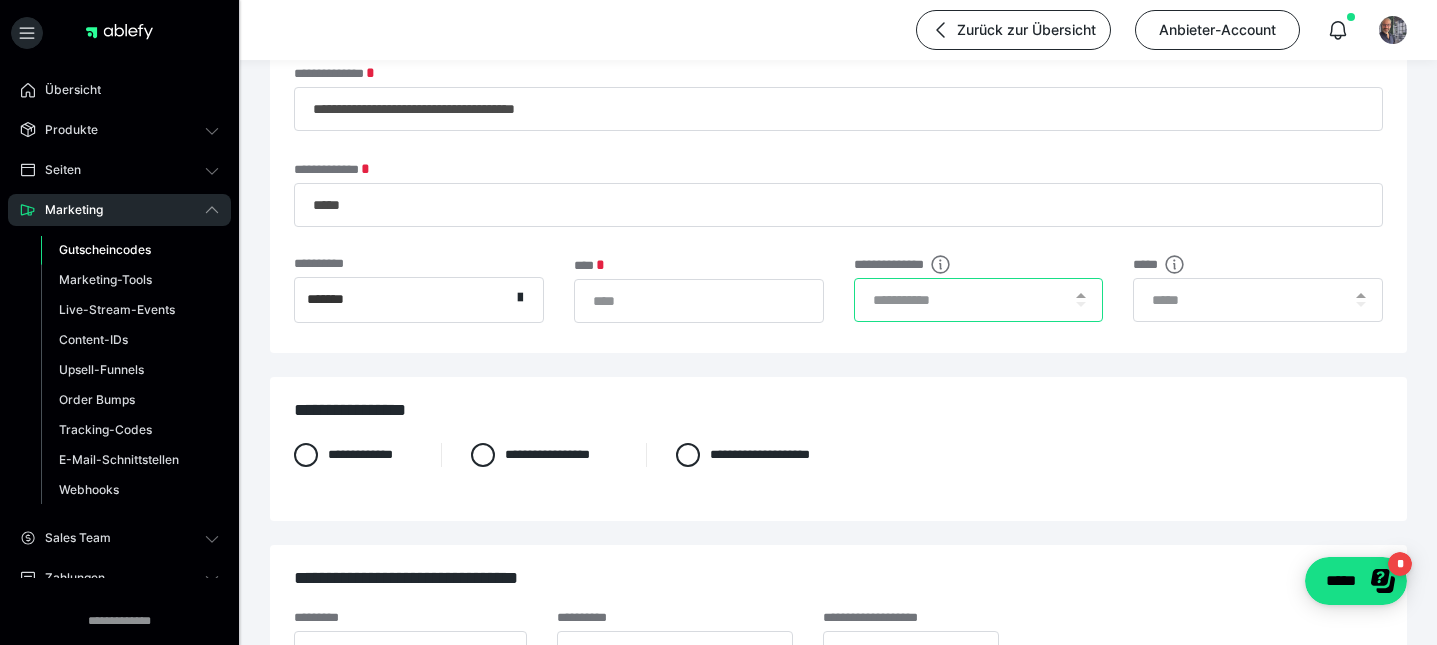 scroll, scrollTop: 157, scrollLeft: 0, axis: vertical 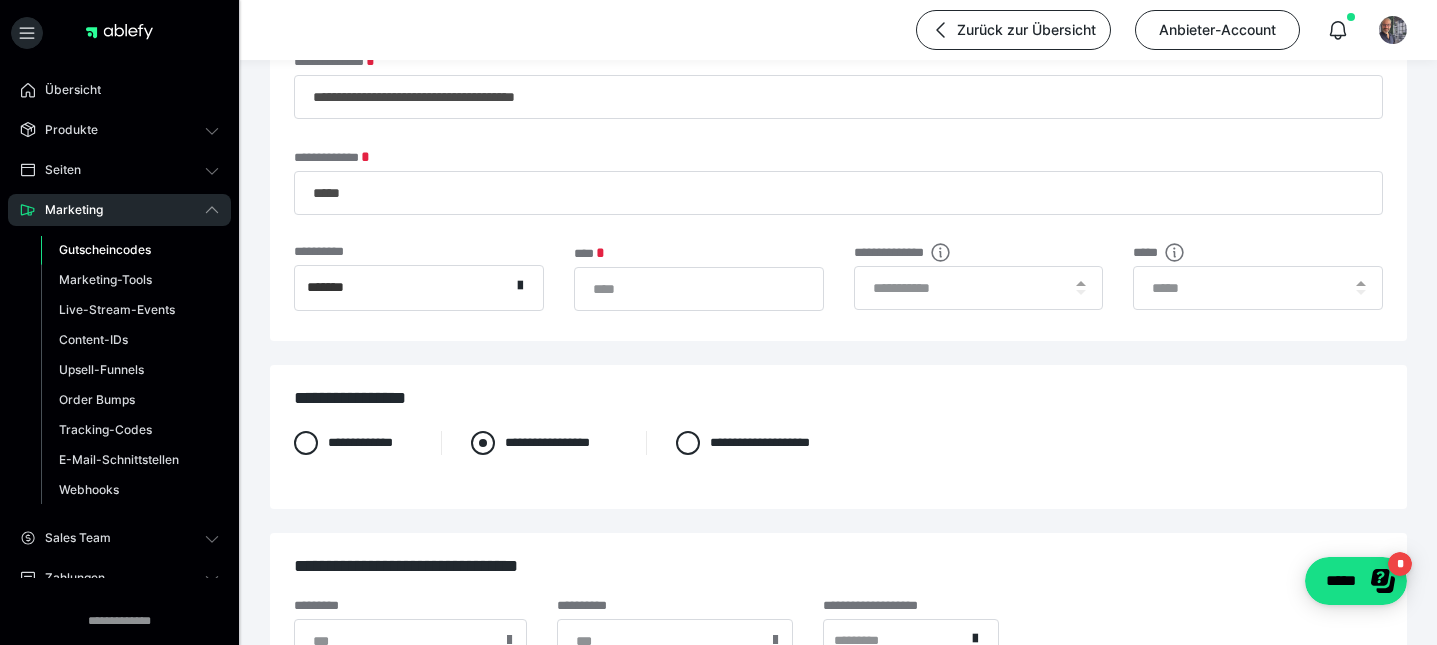 click on "**********" at bounding box center (543, 443) 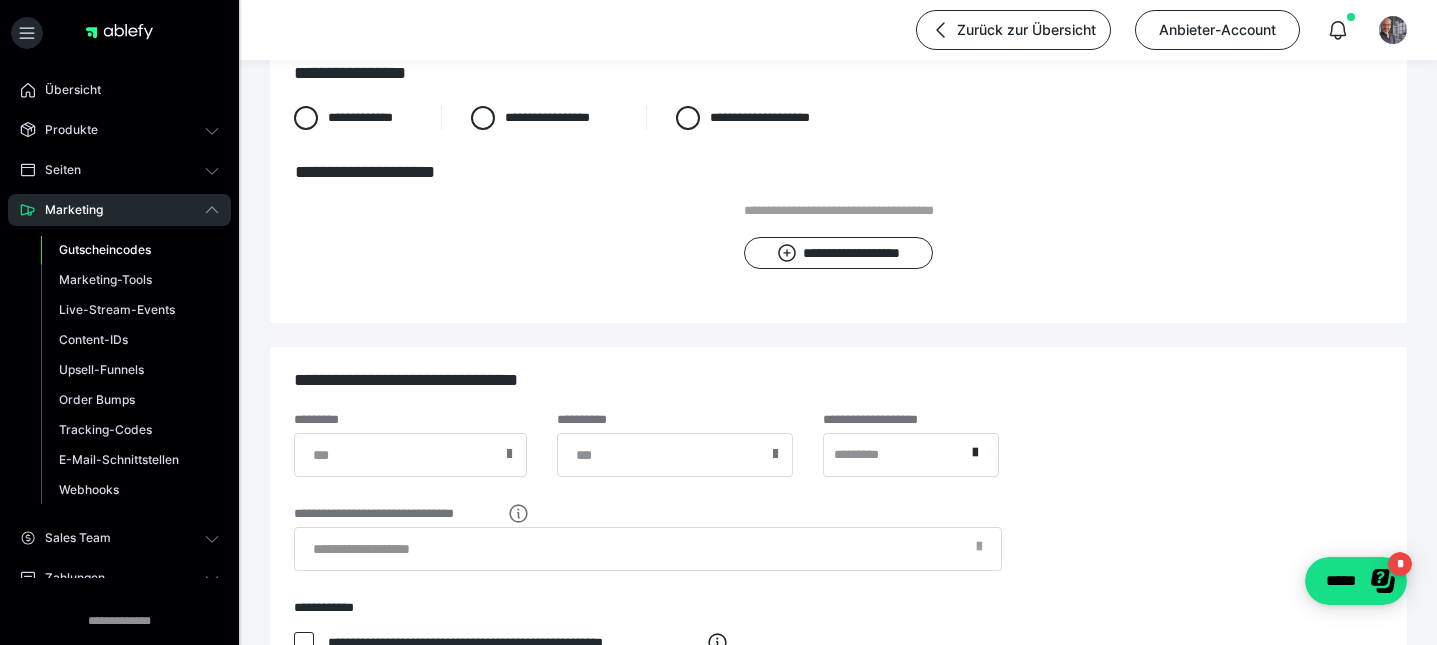 scroll, scrollTop: 483, scrollLeft: 0, axis: vertical 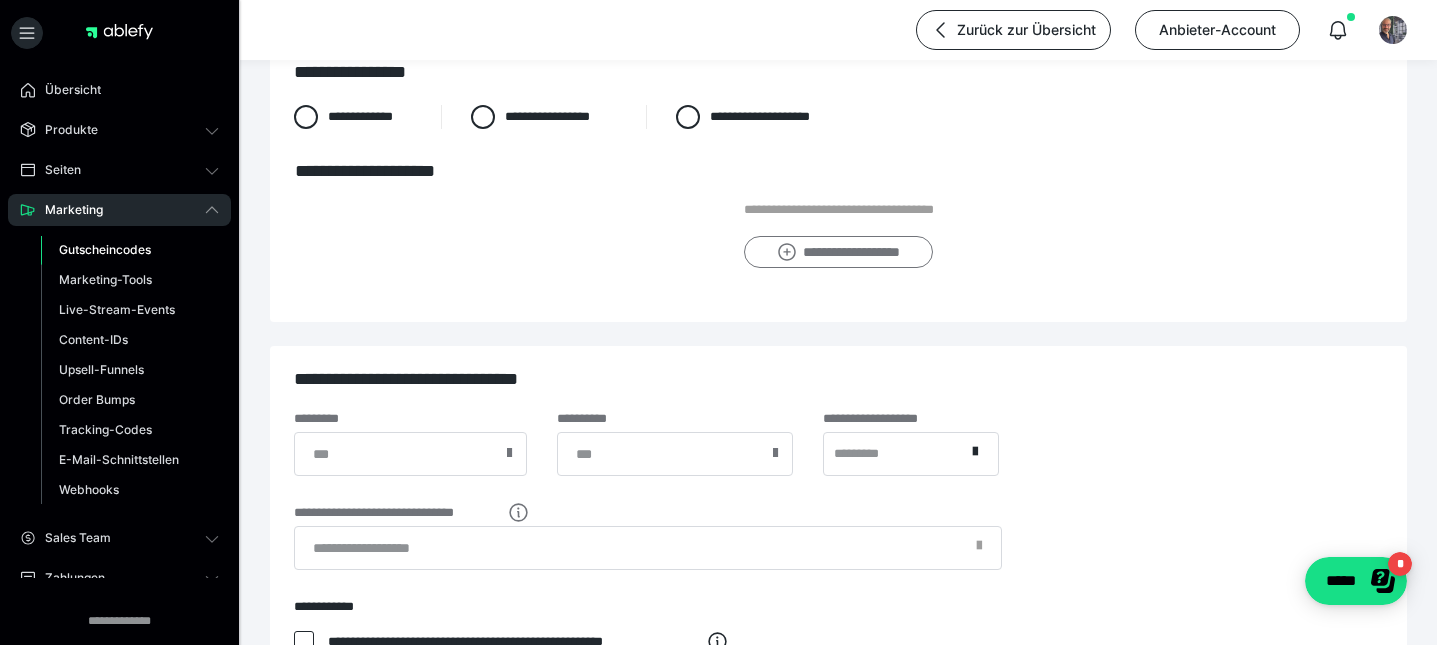 click on "**********" at bounding box center (838, 252) 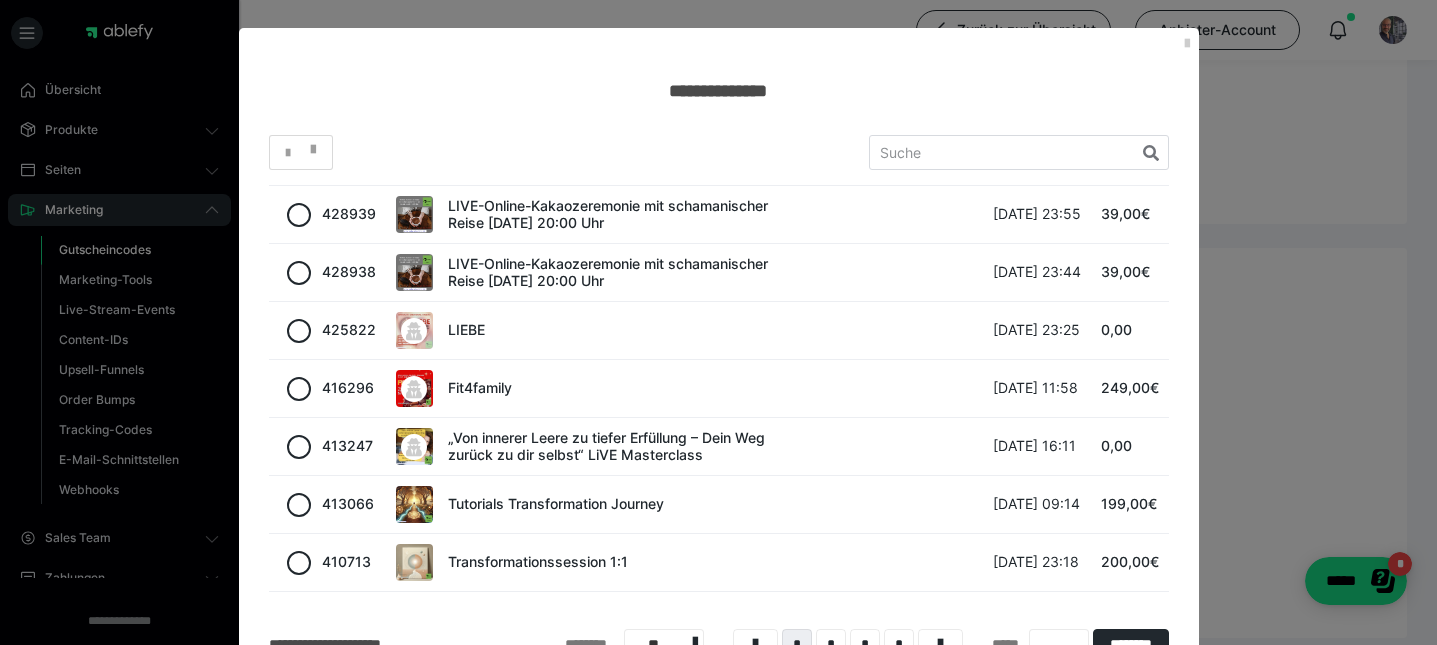scroll, scrollTop: 205, scrollLeft: 0, axis: vertical 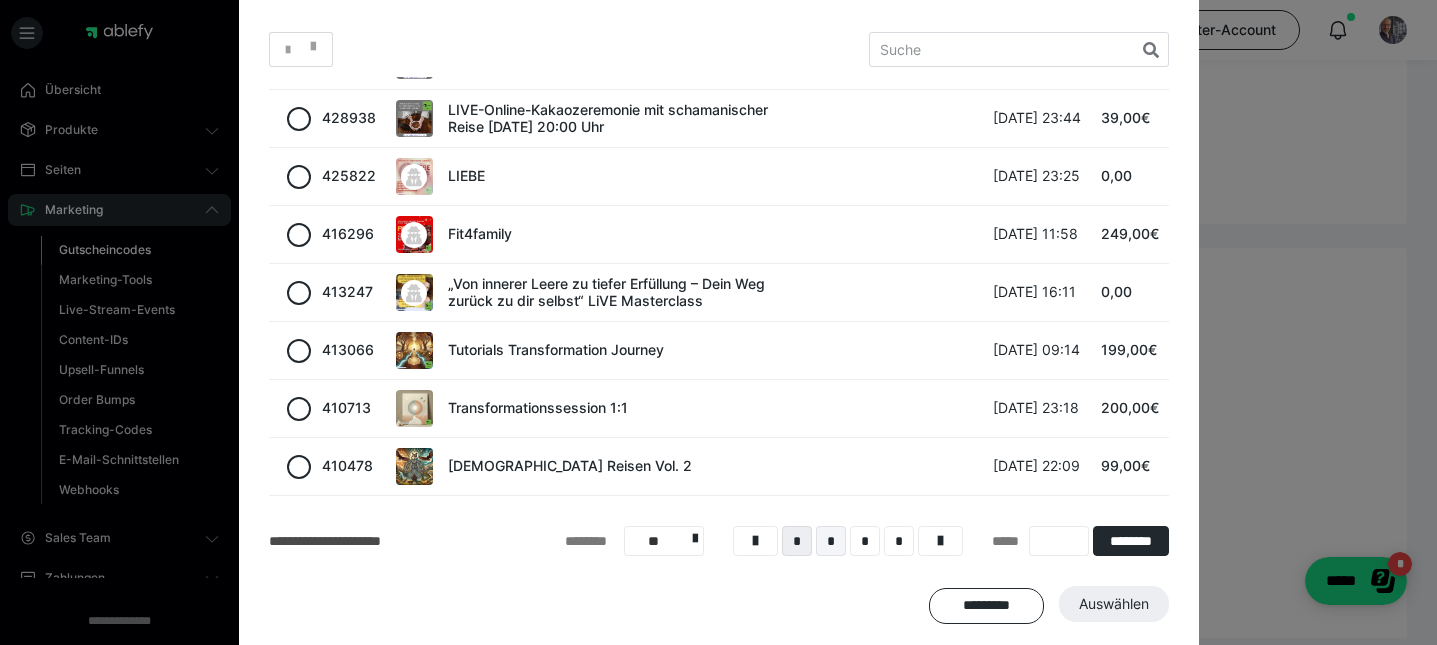 click on "*" at bounding box center (831, 541) 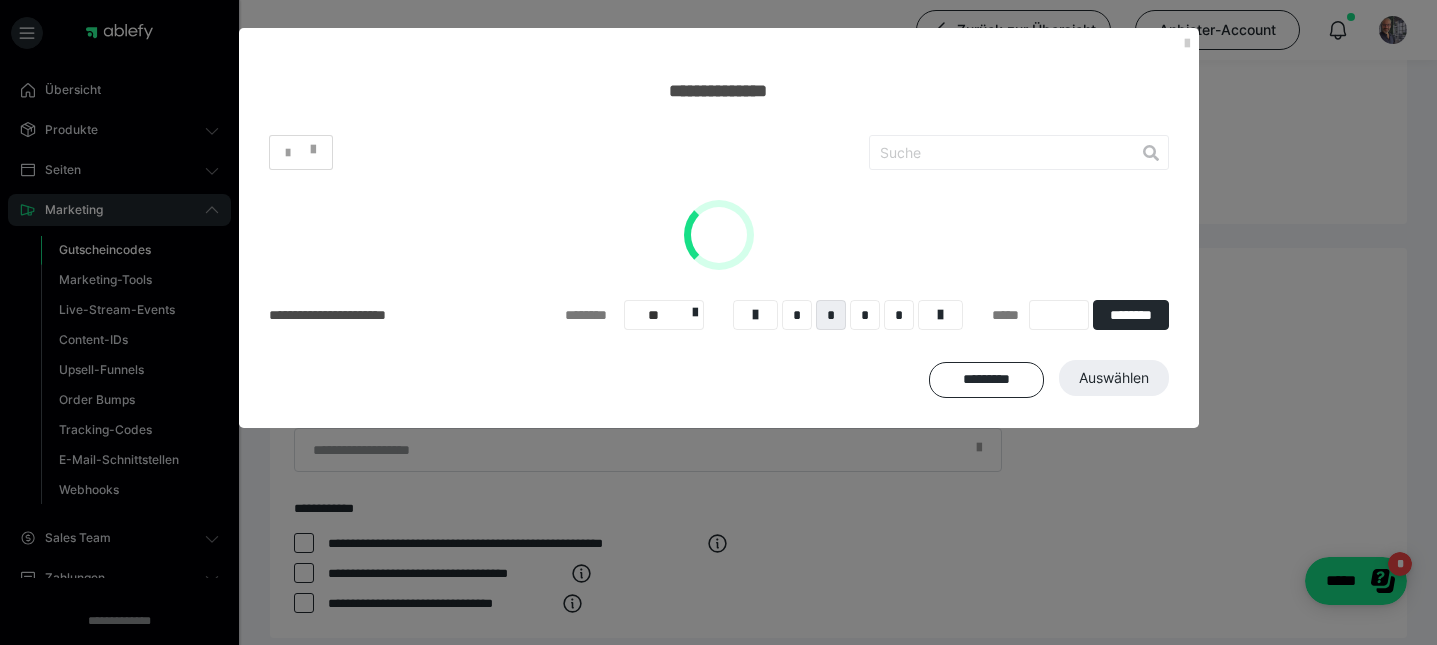 scroll, scrollTop: 0, scrollLeft: 0, axis: both 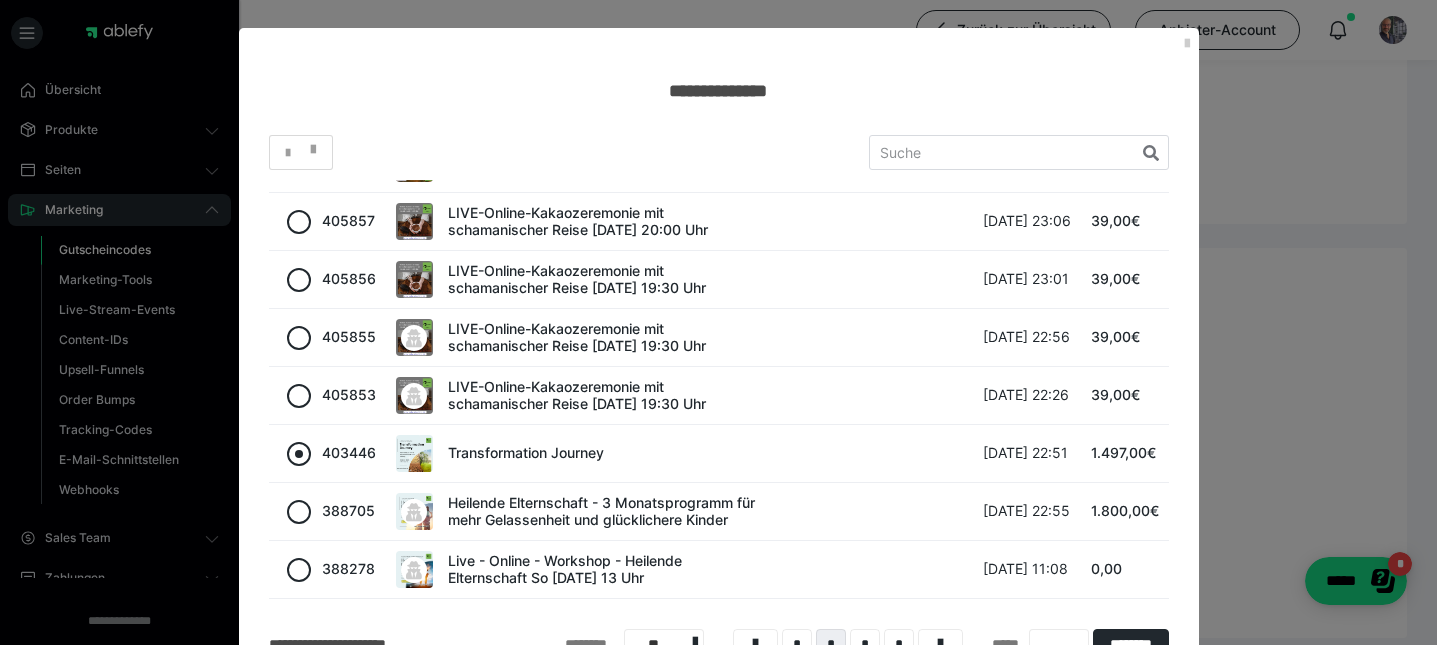 click at bounding box center (299, 454) 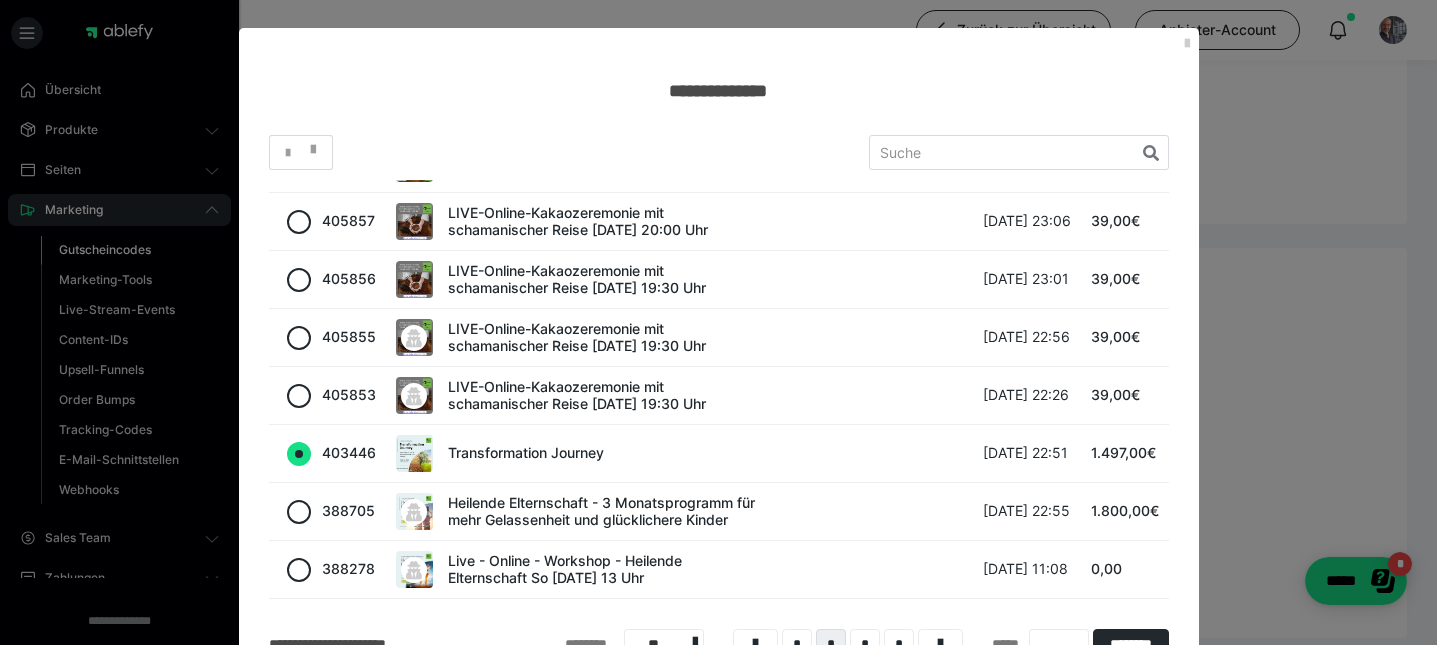 radio on "true" 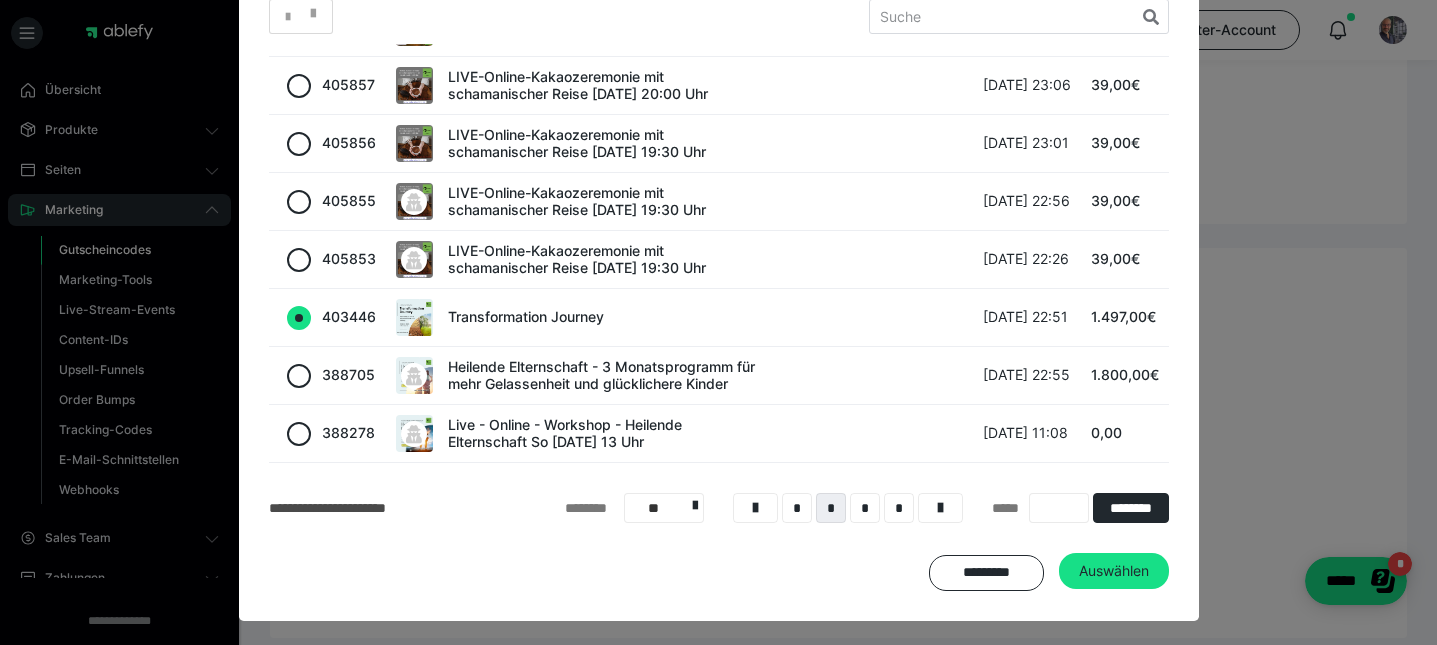 scroll, scrollTop: 133, scrollLeft: 0, axis: vertical 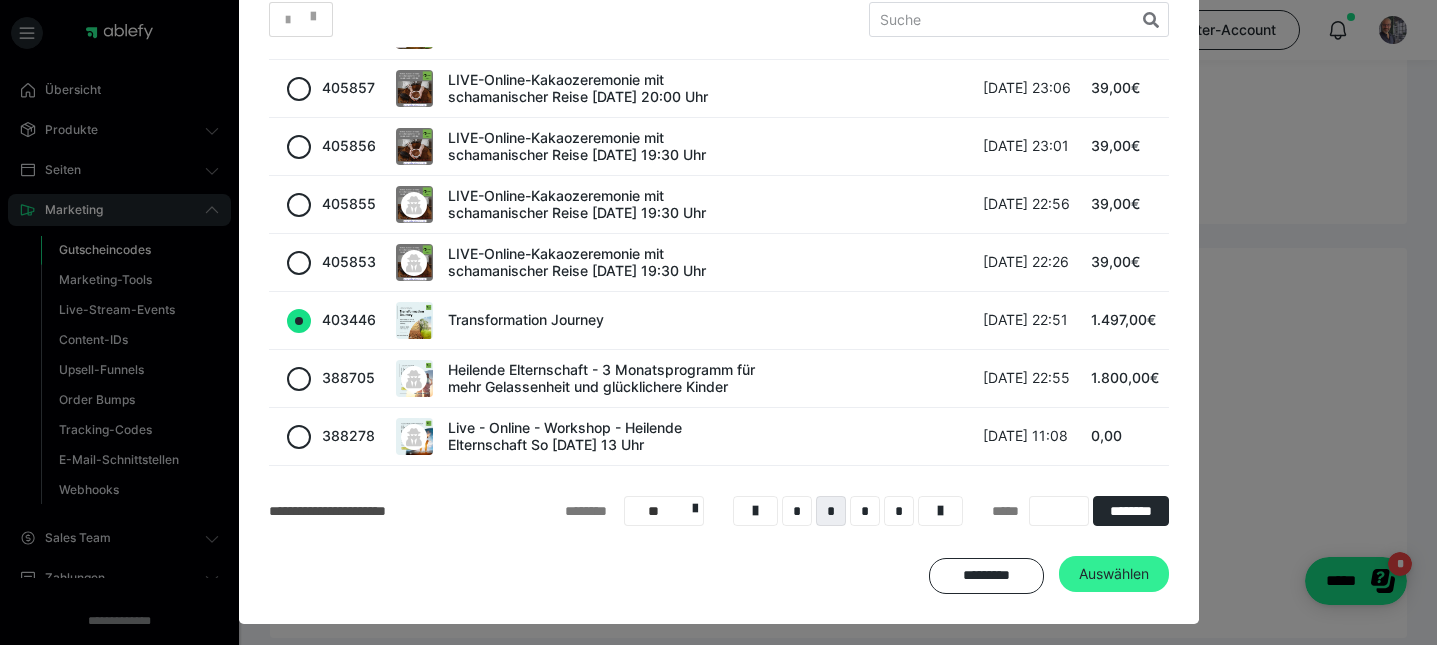 click on "Auswählen" at bounding box center [1114, 574] 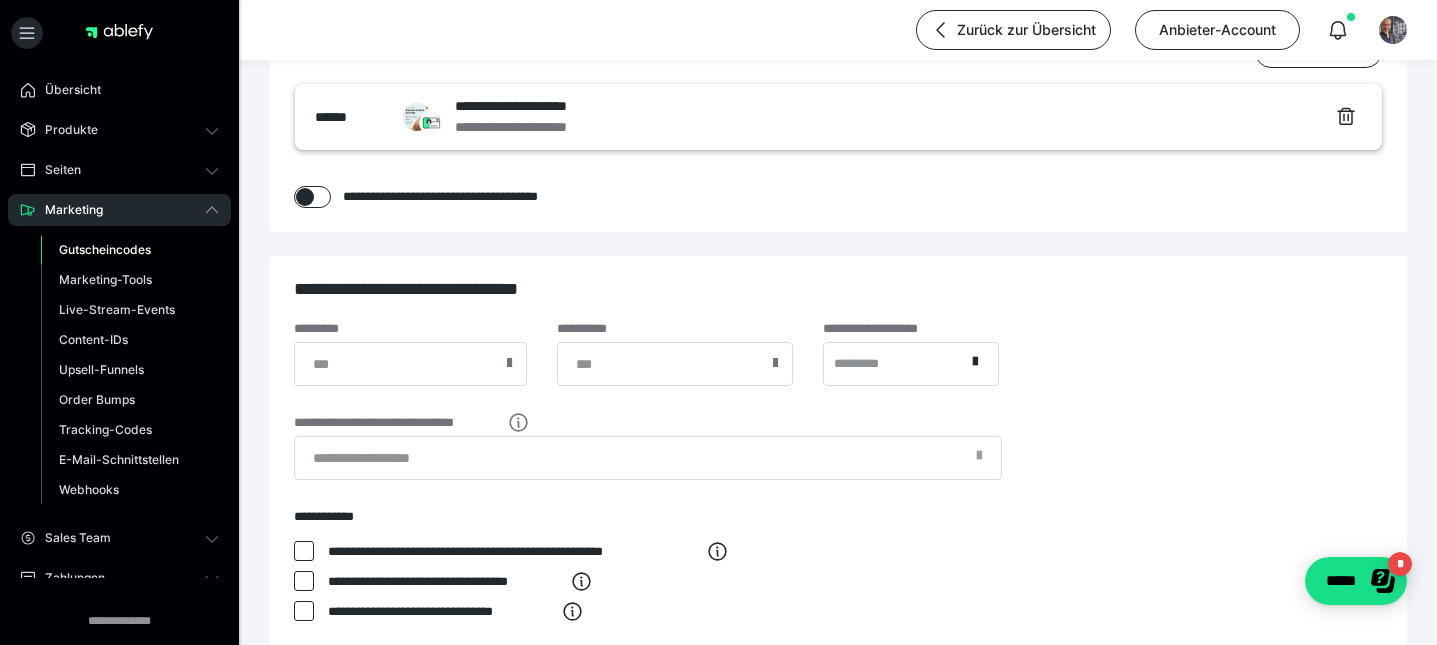 scroll, scrollTop: 609, scrollLeft: 0, axis: vertical 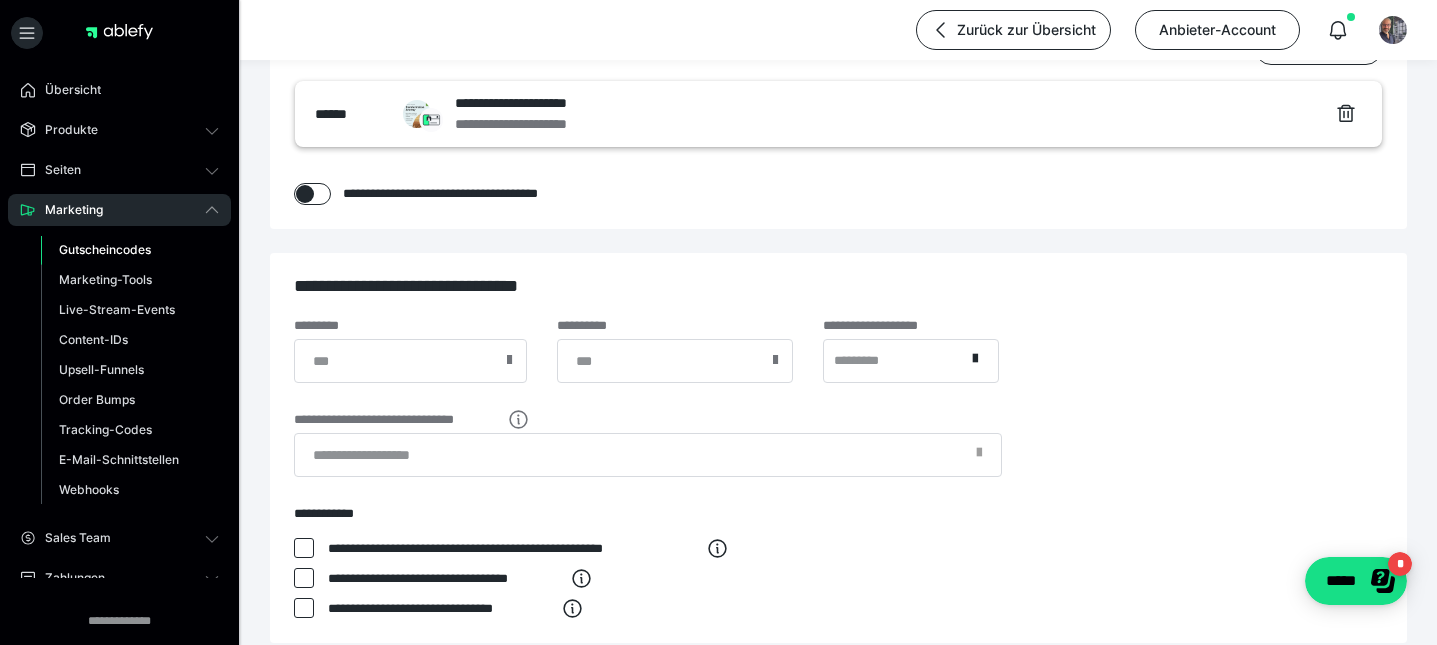 click at bounding box center (775, 360) 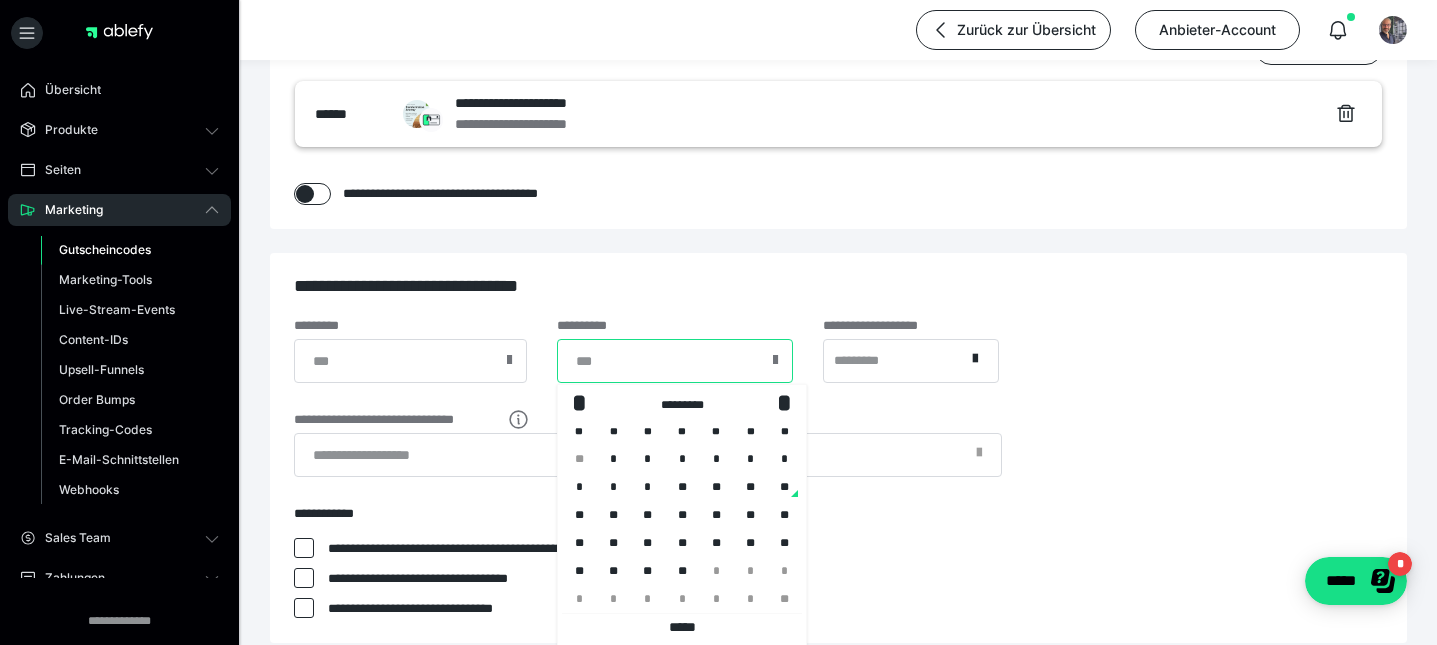click at bounding box center (675, 361) 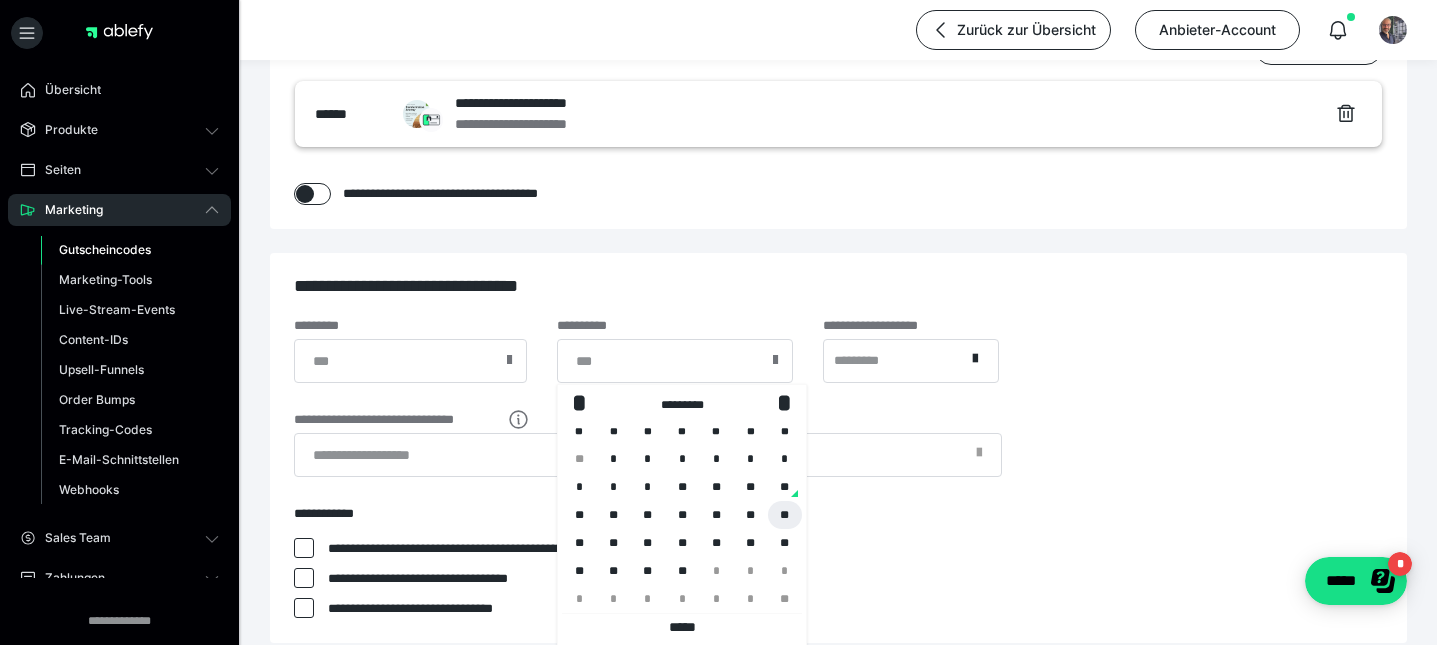 click on "**" at bounding box center [785, 515] 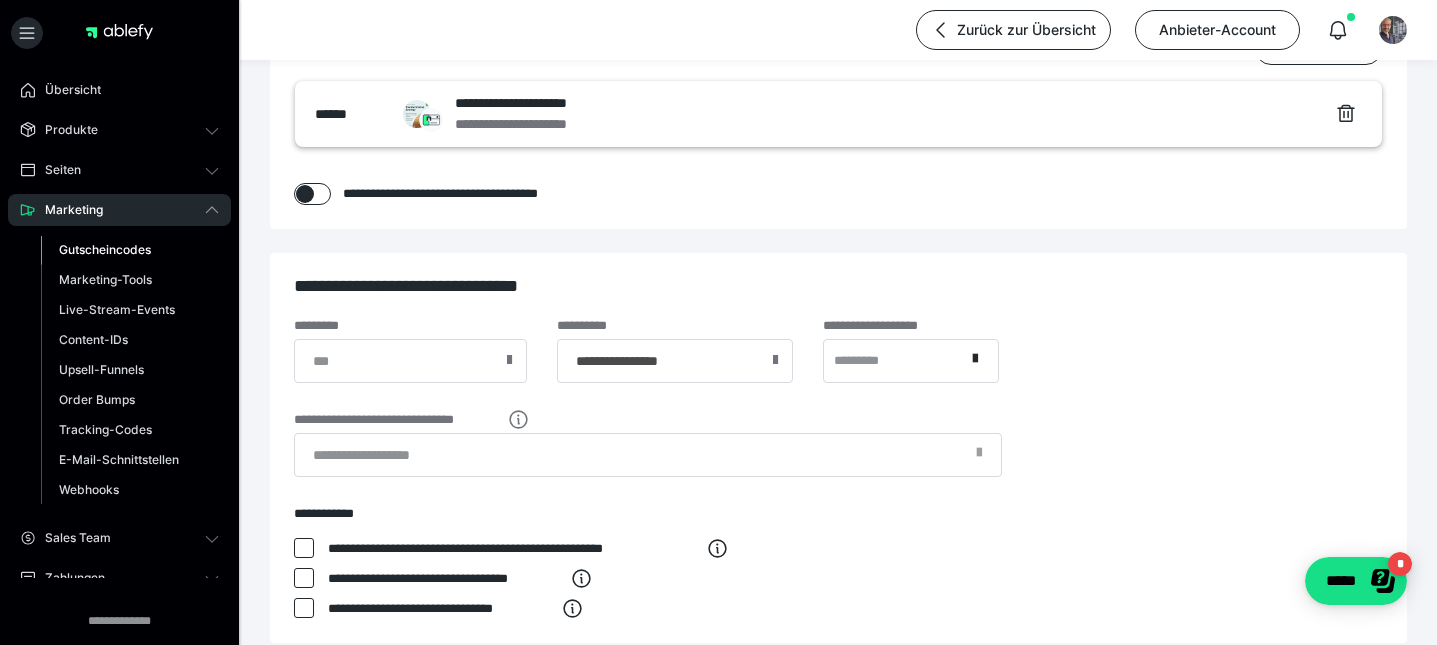 click on "*********" at bounding box center [894, 360] 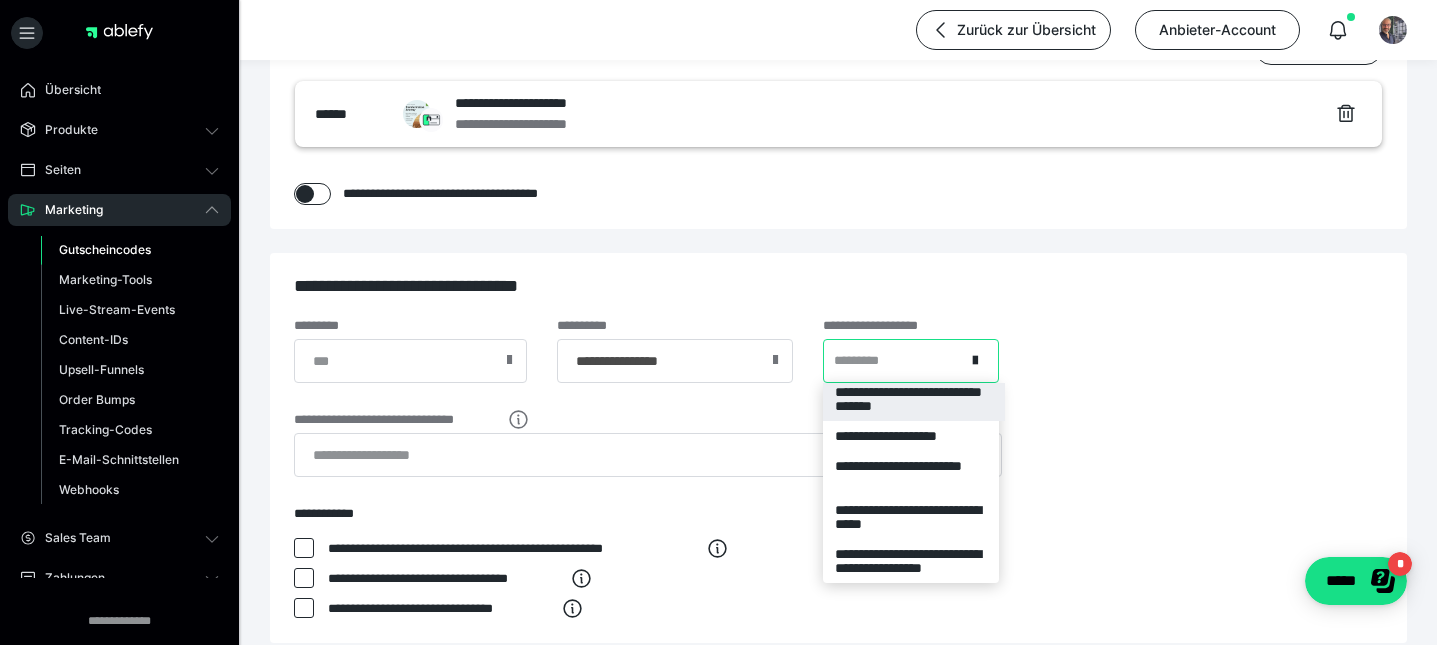 scroll, scrollTop: 392, scrollLeft: 0, axis: vertical 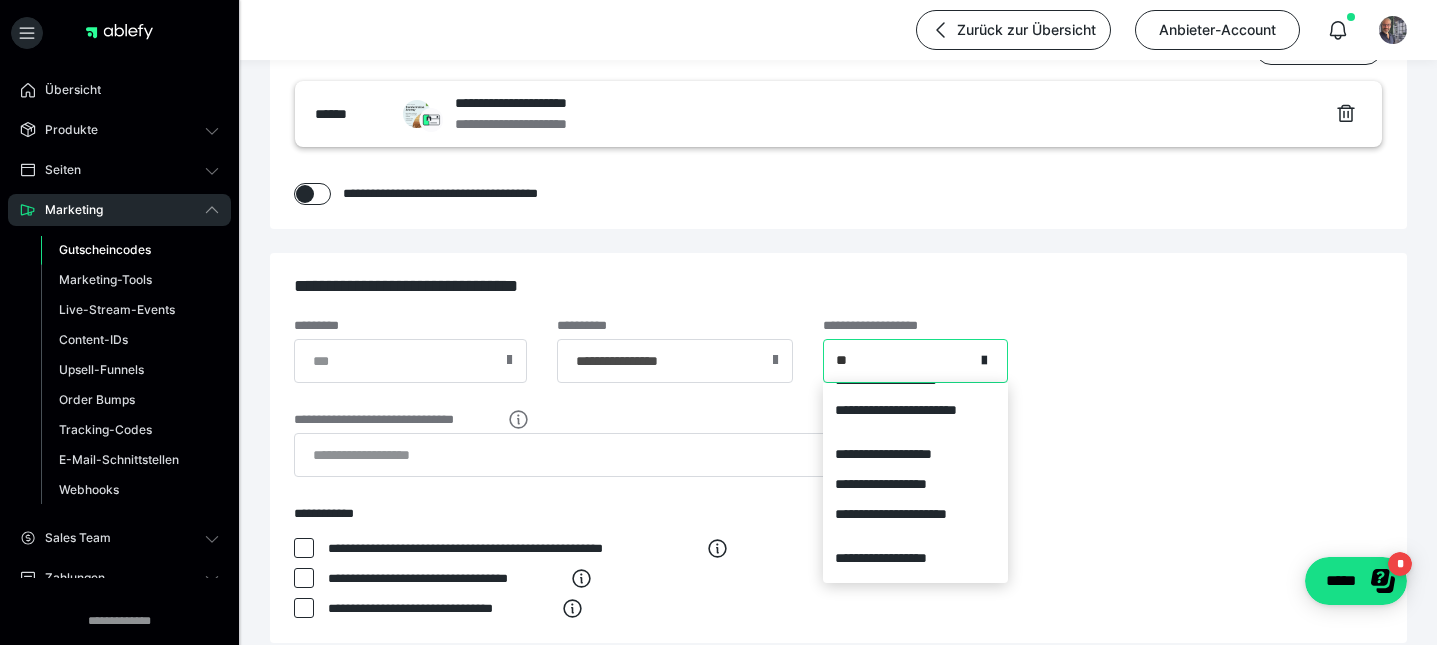 type on "***" 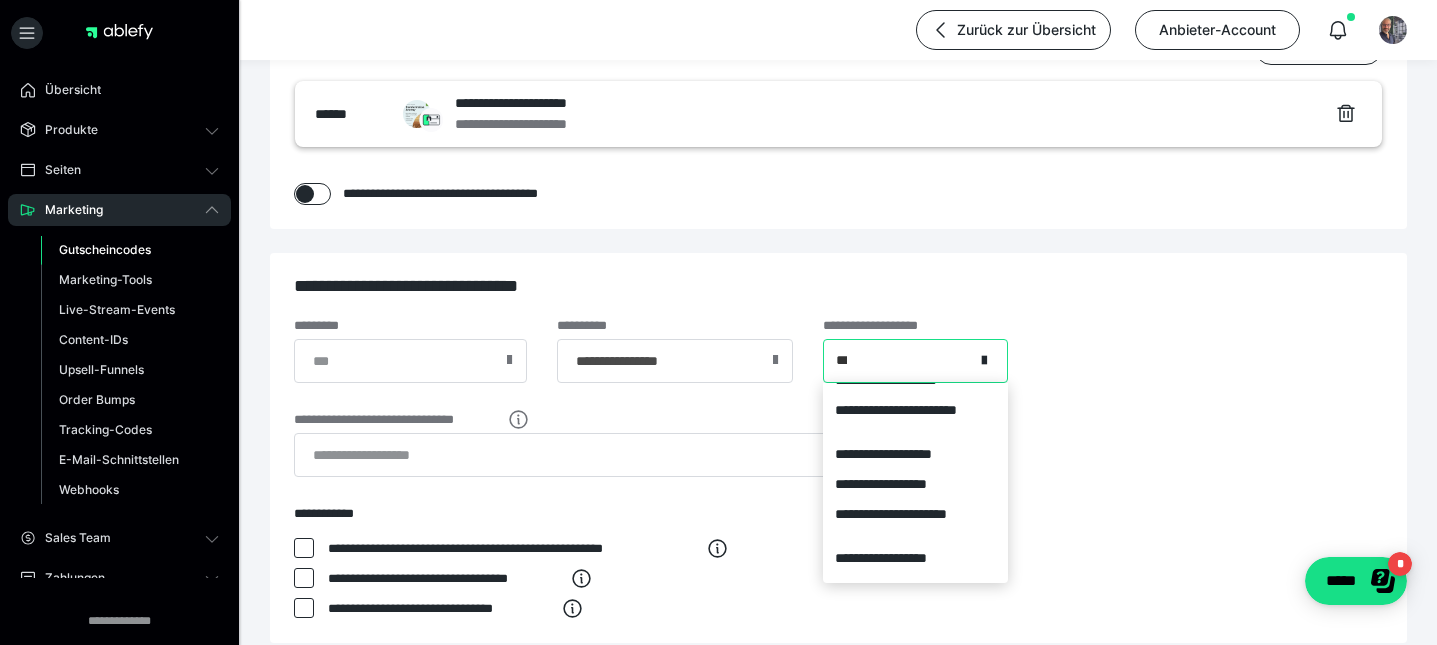 scroll, scrollTop: 0, scrollLeft: 0, axis: both 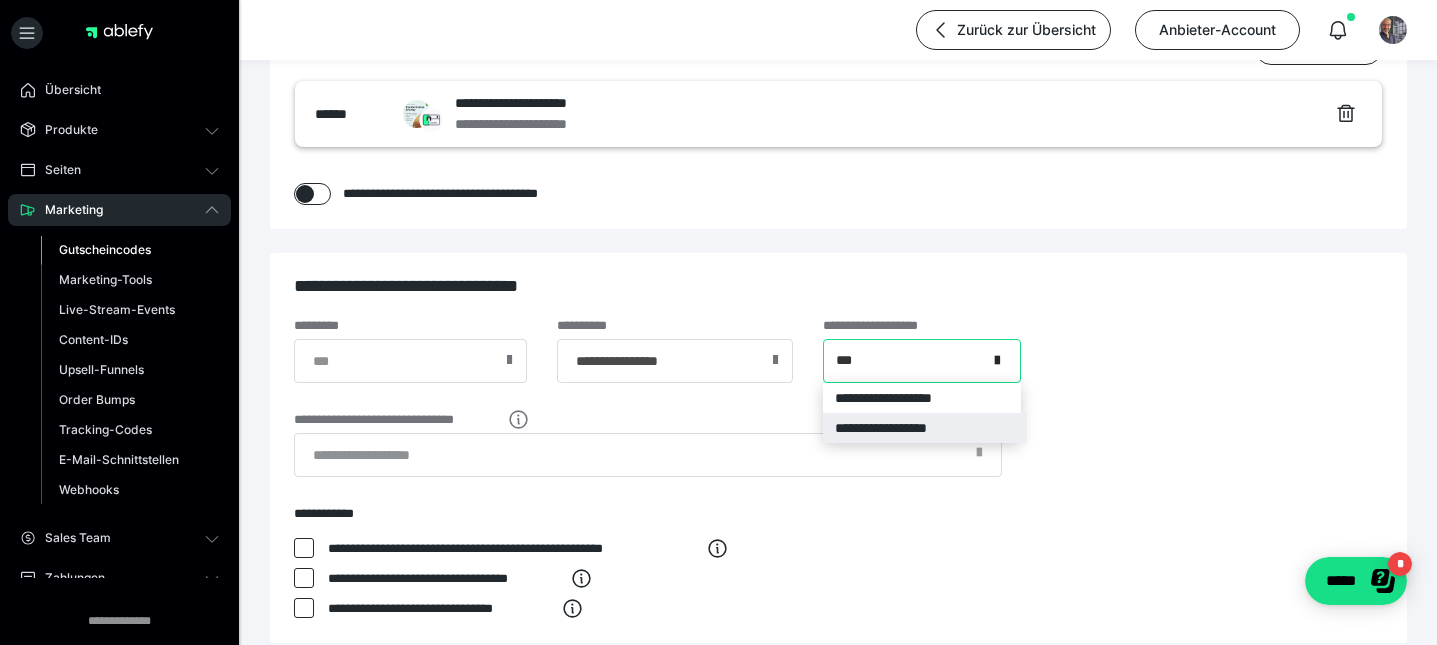 click on "**********" at bounding box center [925, 428] 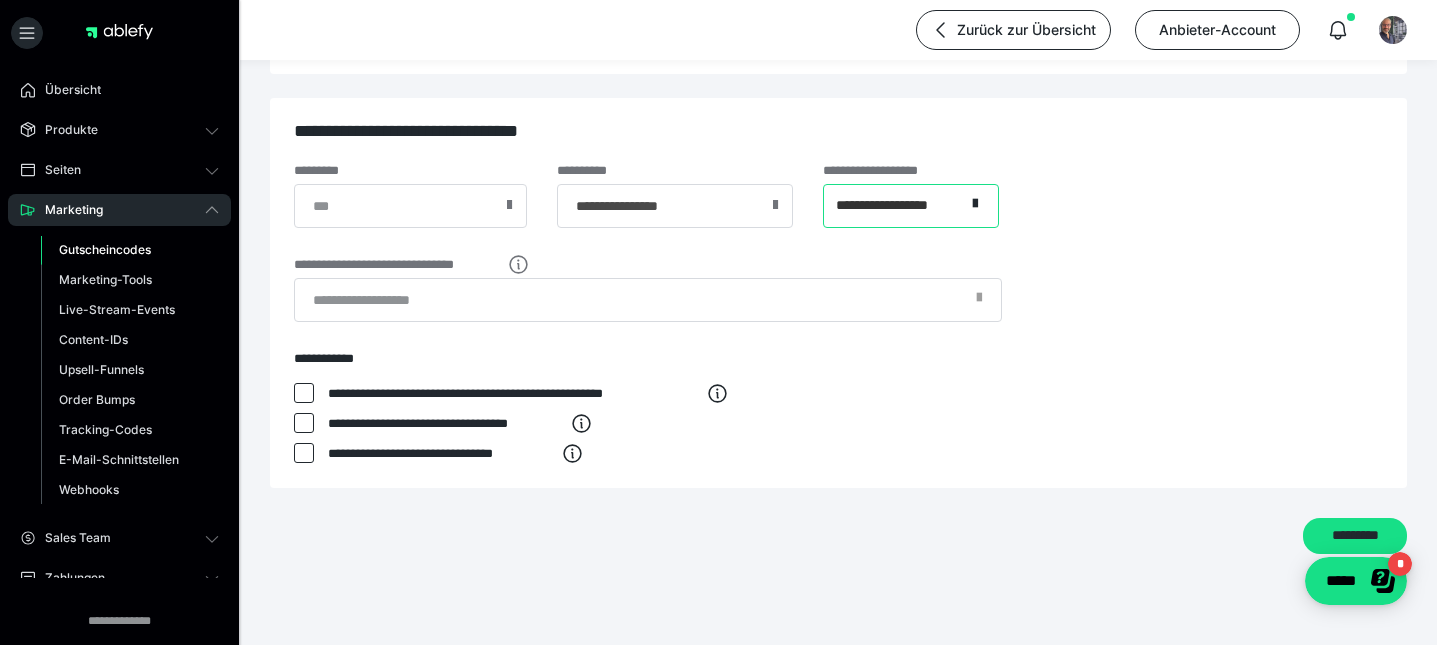 scroll, scrollTop: 771, scrollLeft: 0, axis: vertical 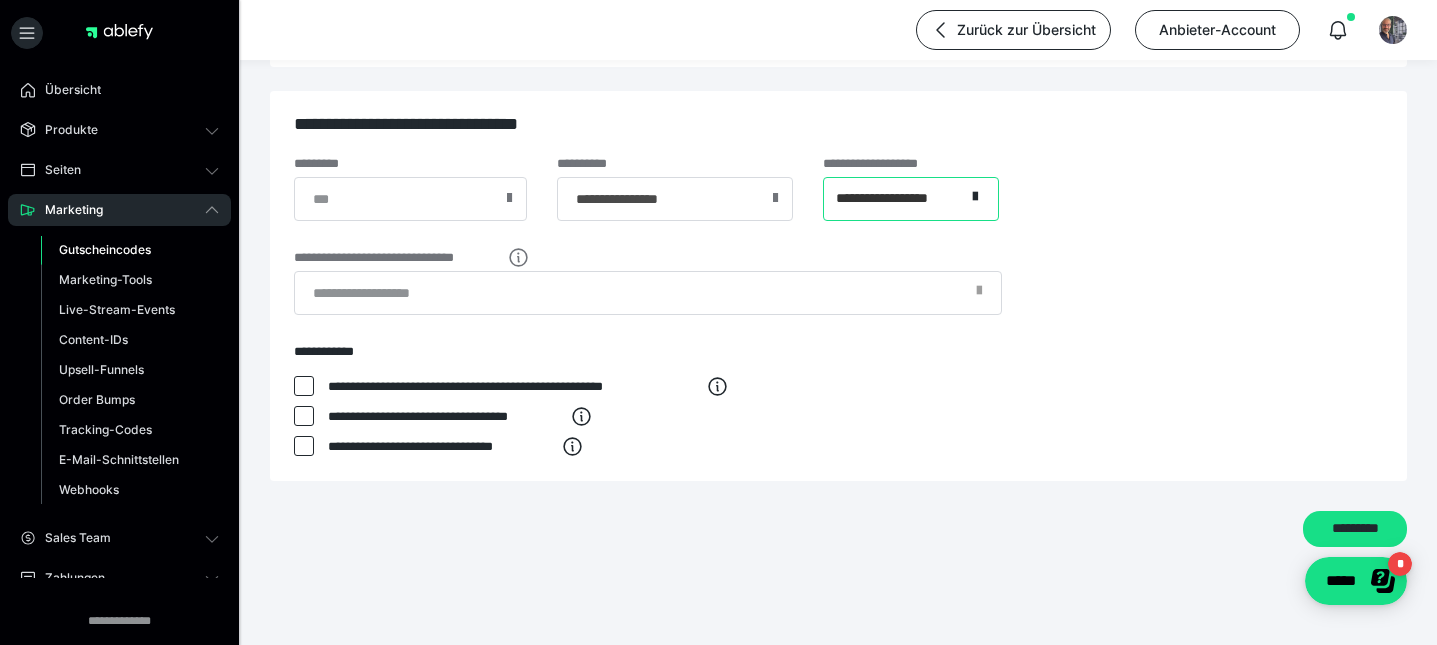 click at bounding box center (304, 386) 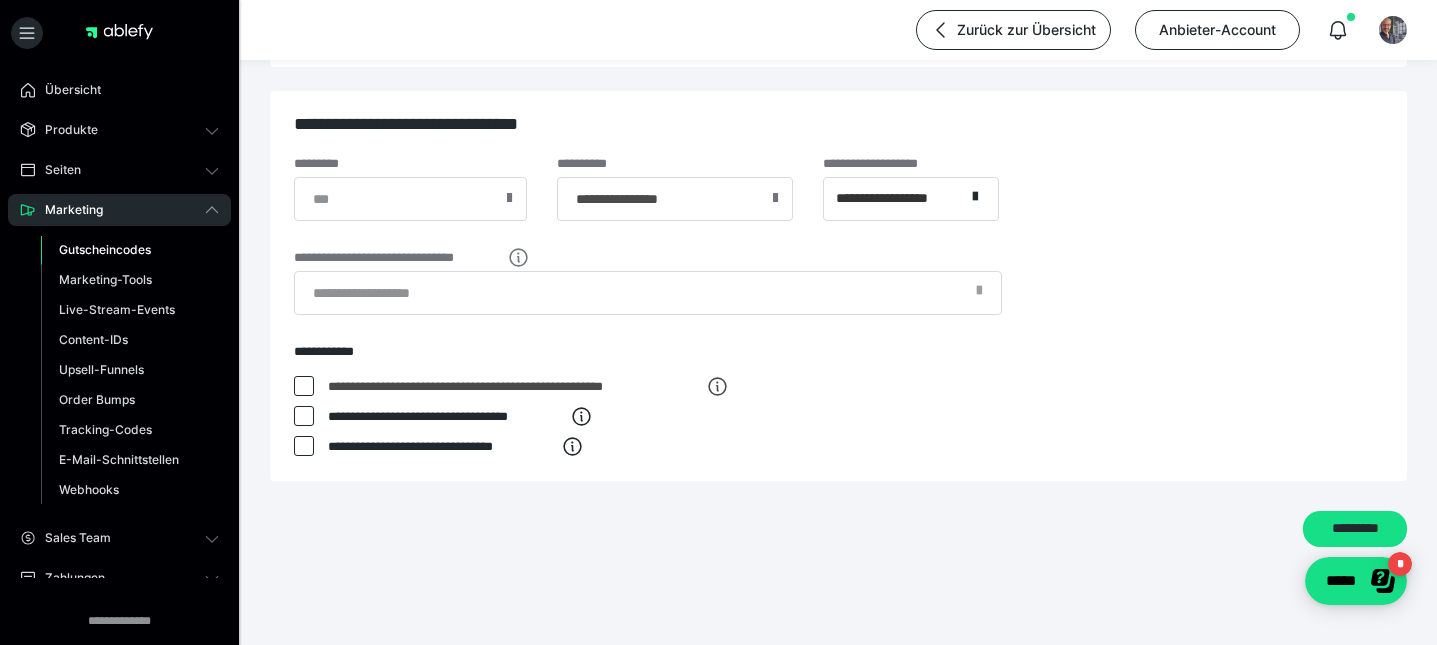 click at bounding box center [304, 386] 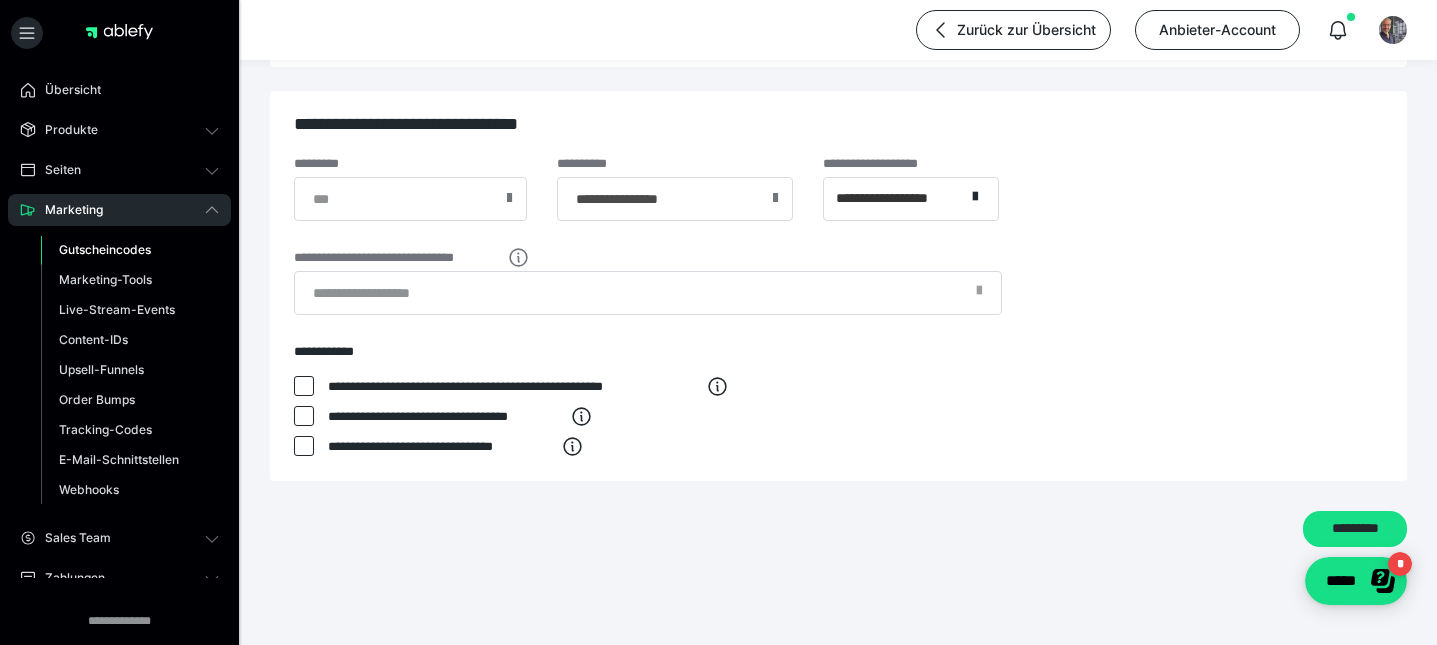scroll, scrollTop: 773, scrollLeft: 0, axis: vertical 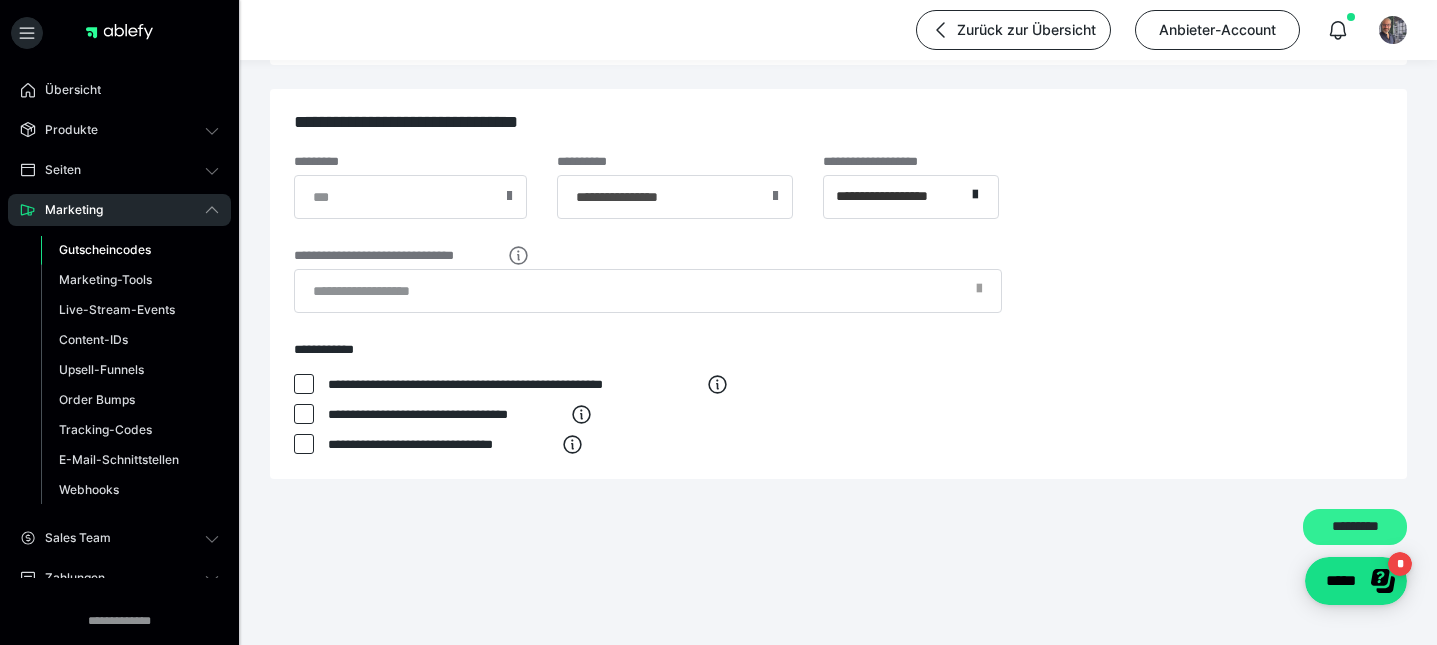 click on "*********" at bounding box center [1355, 527] 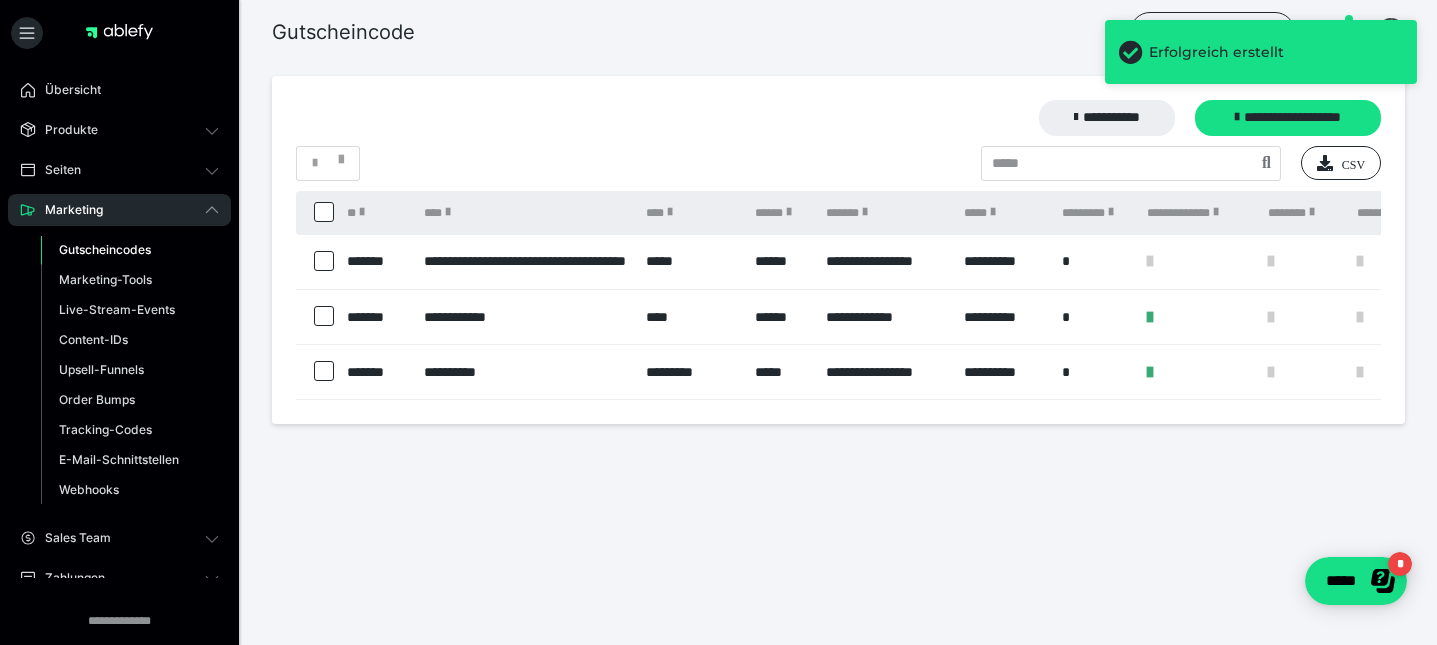 scroll, scrollTop: 0, scrollLeft: 0, axis: both 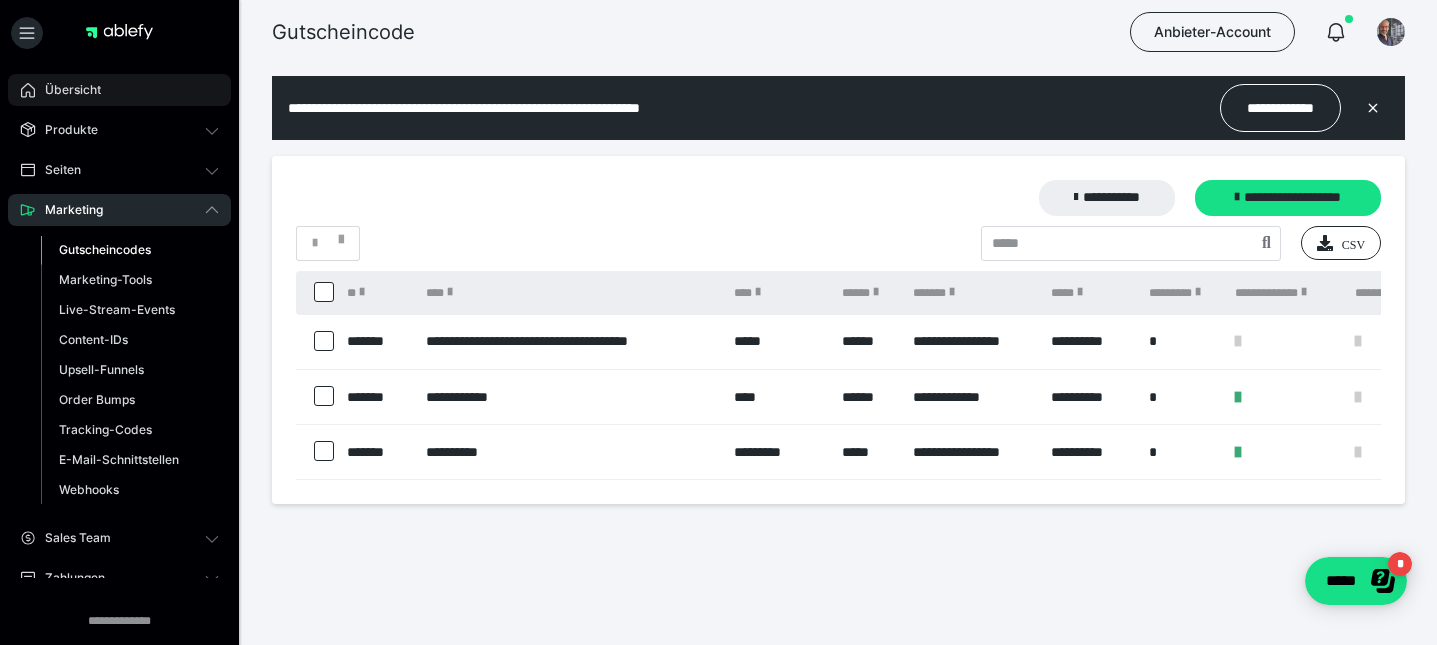 click on "Übersicht" at bounding box center (66, 90) 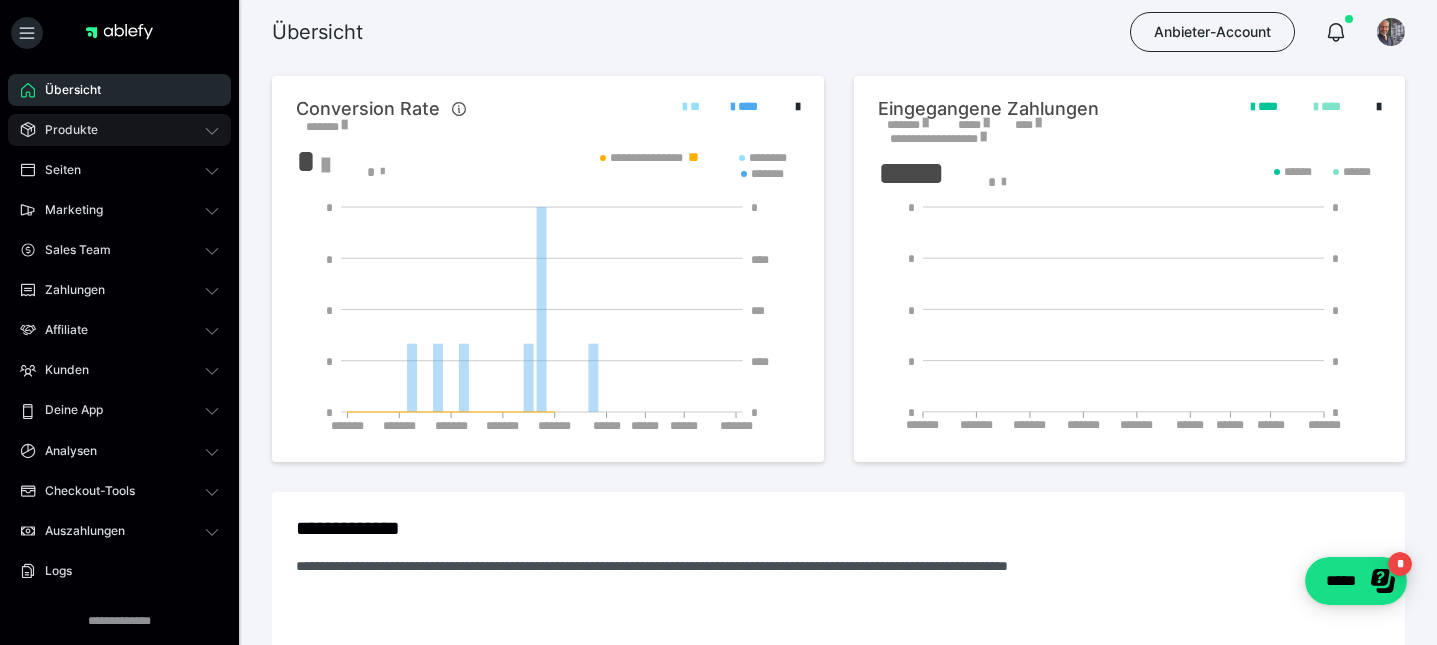 click on "Produkte" at bounding box center (64, 130) 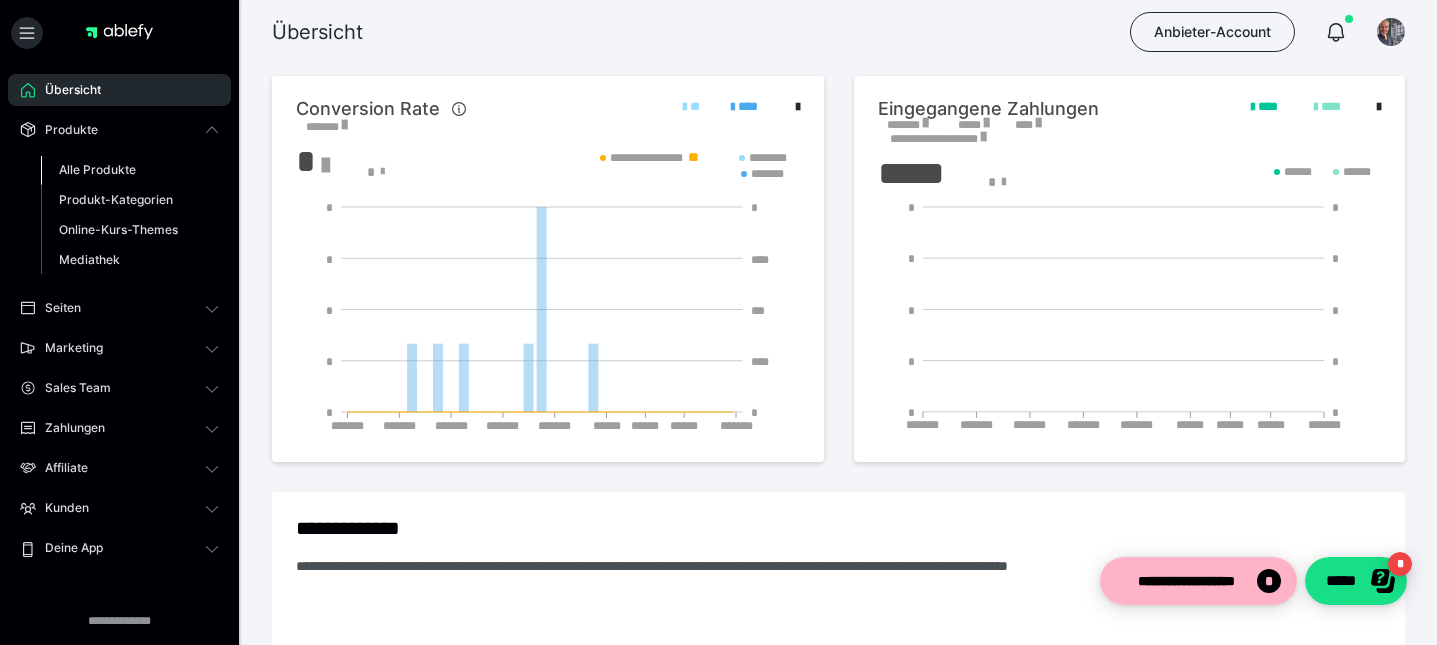 scroll, scrollTop: 0, scrollLeft: 0, axis: both 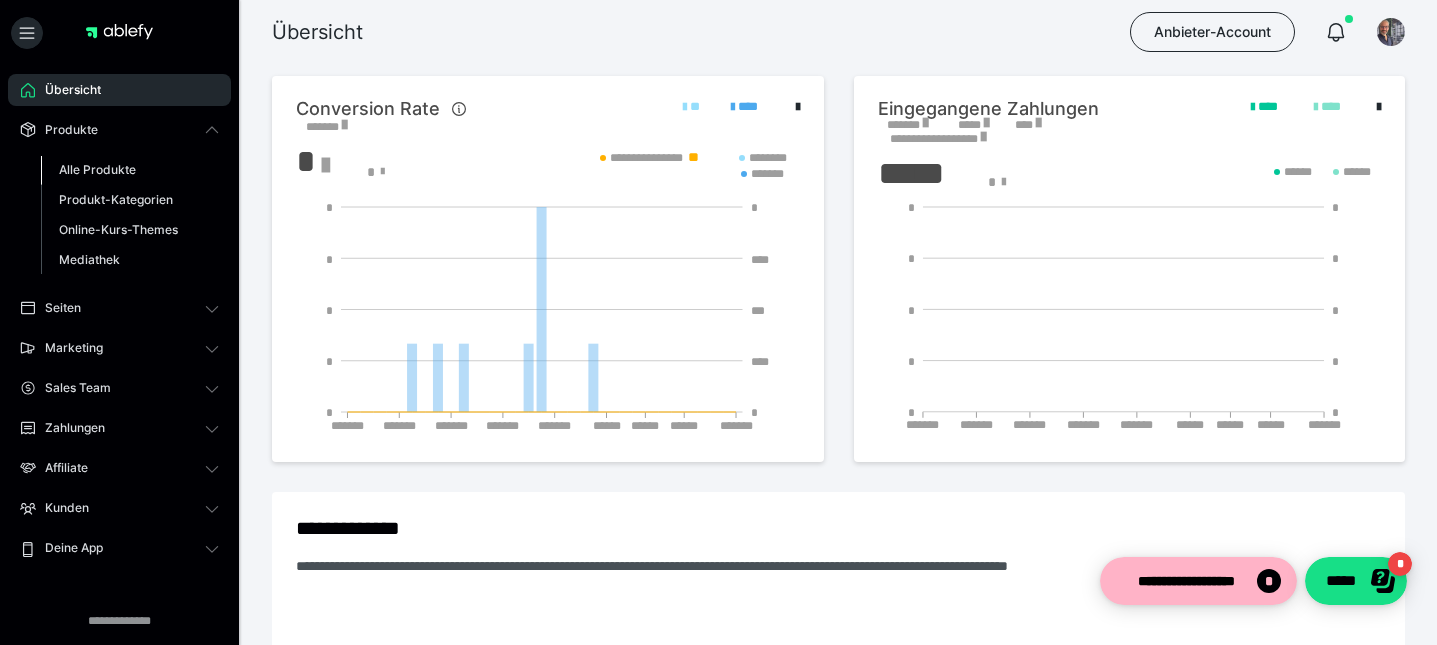 click on "Alle Produkte" at bounding box center [97, 169] 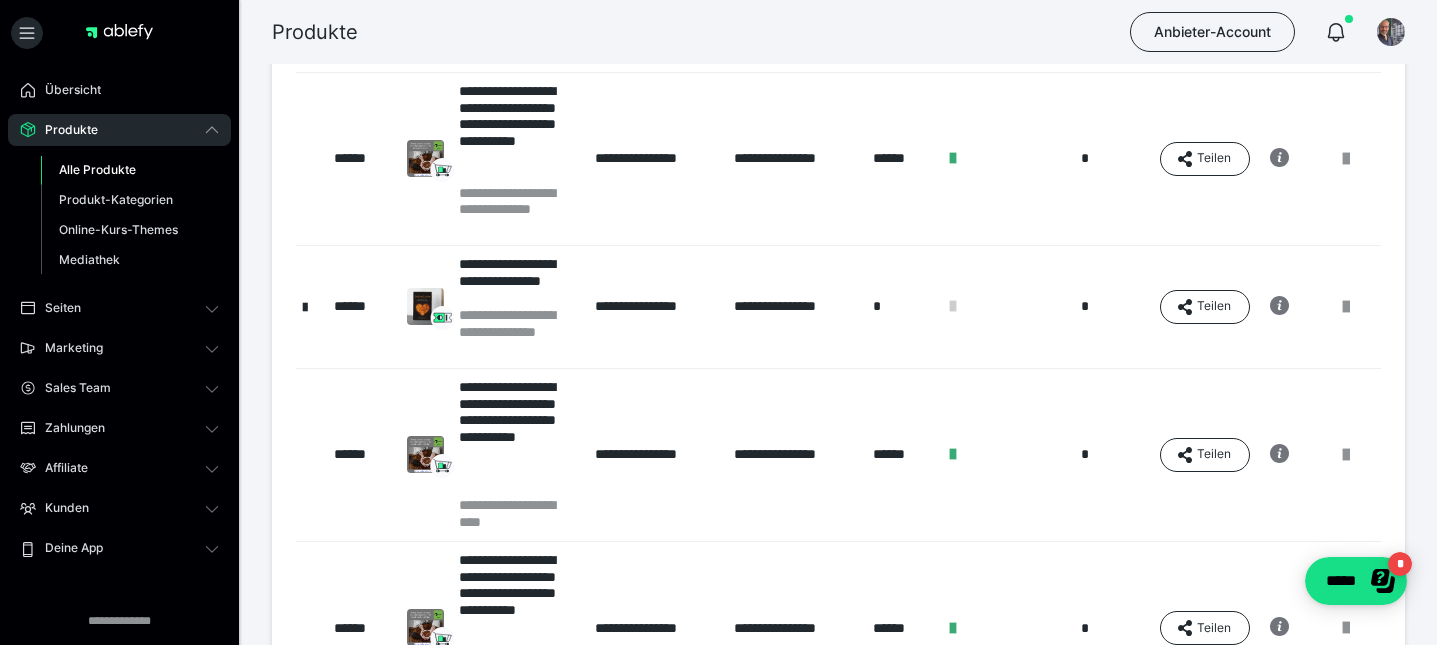 scroll, scrollTop: 0, scrollLeft: 0, axis: both 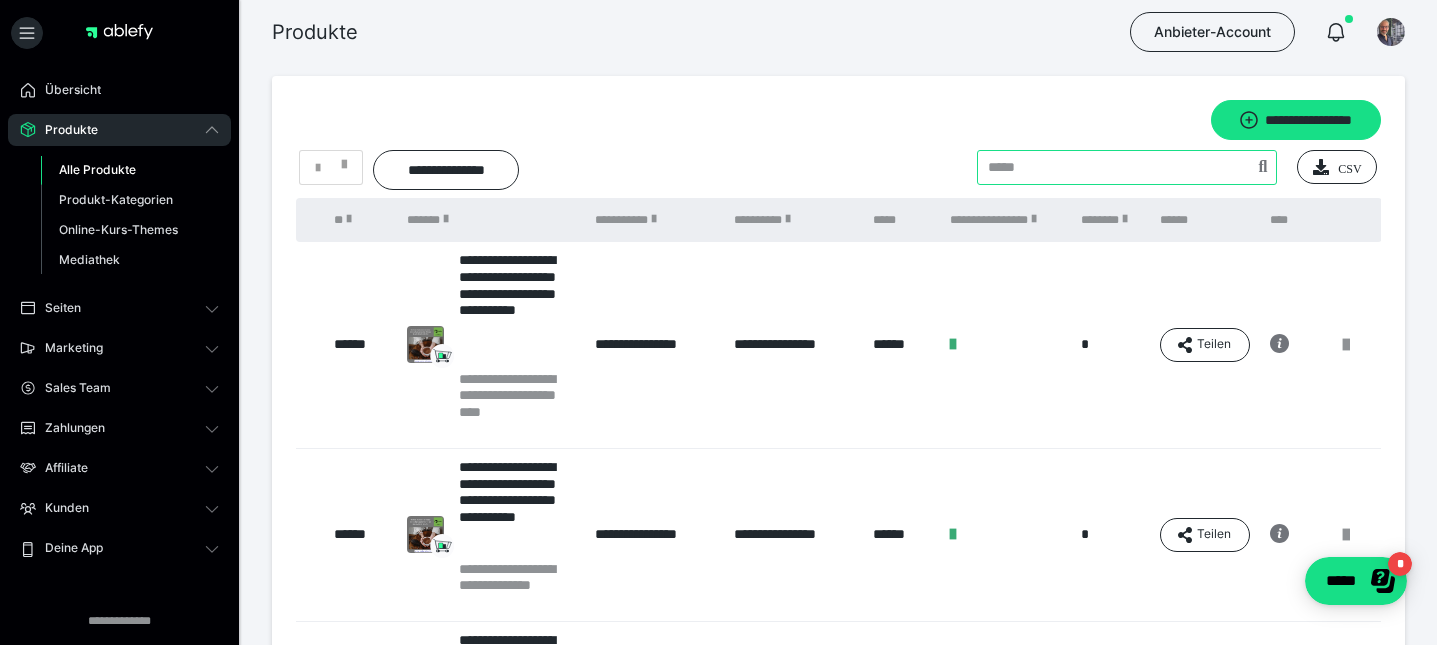 click at bounding box center [1127, 167] 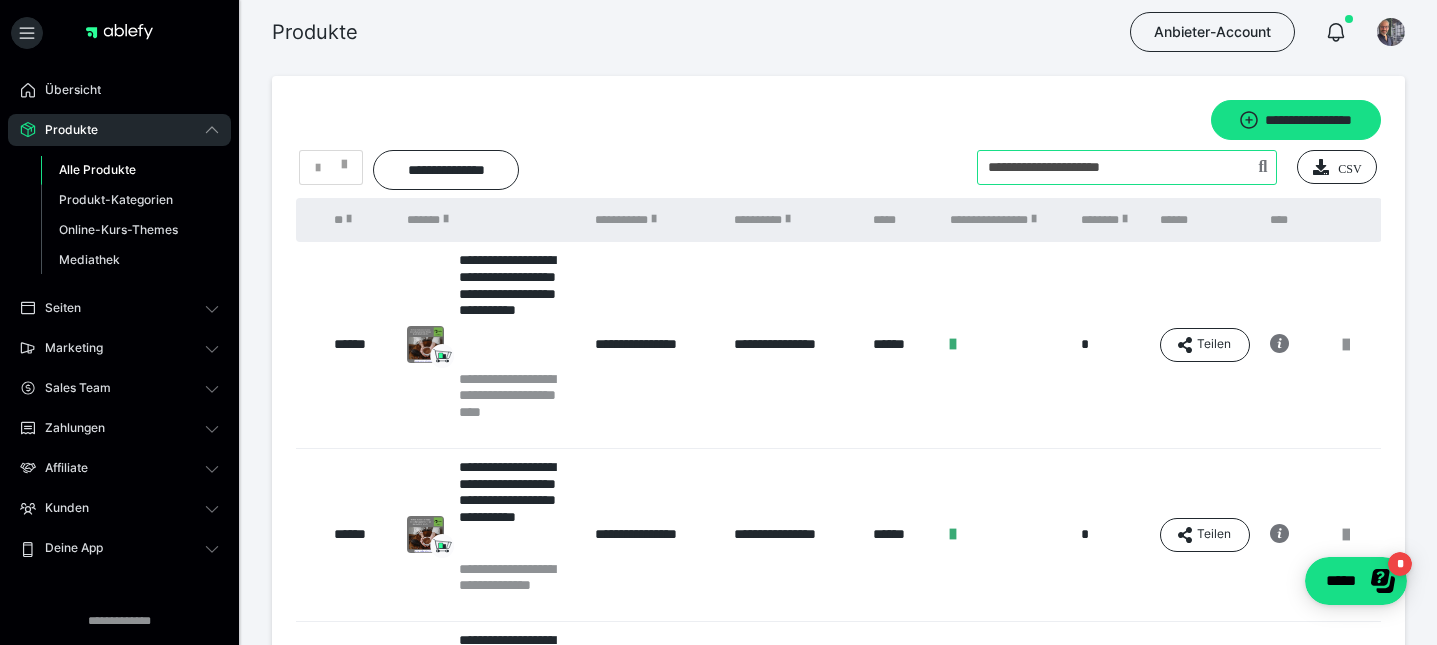 type on "**********" 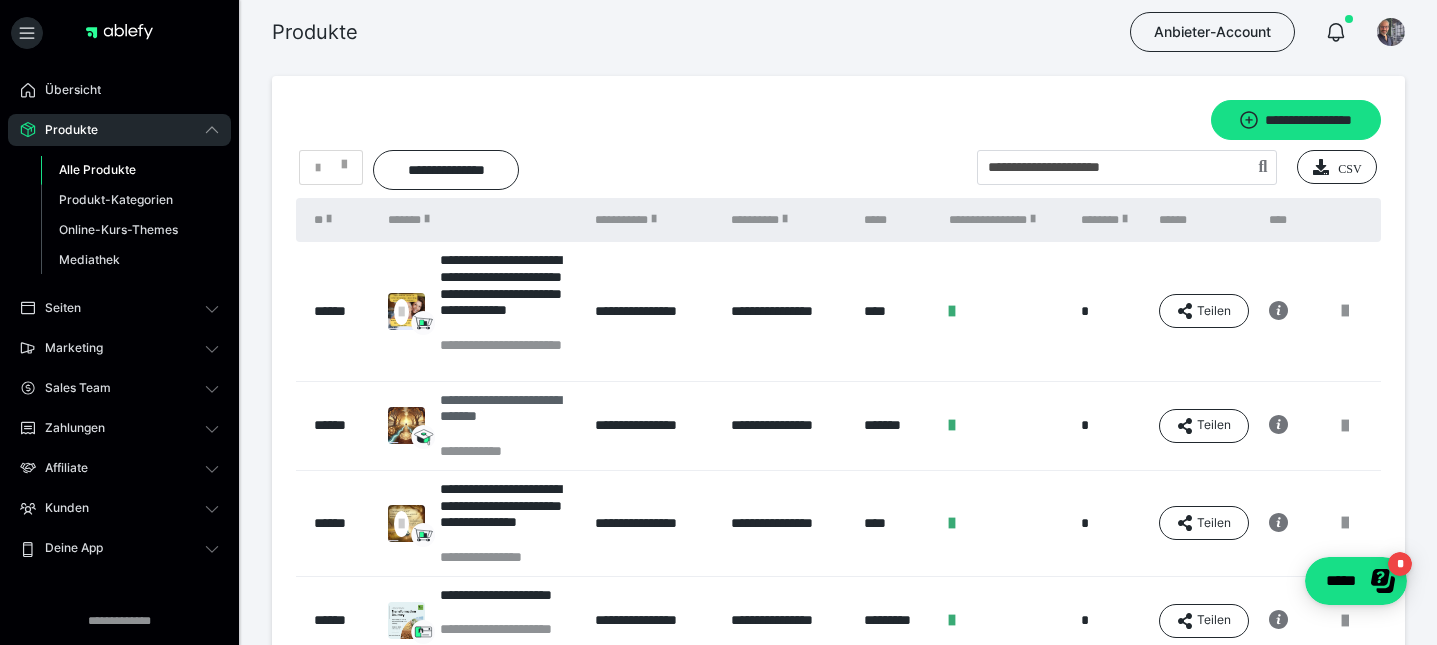 click on "**********" at bounding box center [507, 417] 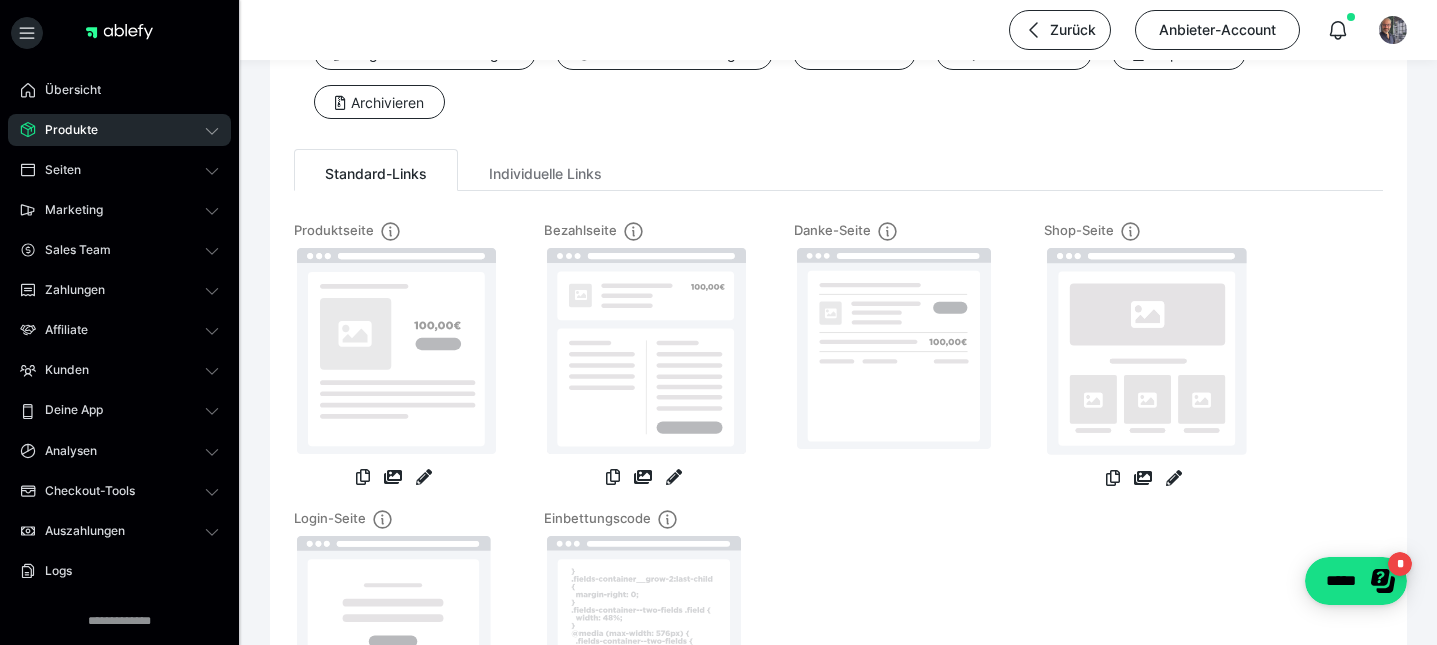 scroll, scrollTop: 144, scrollLeft: 0, axis: vertical 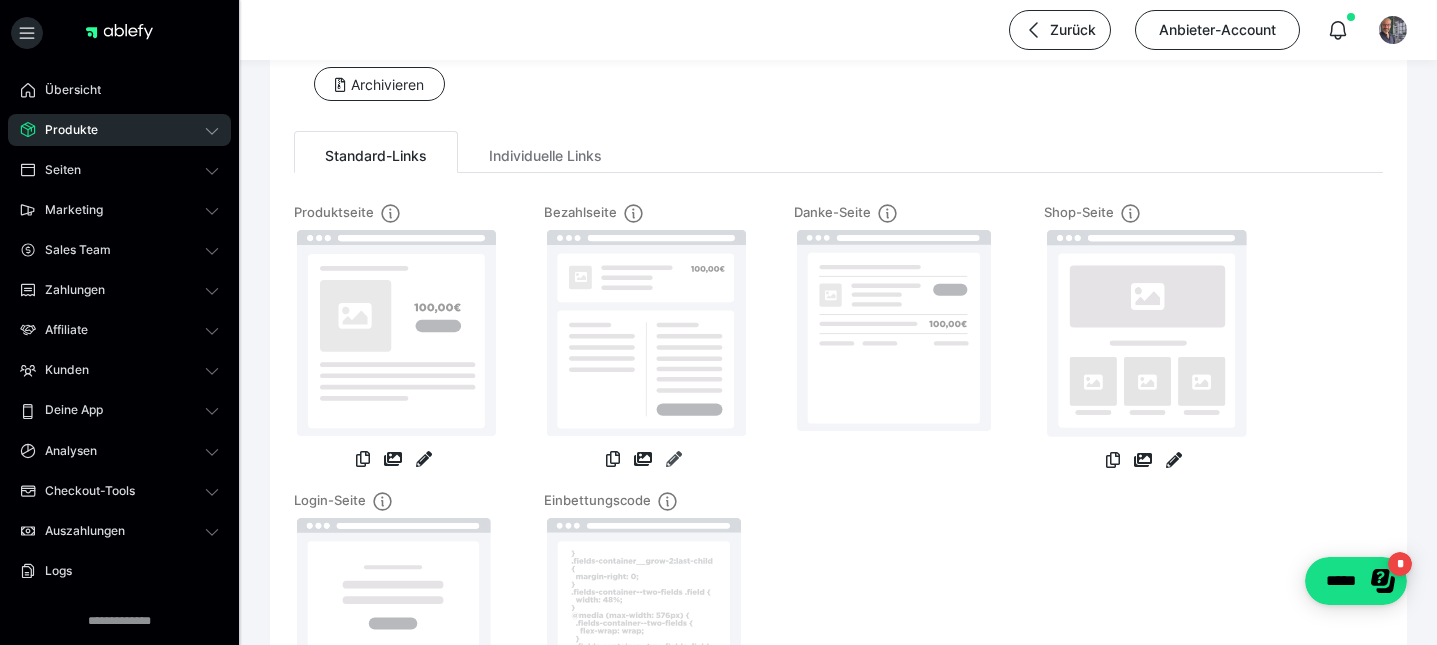click at bounding box center (674, 459) 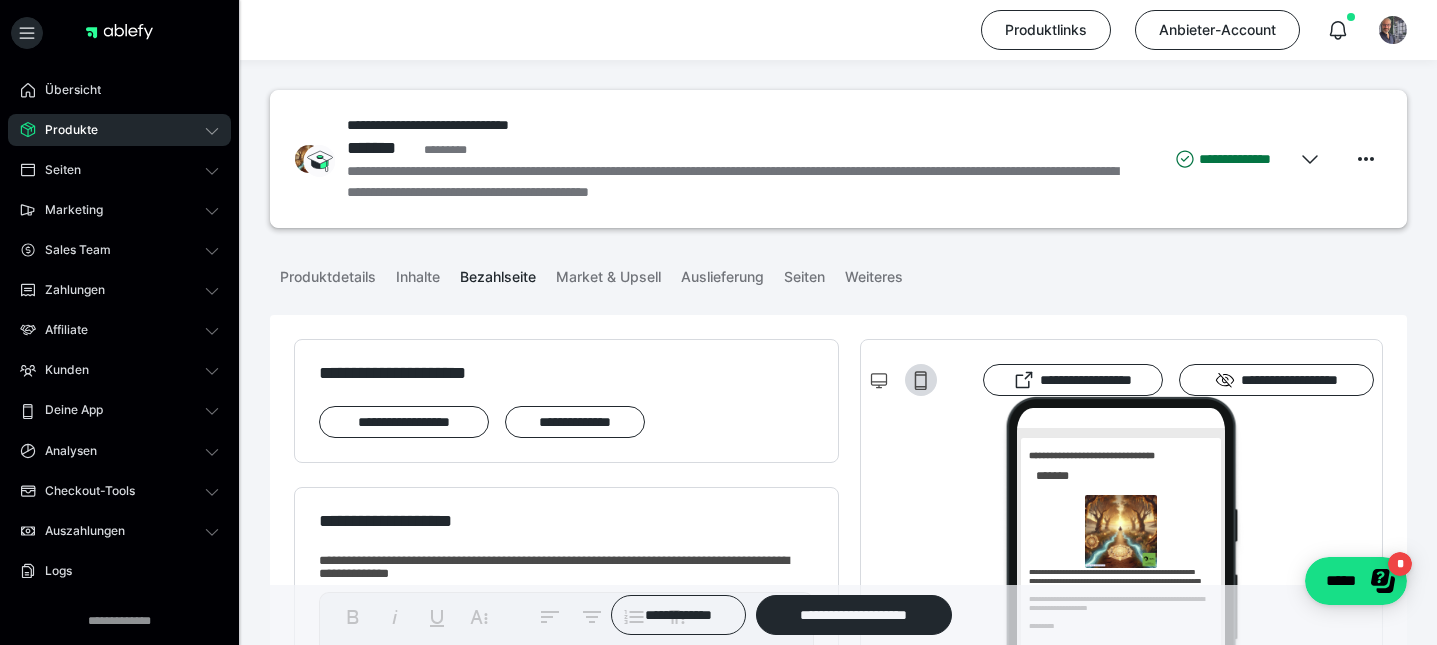 scroll, scrollTop: 0, scrollLeft: 0, axis: both 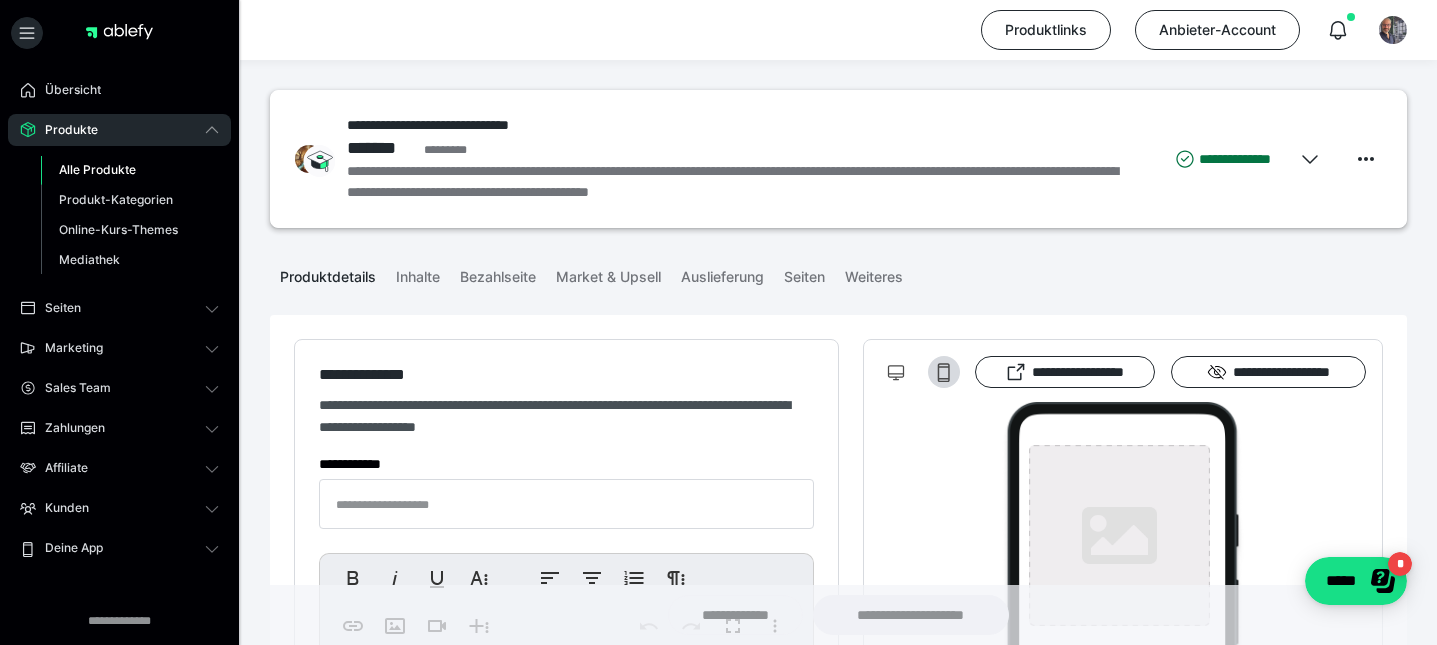 type on "**********" 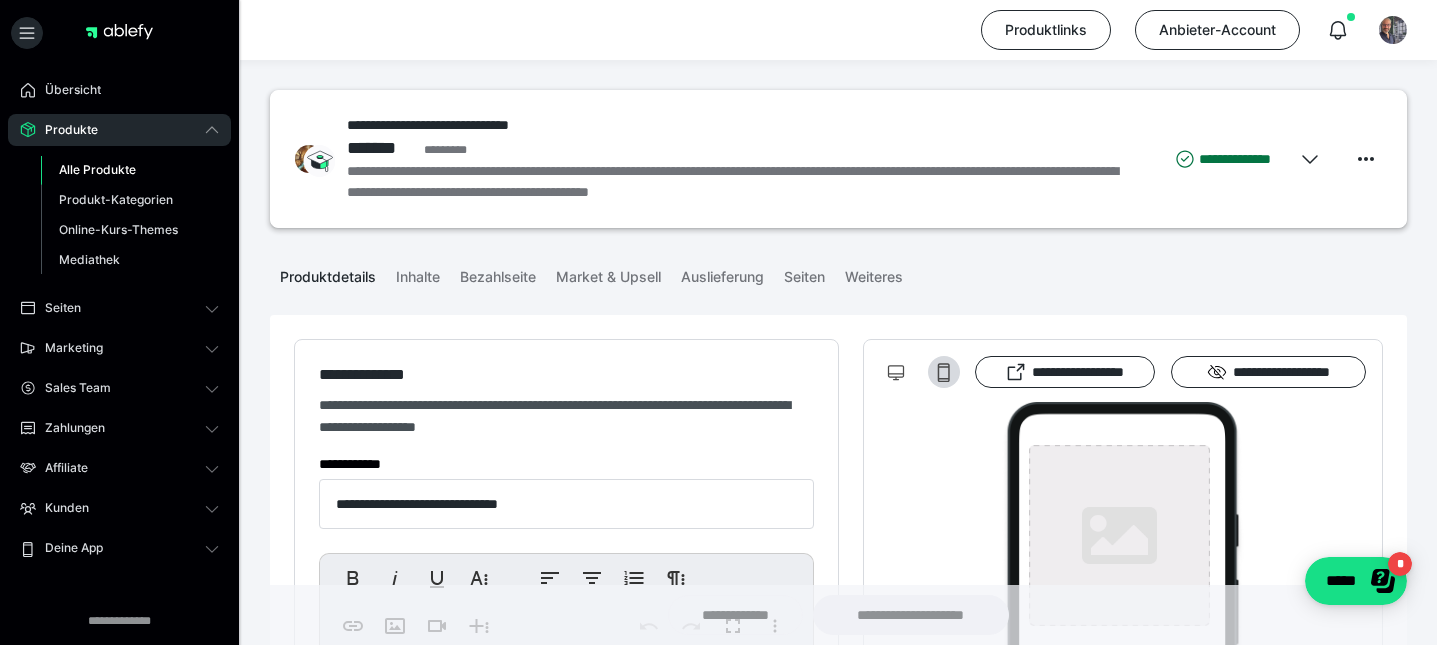 type on "**********" 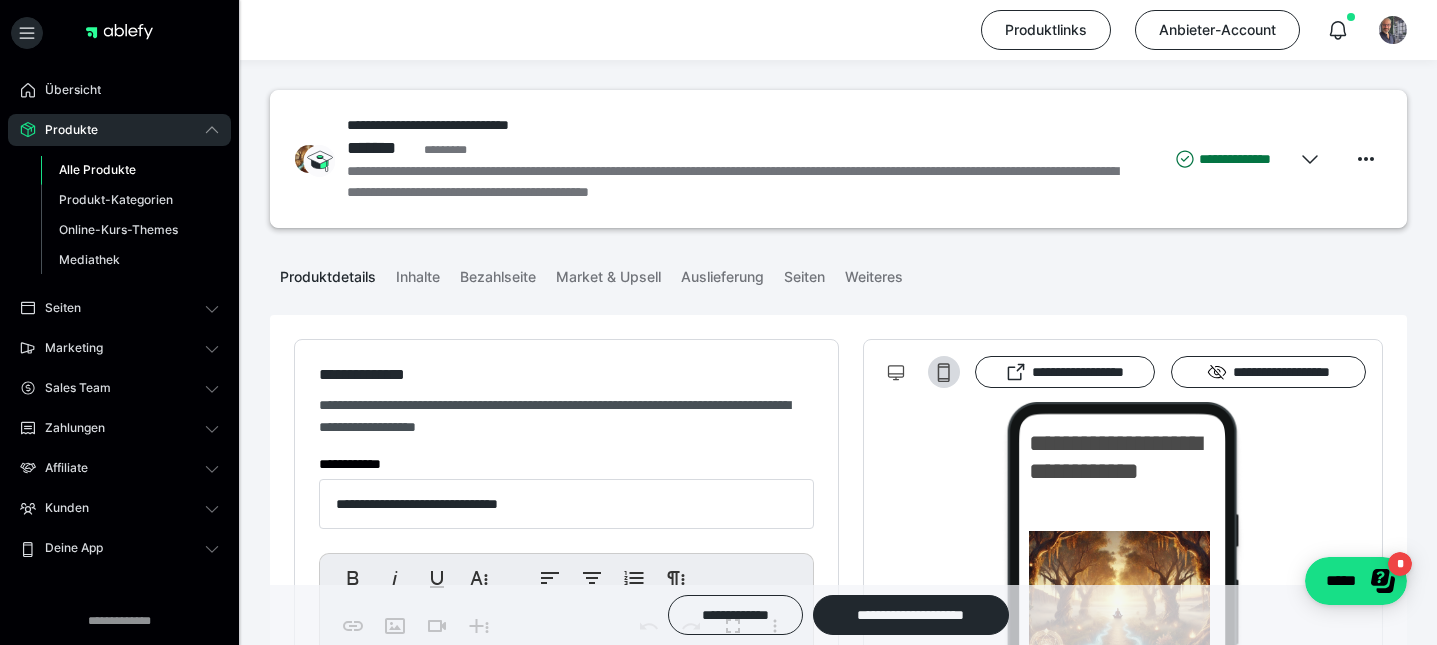 click on "Alle Produkte" at bounding box center (97, 169) 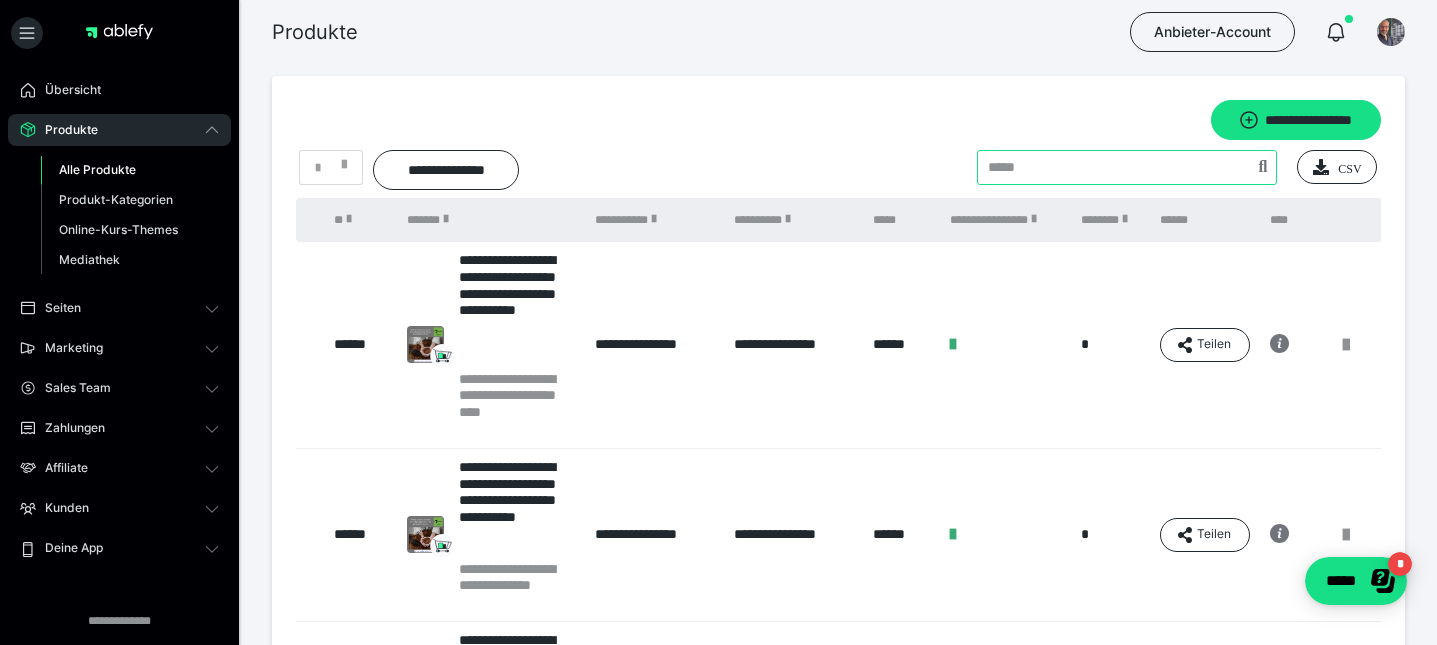 click at bounding box center [1127, 167] 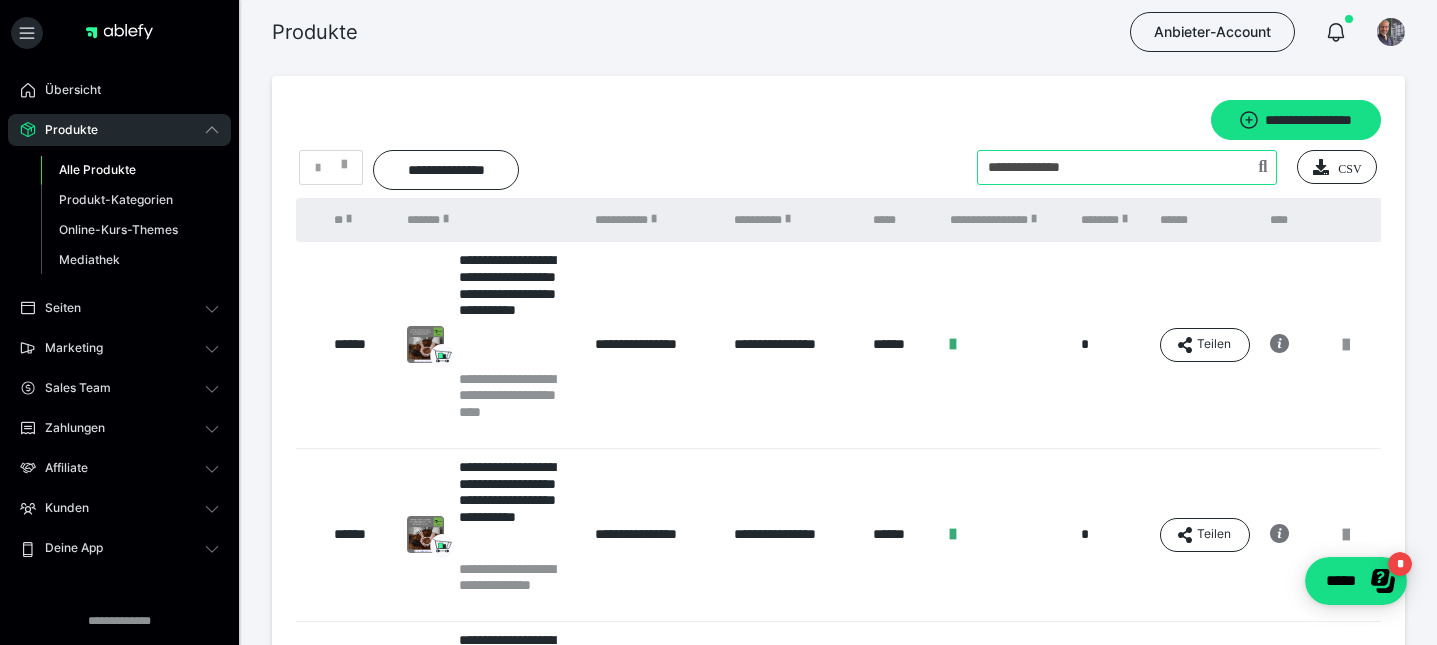 type on "**********" 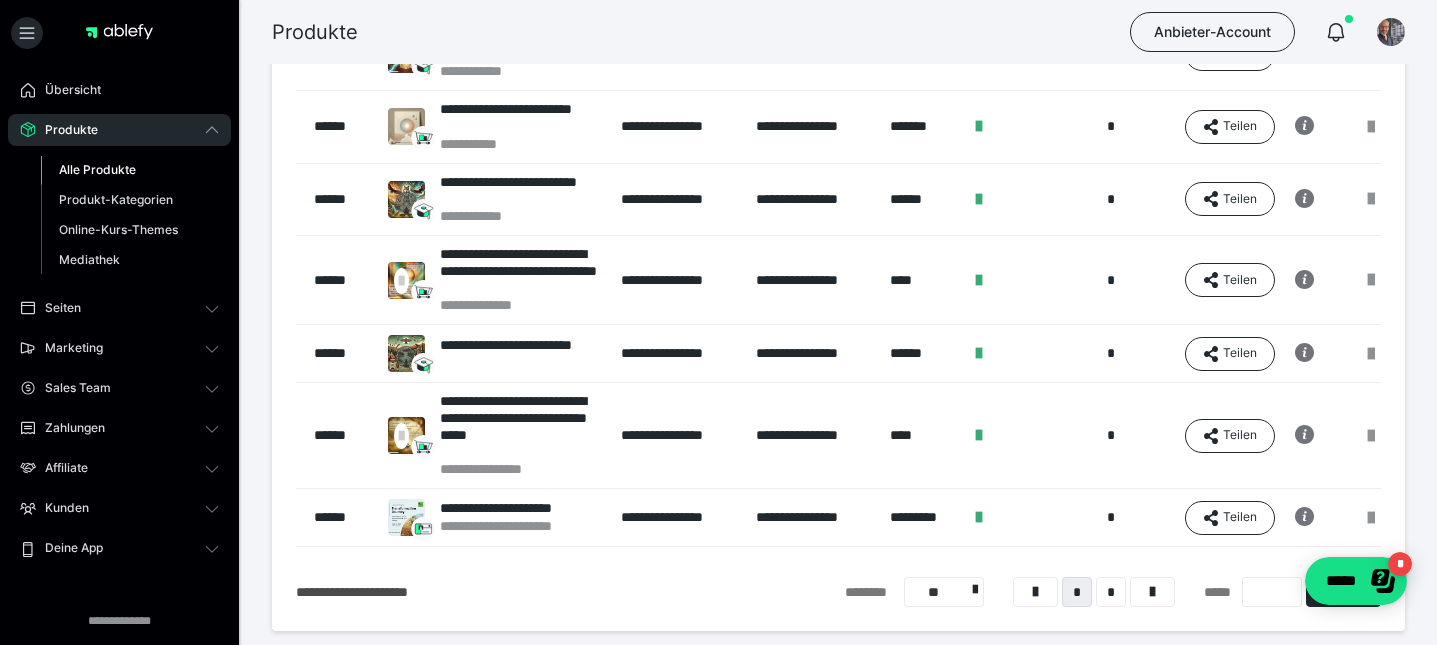 scroll, scrollTop: 526, scrollLeft: 0, axis: vertical 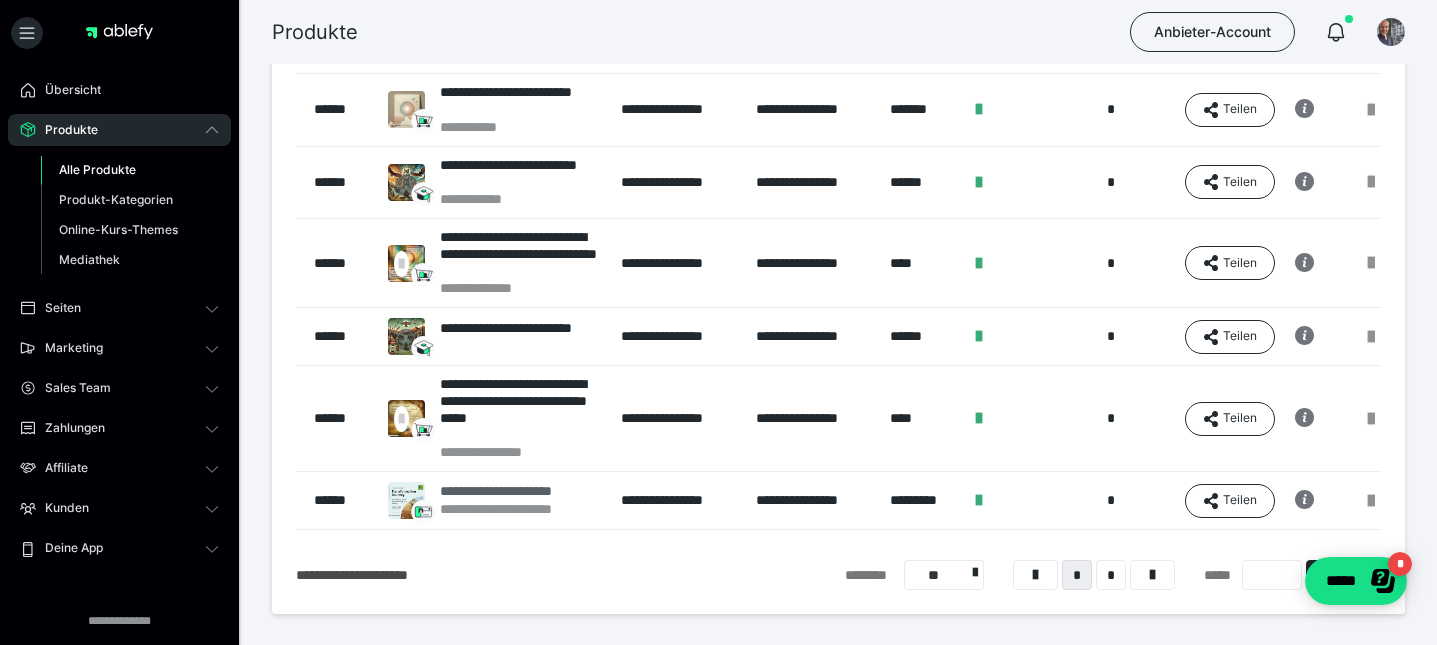 click on "**********" at bounding box center (520, 491) 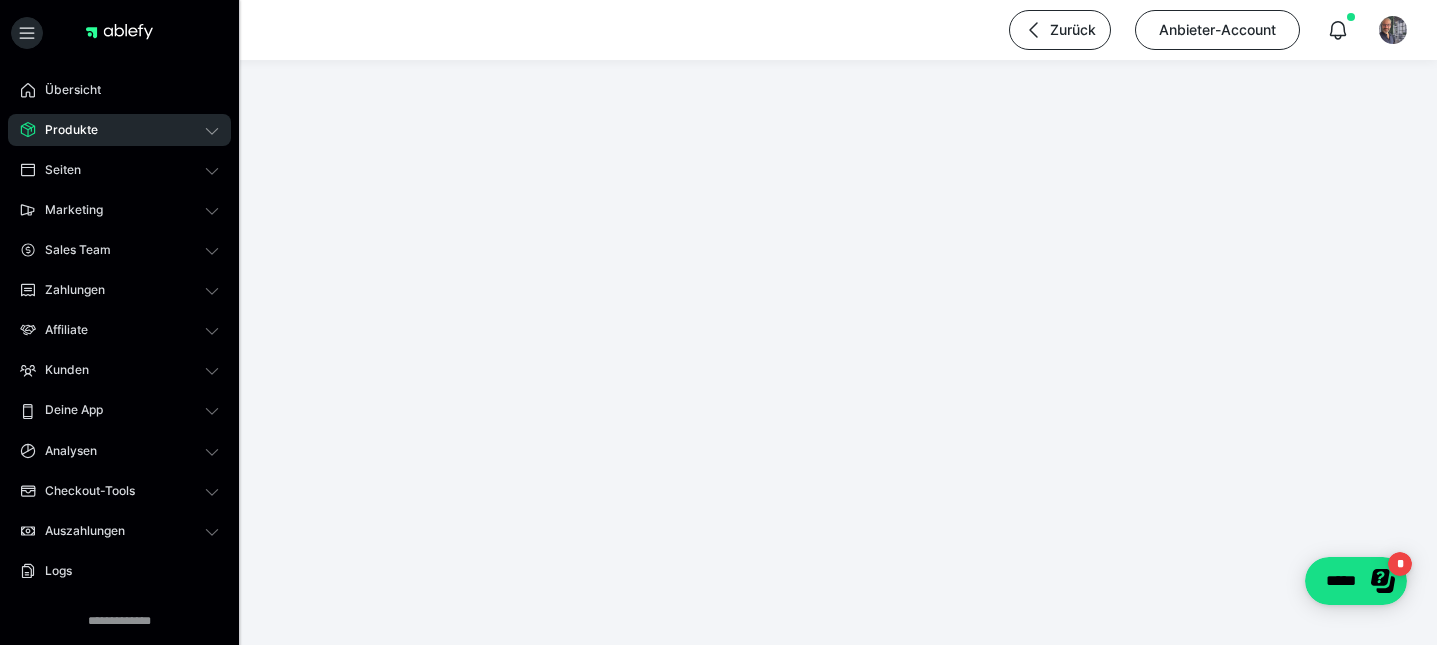 scroll, scrollTop: 0, scrollLeft: 0, axis: both 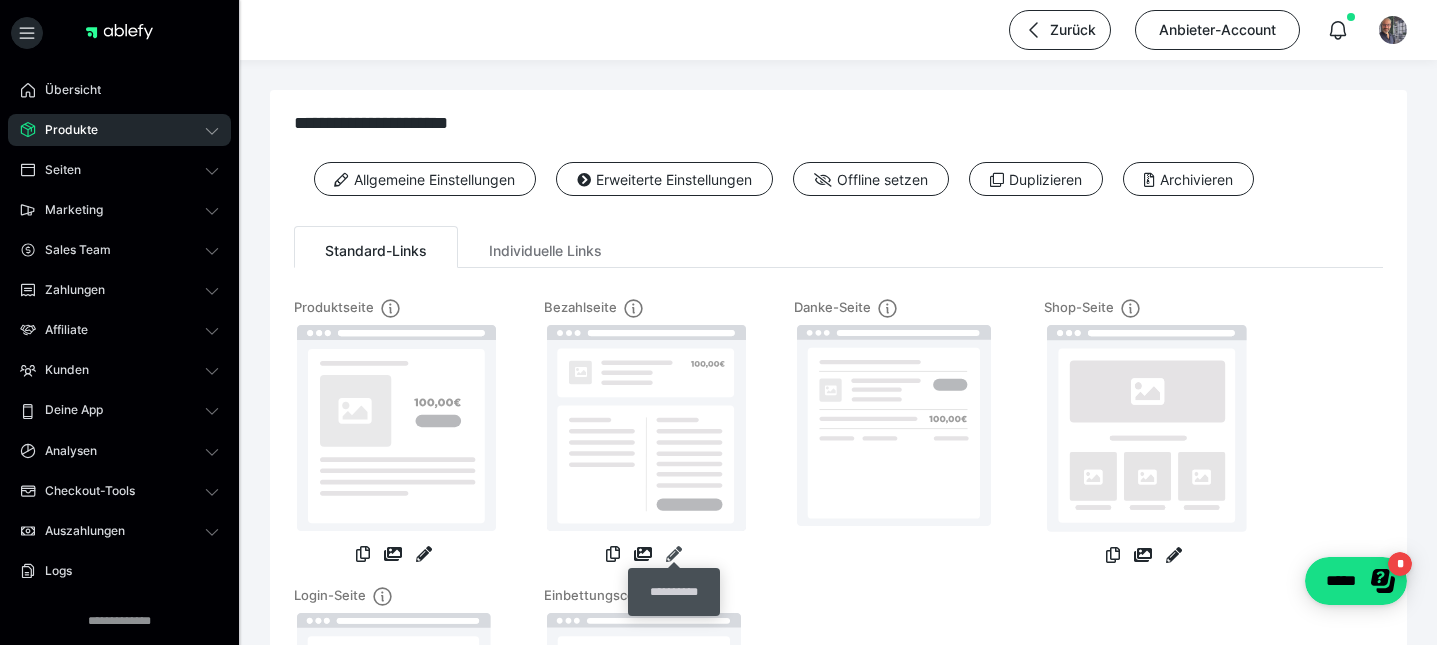 click at bounding box center (674, 554) 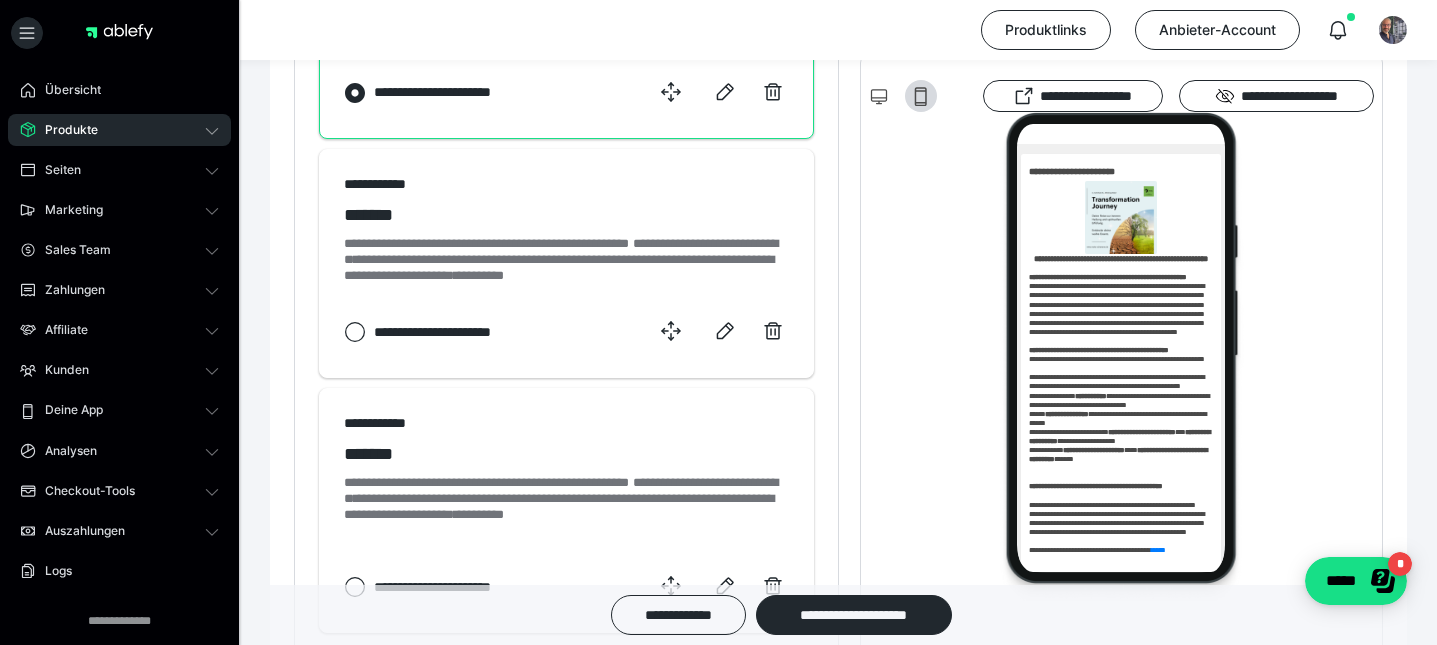 scroll, scrollTop: 1594, scrollLeft: 0, axis: vertical 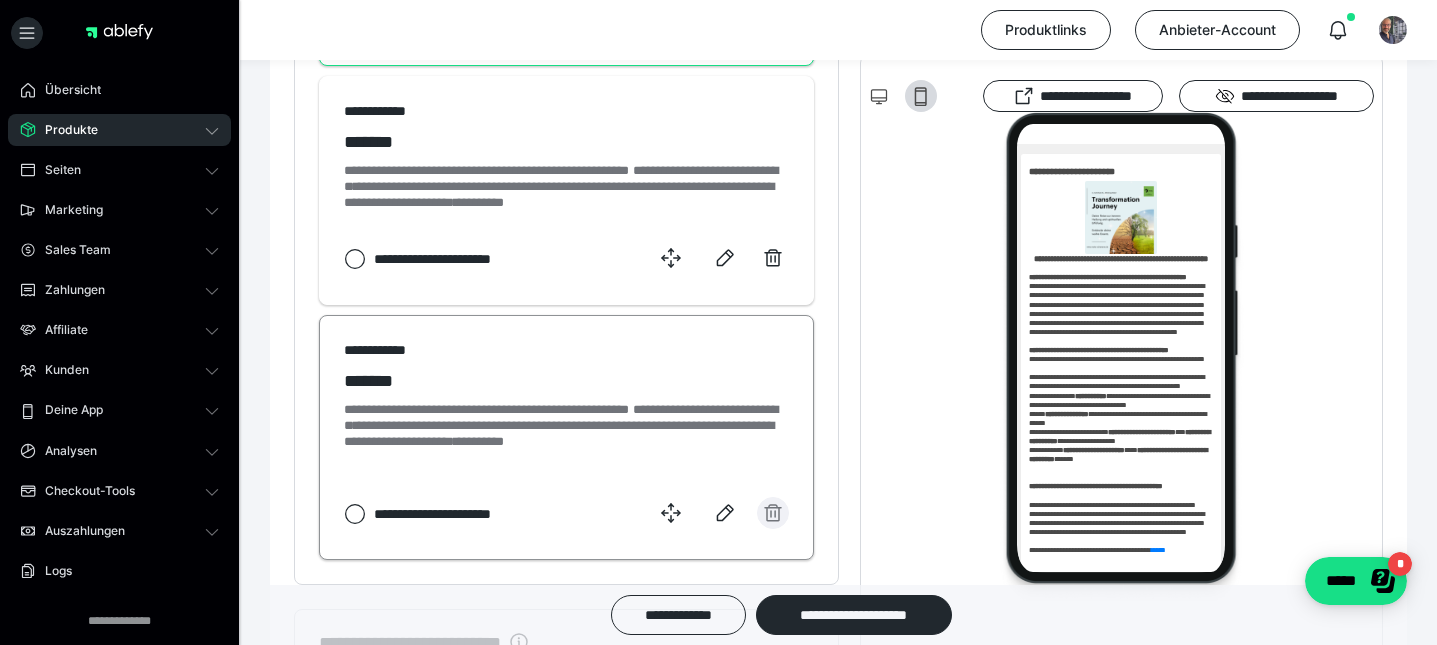 click 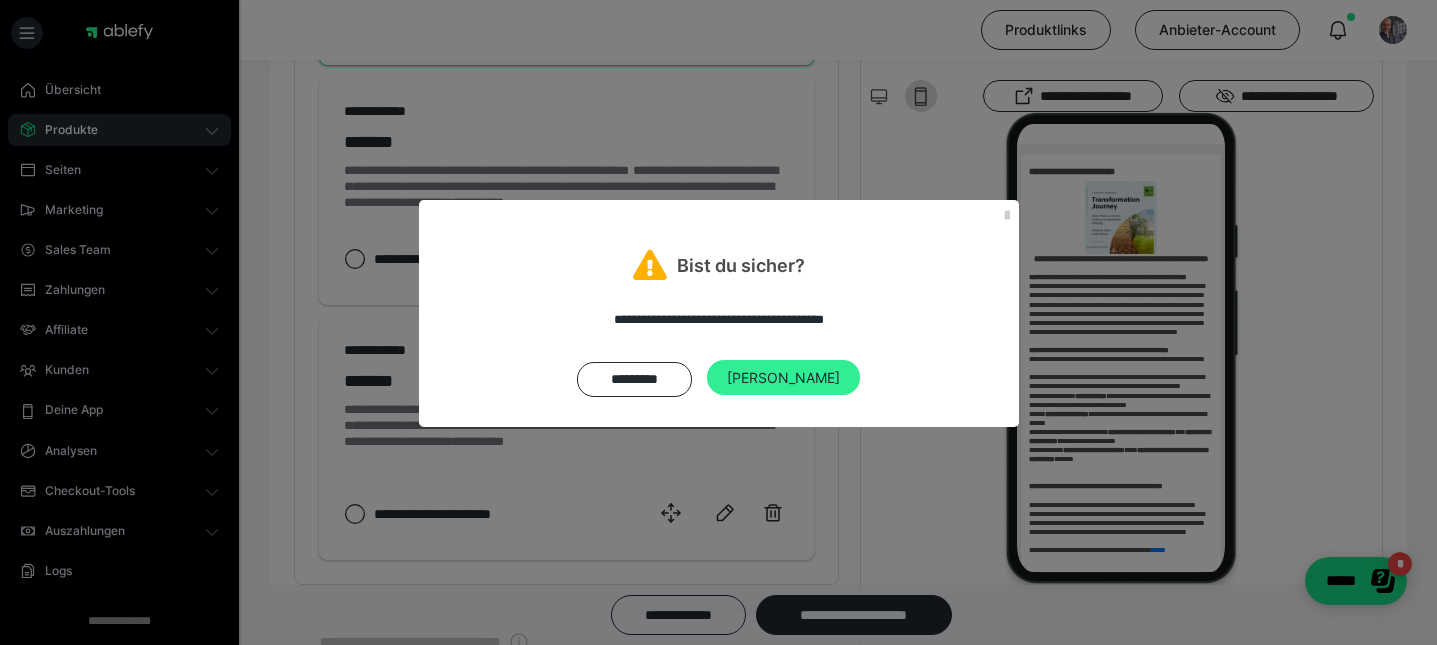 click on "[PERSON_NAME]" at bounding box center (783, 378) 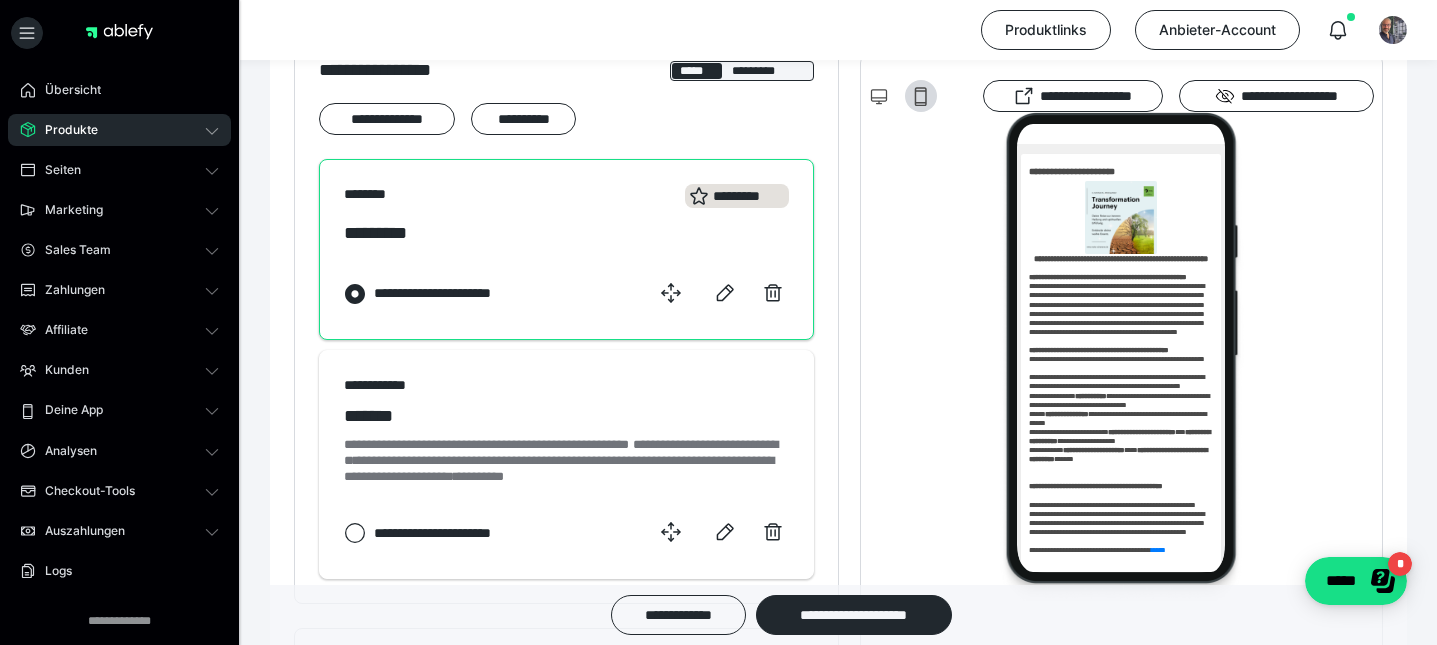 scroll, scrollTop: 1324, scrollLeft: 0, axis: vertical 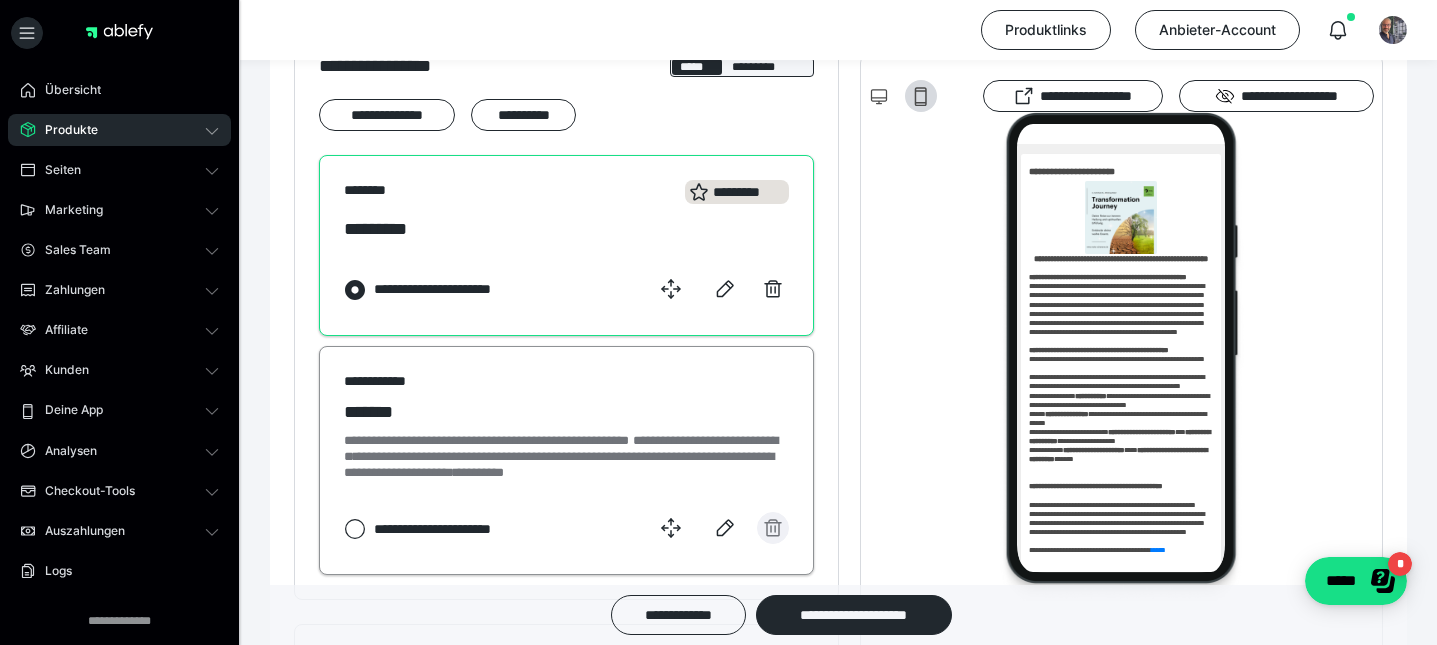 click 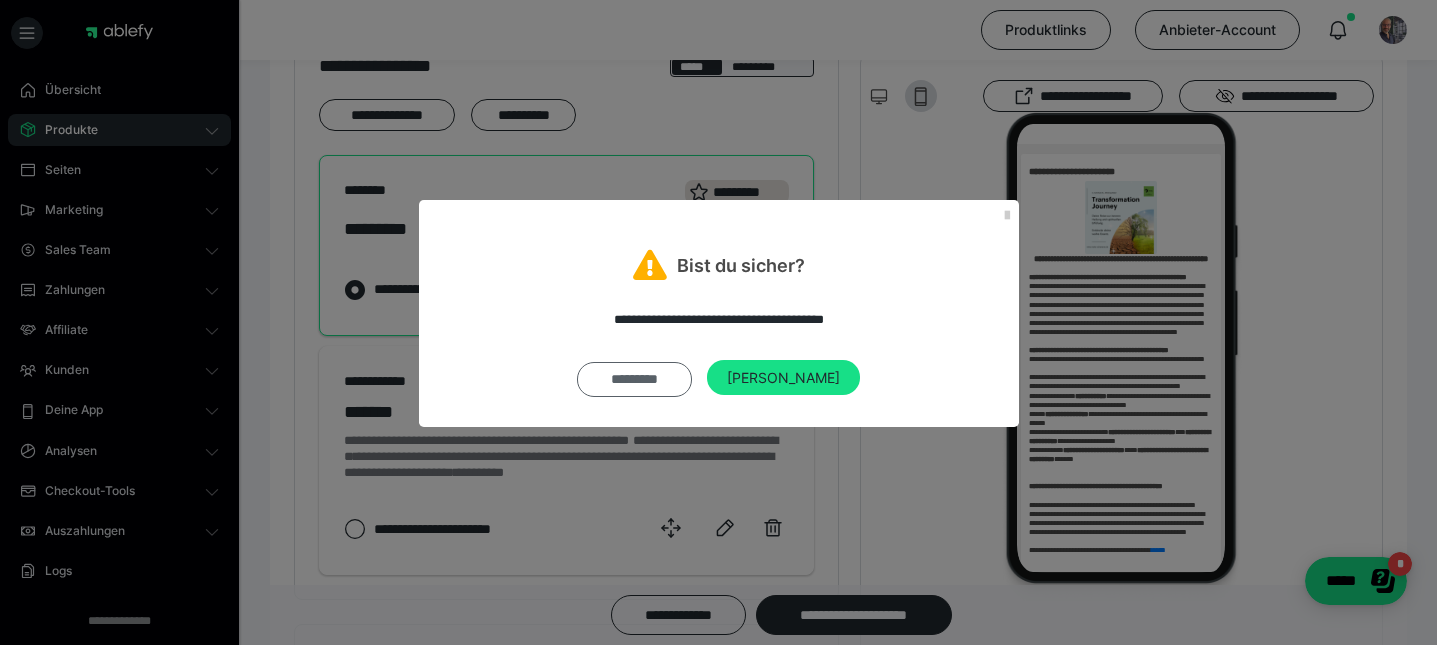 click on "*********" at bounding box center [634, 380] 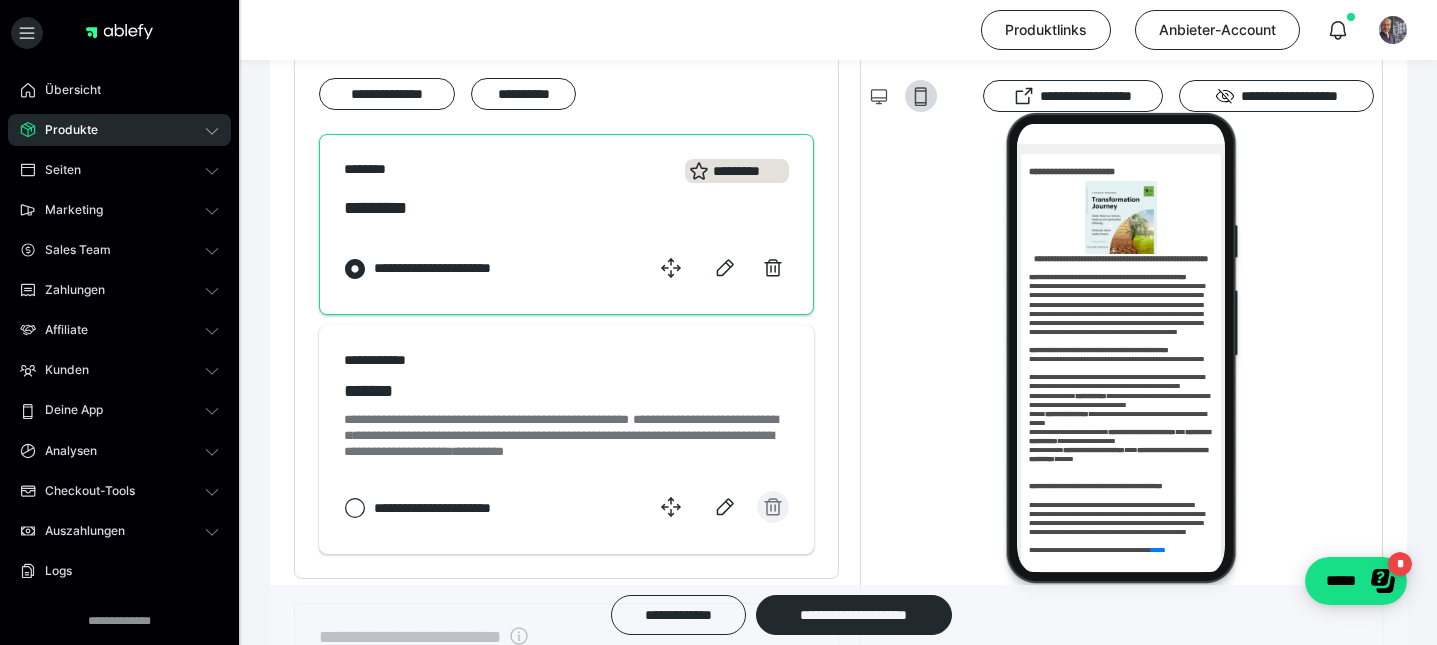 scroll, scrollTop: 1346, scrollLeft: 0, axis: vertical 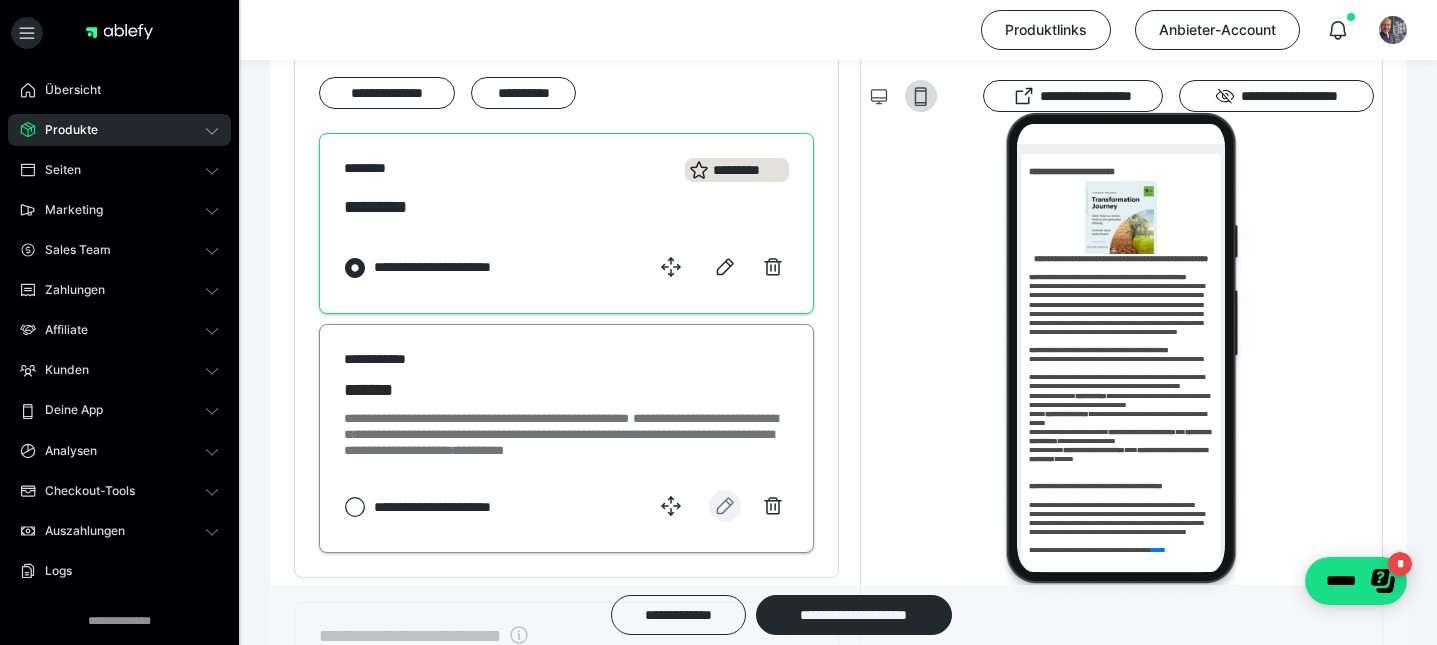 click 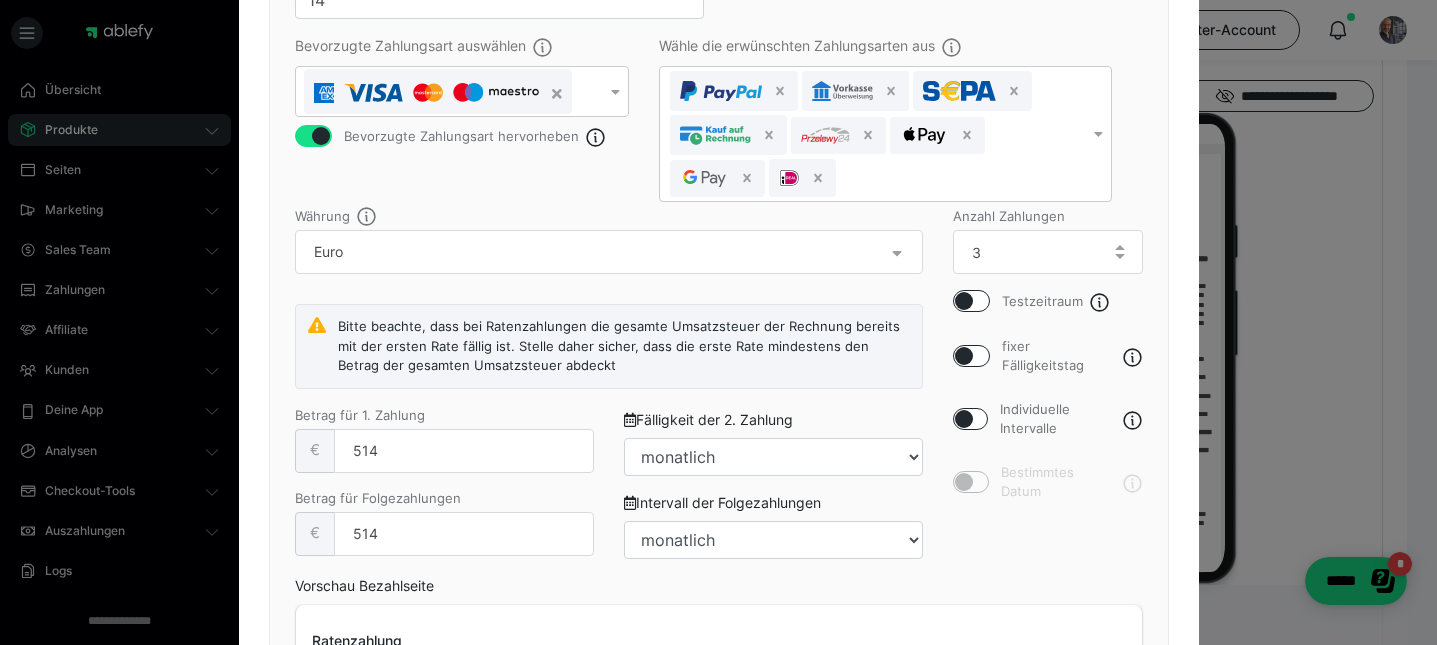 scroll, scrollTop: 541, scrollLeft: 0, axis: vertical 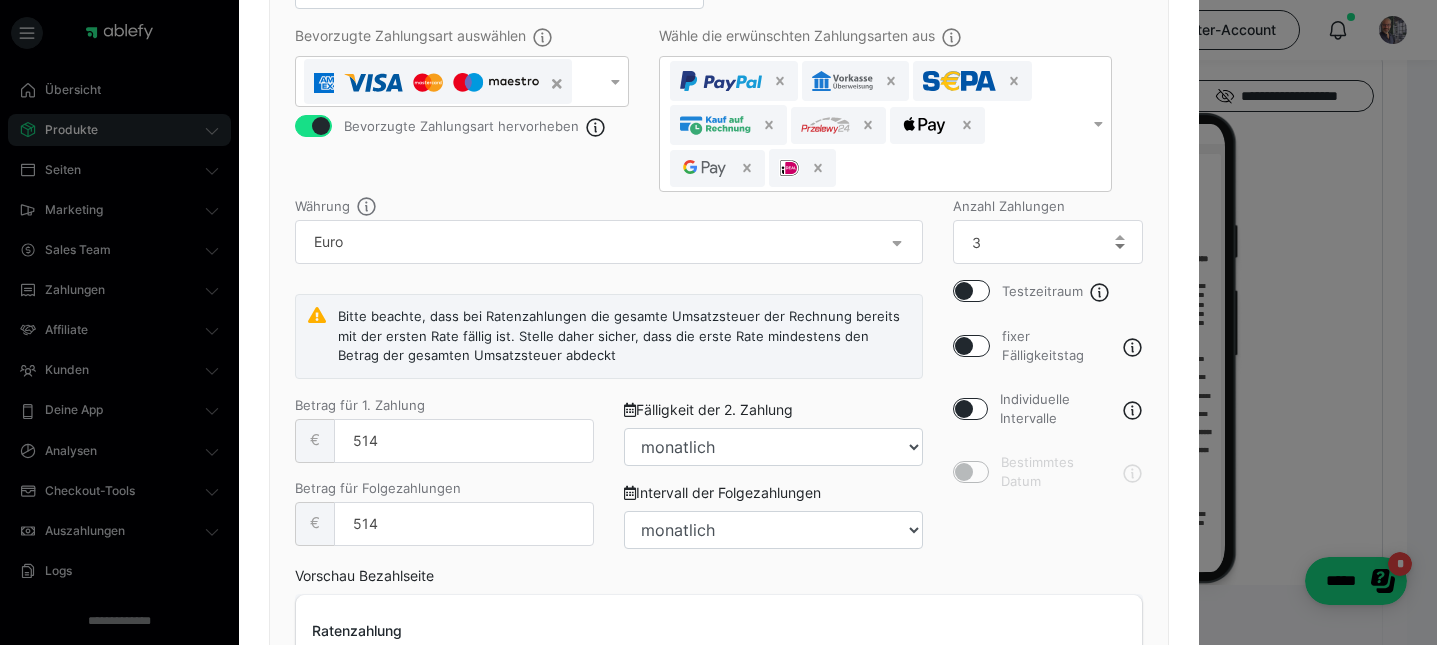 click at bounding box center [1120, 246] 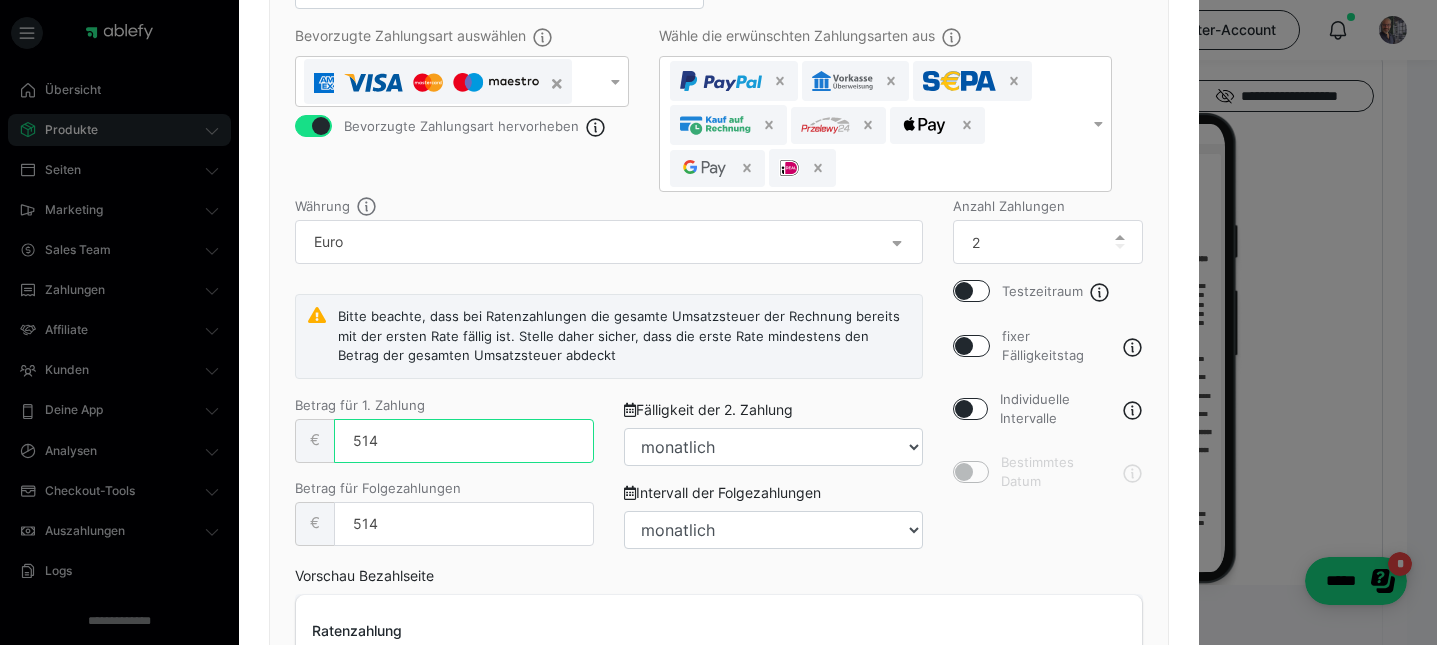 drag, startPoint x: 442, startPoint y: 449, endPoint x: 339, endPoint y: 439, distance: 103.4843 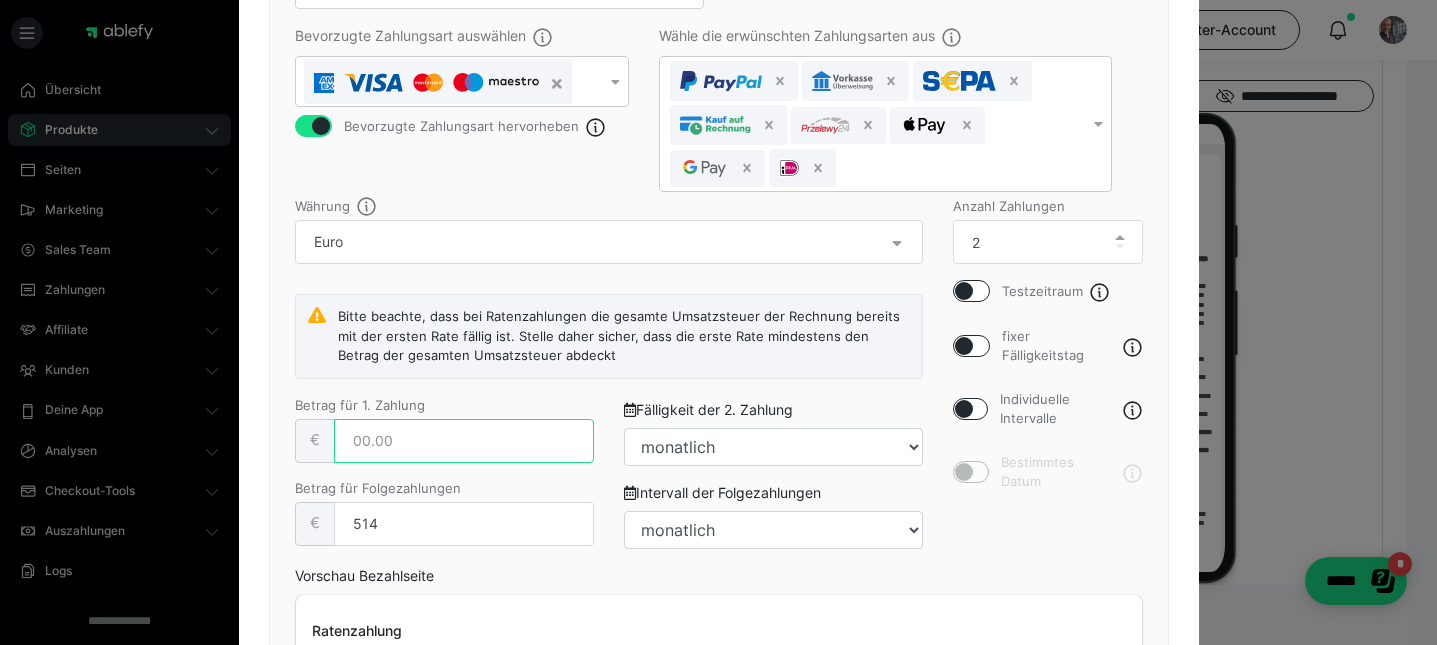 type 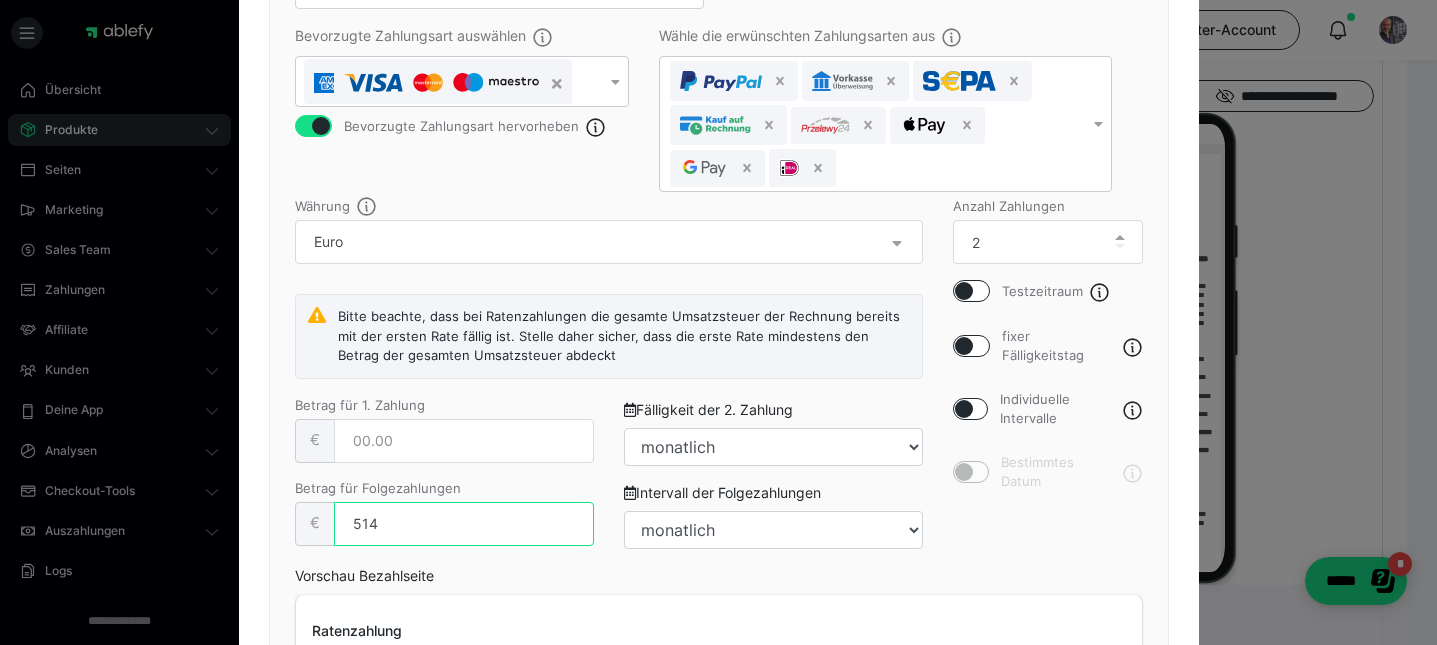 drag, startPoint x: 392, startPoint y: 518, endPoint x: 334, endPoint y: 519, distance: 58.00862 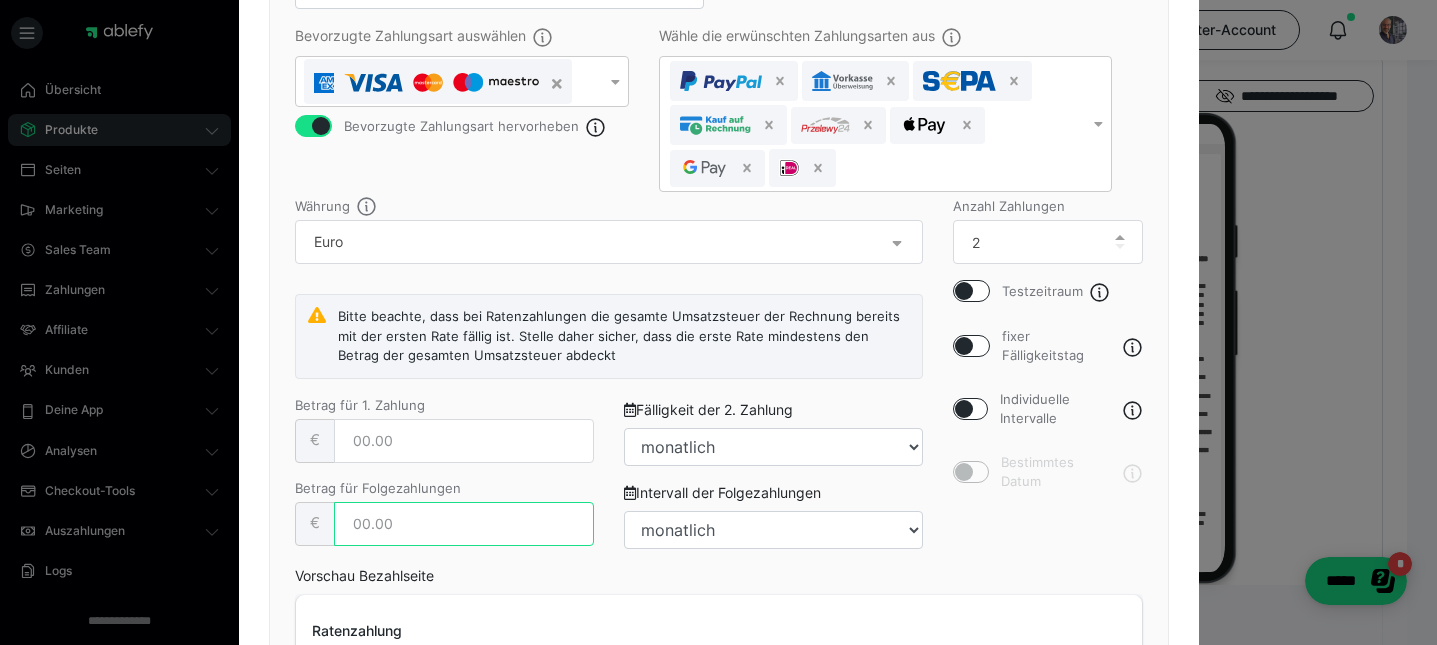 type 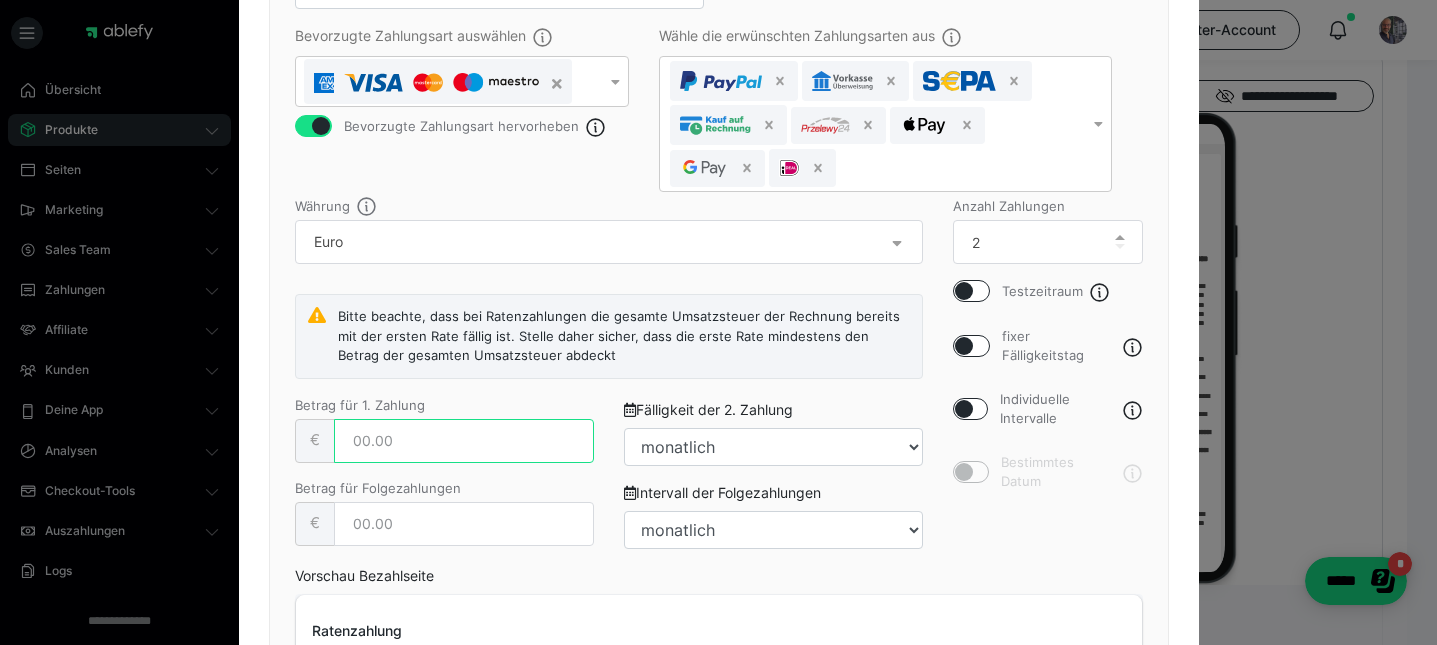 click at bounding box center [464, 441] 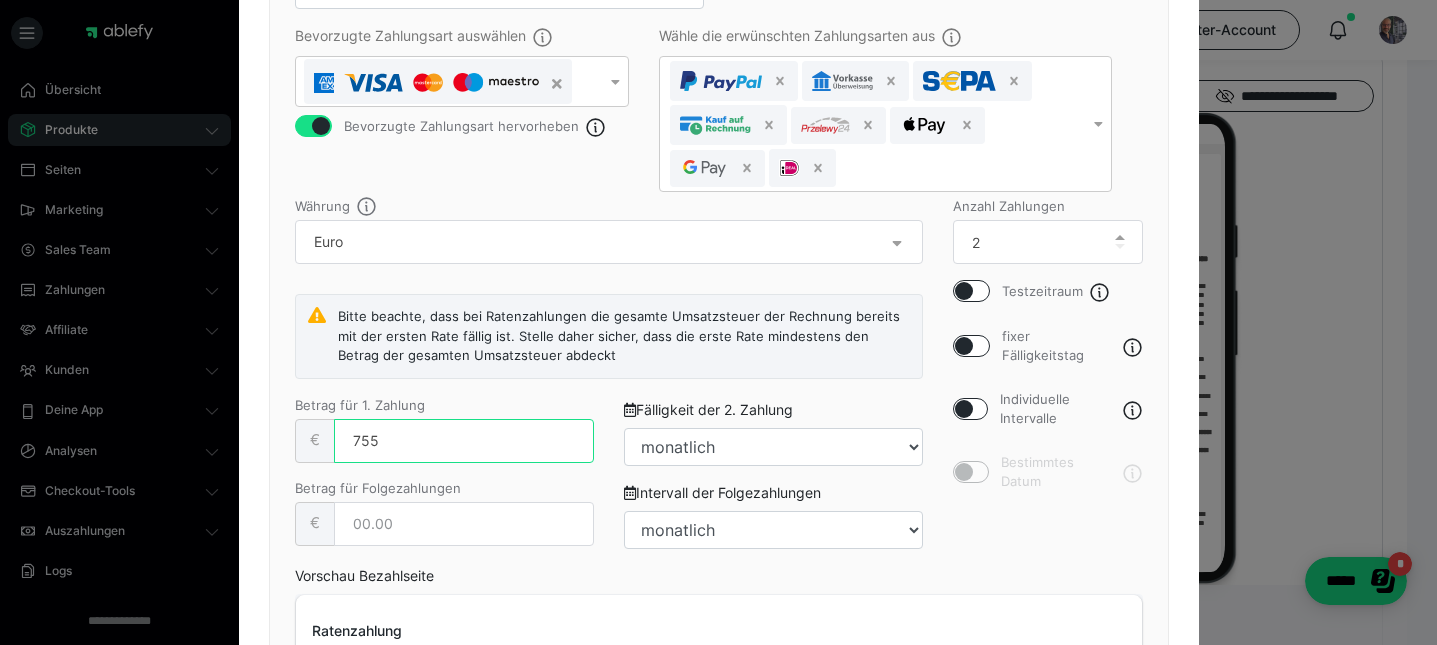 type on "755" 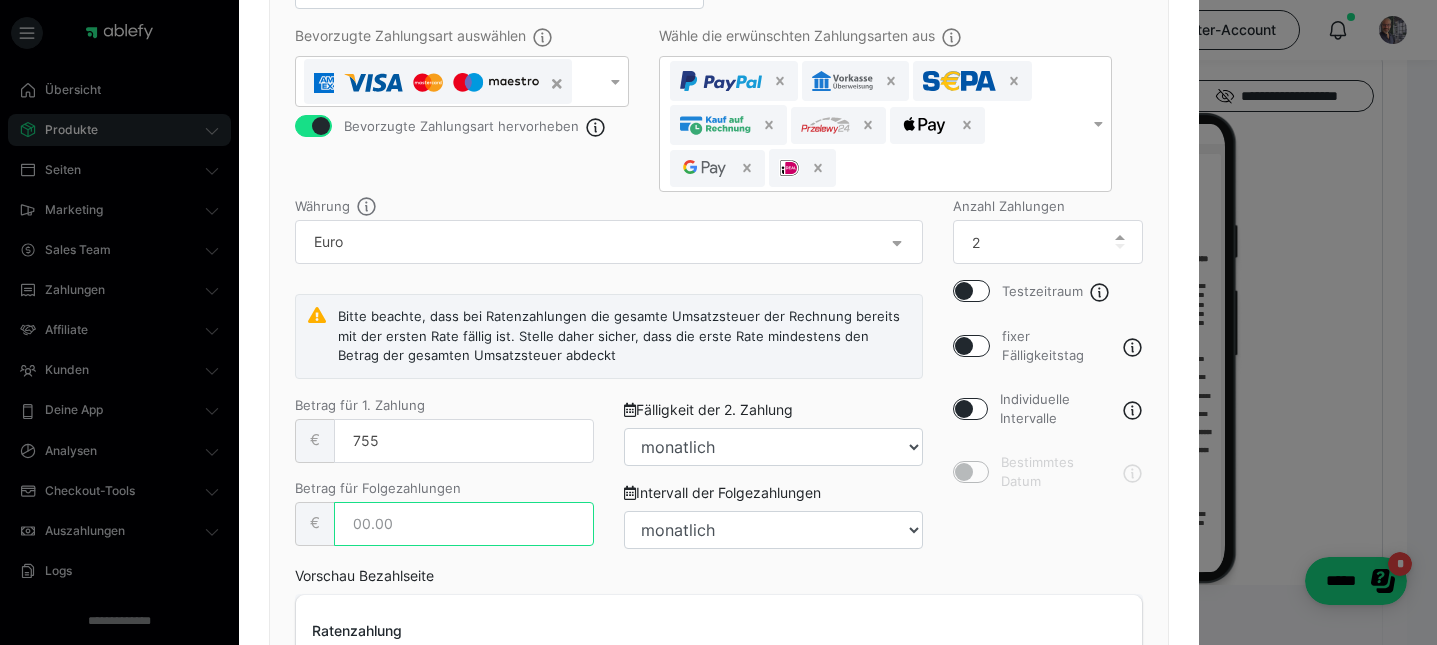 click at bounding box center [464, 524] 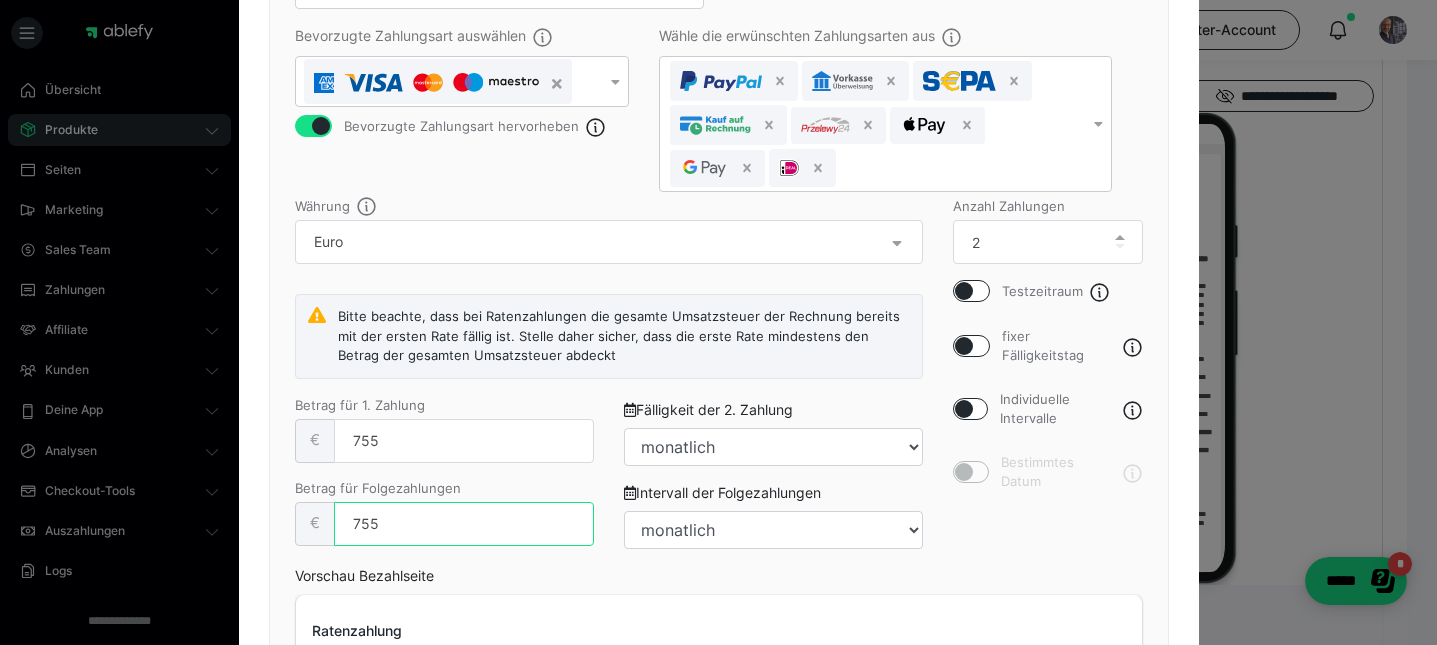 type on "755" 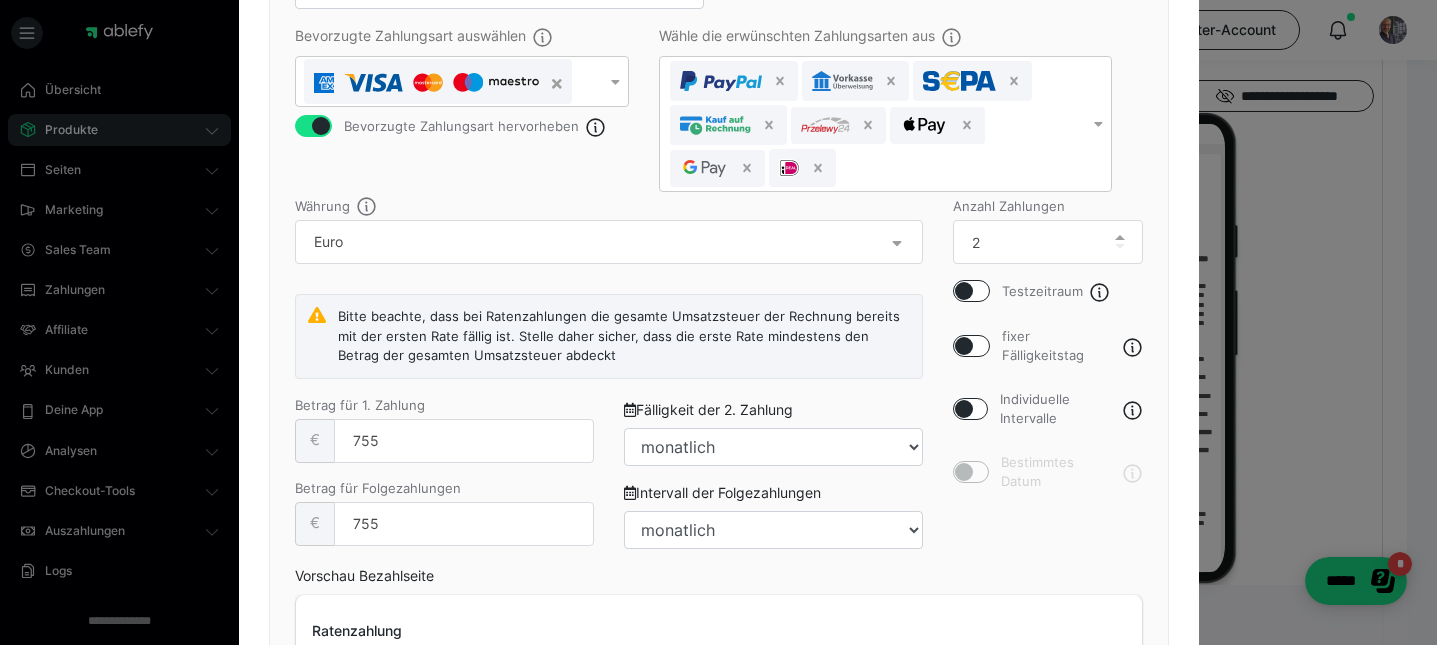click on "Vorschau Bezahlseite Ratenzahlung 755,00€ Die erste Zahlung über  755,00€  ist am [DATE] fällig.    Die nächste Zahlung über  755,00€  wird ab dem [DATE] monatlich und insgesamt 1 mal berechnet.  Der Gesamtpreis für 2 Zahlung(en) beträgt  1.510,00€ ." at bounding box center (719, 652) 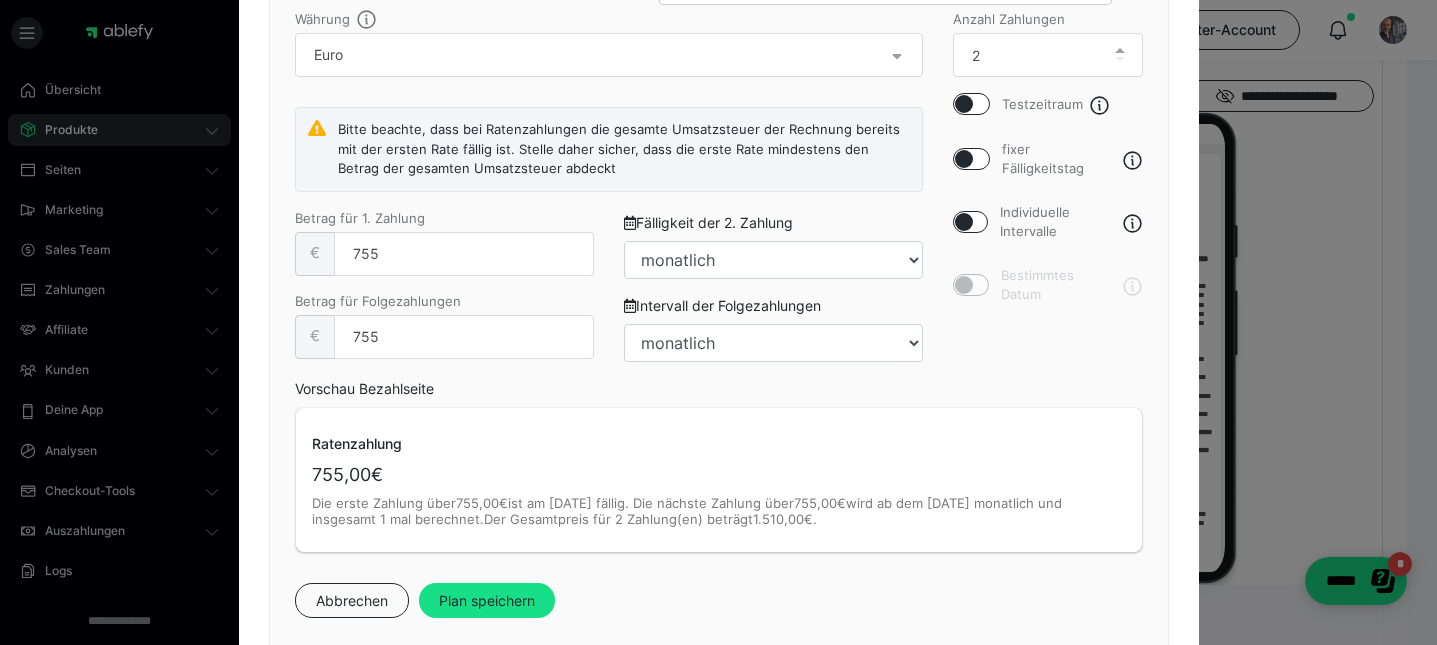 scroll, scrollTop: 732, scrollLeft: 0, axis: vertical 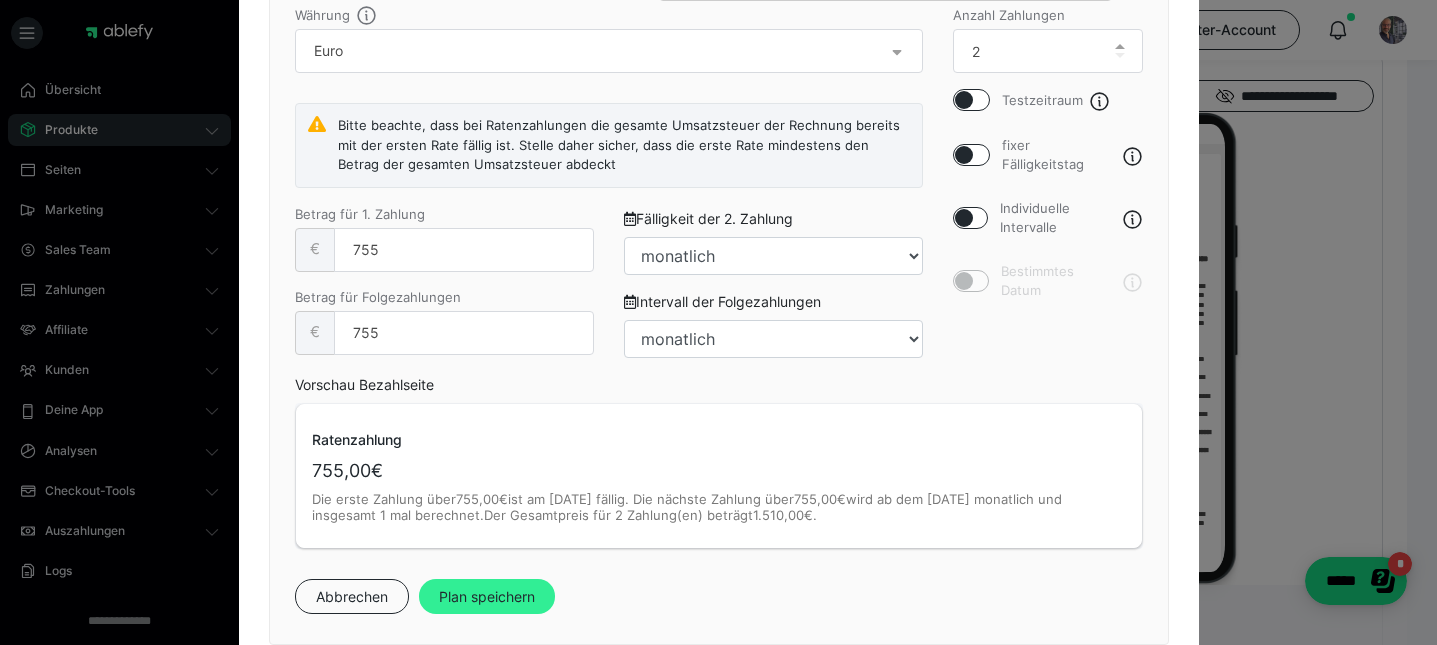 click on "Plan speichern" at bounding box center [487, 597] 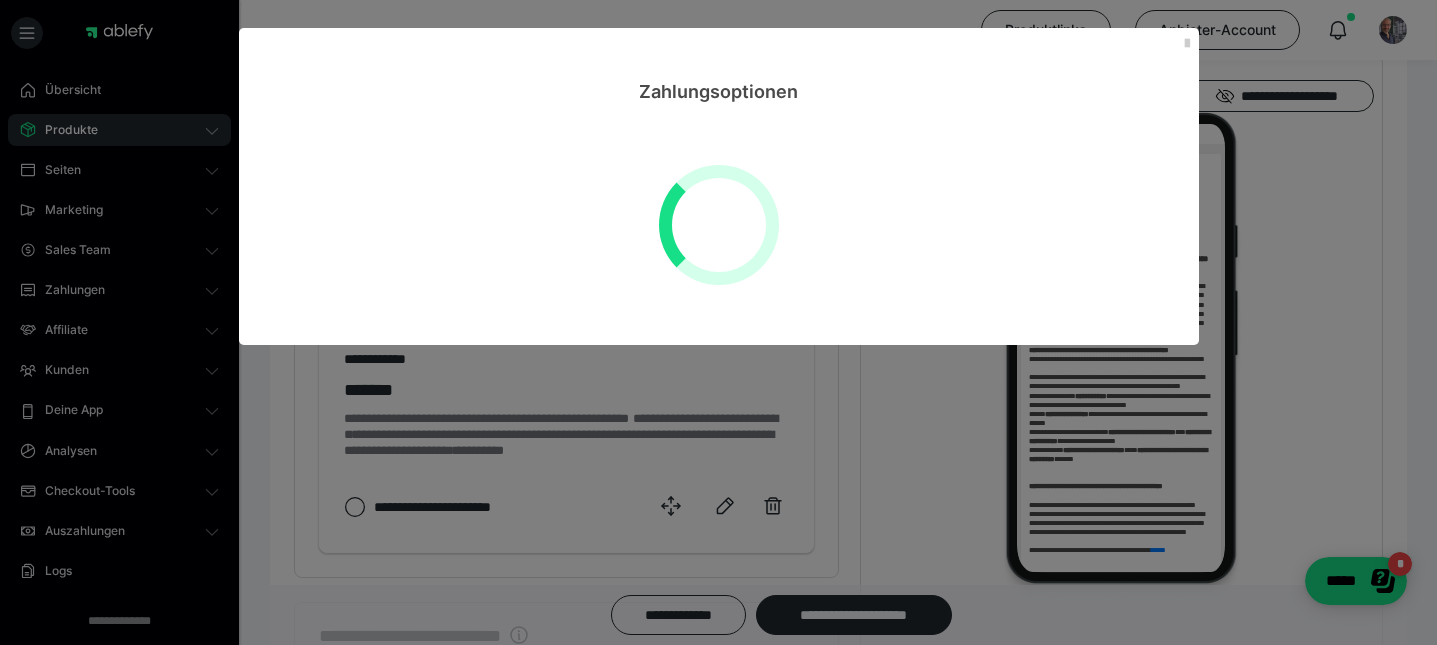 select on "**" 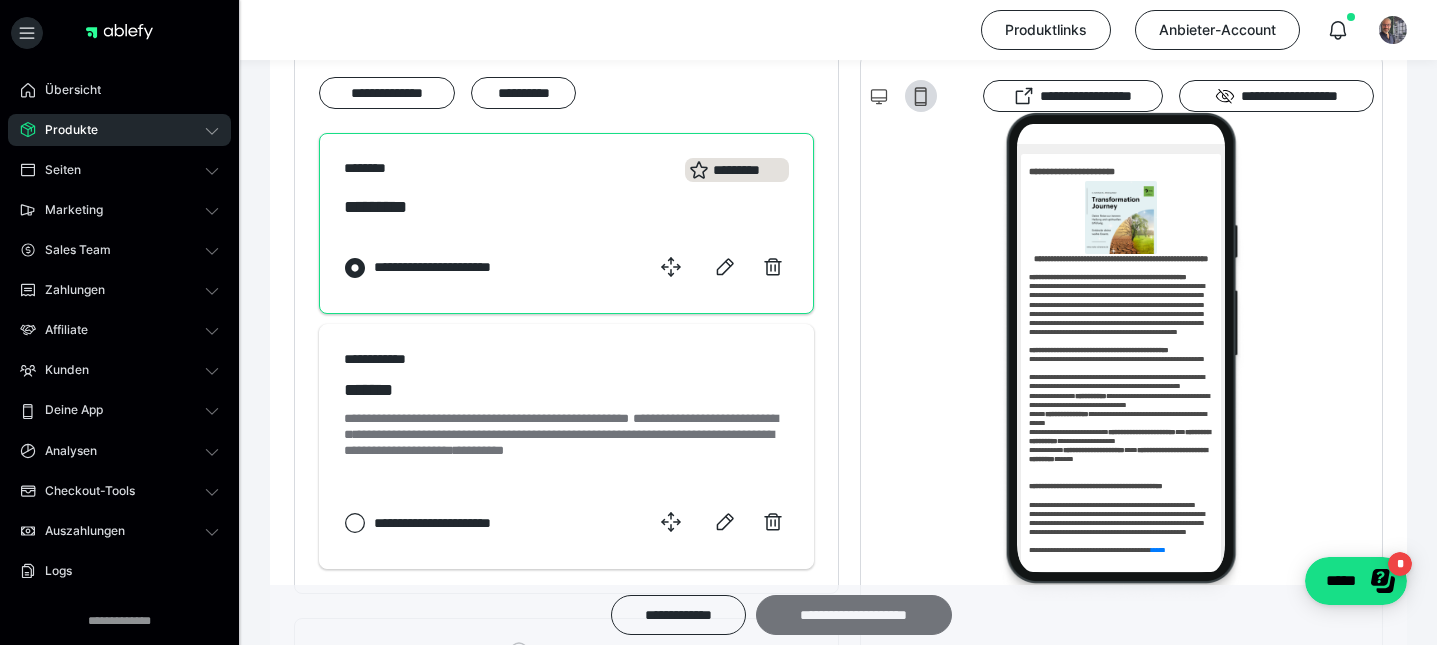 click on "**********" at bounding box center (854, 615) 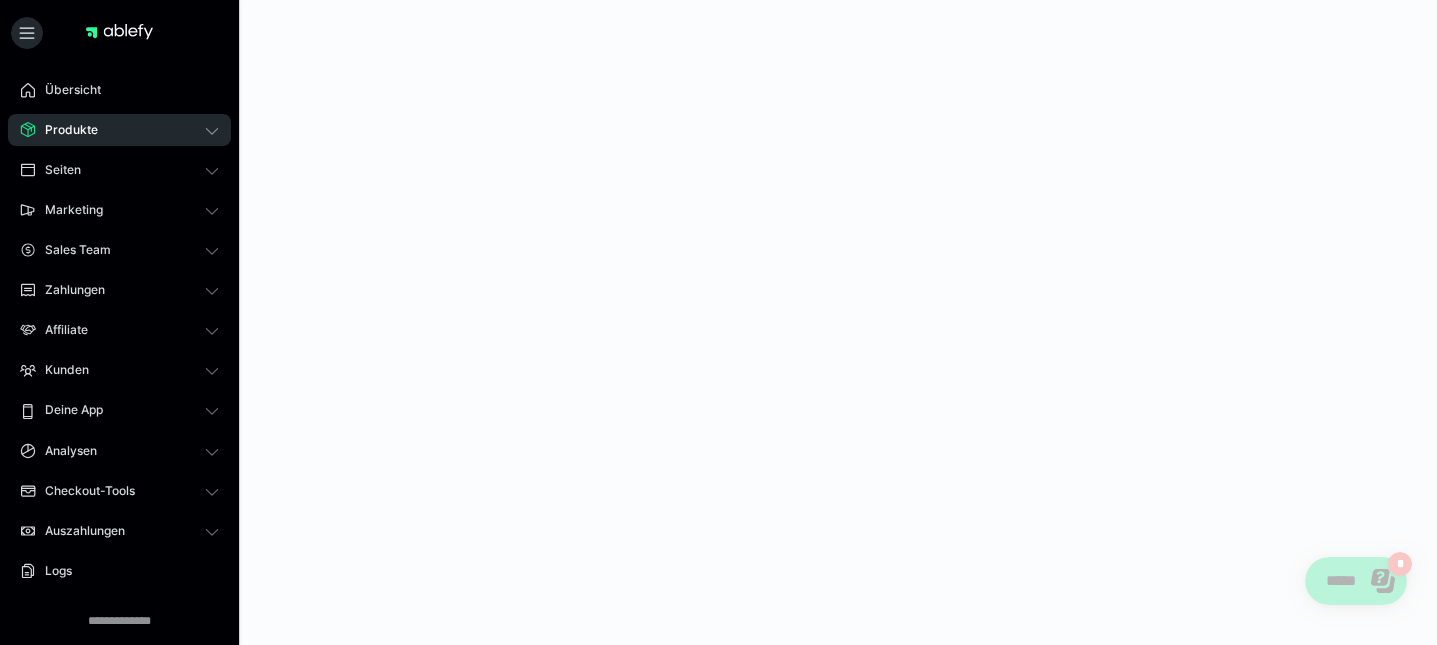 scroll, scrollTop: 0, scrollLeft: 0, axis: both 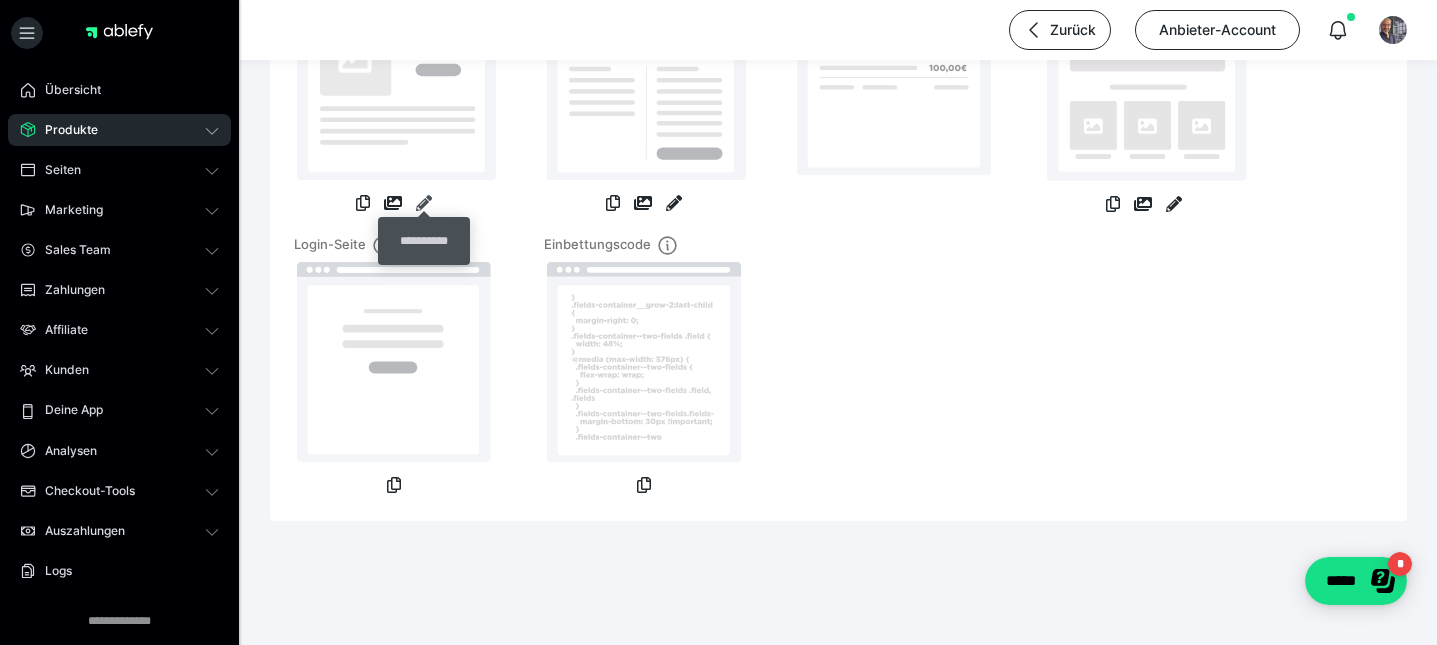 click at bounding box center (424, 203) 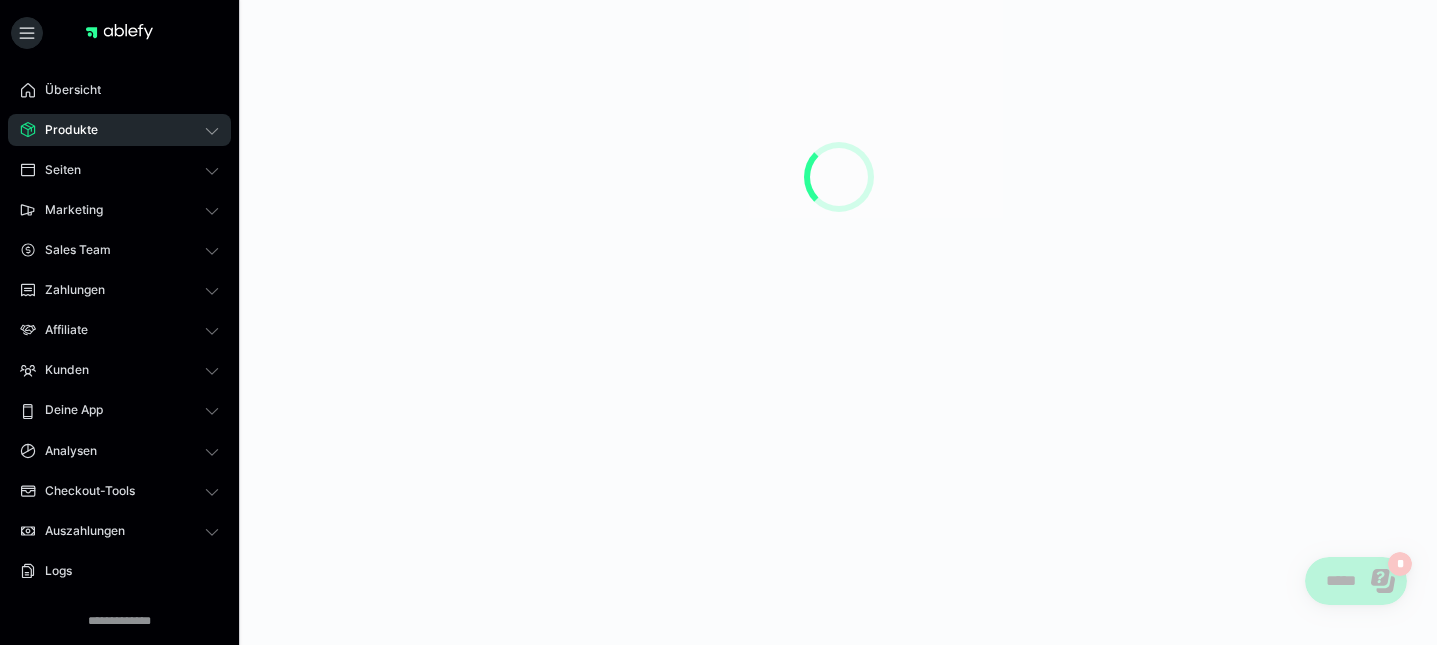 scroll, scrollTop: 0, scrollLeft: 0, axis: both 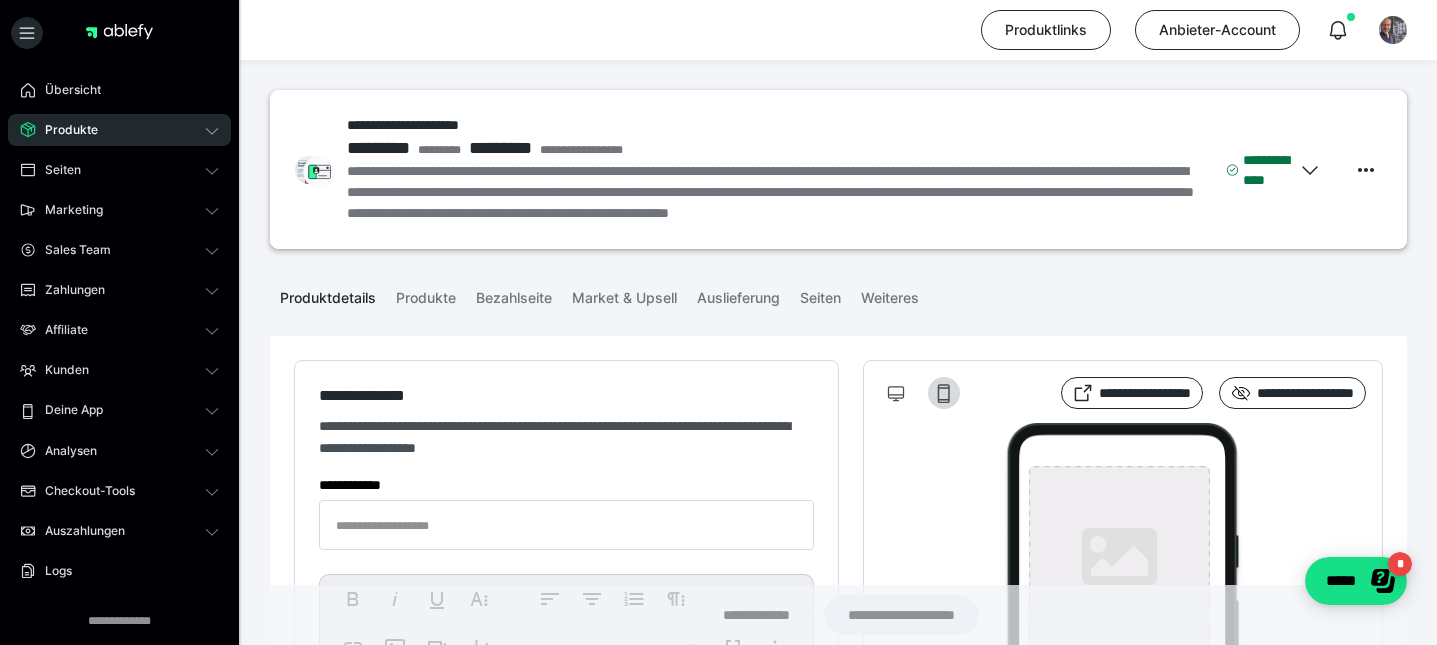 type on "**********" 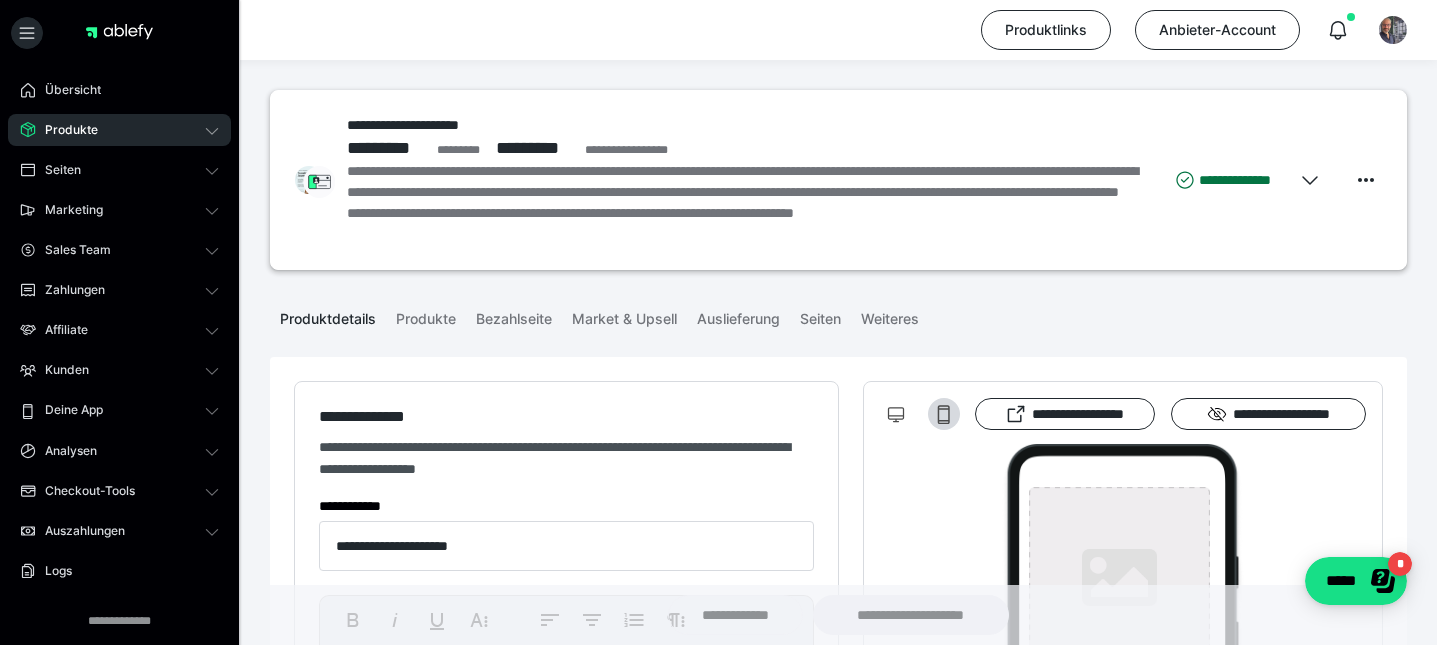 type on "**********" 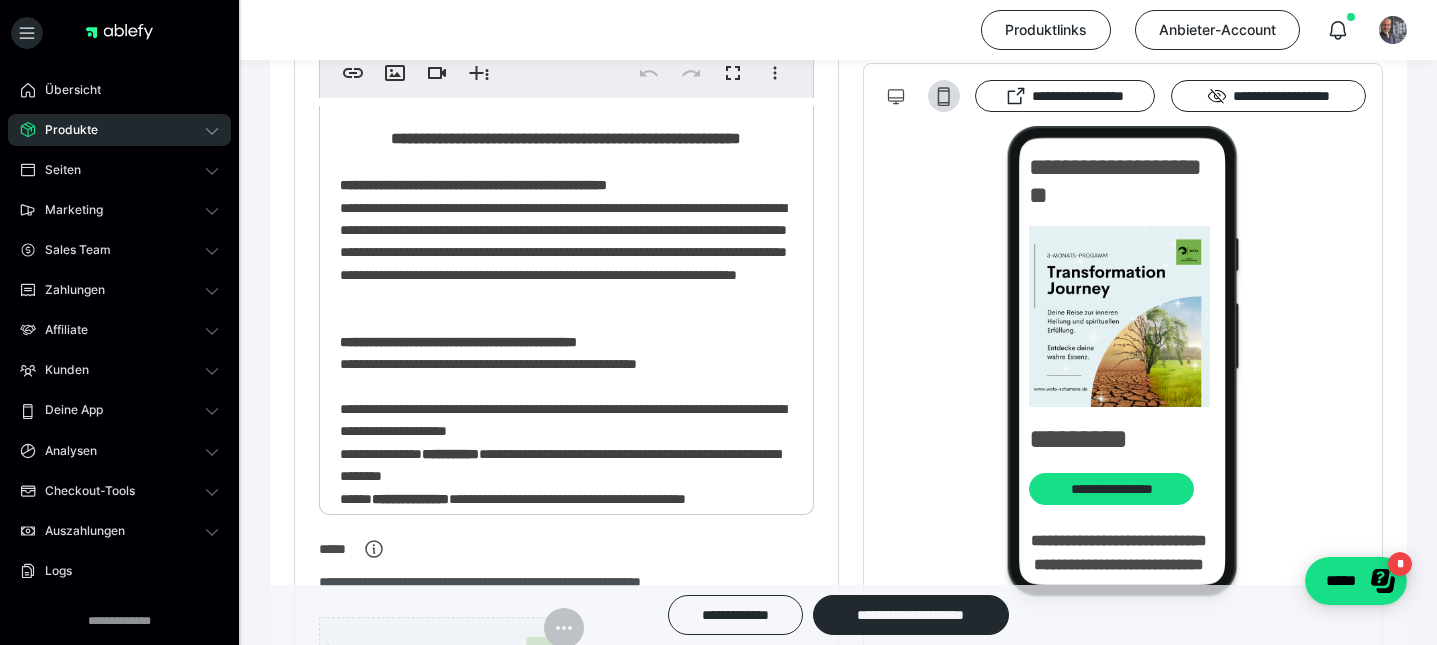 scroll, scrollTop: 640, scrollLeft: 0, axis: vertical 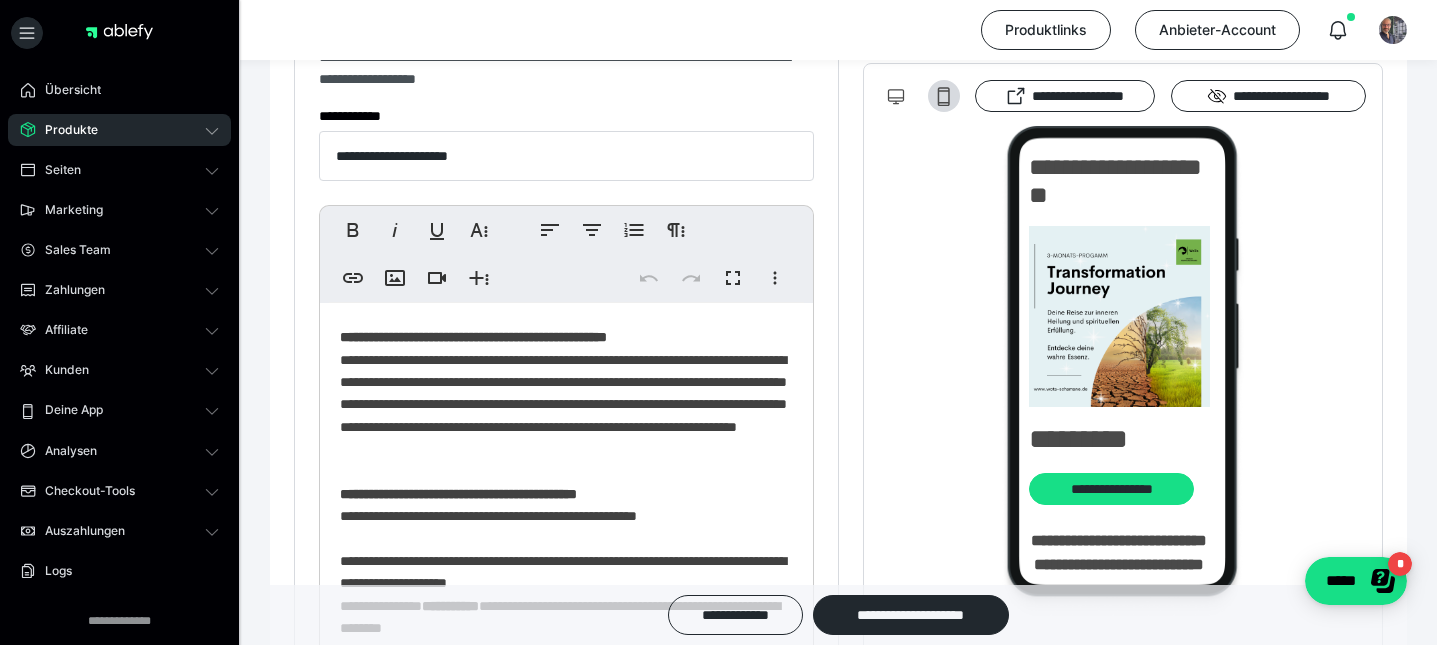 click on "**********" 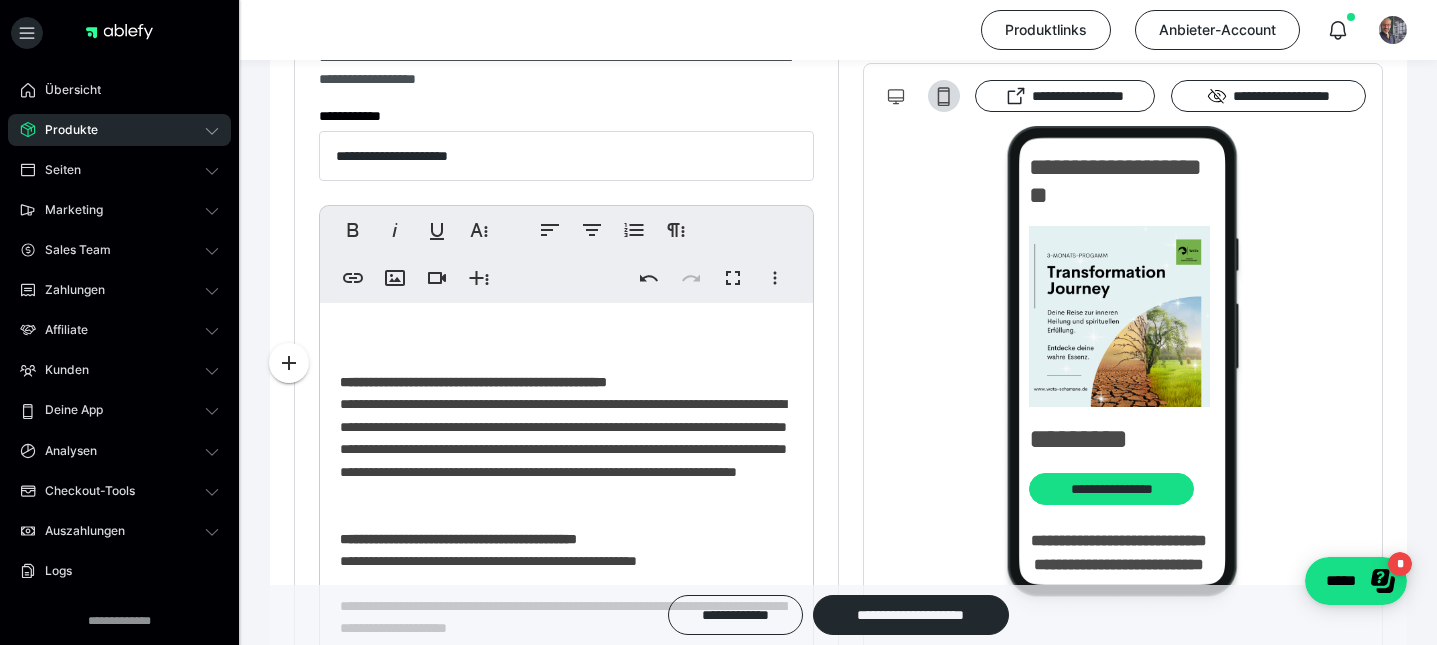type 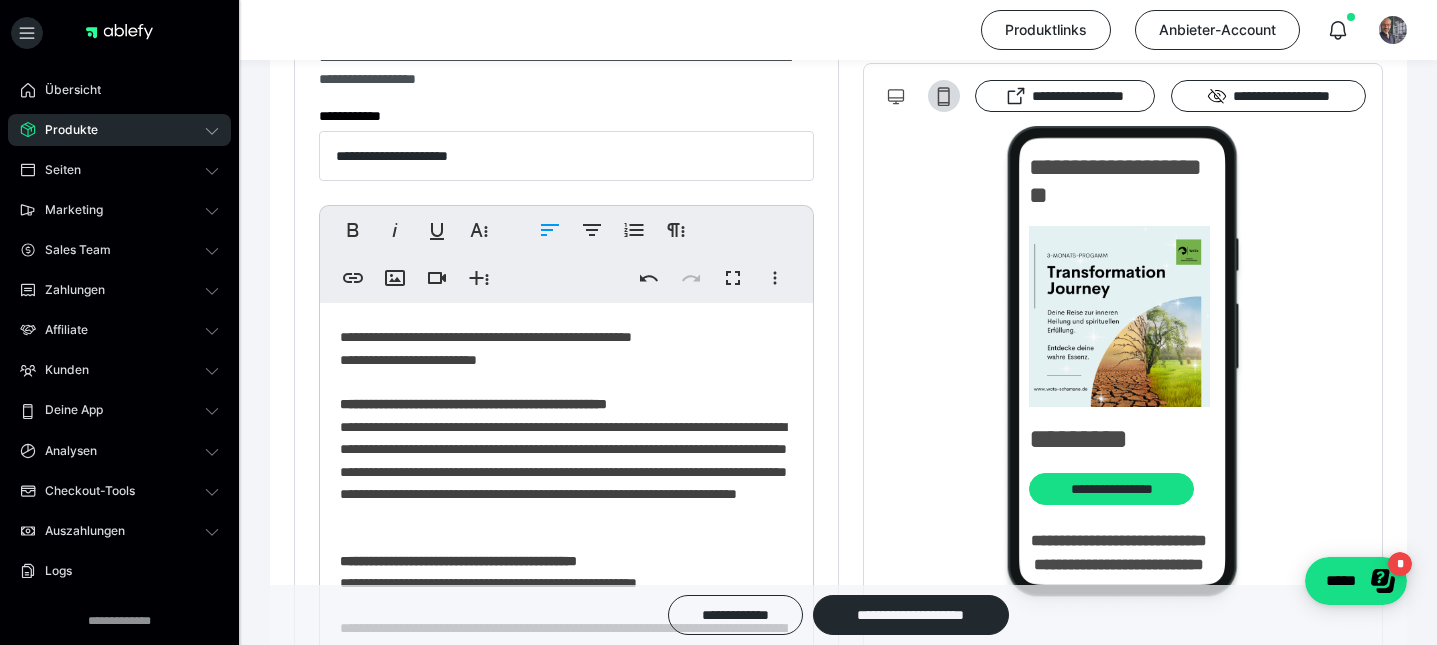 click on "**********" at bounding box center (566, 1983) 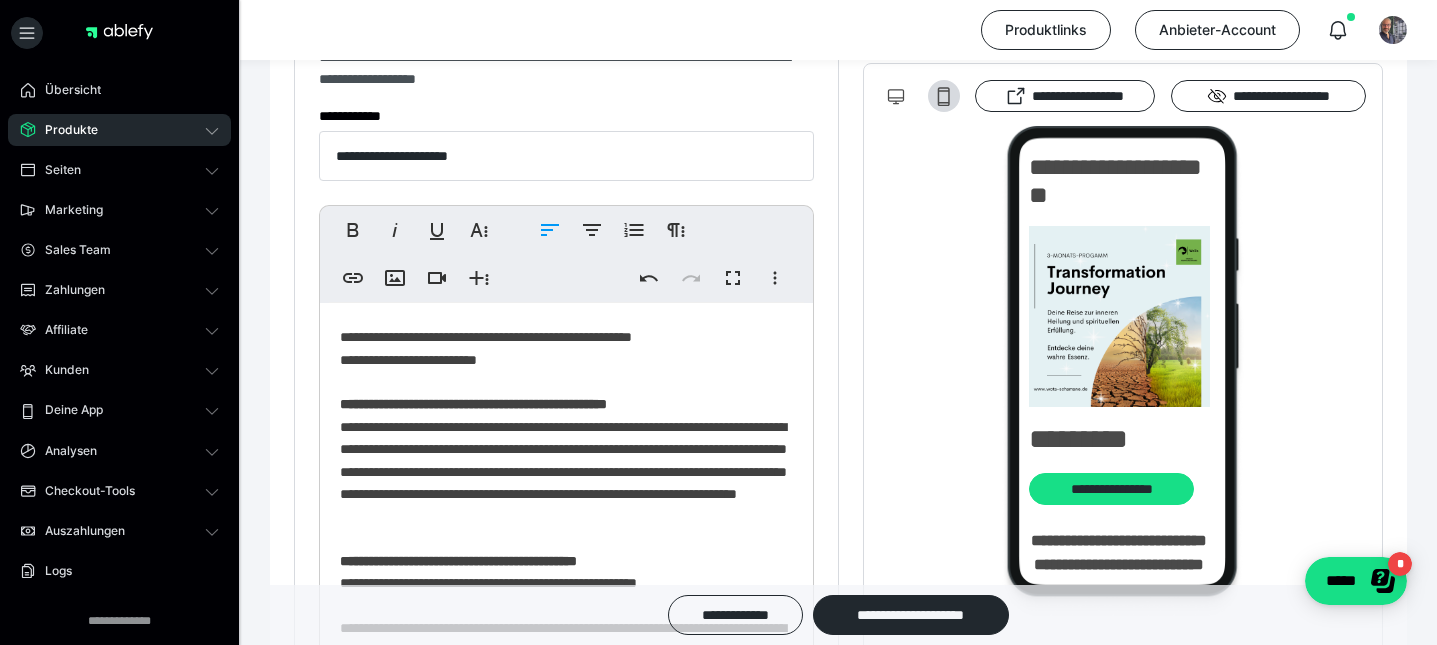 click on "**********" at bounding box center [566, 1983] 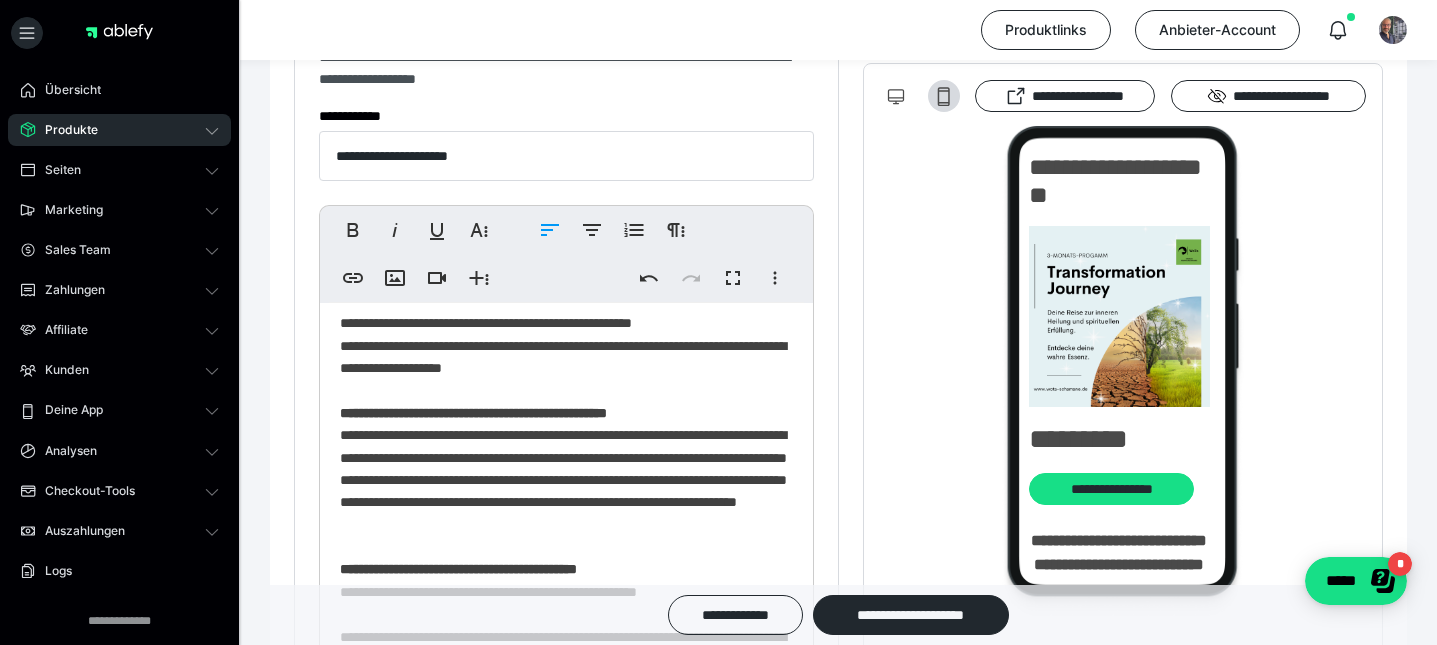 scroll, scrollTop: 48, scrollLeft: 0, axis: vertical 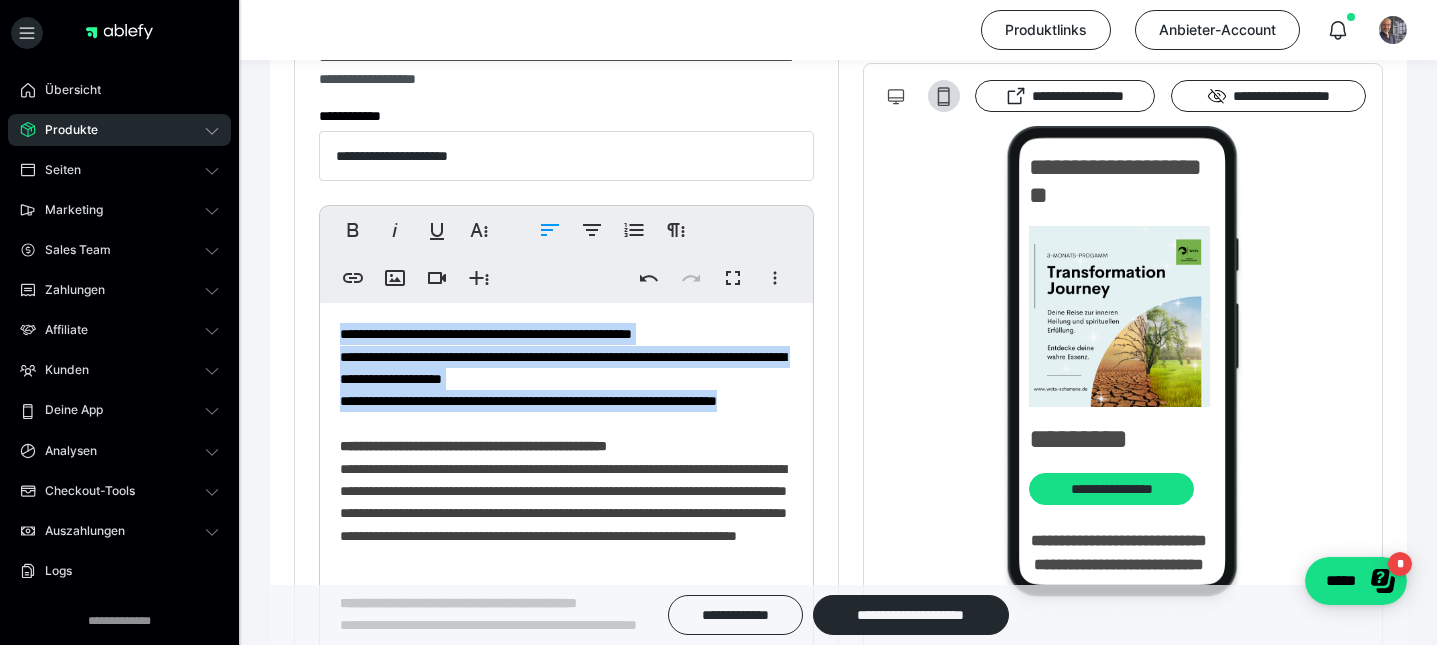 drag, startPoint x: 406, startPoint y: 446, endPoint x: 340, endPoint y: 360, distance: 108.40664 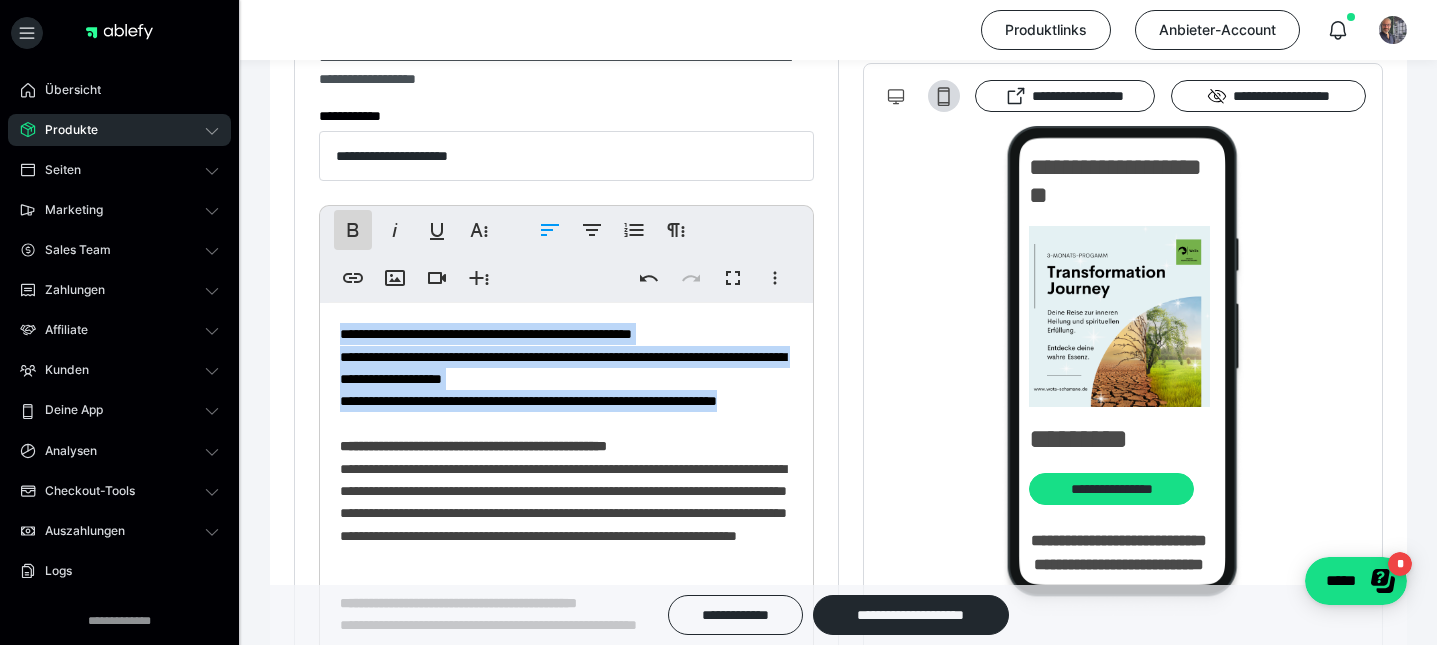 click 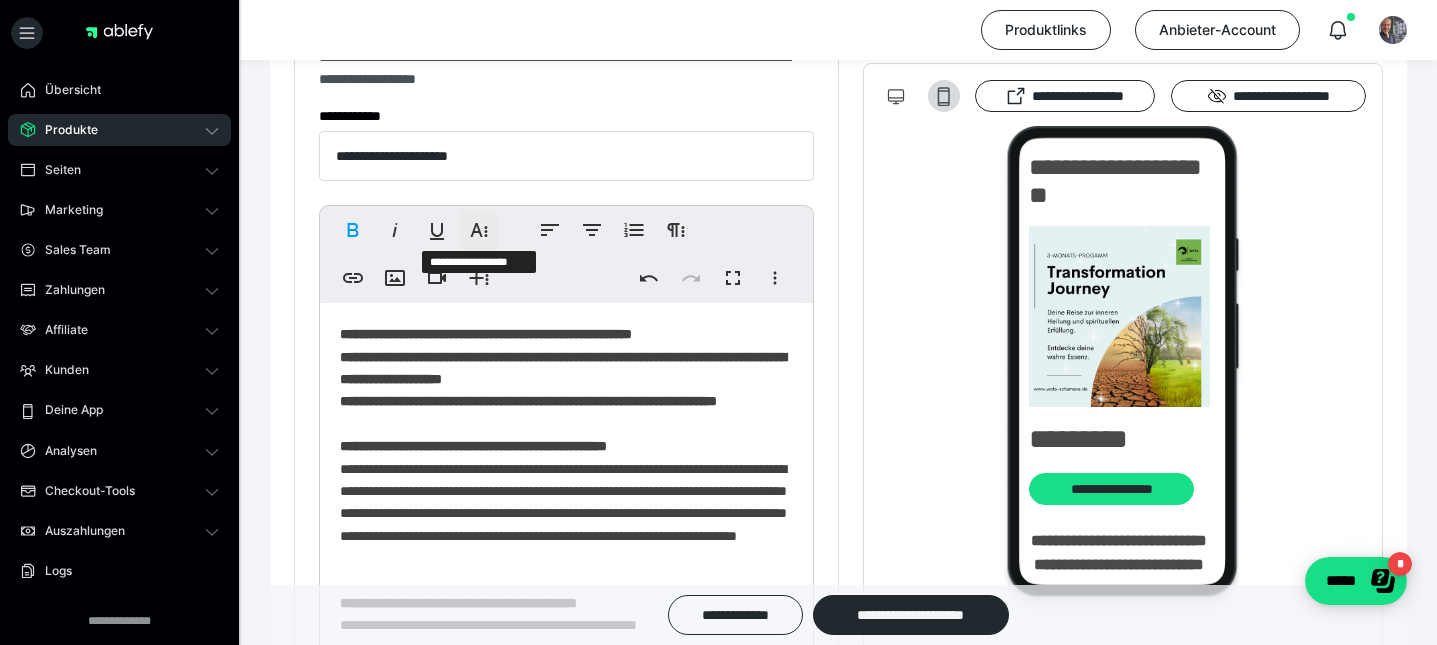 click 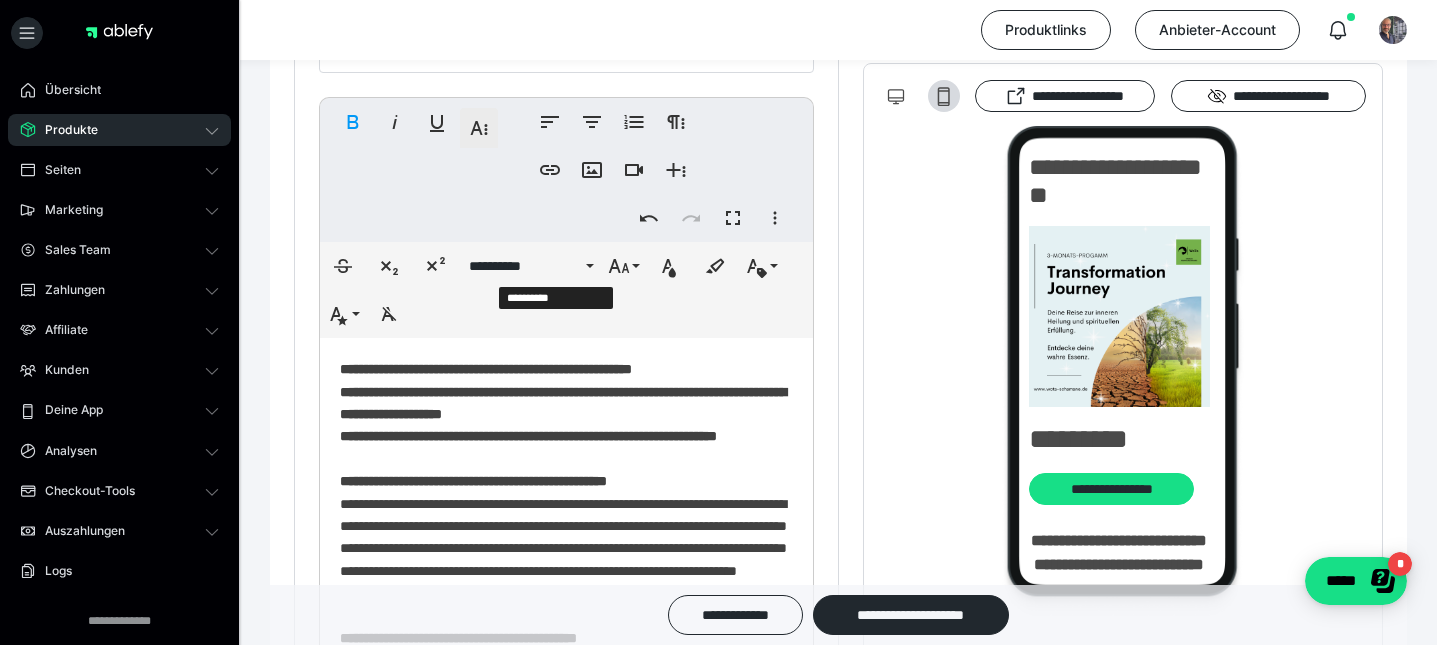 scroll, scrollTop: 533, scrollLeft: 0, axis: vertical 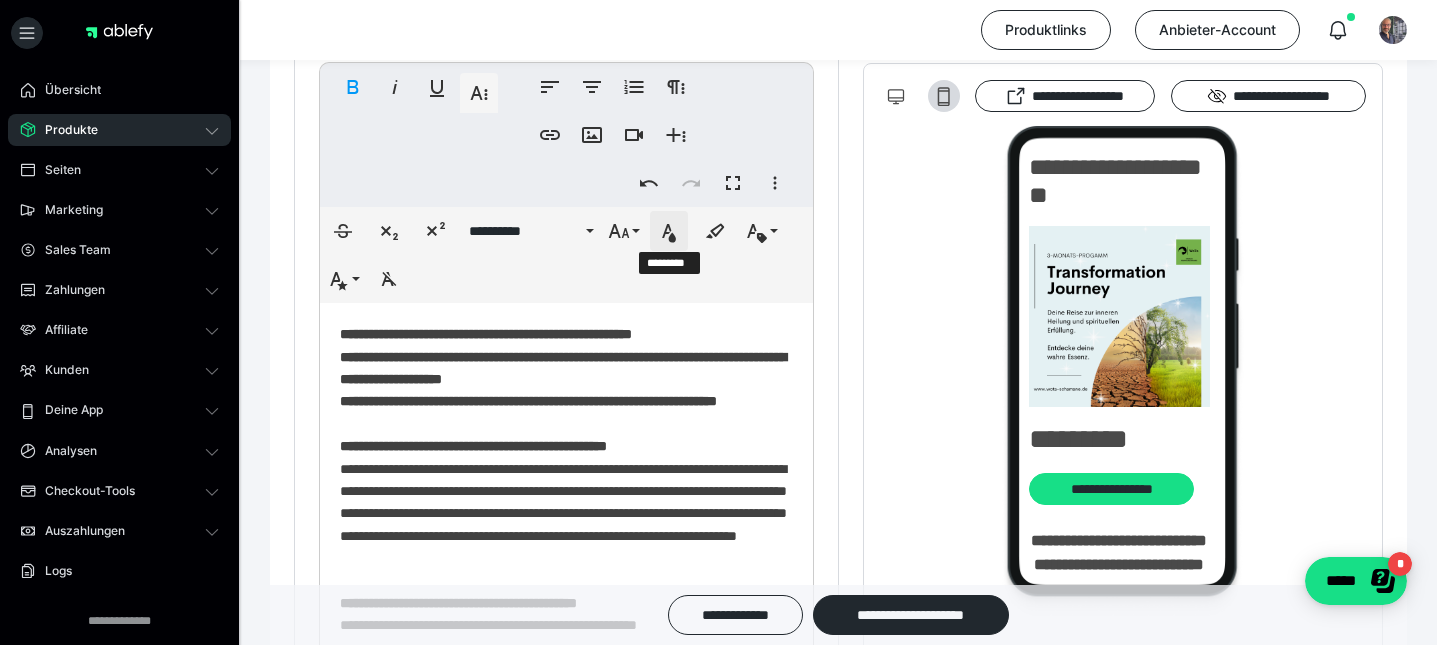 click 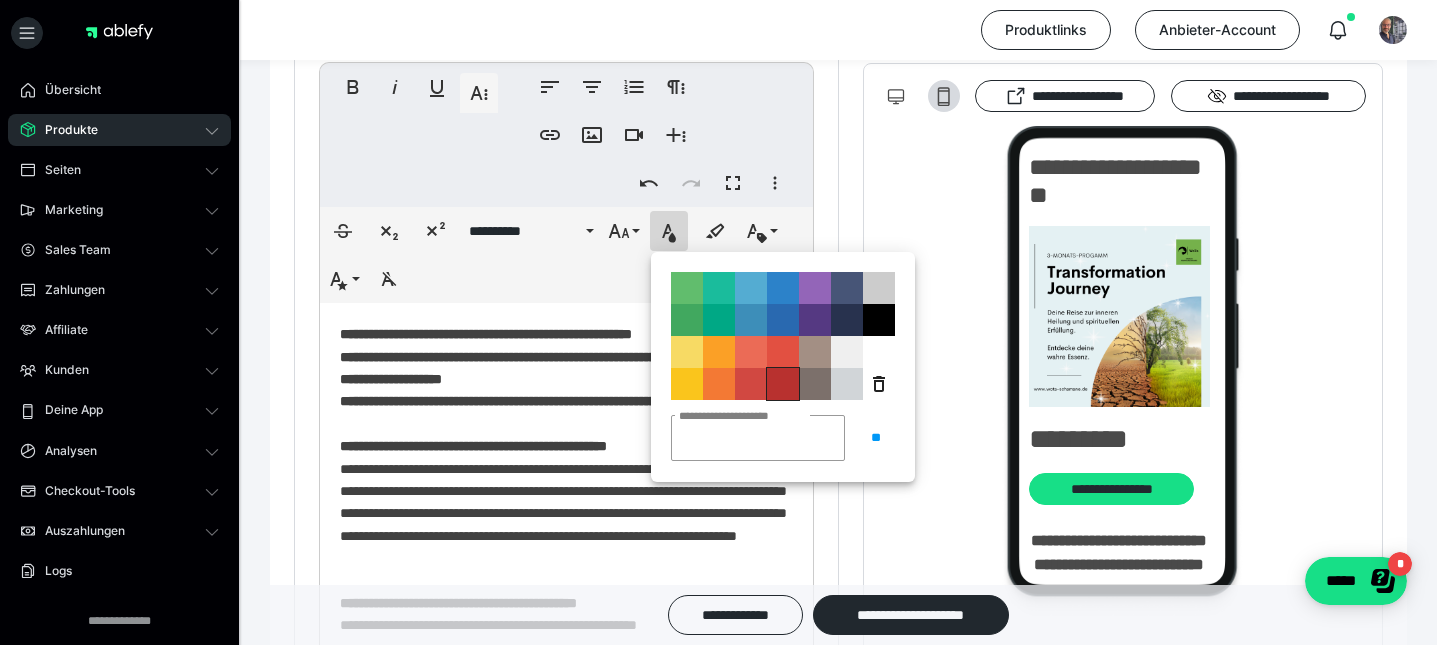 click on "**********" at bounding box center (783, 384) 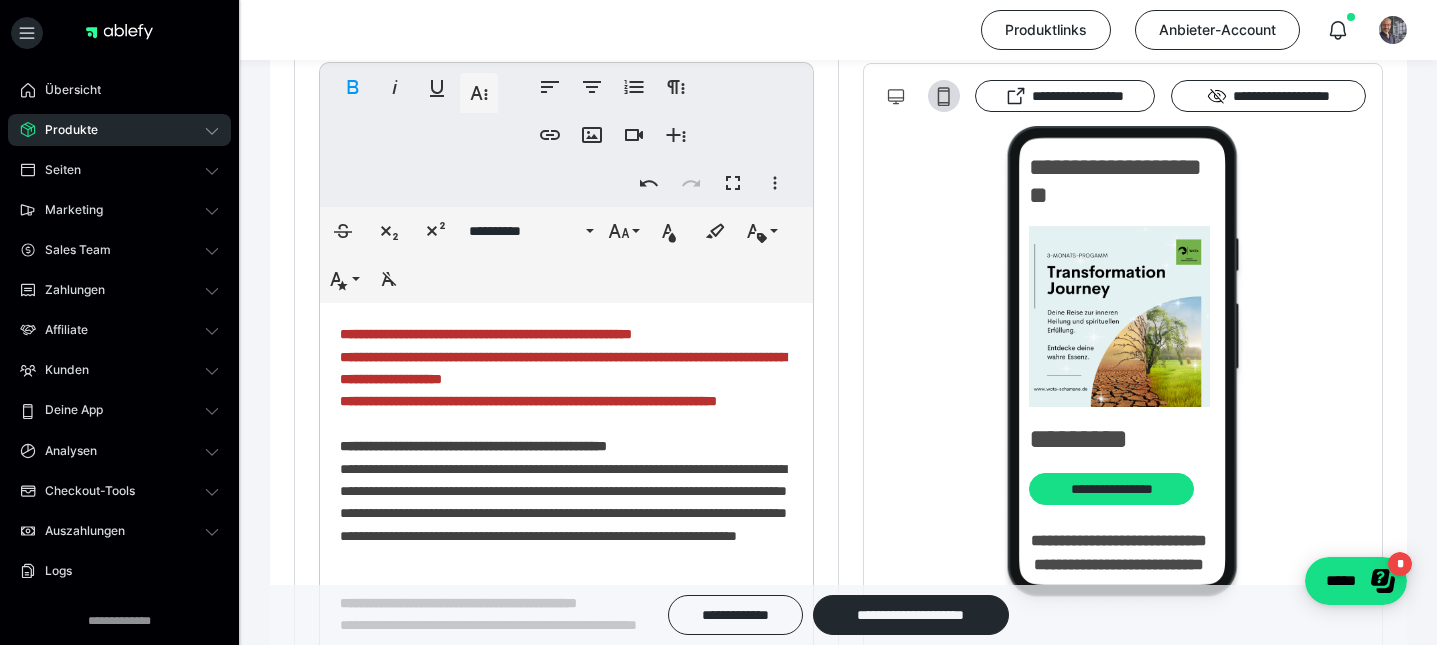 click on "**********" at bounding box center (566, 2013) 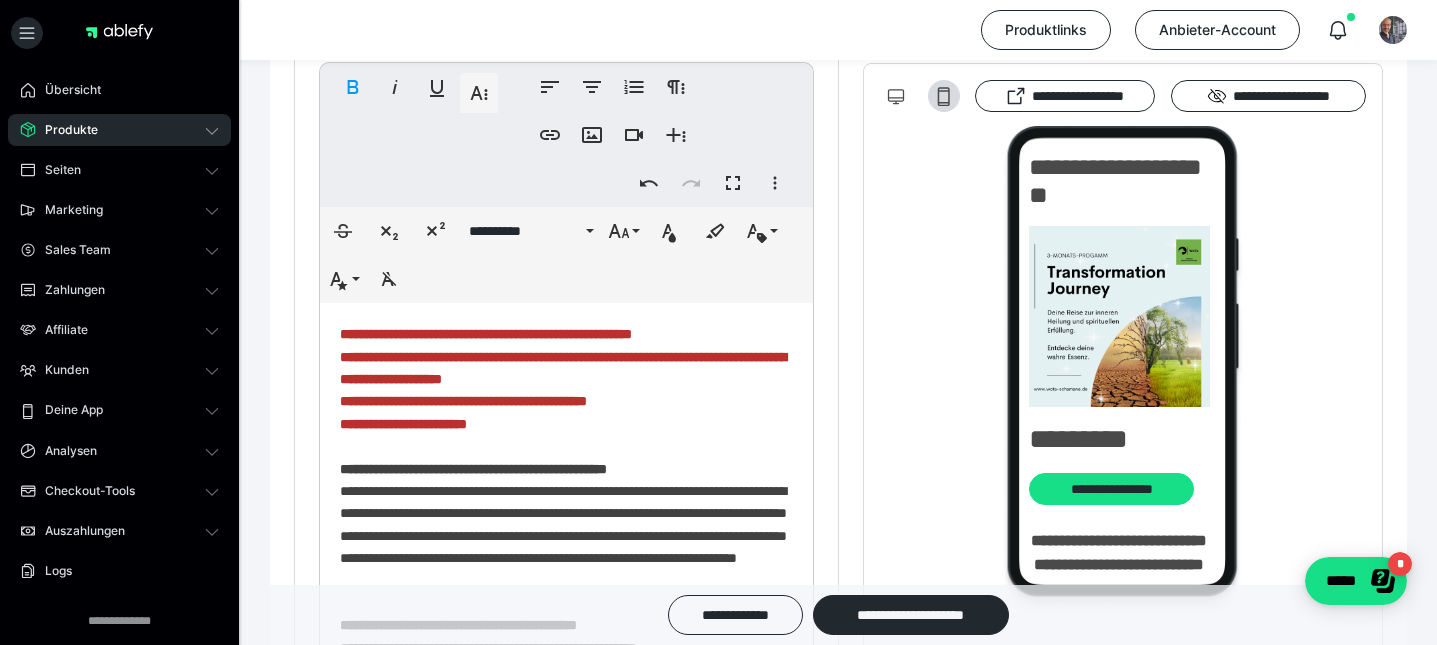click on "**********" at bounding box center (563, 367) 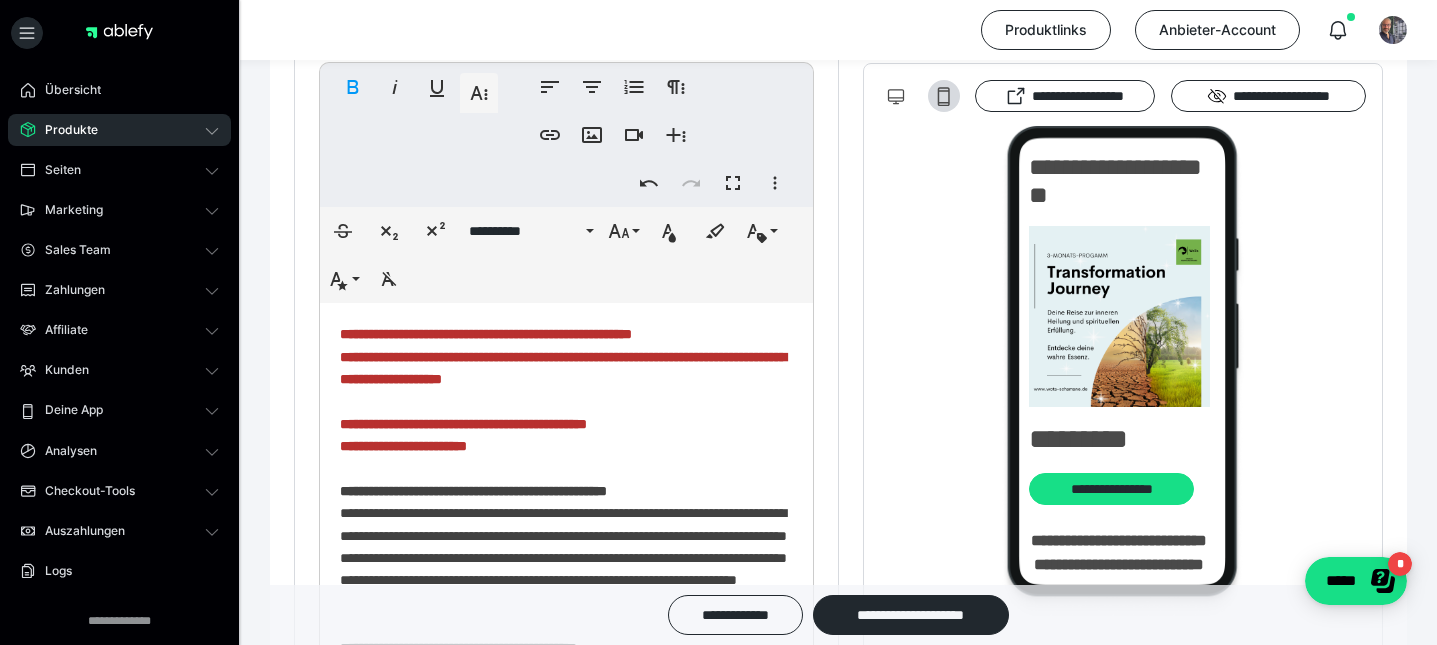 click on "**********" at bounding box center [566, 2024] 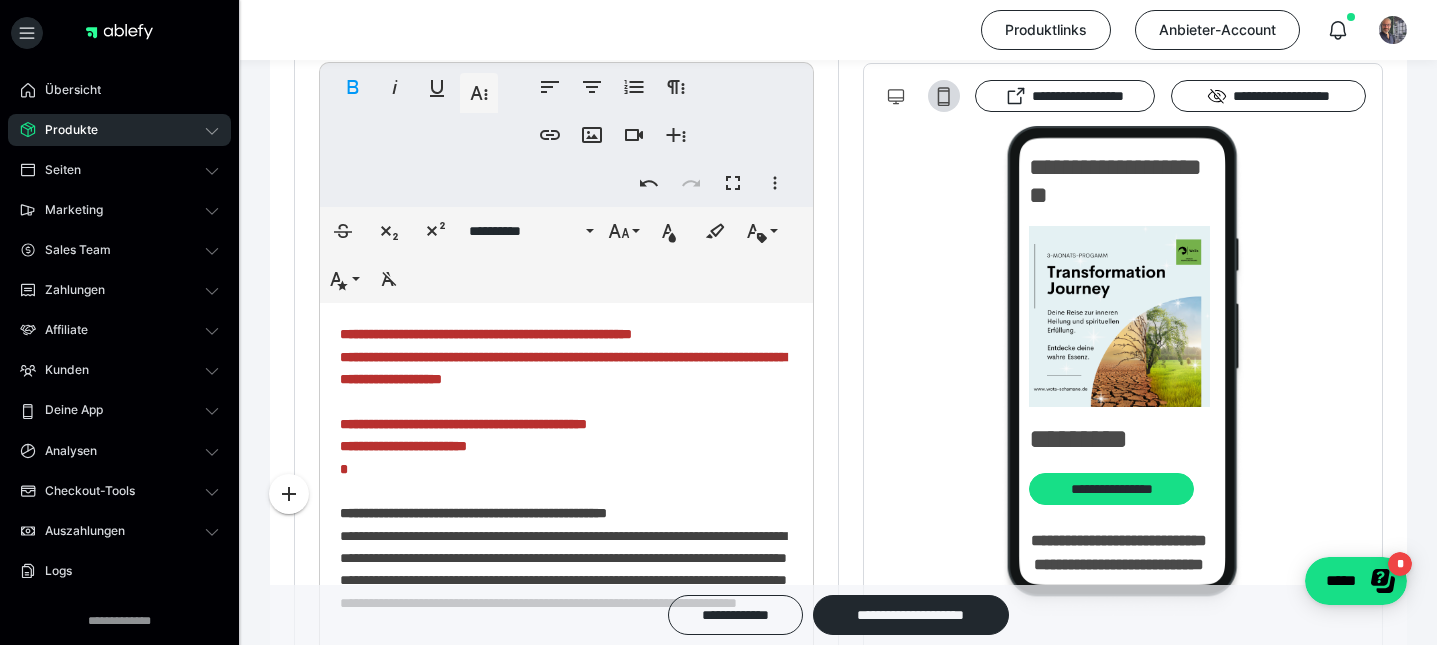 click on "**********" at bounding box center [463, 424] 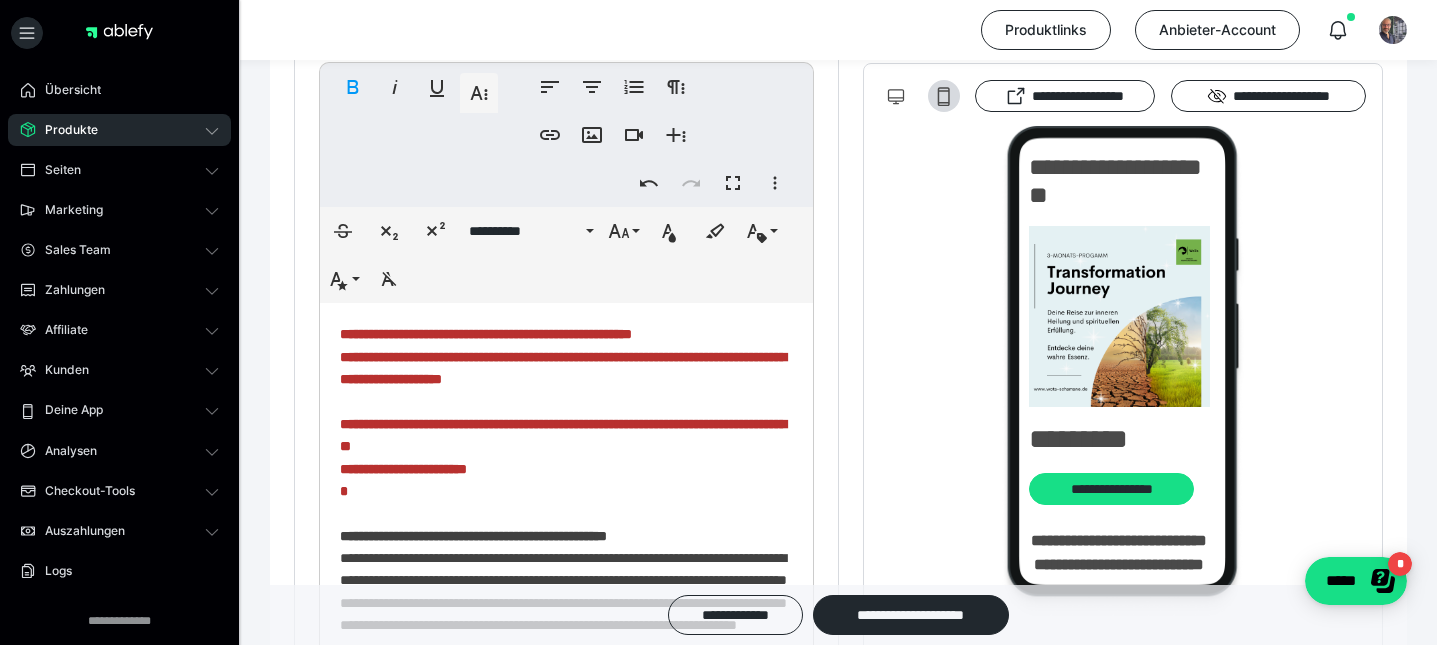 click on "**********" at bounding box center [403, 469] 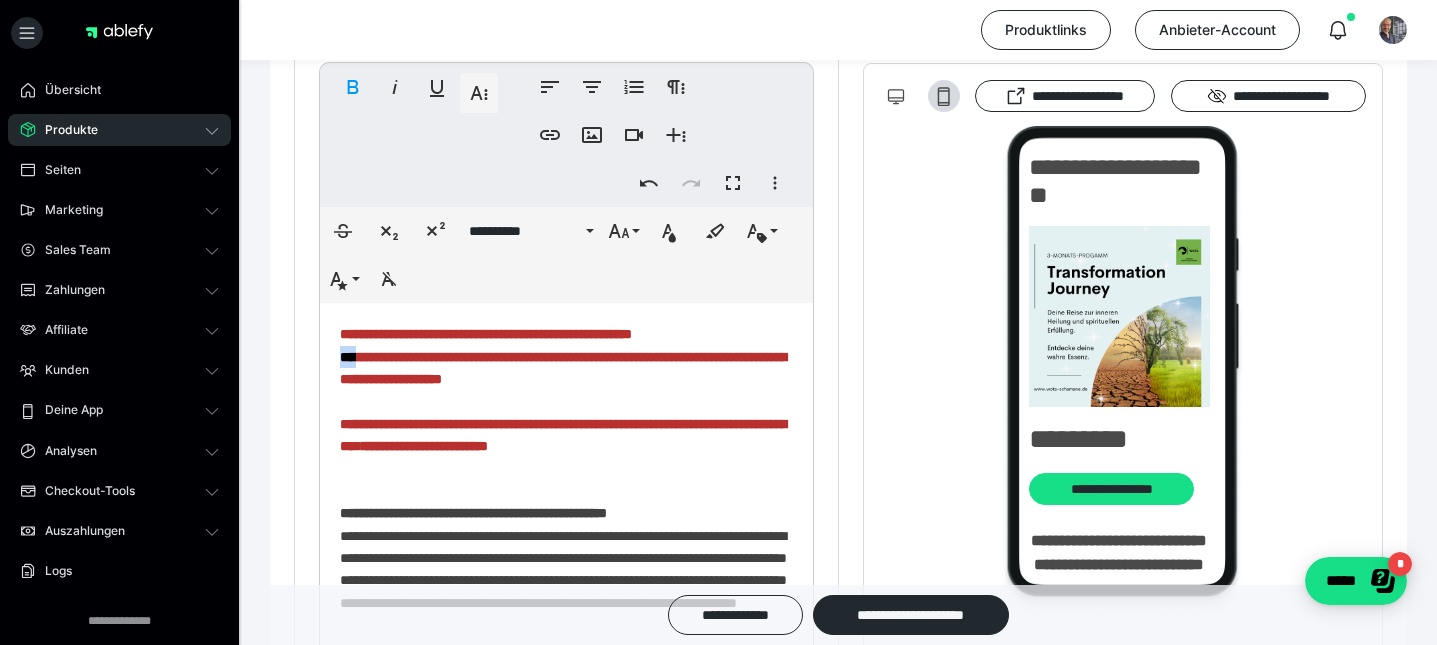 drag, startPoint x: 340, startPoint y: 381, endPoint x: 363, endPoint y: 384, distance: 23.194826 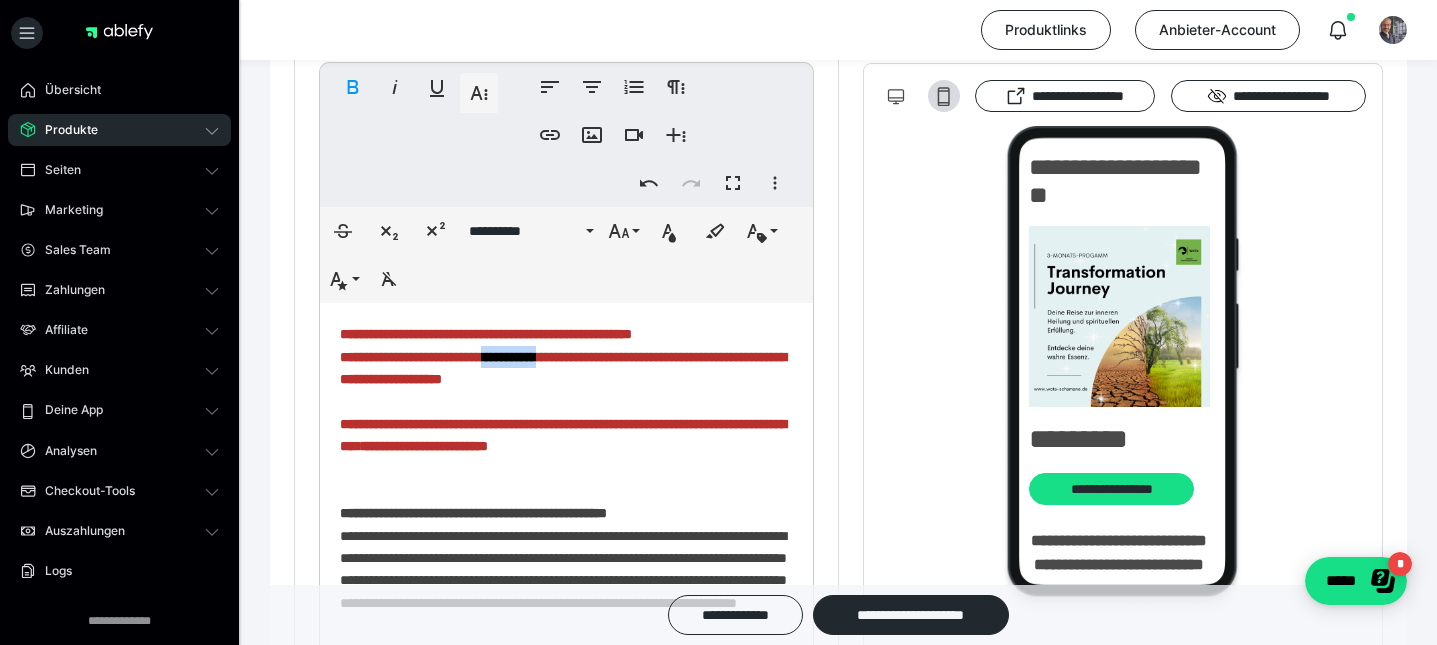 drag, startPoint x: 532, startPoint y: 385, endPoint x: 597, endPoint y: 390, distance: 65.192024 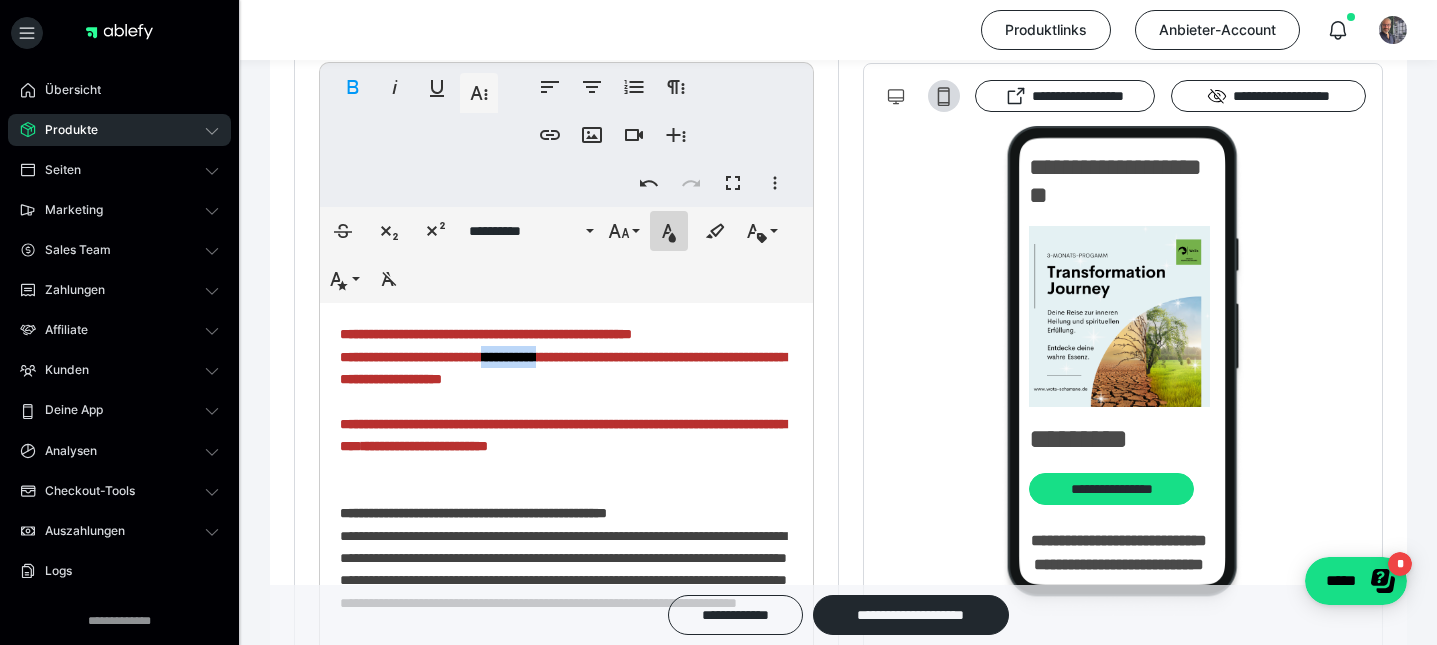 click 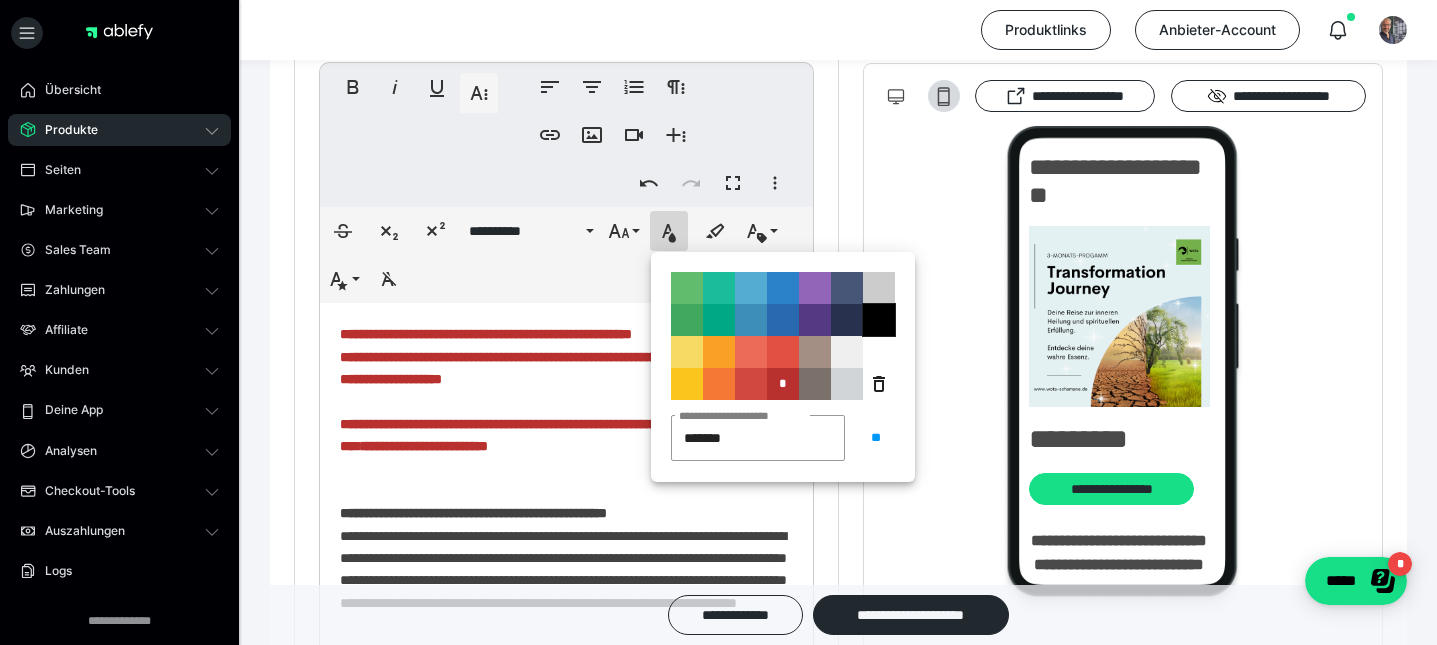 click on "**********" at bounding box center [879, 320] 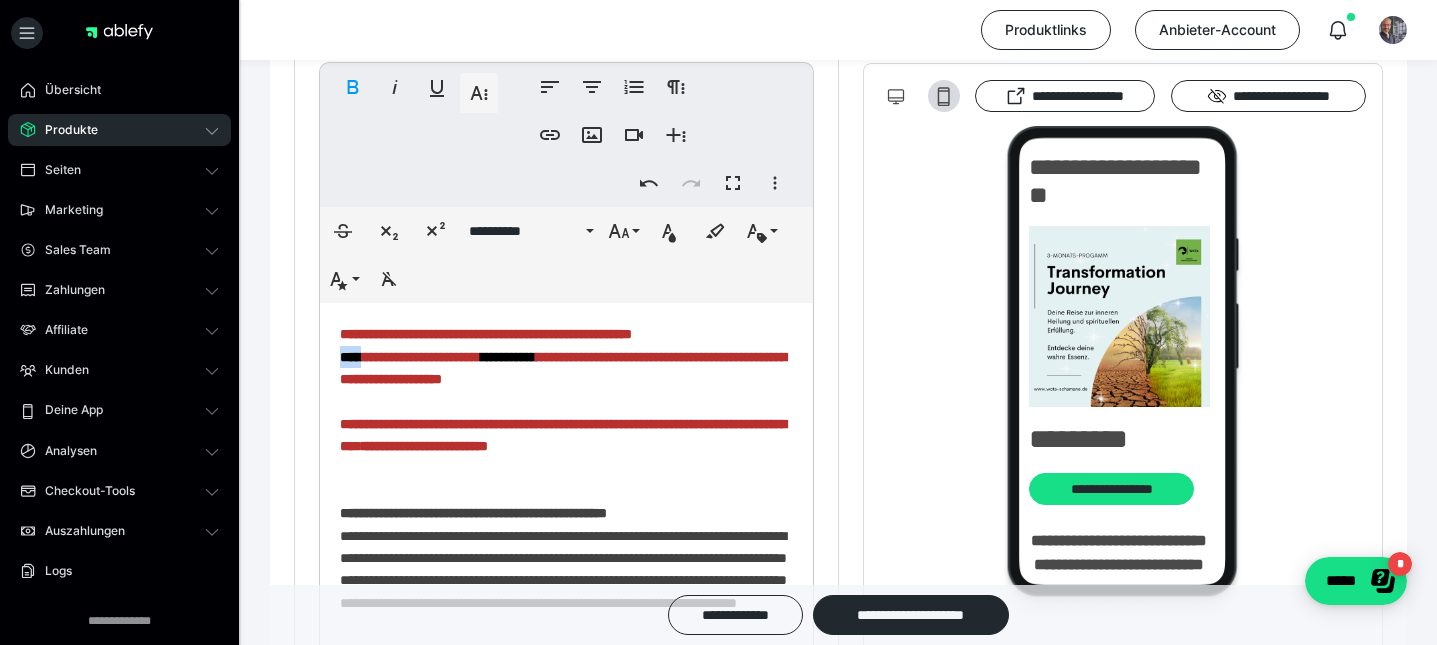 drag, startPoint x: 343, startPoint y: 382, endPoint x: 365, endPoint y: 385, distance: 22.203604 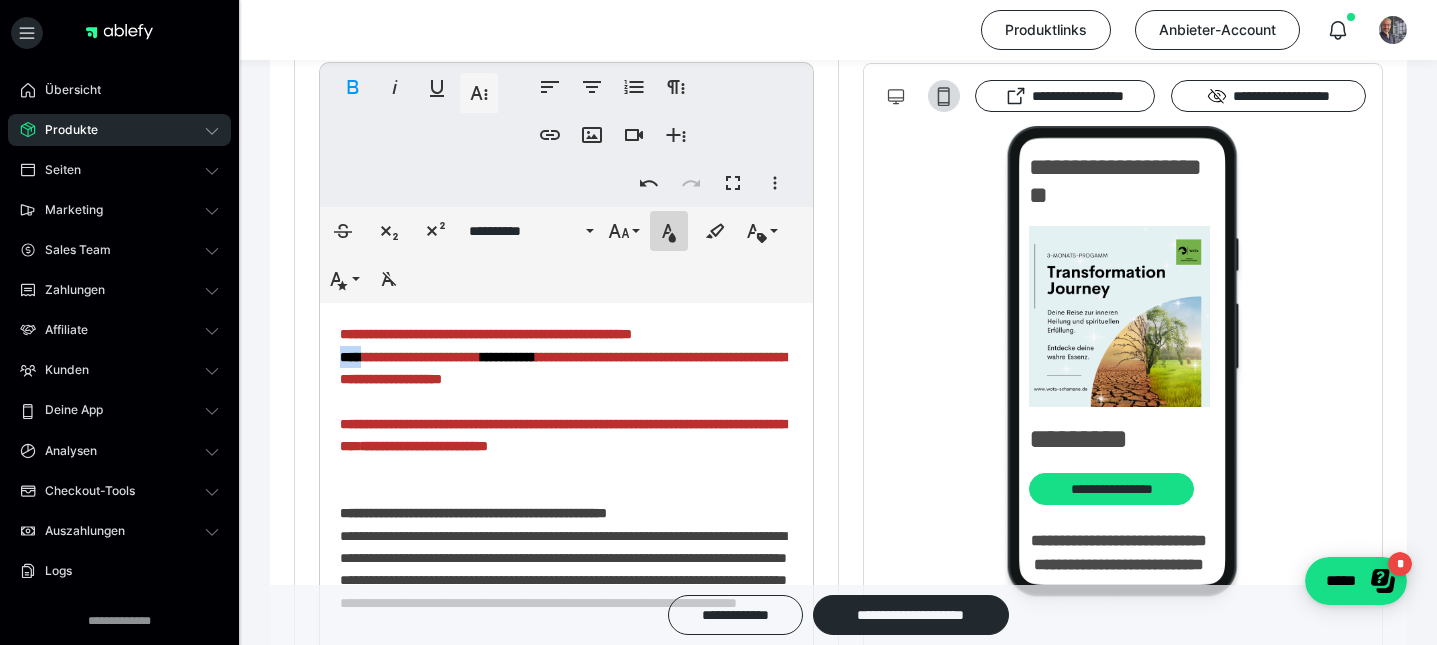 click 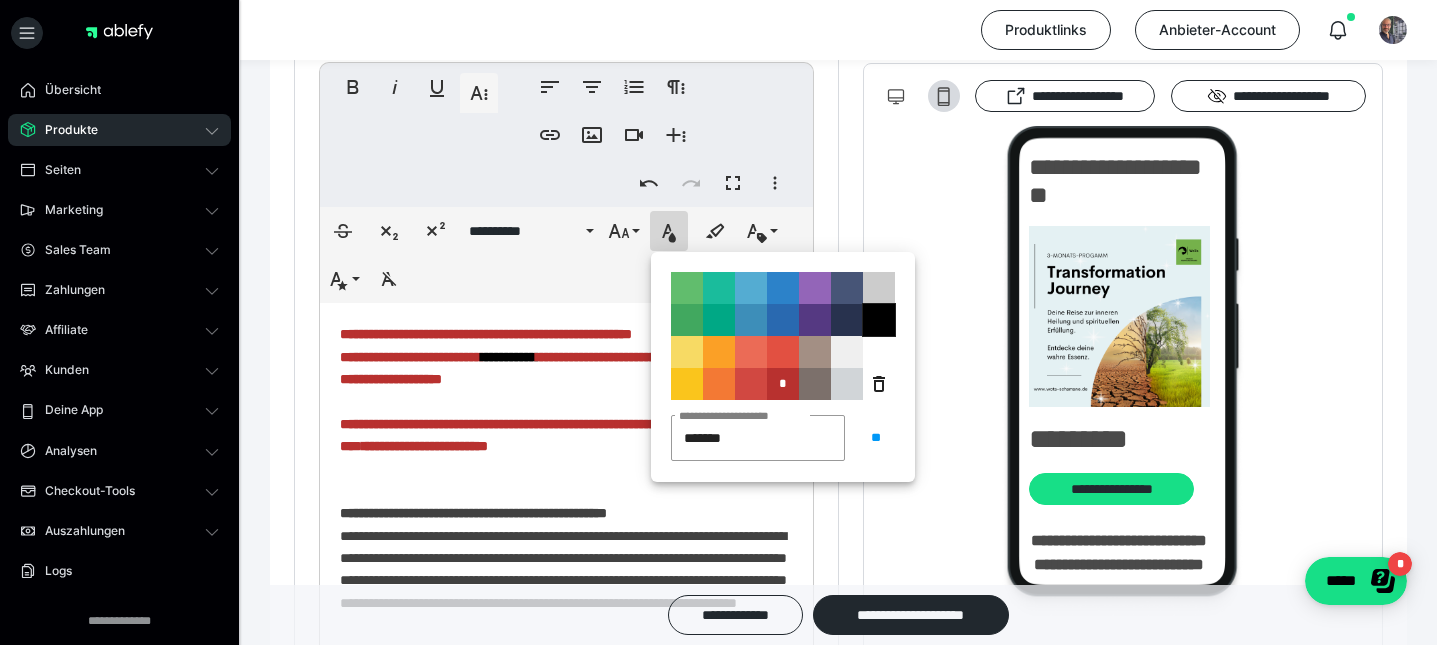 click on "**********" at bounding box center [879, 320] 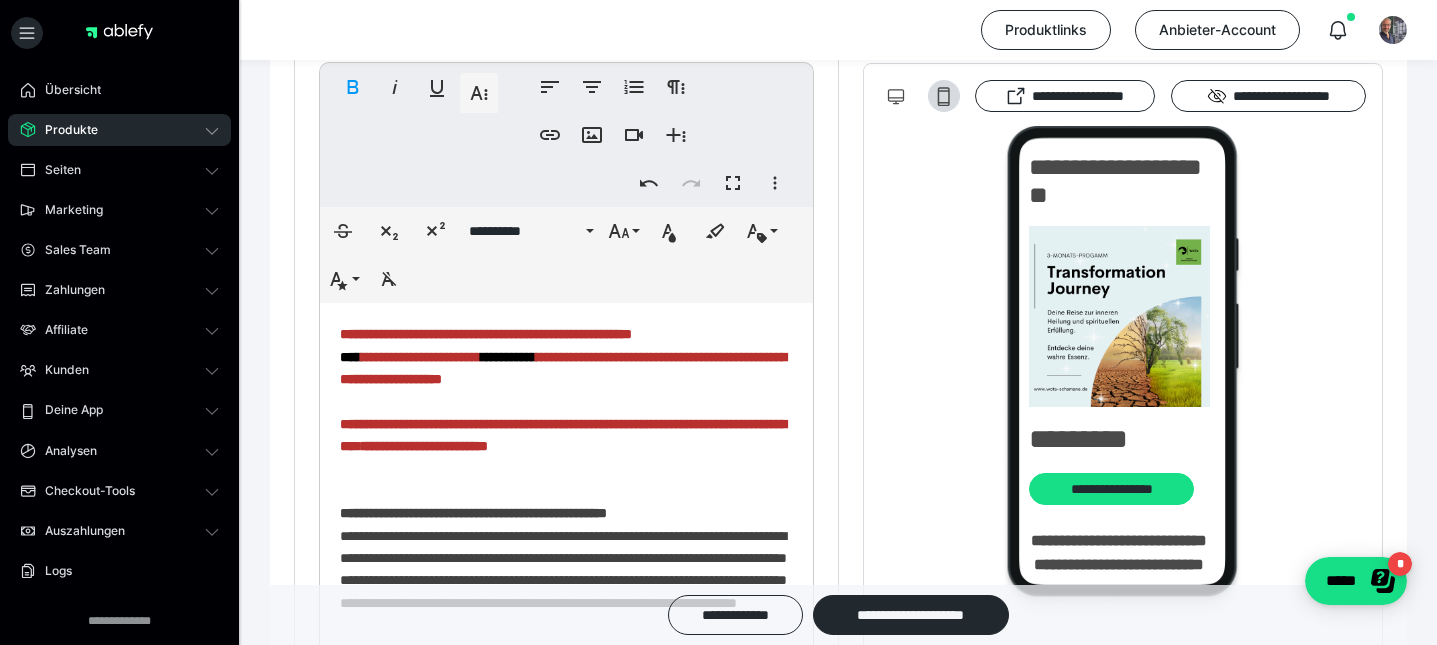 click on "**********" at bounding box center (563, 368) 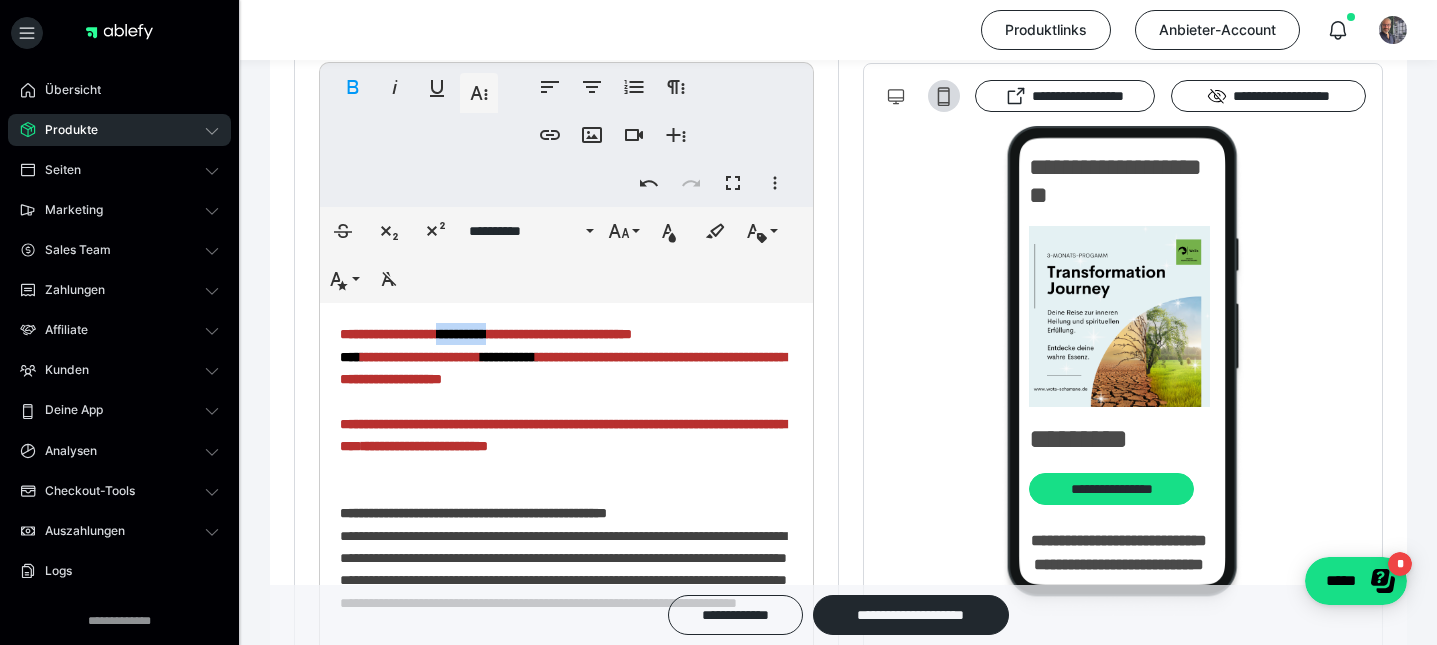 drag, startPoint x: 473, startPoint y: 359, endPoint x: 548, endPoint y: 363, distance: 75.10659 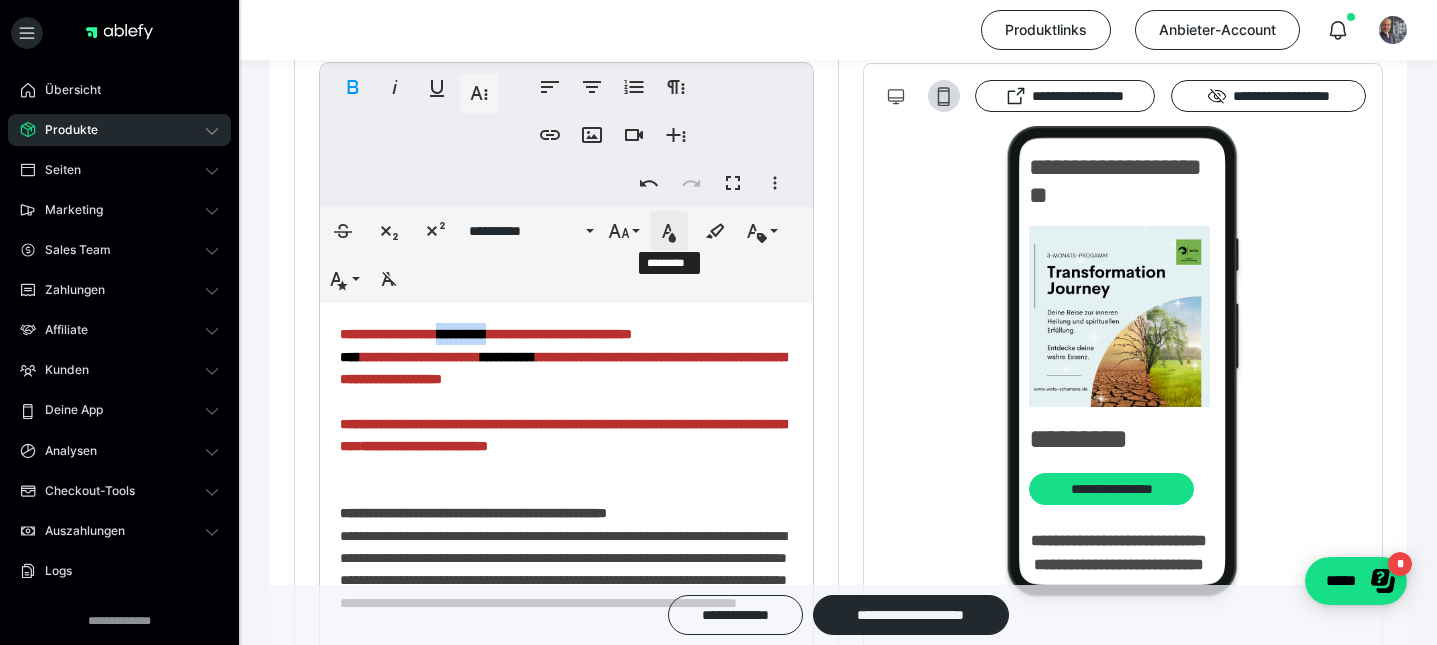 click 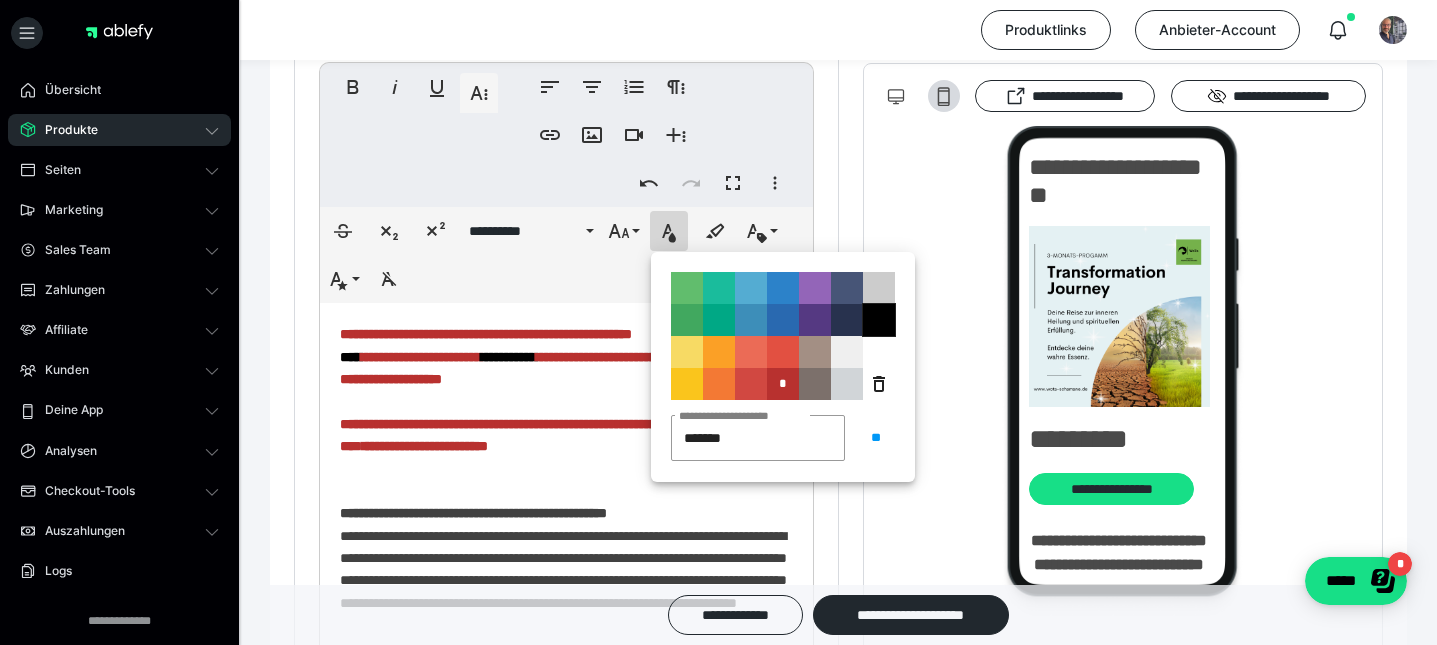 click on "**********" at bounding box center (879, 320) 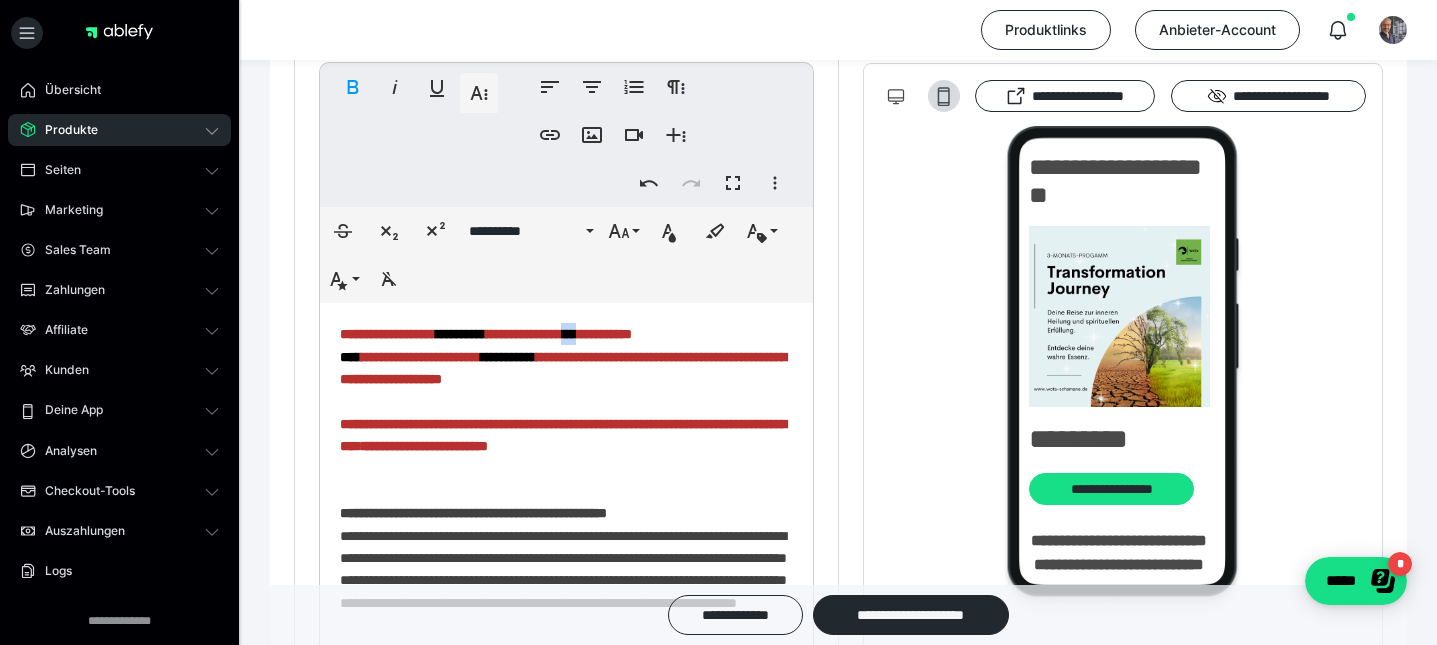 drag, startPoint x: 650, startPoint y: 360, endPoint x: 675, endPoint y: 361, distance: 25.019993 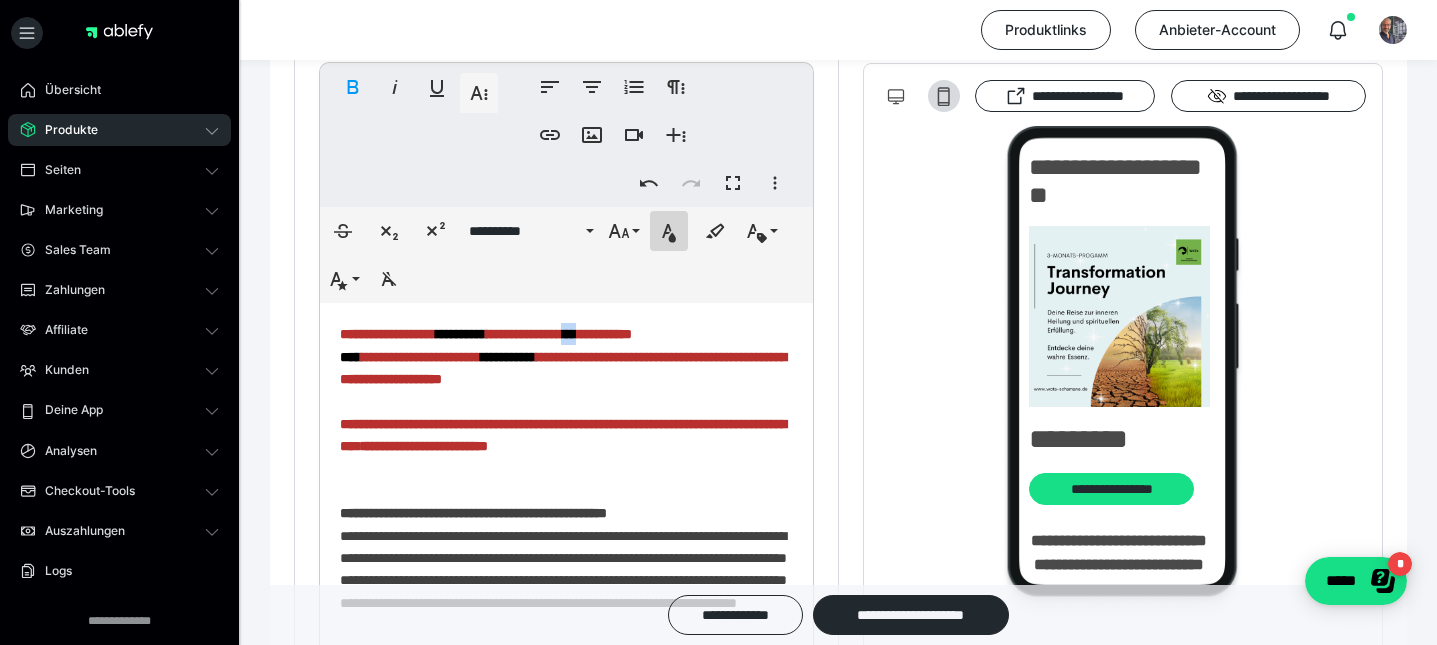 click 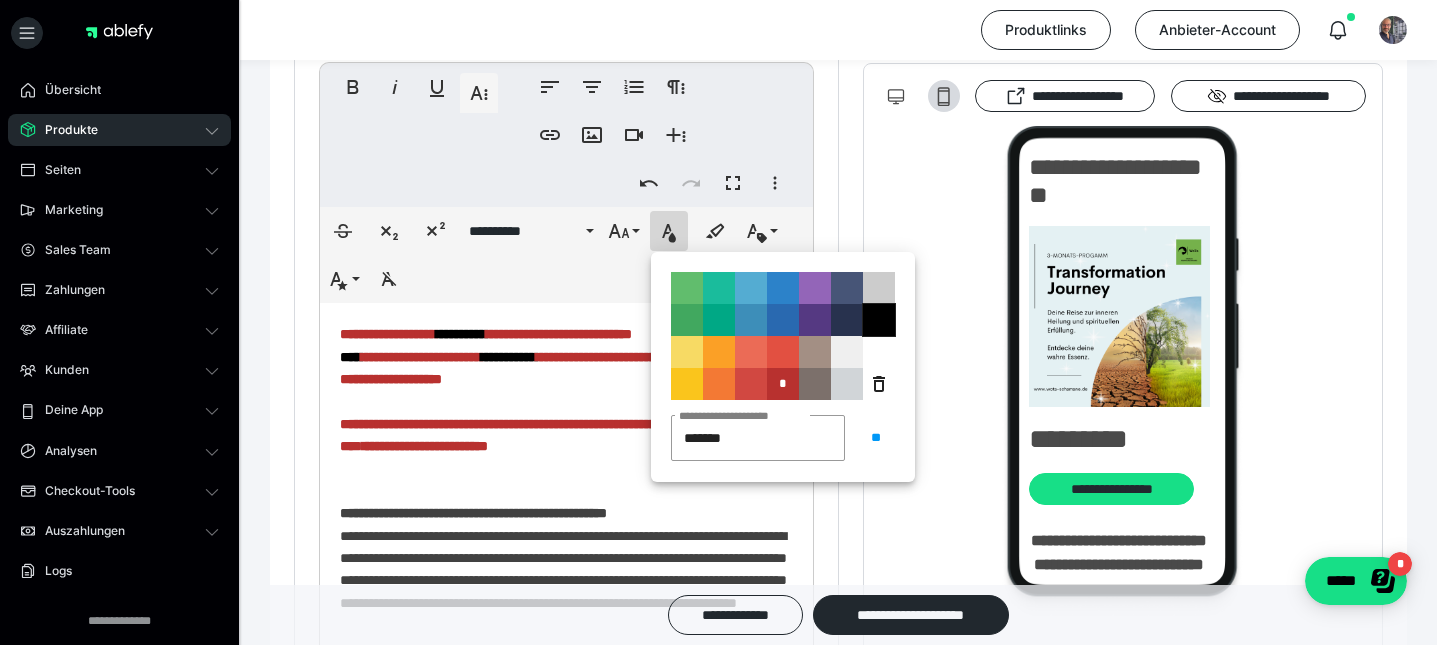 click on "**********" at bounding box center (879, 320) 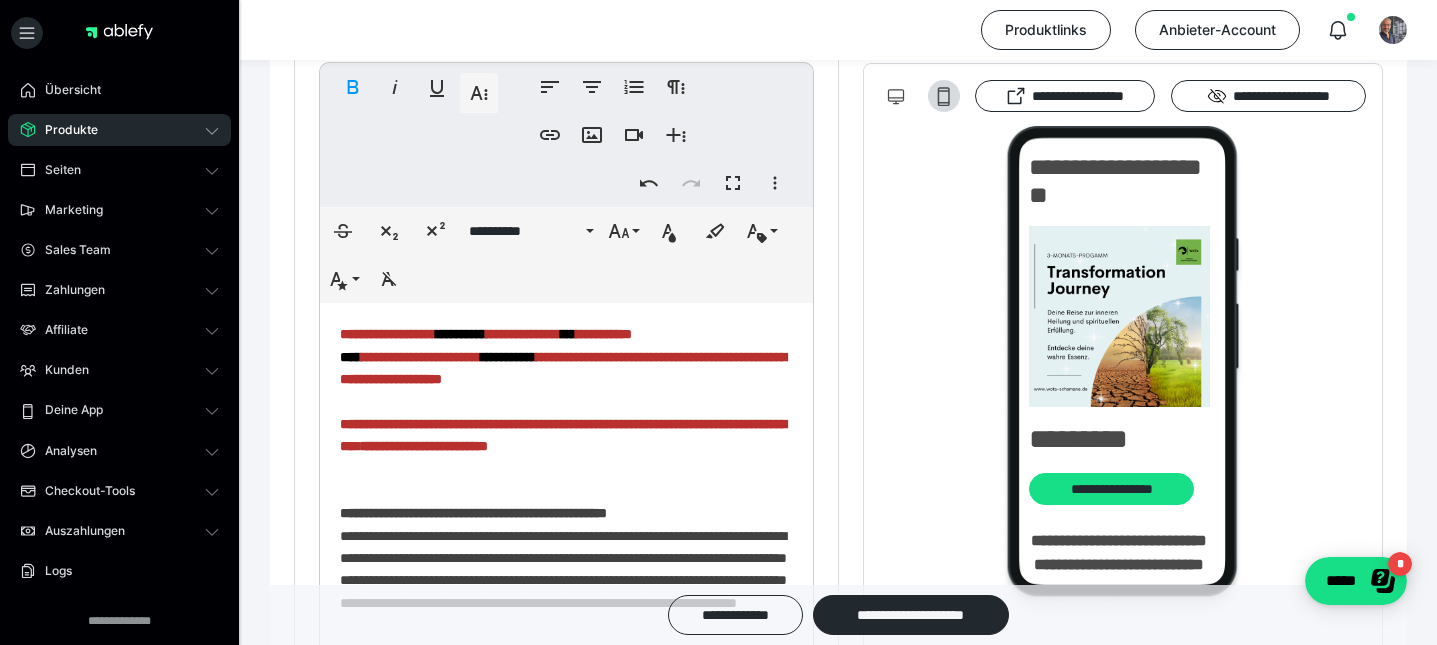 click on "**********" at bounding box center [566, 2036] 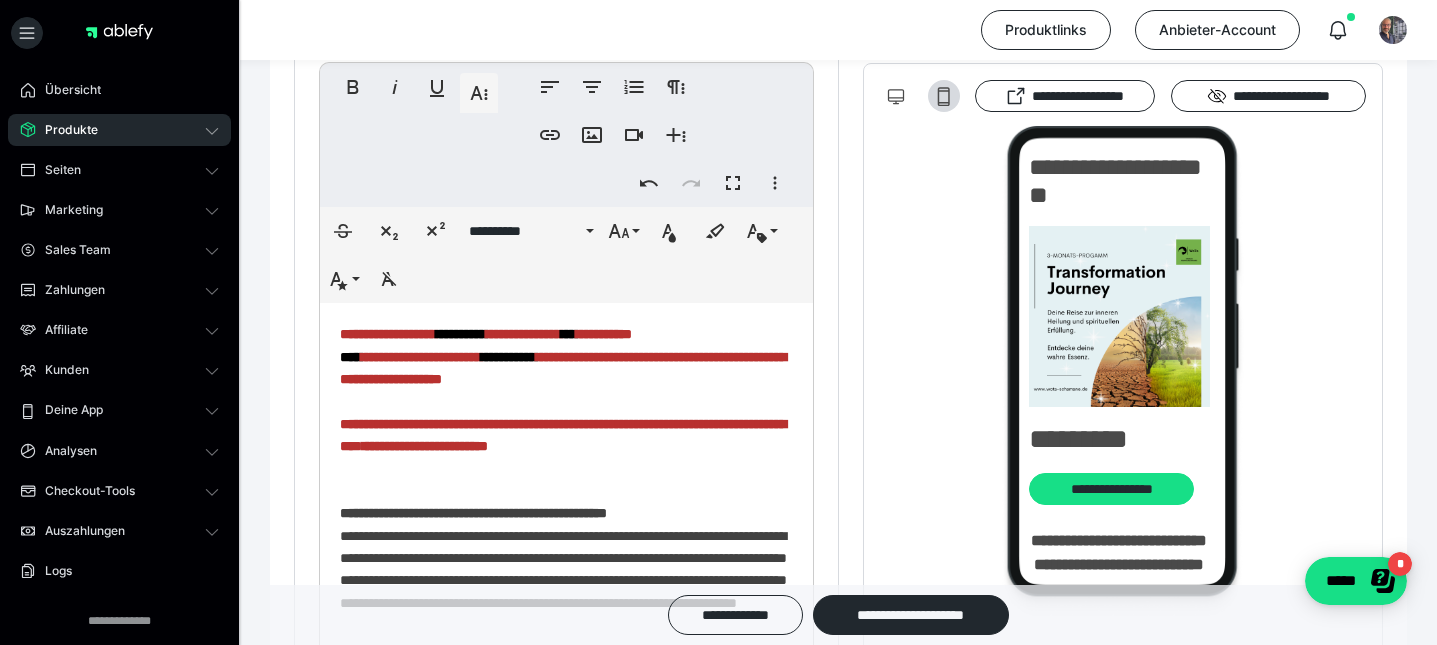 click on "**********" at bounding box center [563, 368] 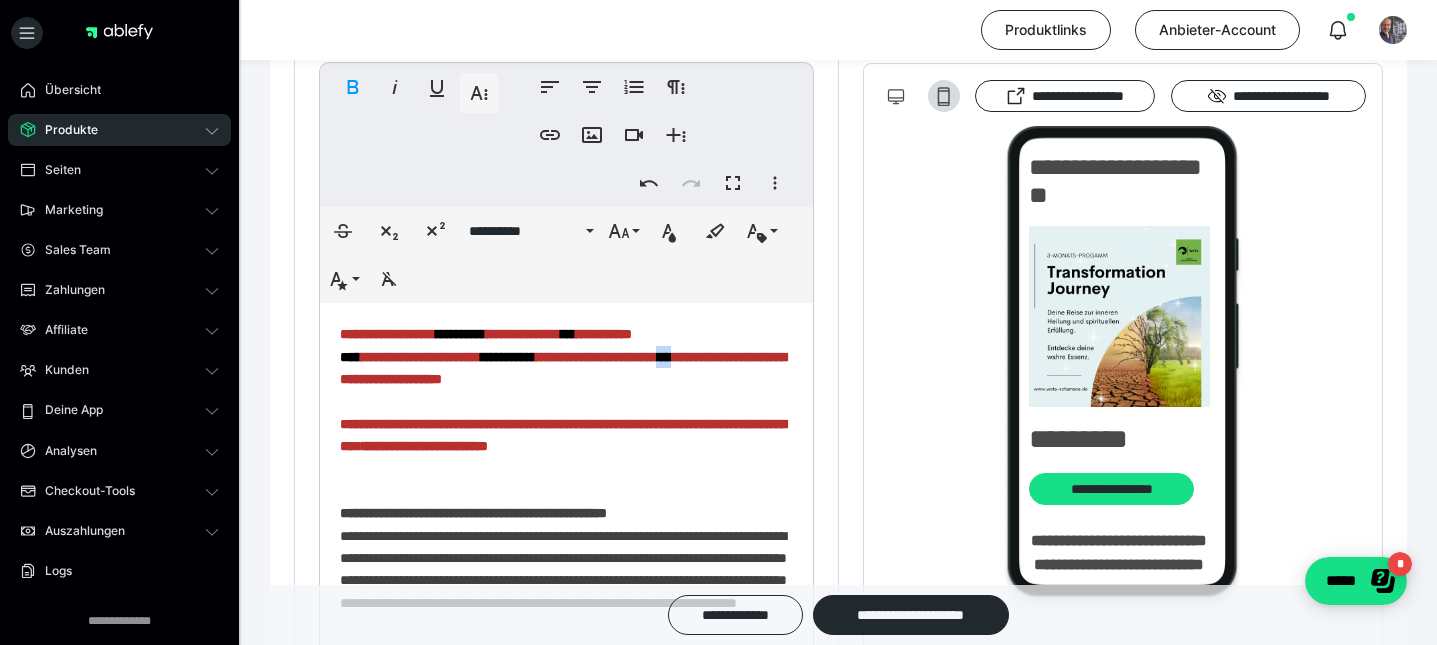 click on "**********" at bounding box center (563, 368) 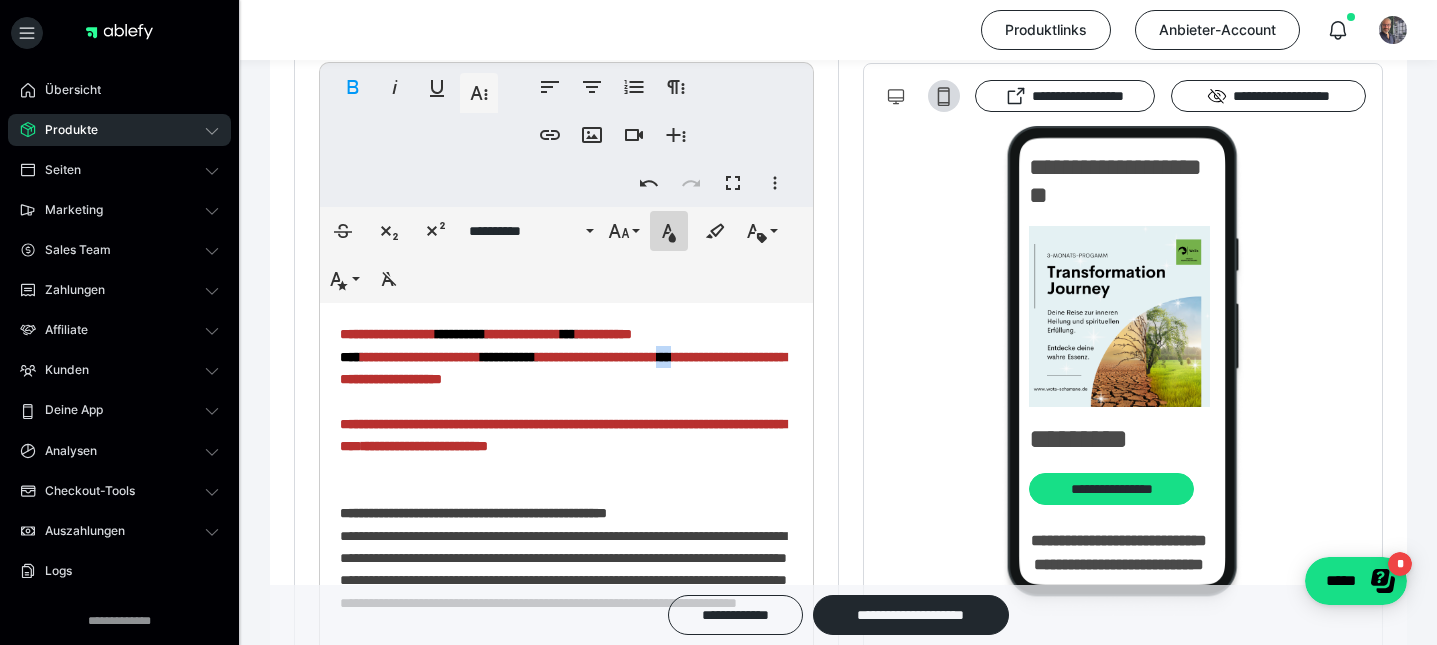 click 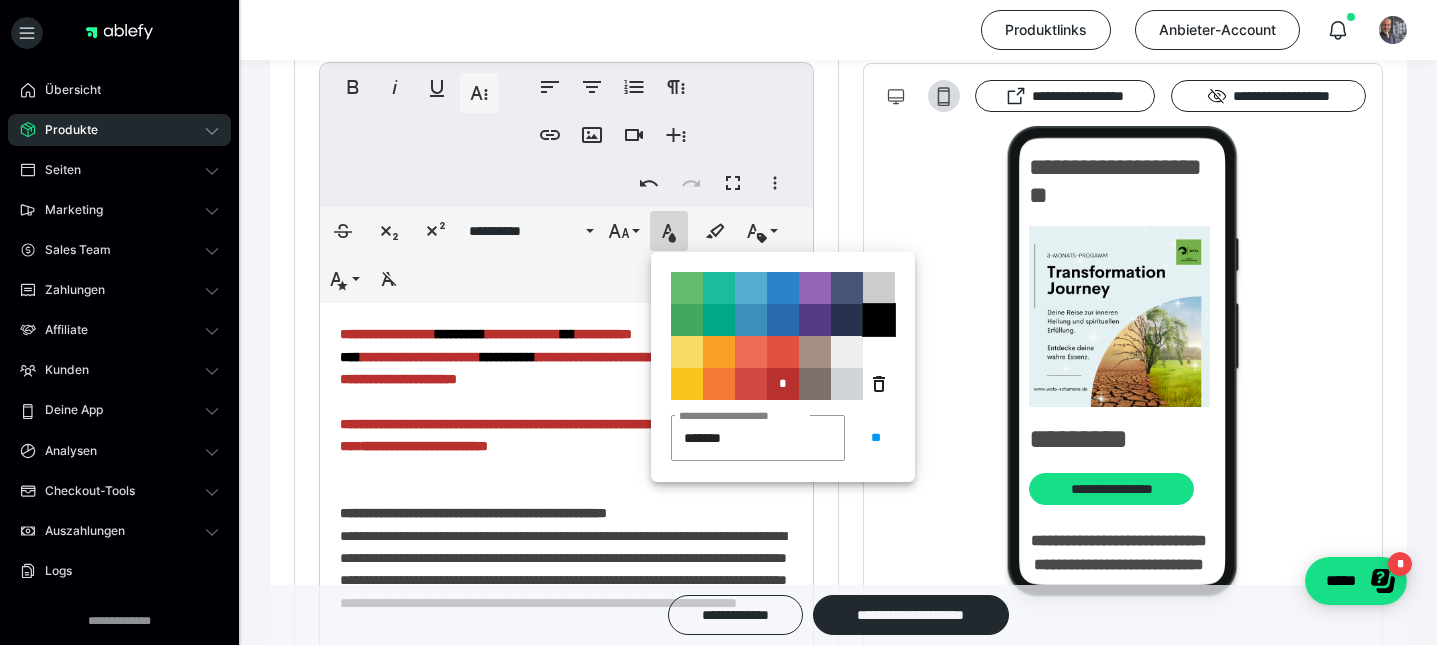 click on "**********" at bounding box center (879, 320) 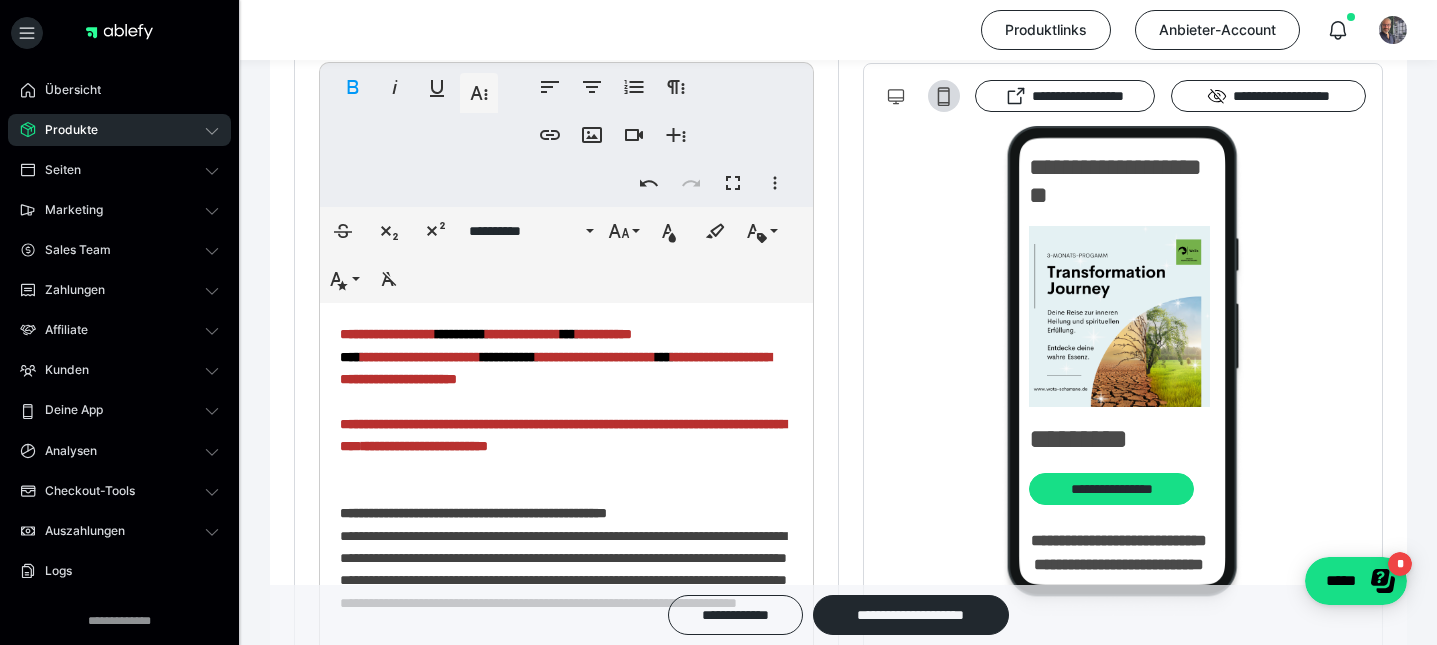 click on "**********" at bounding box center [566, 2036] 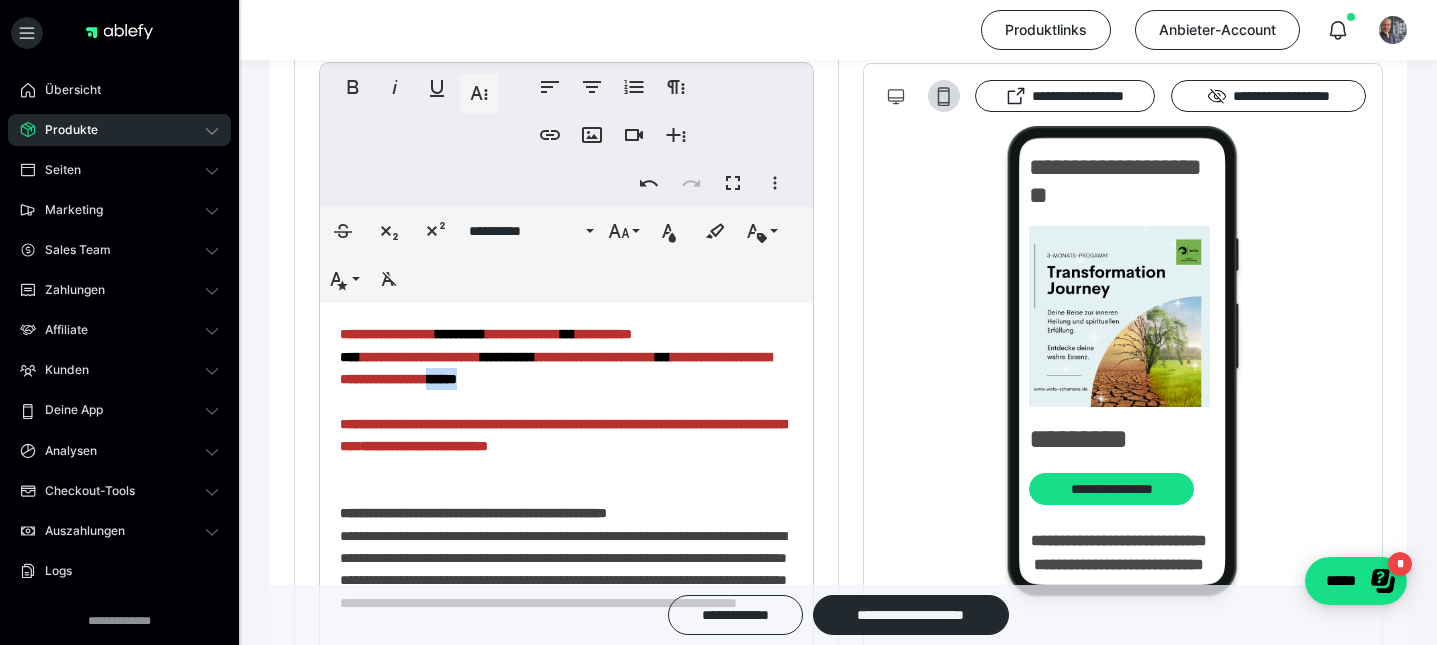 drag, startPoint x: 673, startPoint y: 407, endPoint x: 618, endPoint y: 410, distance: 55.081757 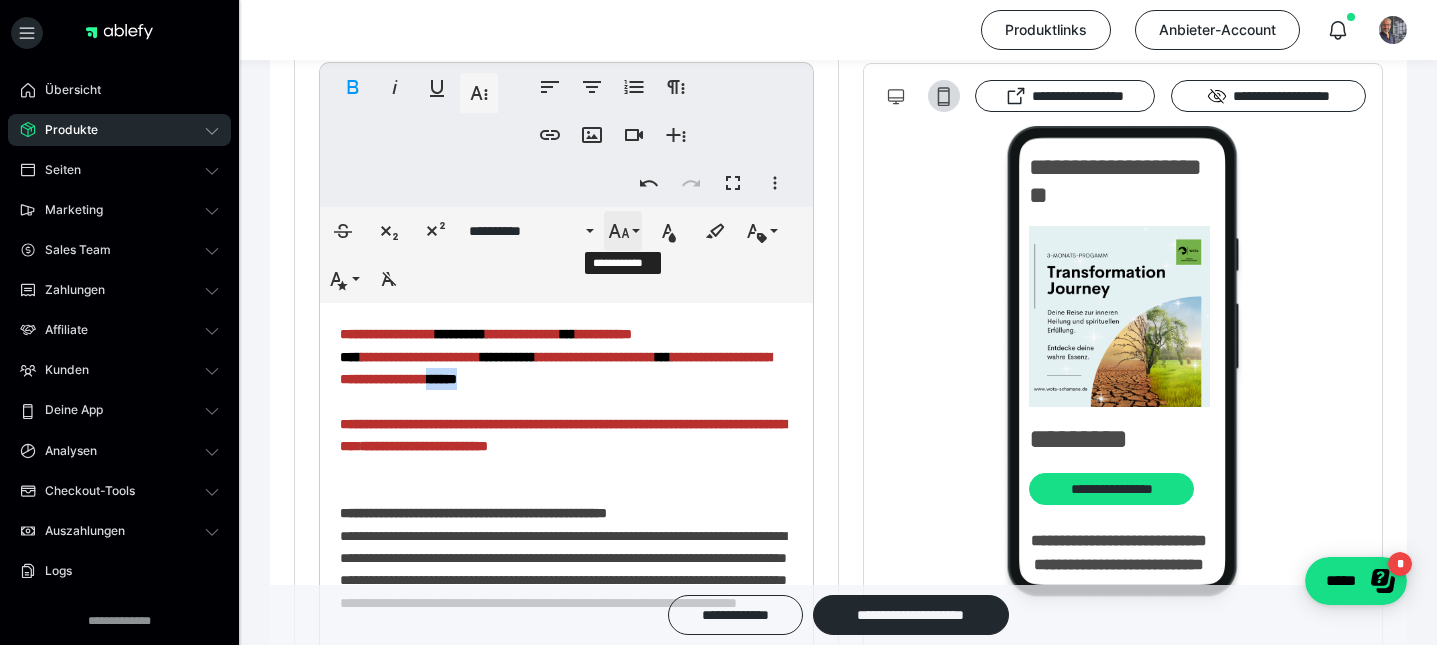 click 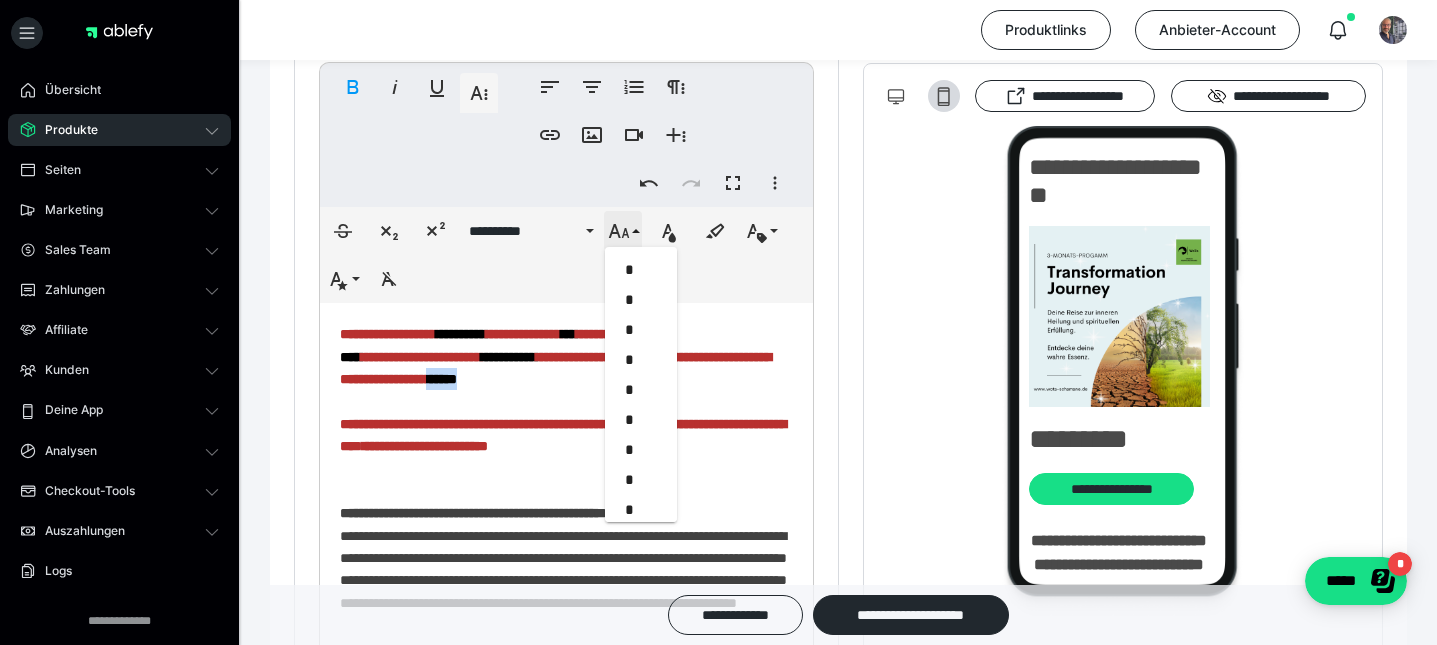 scroll, scrollTop: 413, scrollLeft: 0, axis: vertical 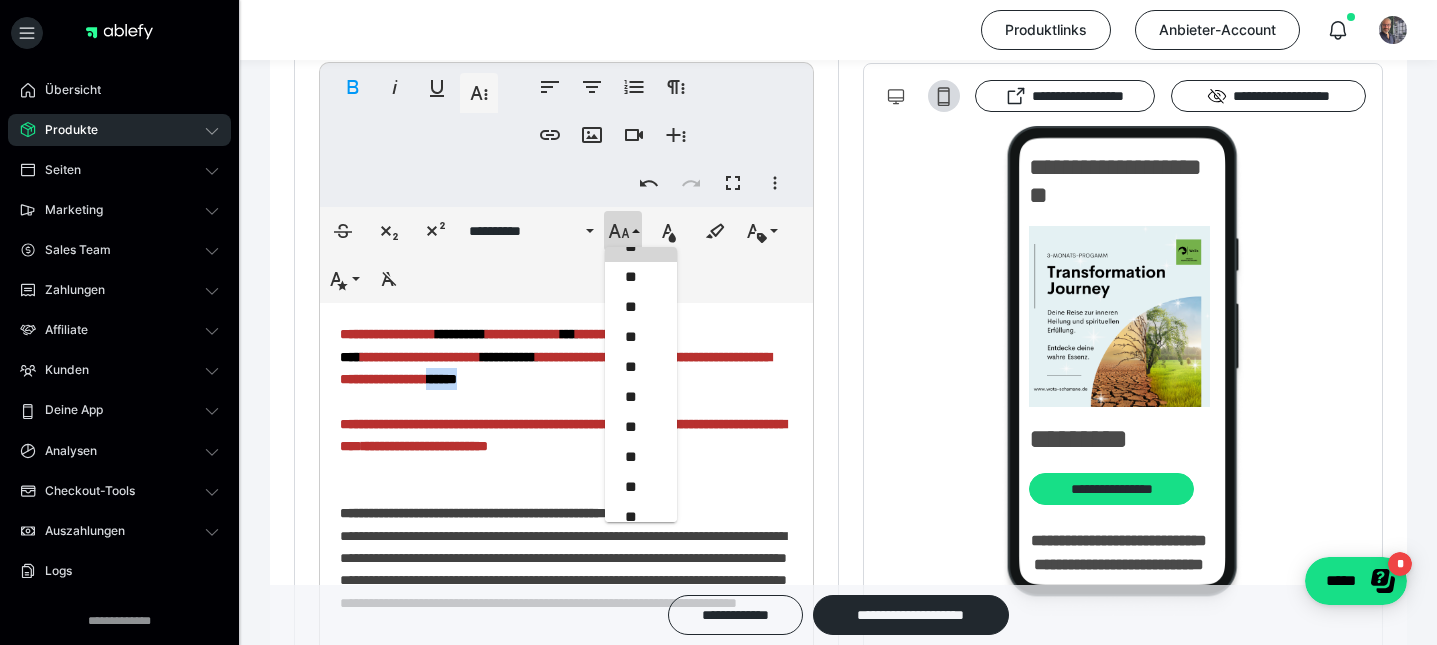 click on "**********" at bounding box center [566, 255] 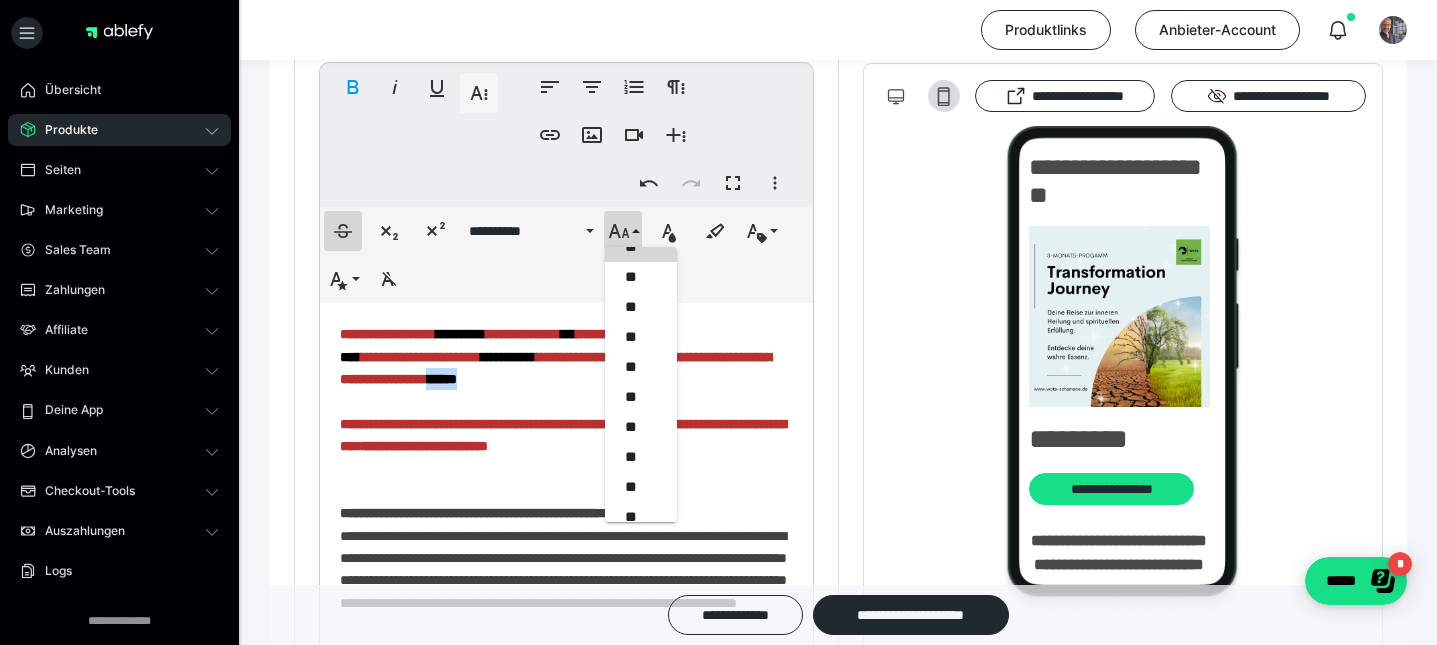 click 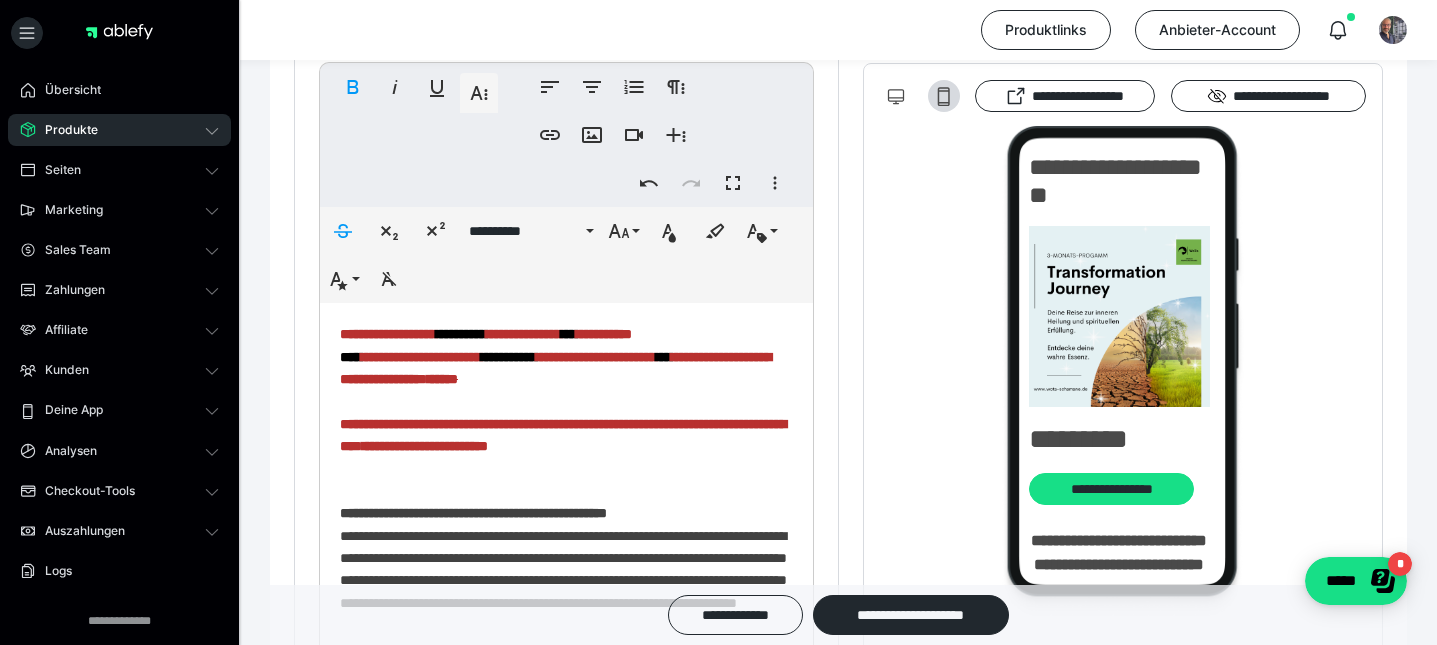 click on "**********" at bounding box center (566, 2036) 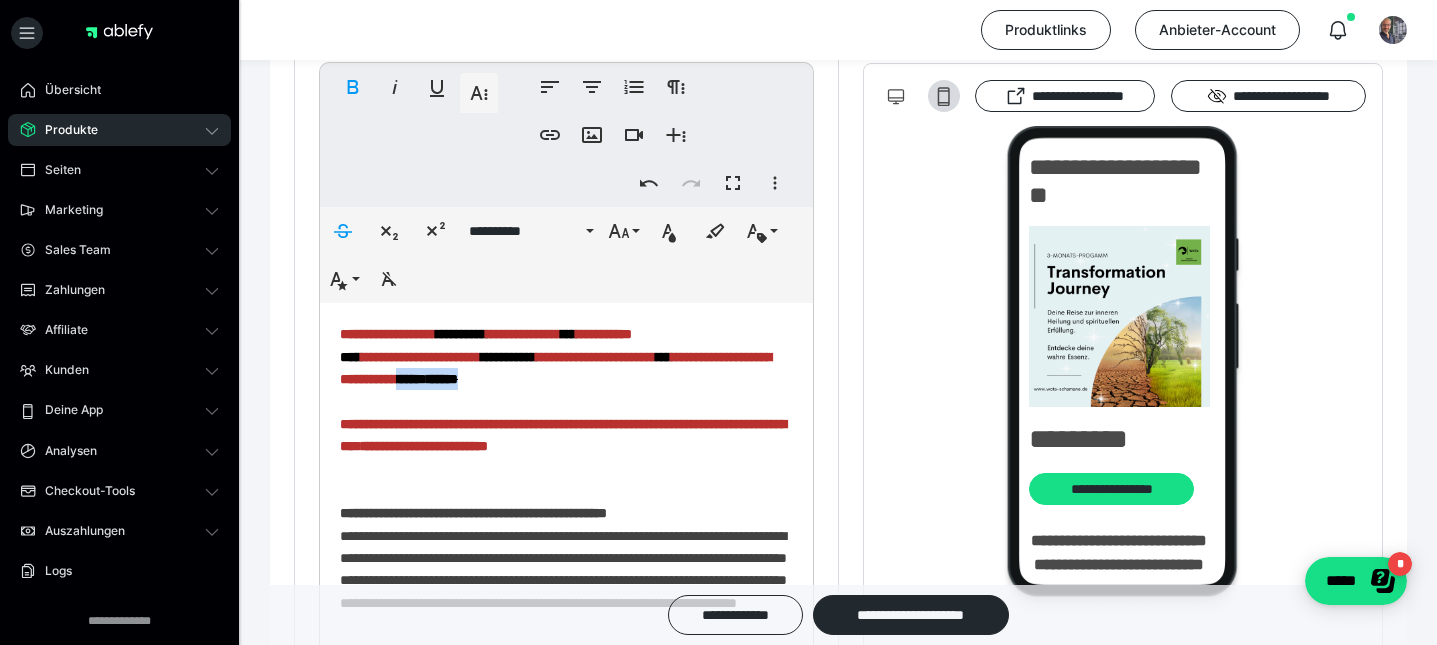 drag, startPoint x: 668, startPoint y: 405, endPoint x: 586, endPoint y: 408, distance: 82.05486 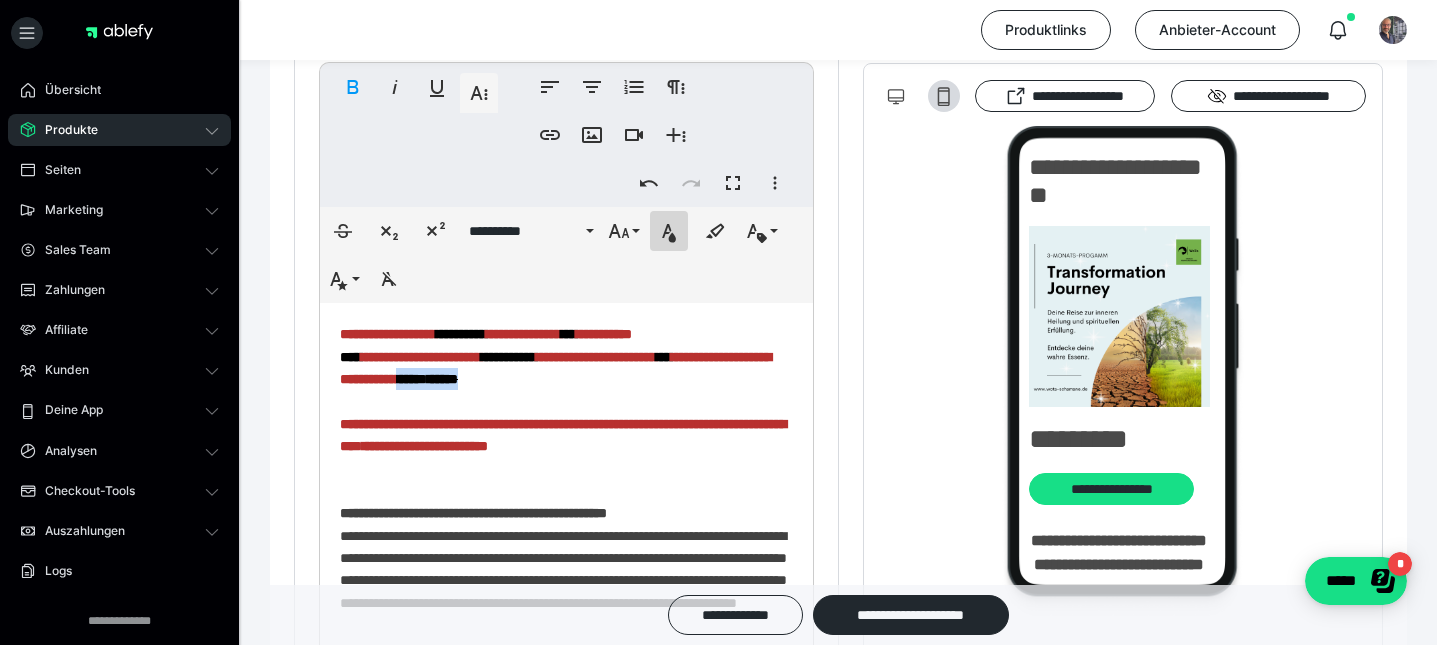 click 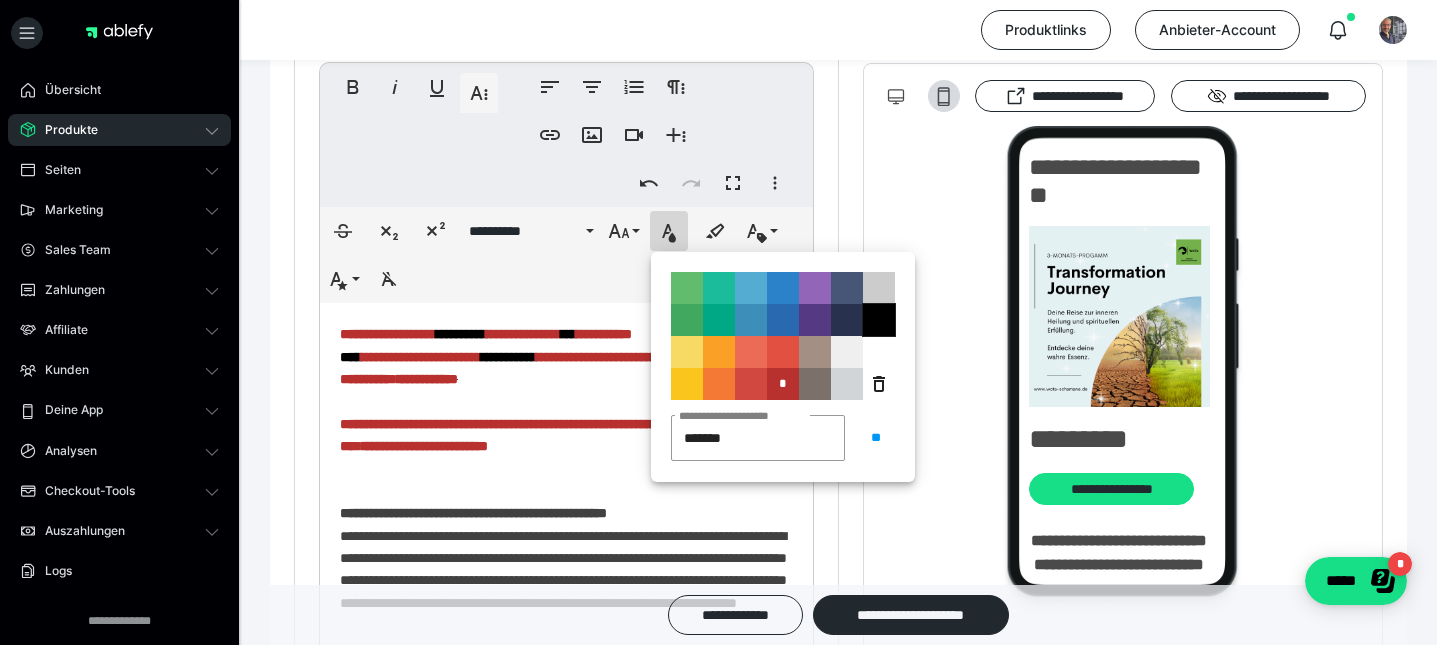 click on "**********" at bounding box center (879, 320) 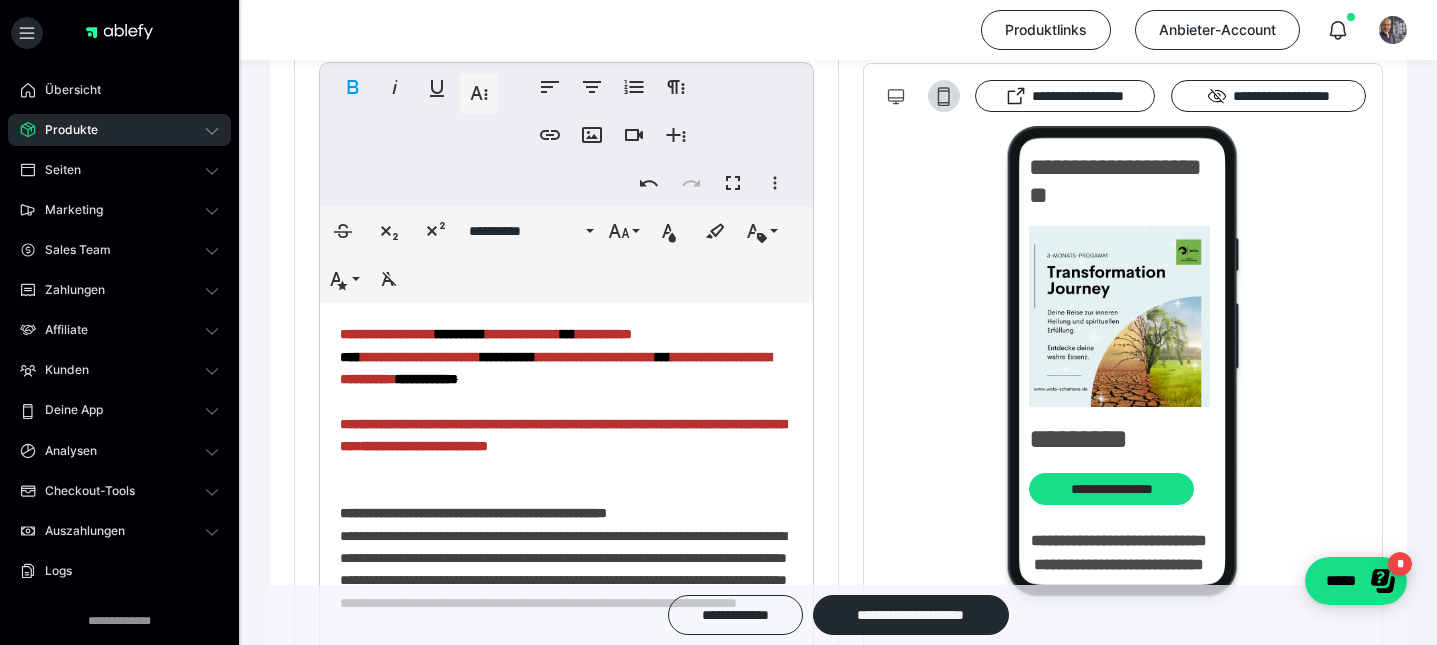 click on "**********" at bounding box center [566, 2036] 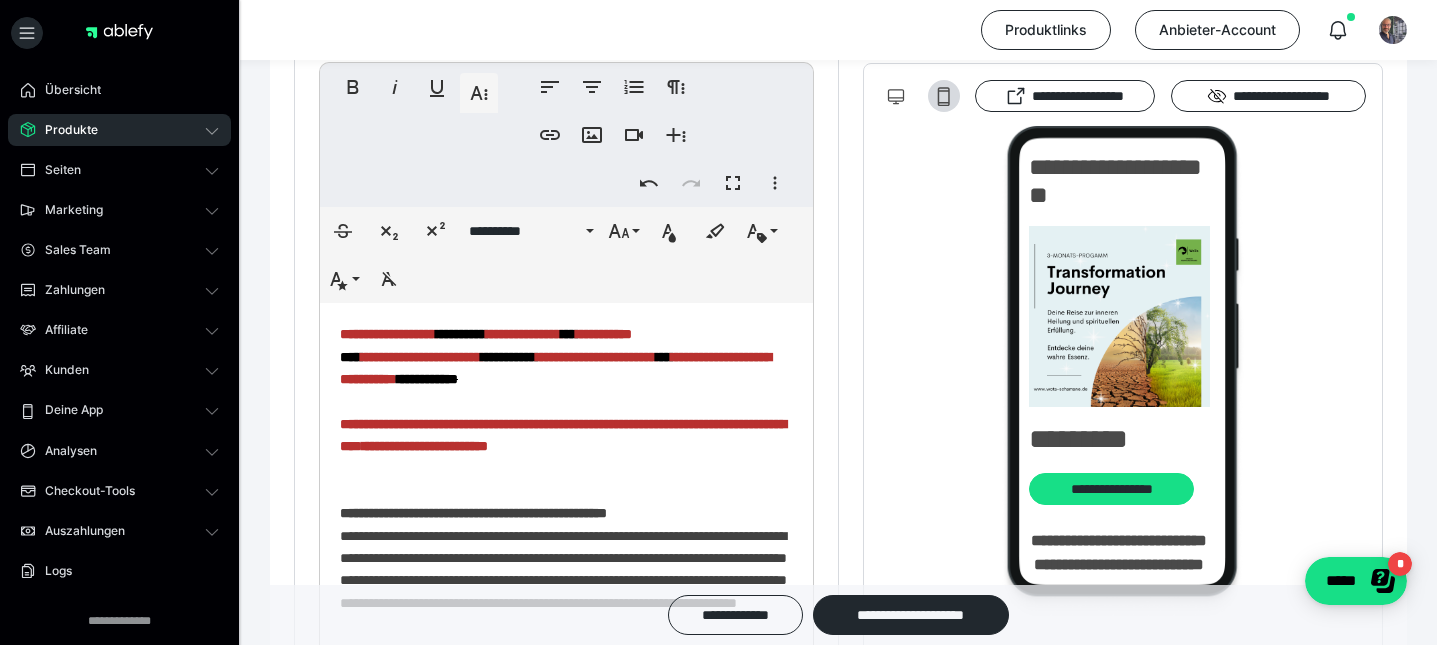 click on "**********" at bounding box center [563, 435] 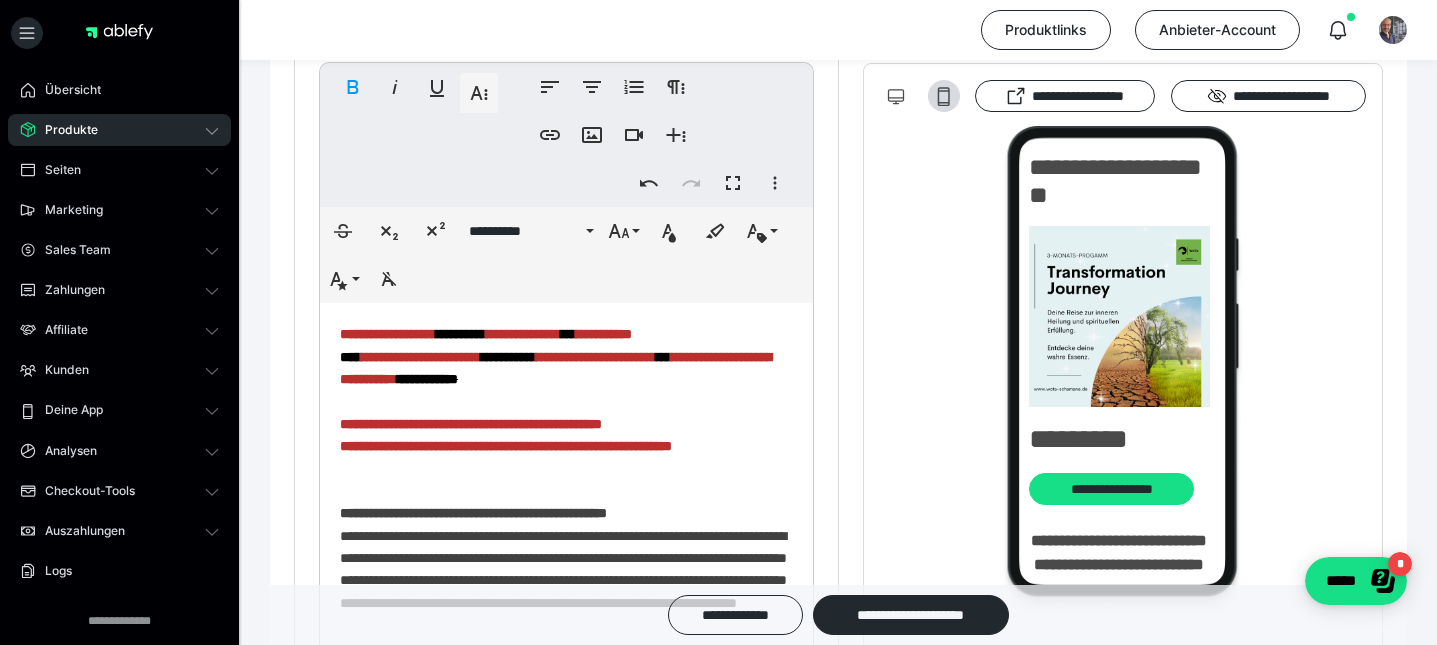 click on "**********" at bounding box center [443, 446] 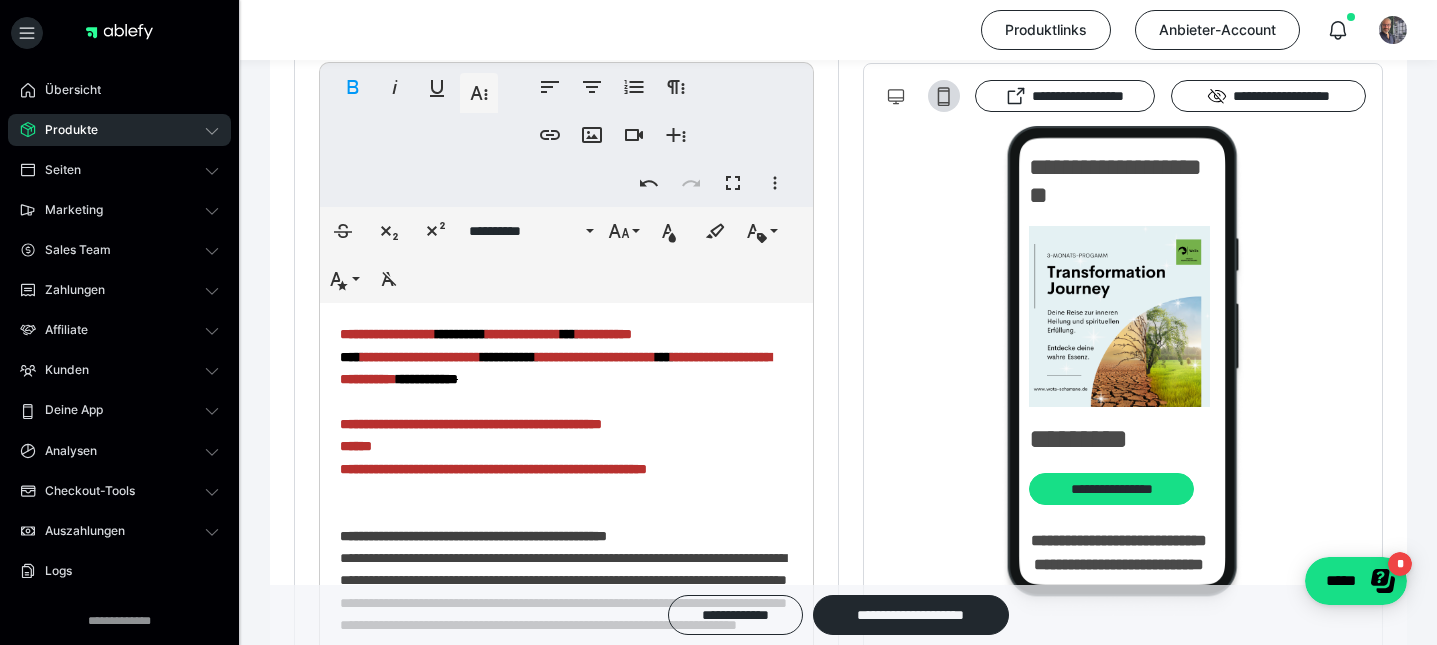 click on "**********" at bounding box center [566, 2047] 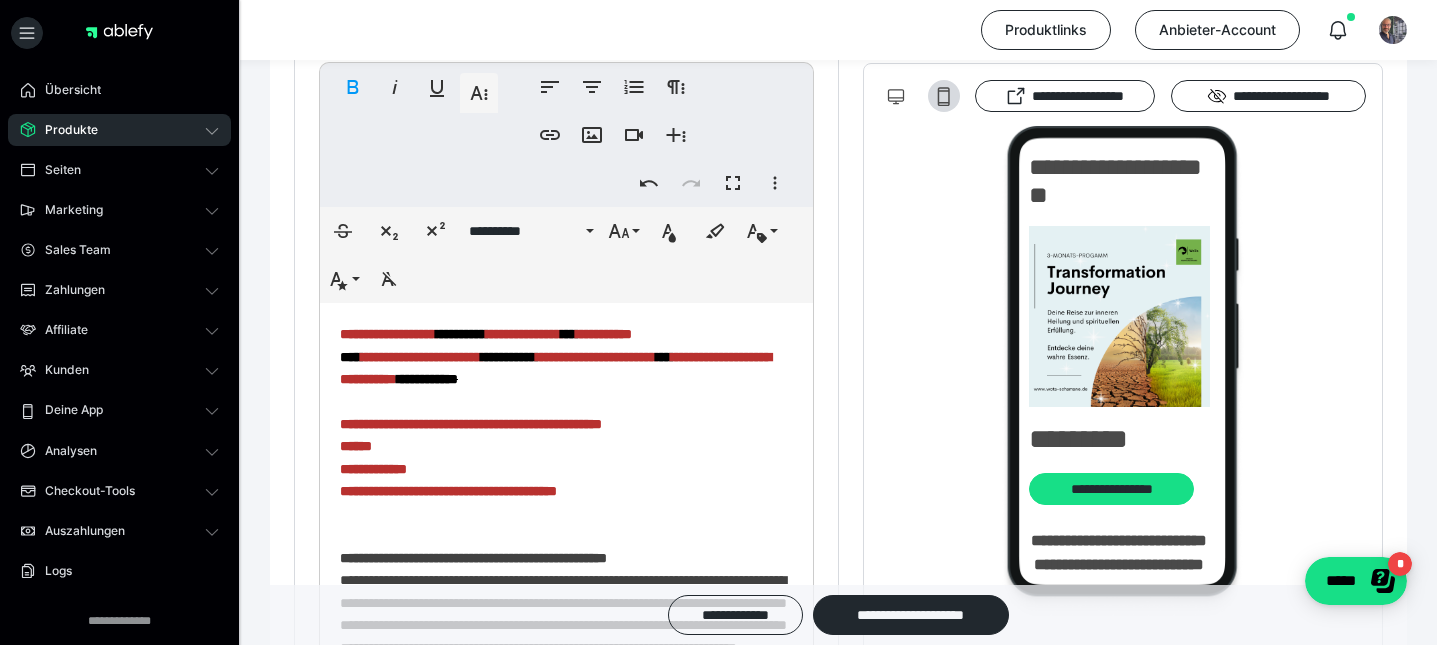 click on "**********" at bounding box center [494, 491] 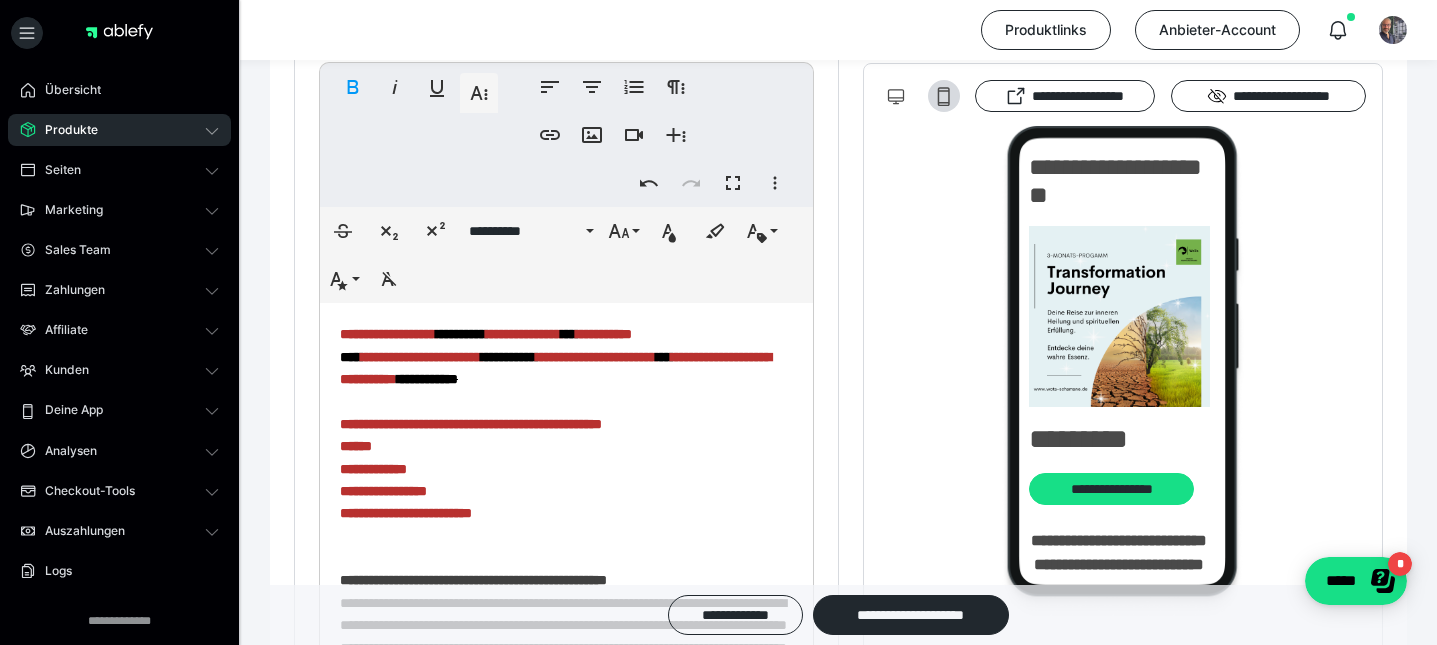 click on "**********" at bounding box center (566, 2069) 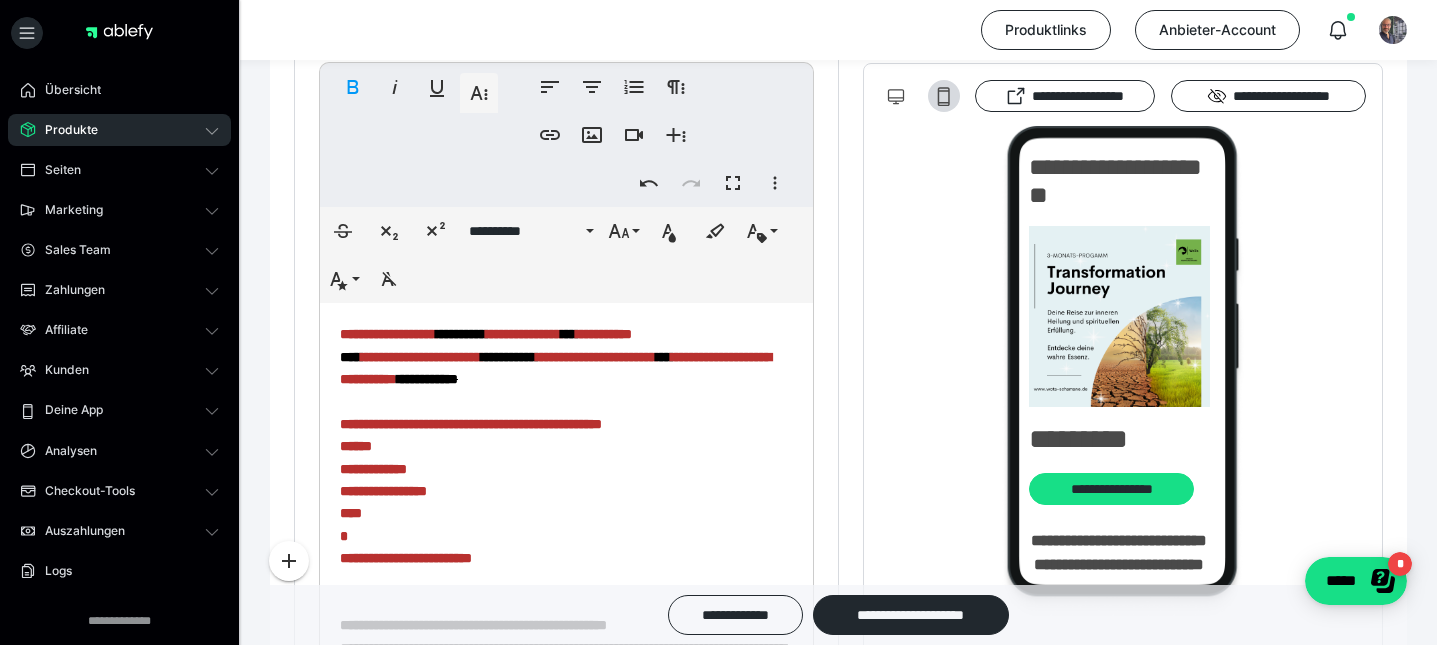 scroll, scrollTop: 73, scrollLeft: 0, axis: vertical 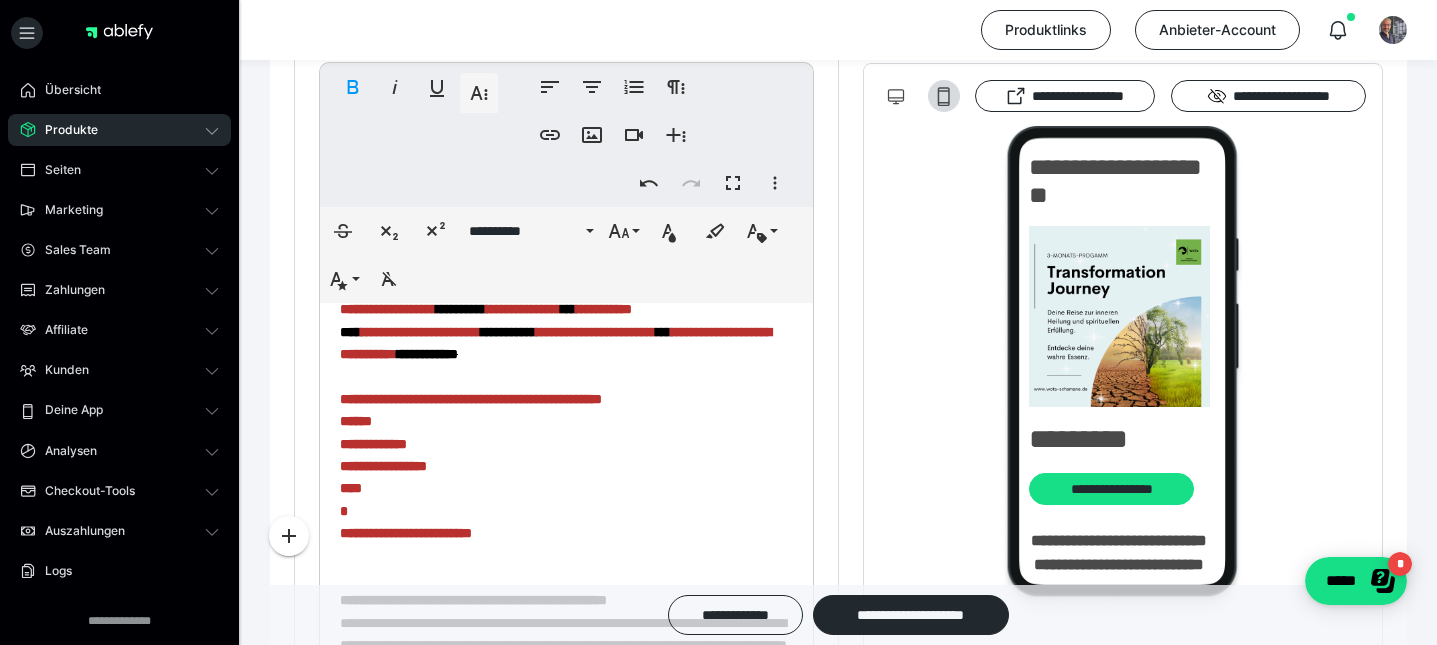click on "******" at bounding box center [356, 421] 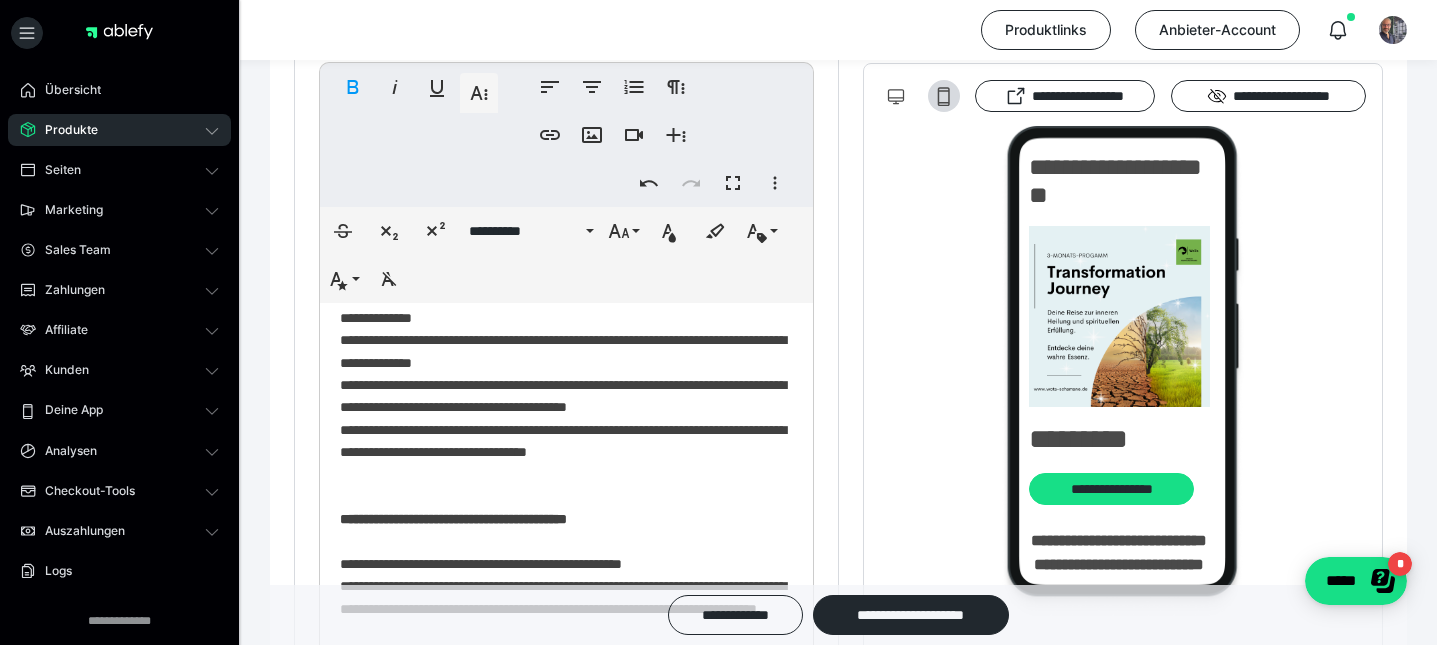 scroll, scrollTop: 2100, scrollLeft: 0, axis: vertical 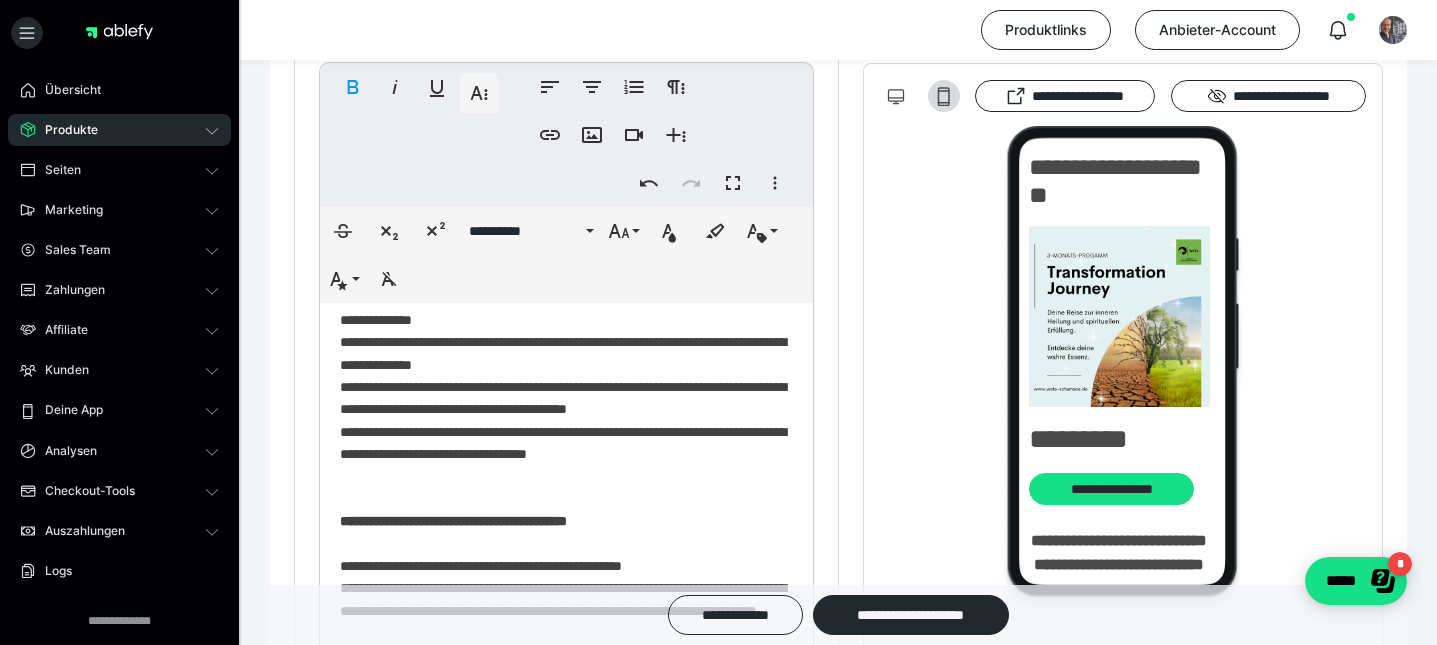 drag, startPoint x: 360, startPoint y: 457, endPoint x: 347, endPoint y: 457, distance: 13 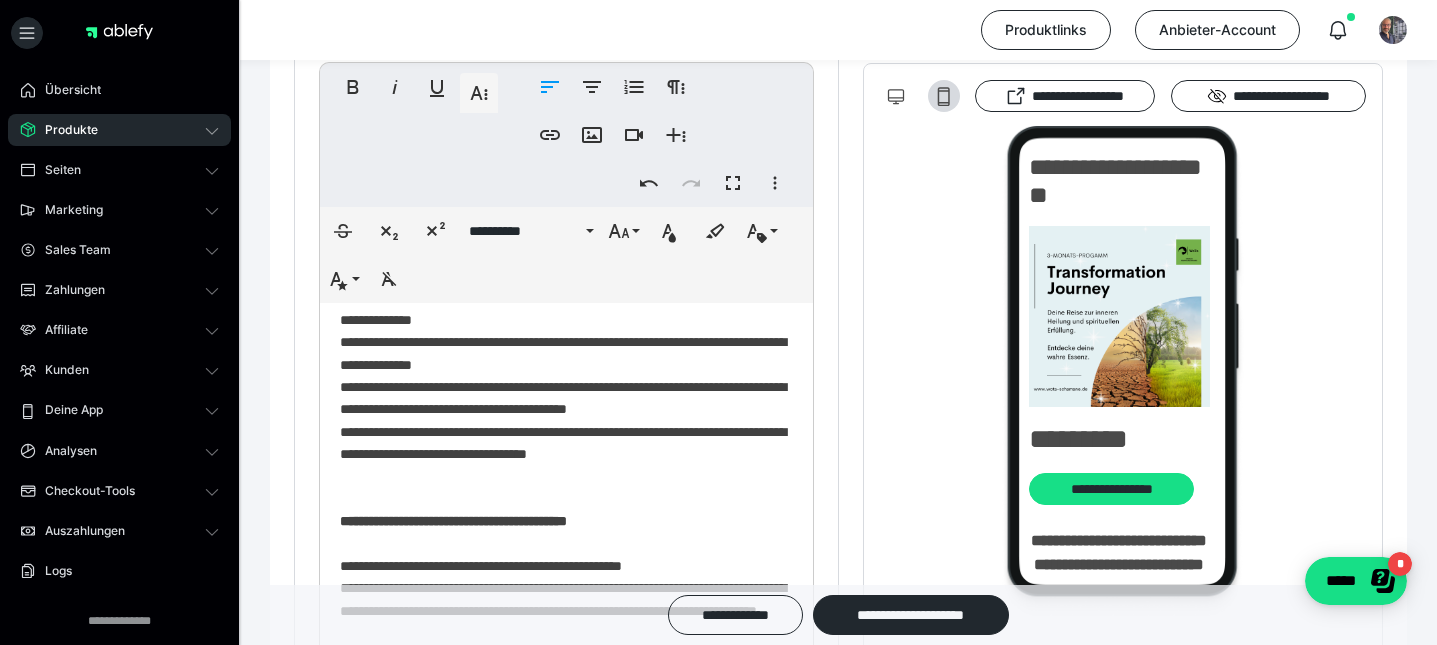 copy on "***" 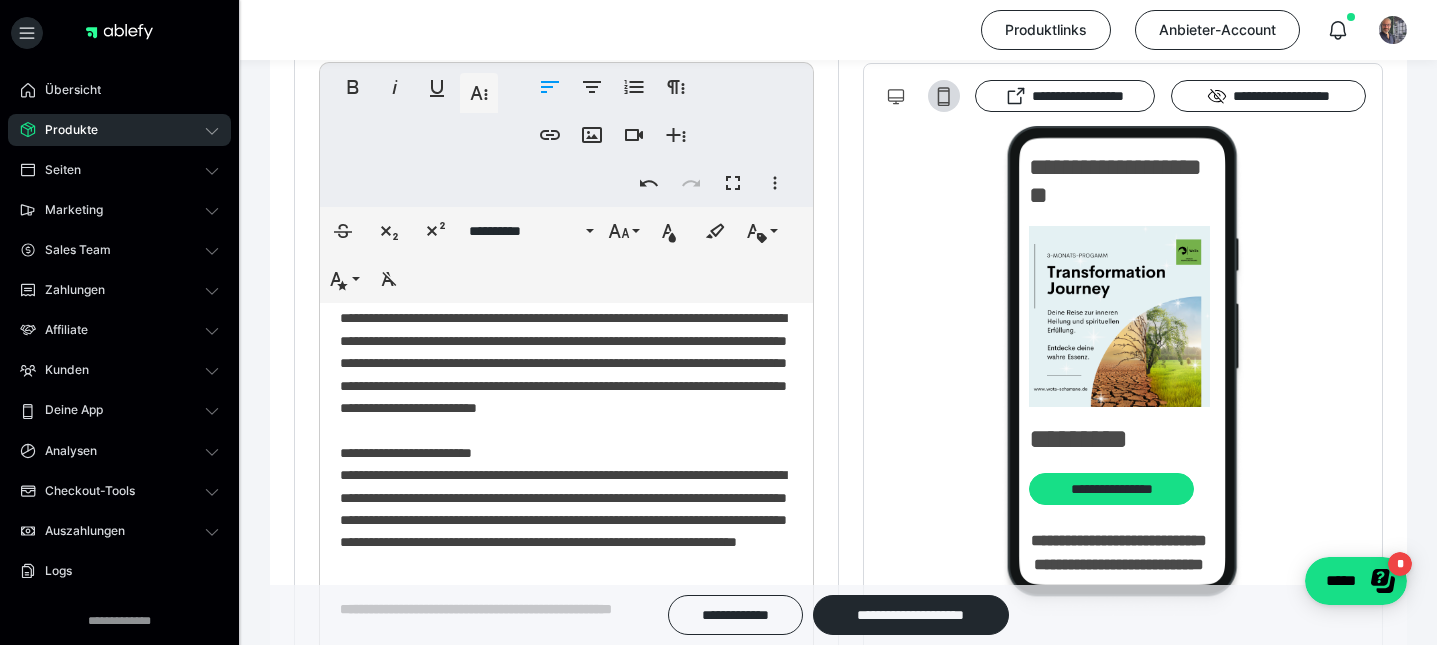 click on "**********" at bounding box center (566, 688) 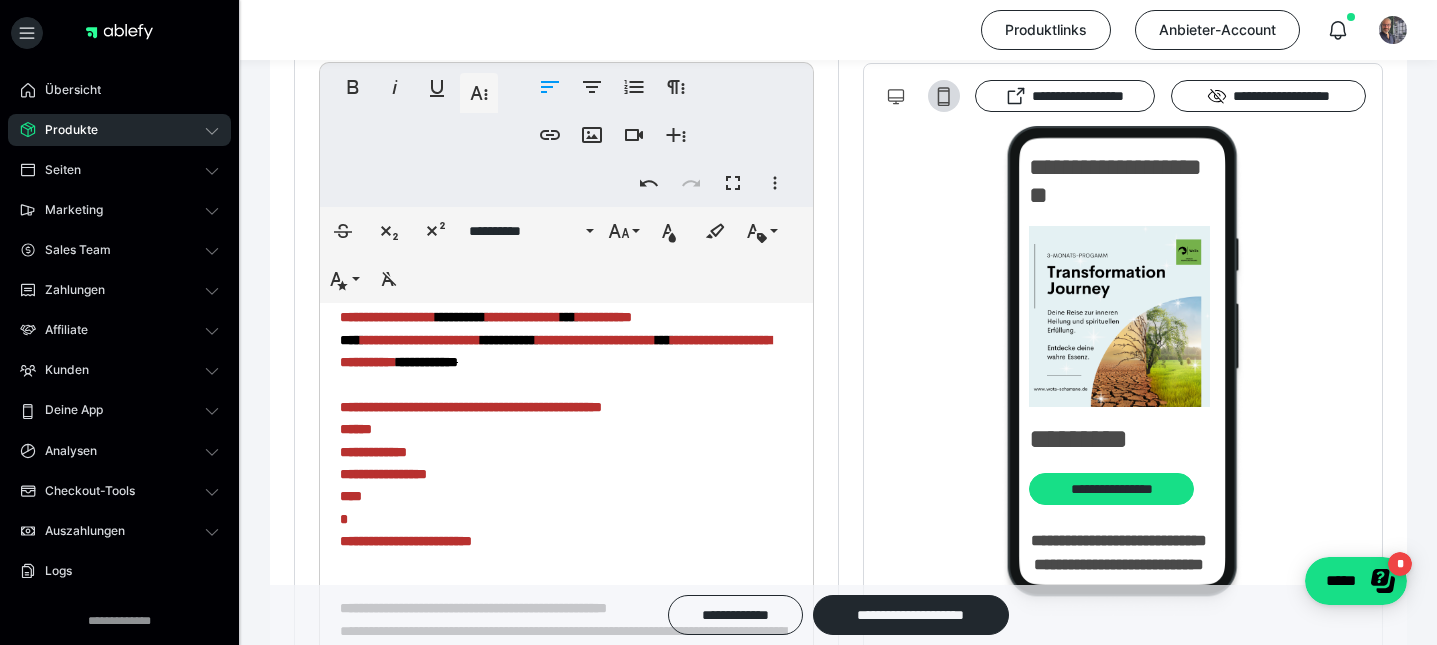 scroll, scrollTop: 72, scrollLeft: 0, axis: vertical 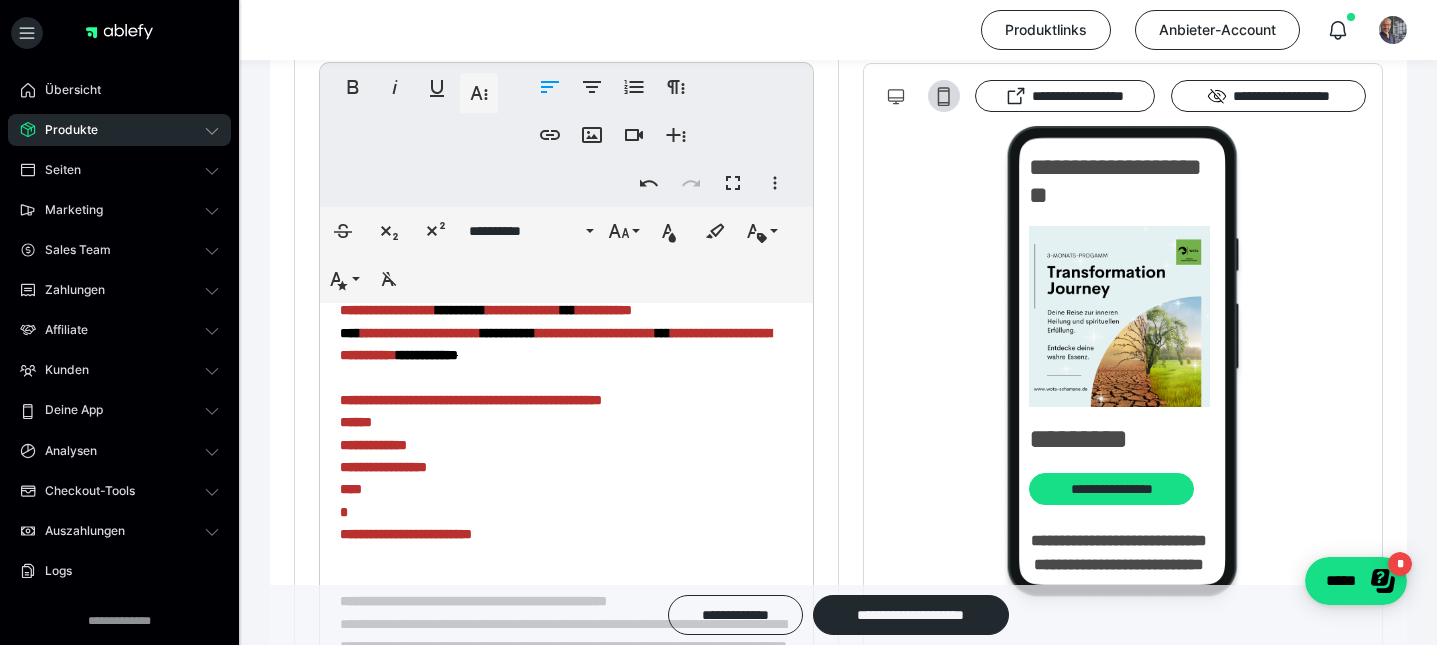 click on "******" at bounding box center (356, 422) 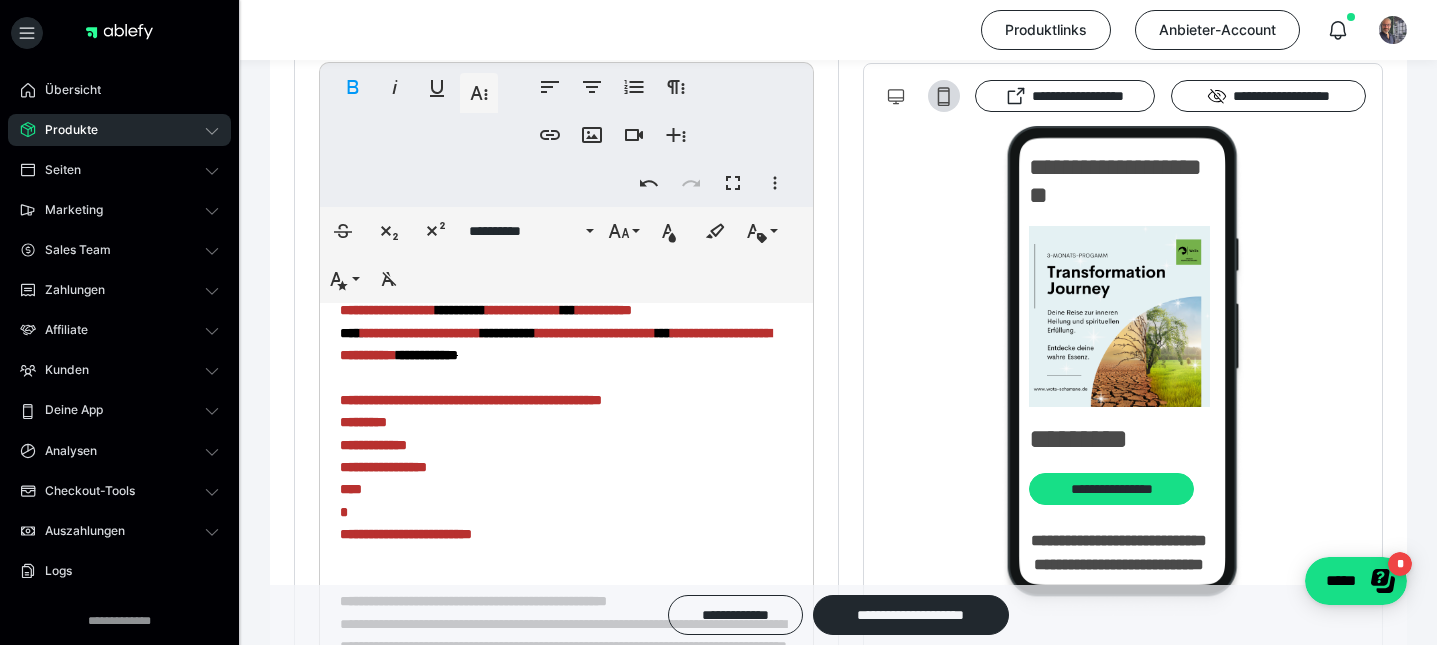 click on "**********" at bounding box center (373, 445) 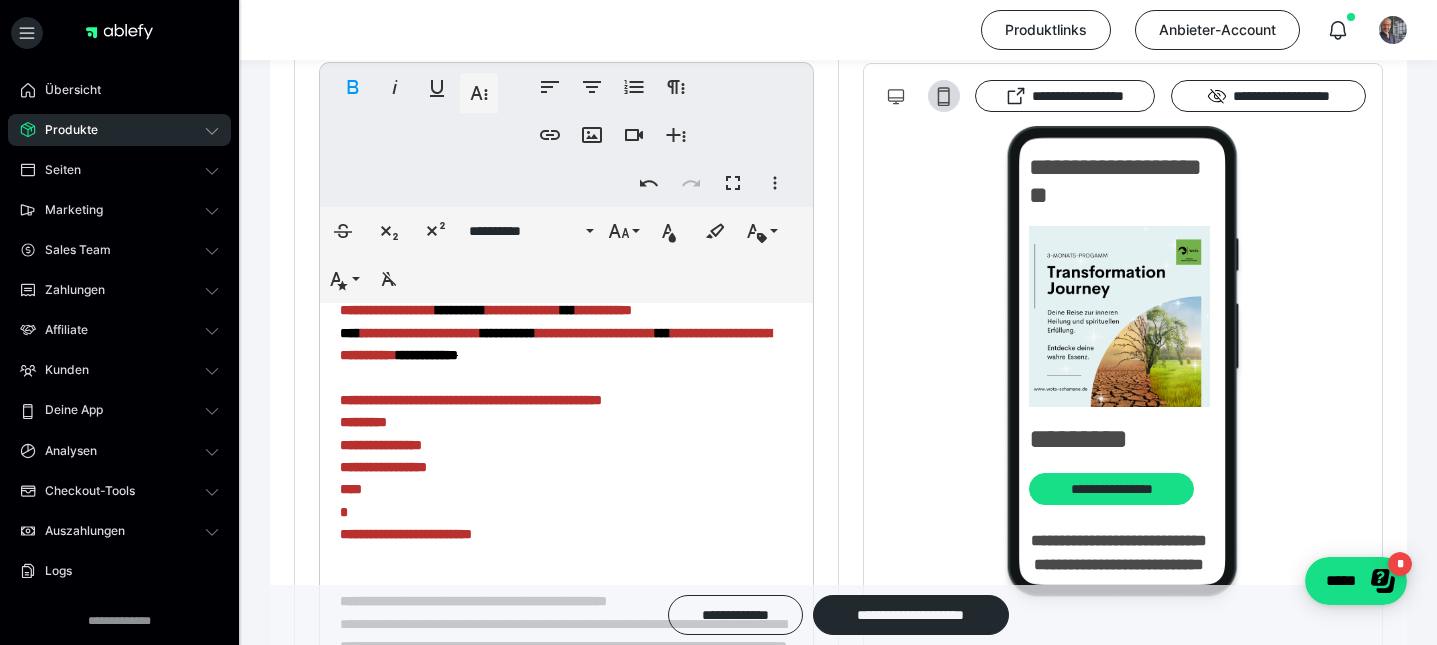 click on "**********" at bounding box center [383, 467] 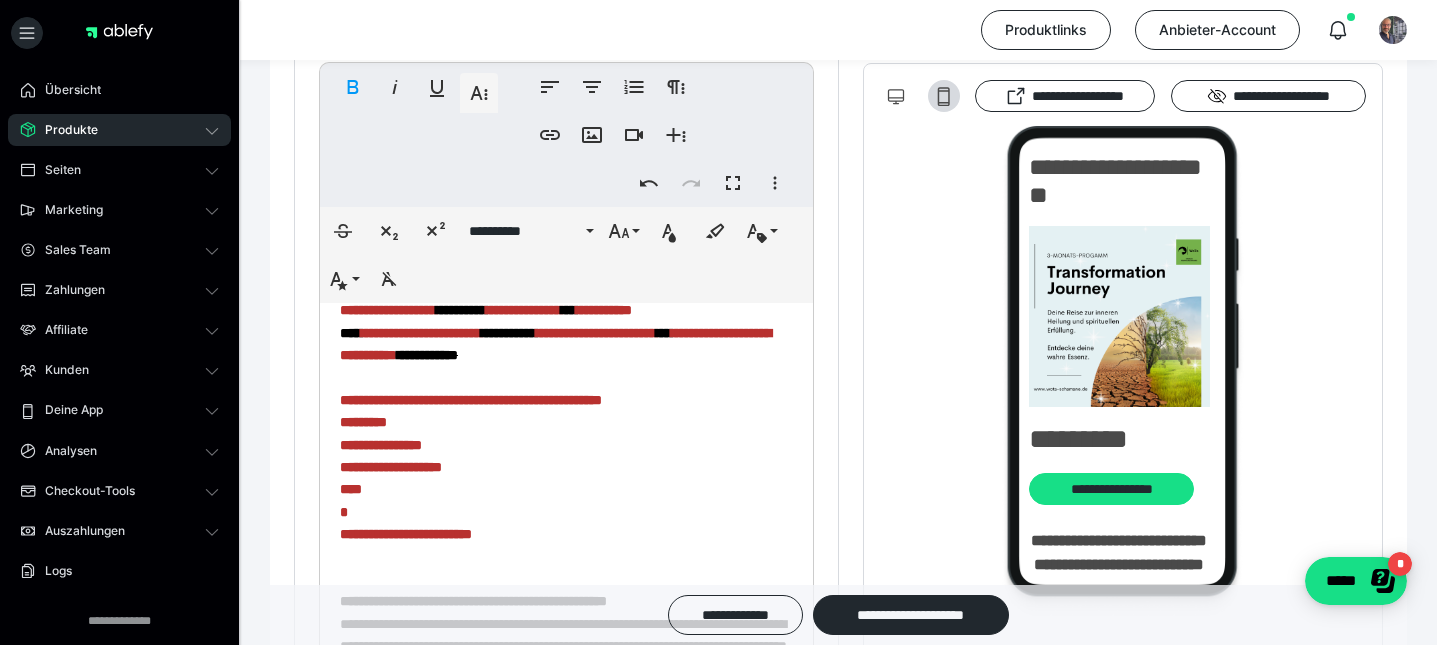 click on "**********" at bounding box center (566, 2068) 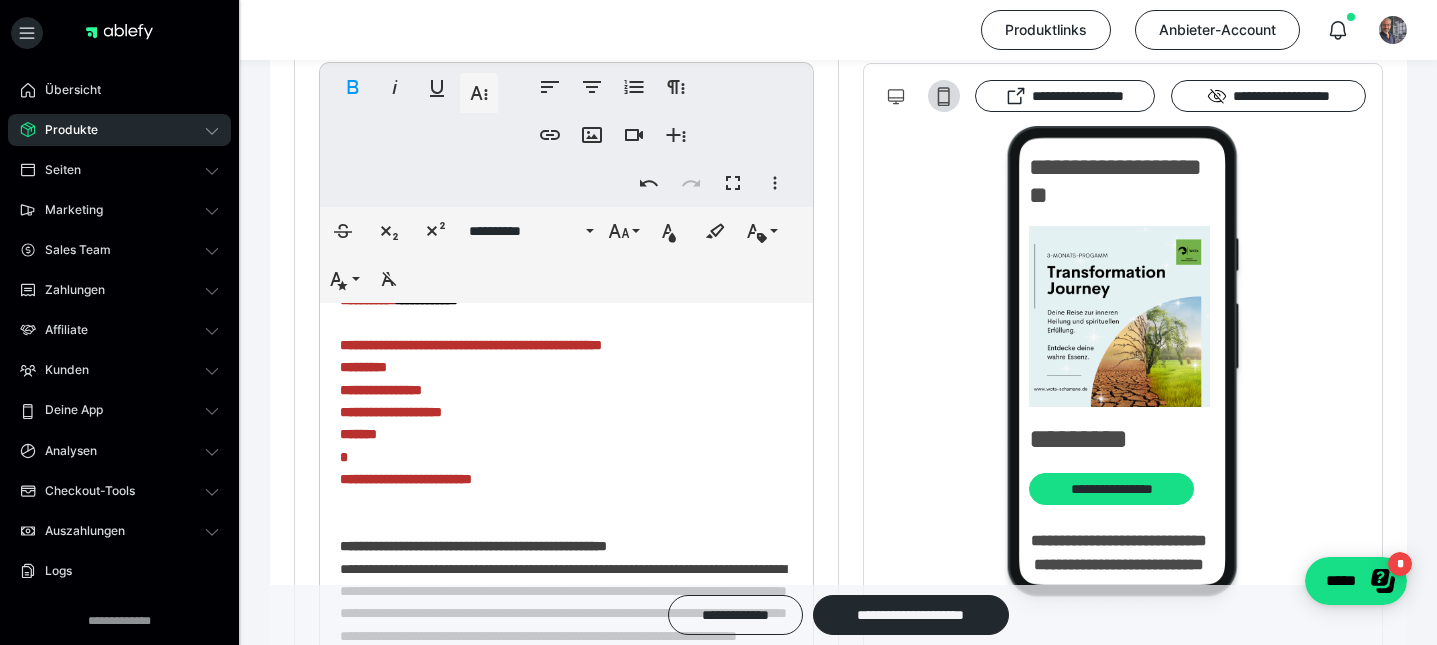 scroll, scrollTop: 133, scrollLeft: 0, axis: vertical 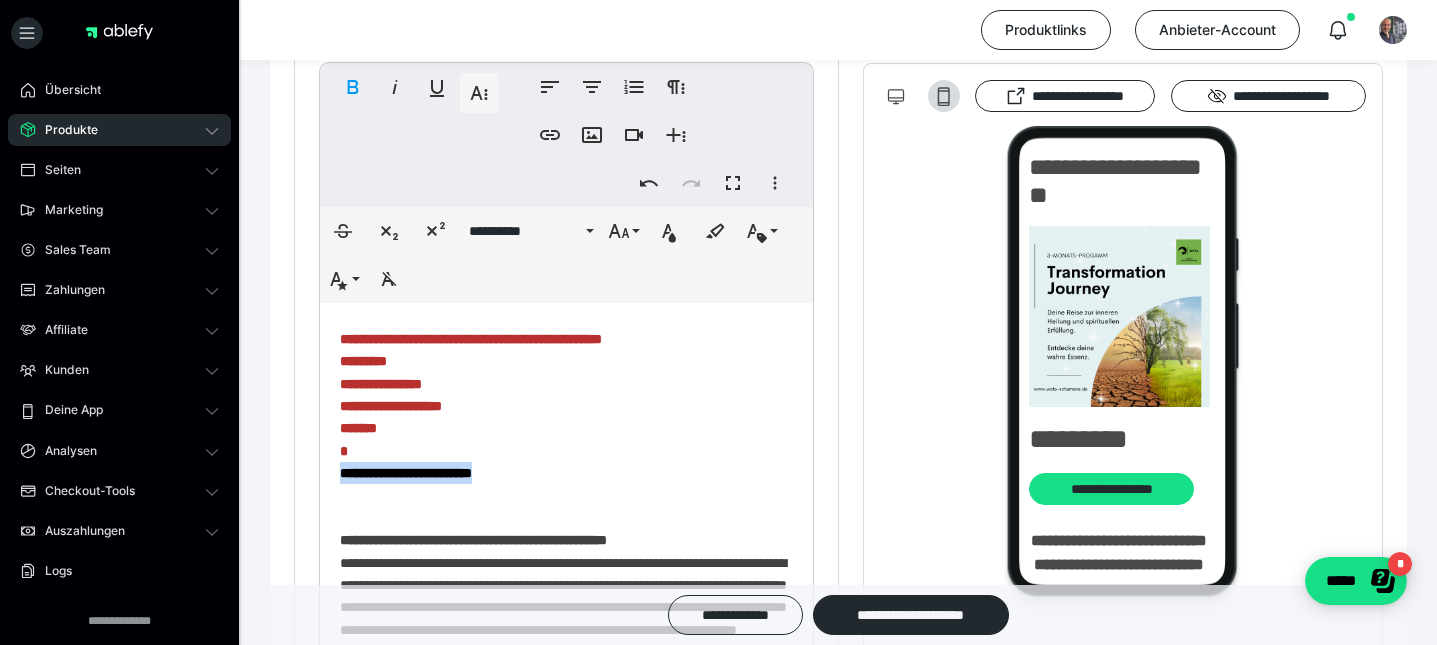drag, startPoint x: 526, startPoint y: 499, endPoint x: 330, endPoint y: 496, distance: 196.02296 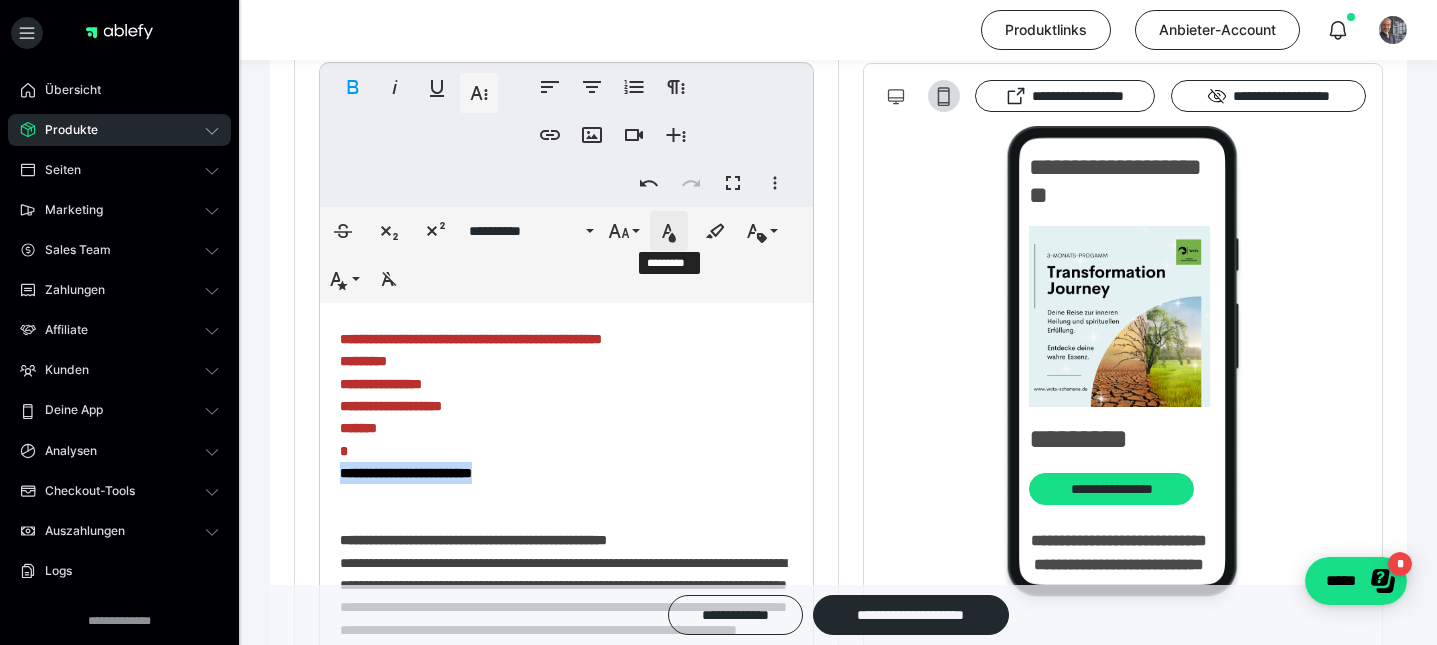 click 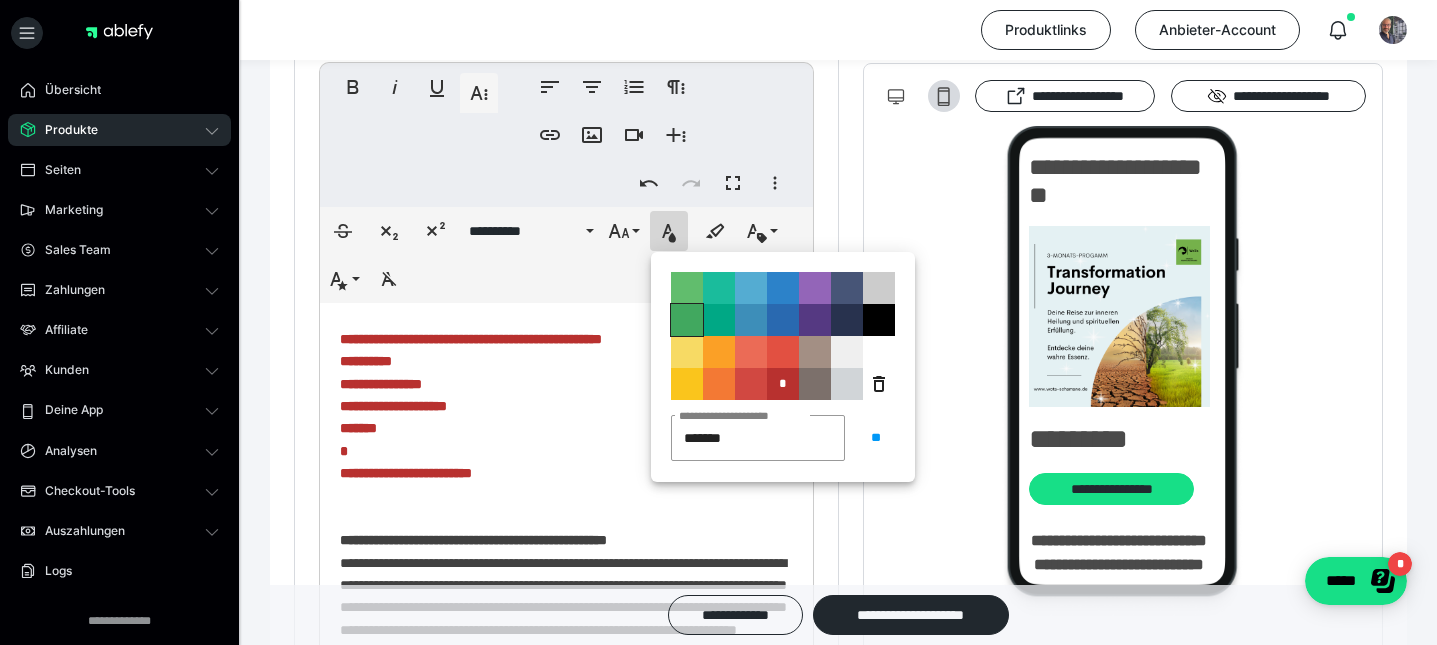 click on "**********" at bounding box center (687, 320) 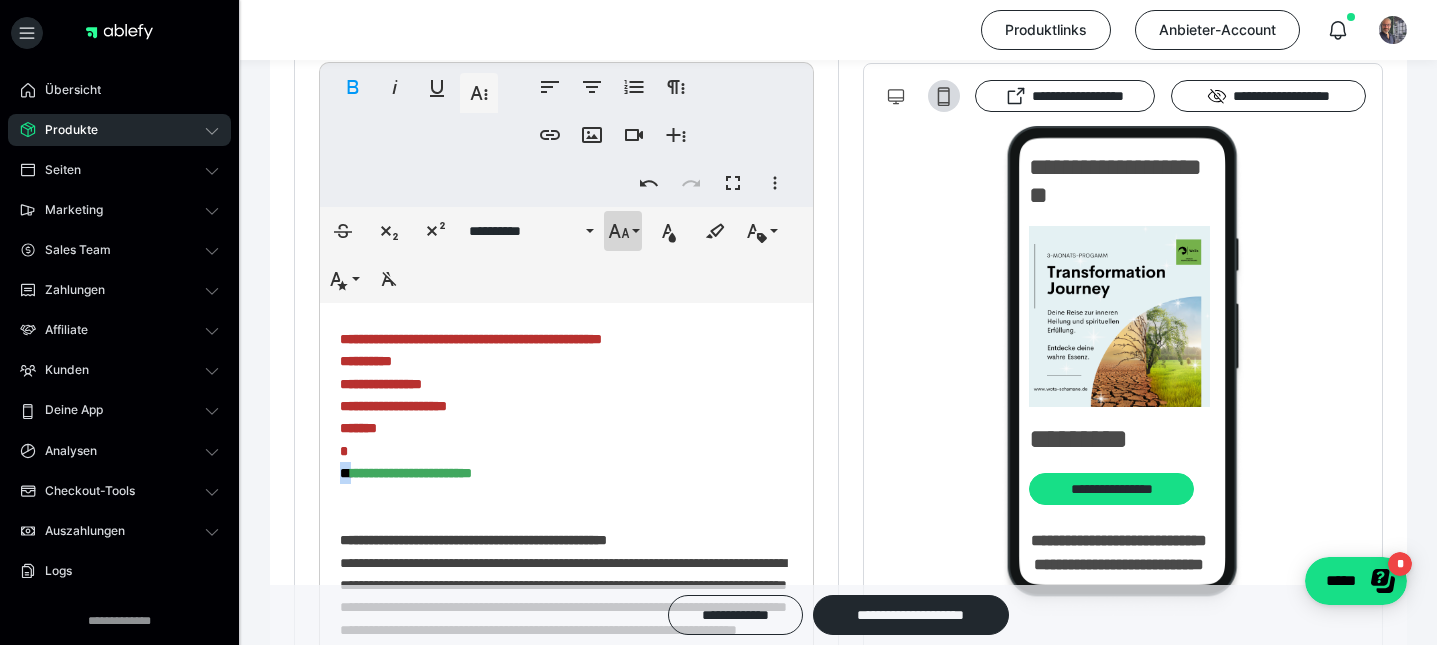 click on "**********" at bounding box center (623, 231) 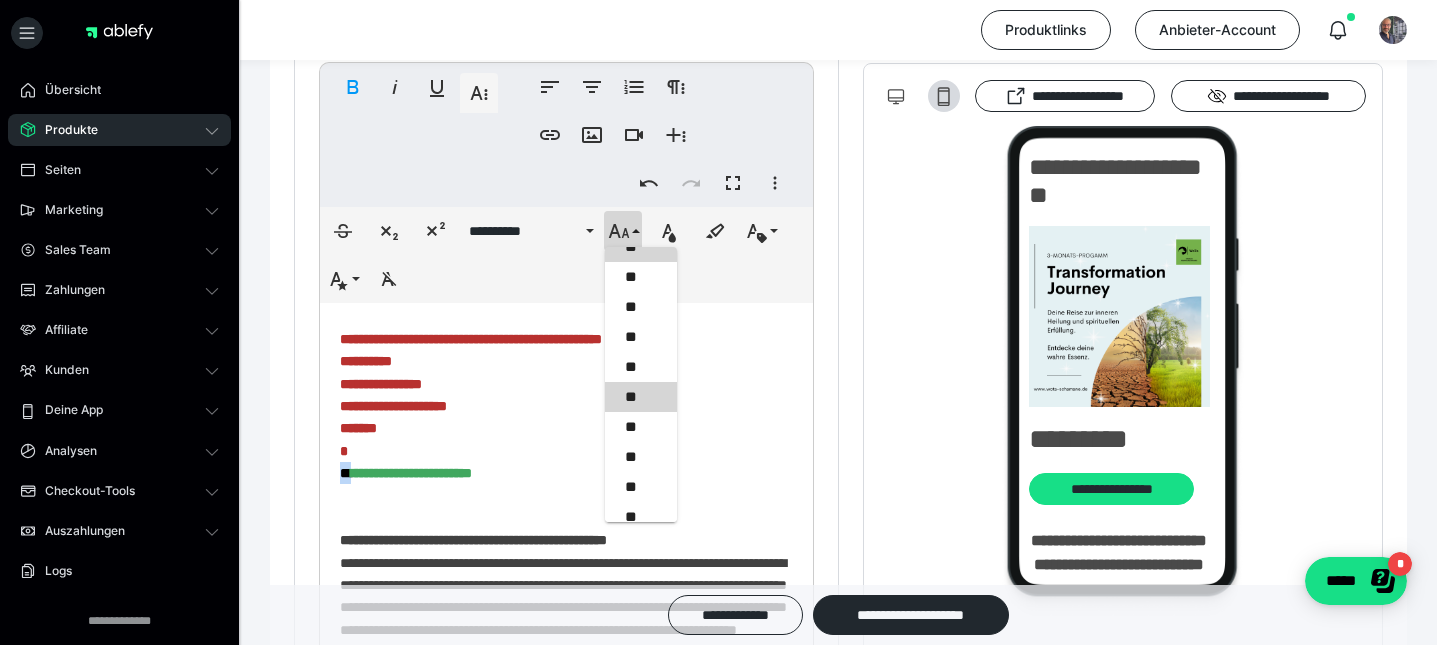 click on "**" at bounding box center [641, 397] 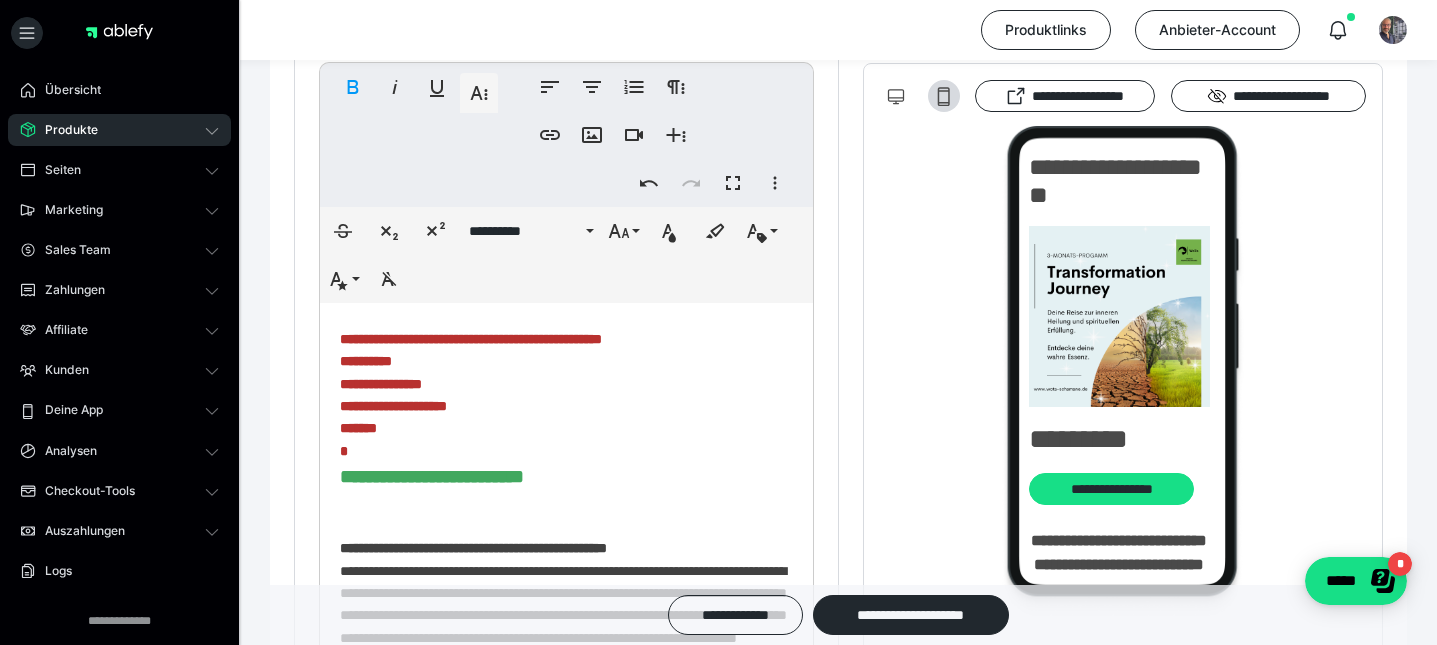 click on "**********" at bounding box center [566, 2011] 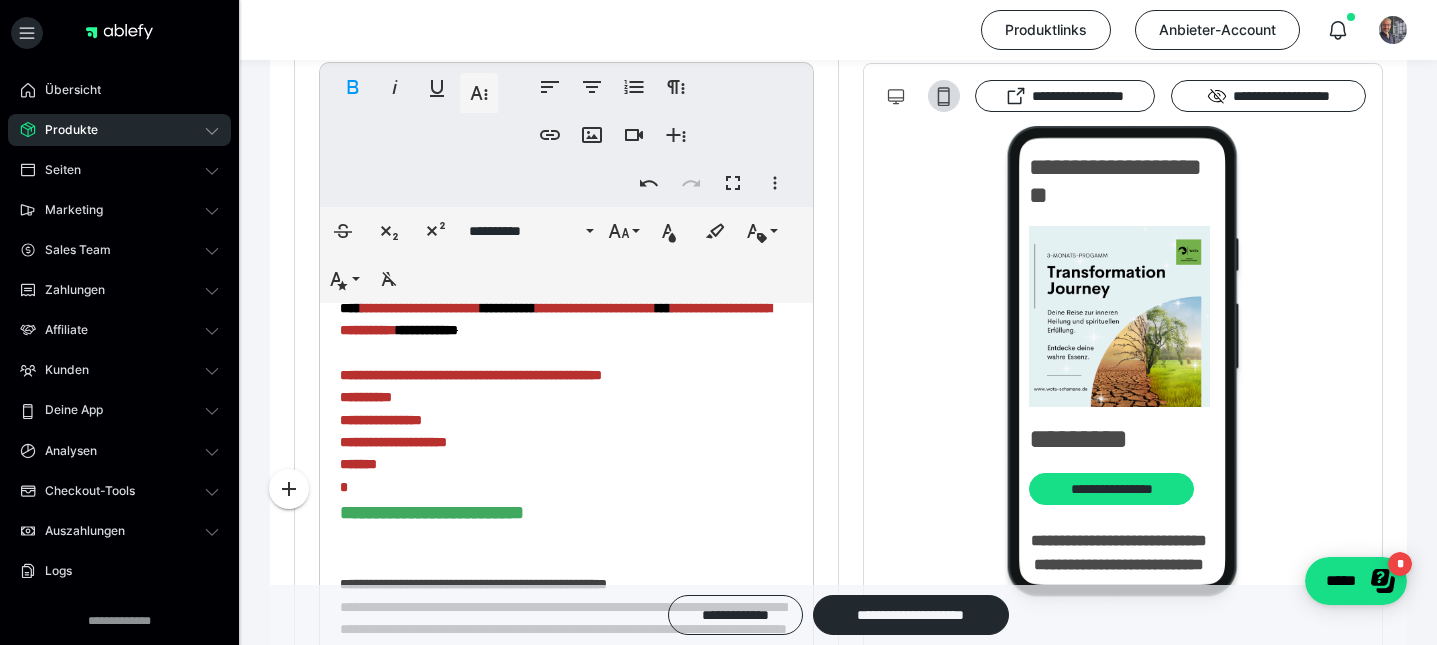 scroll, scrollTop: 127, scrollLeft: 0, axis: vertical 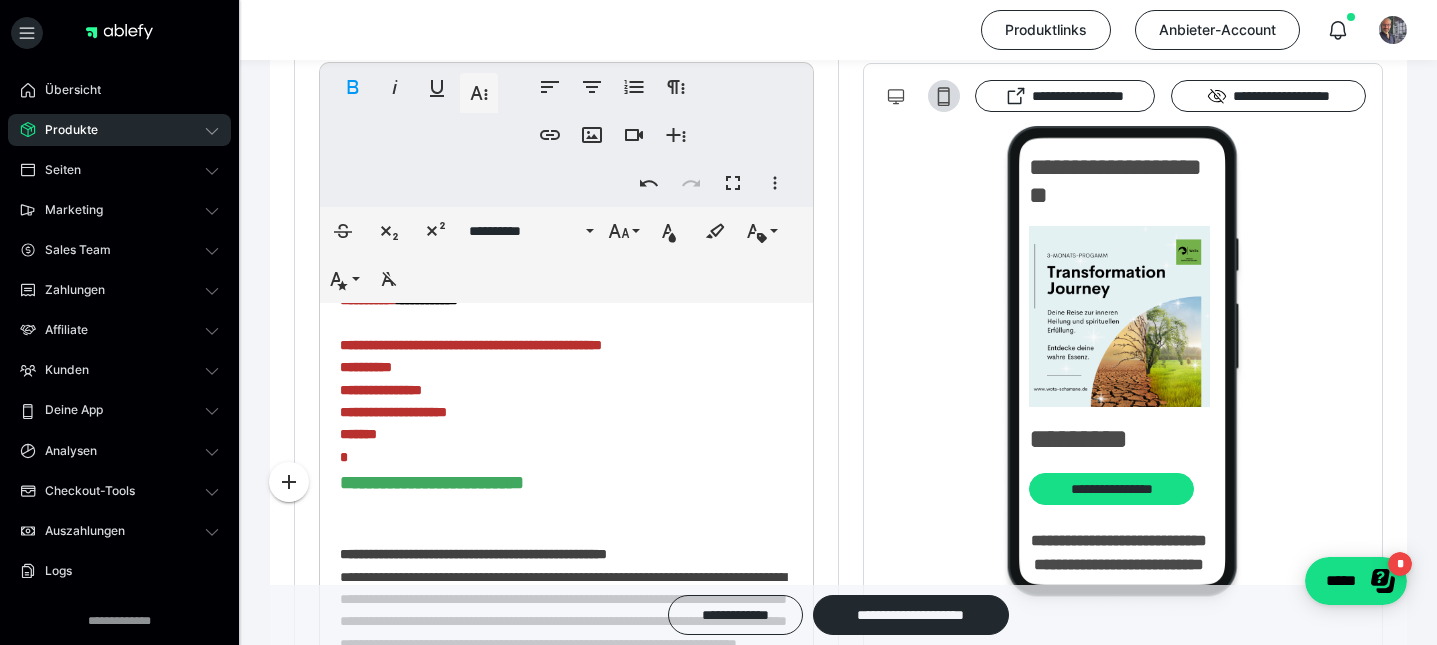 click on "**********" at bounding box center [566, 2017] 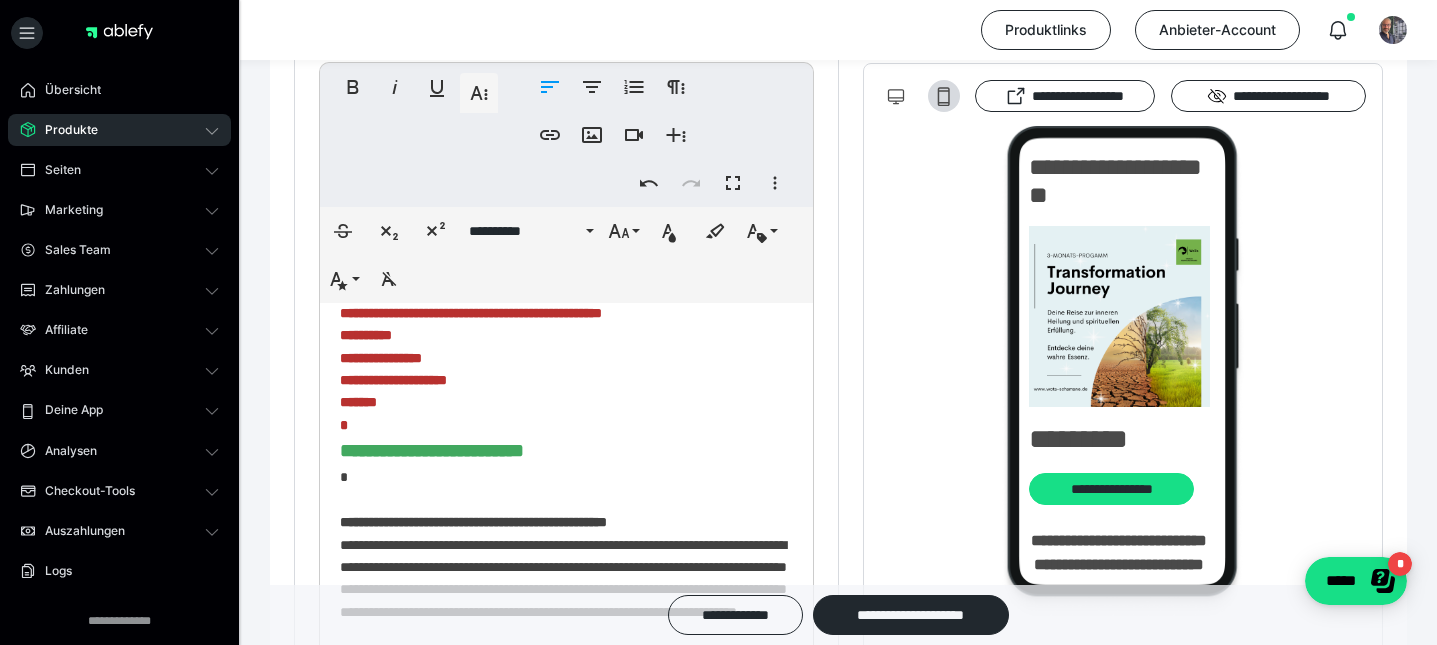 scroll, scrollTop: 0, scrollLeft: 0, axis: both 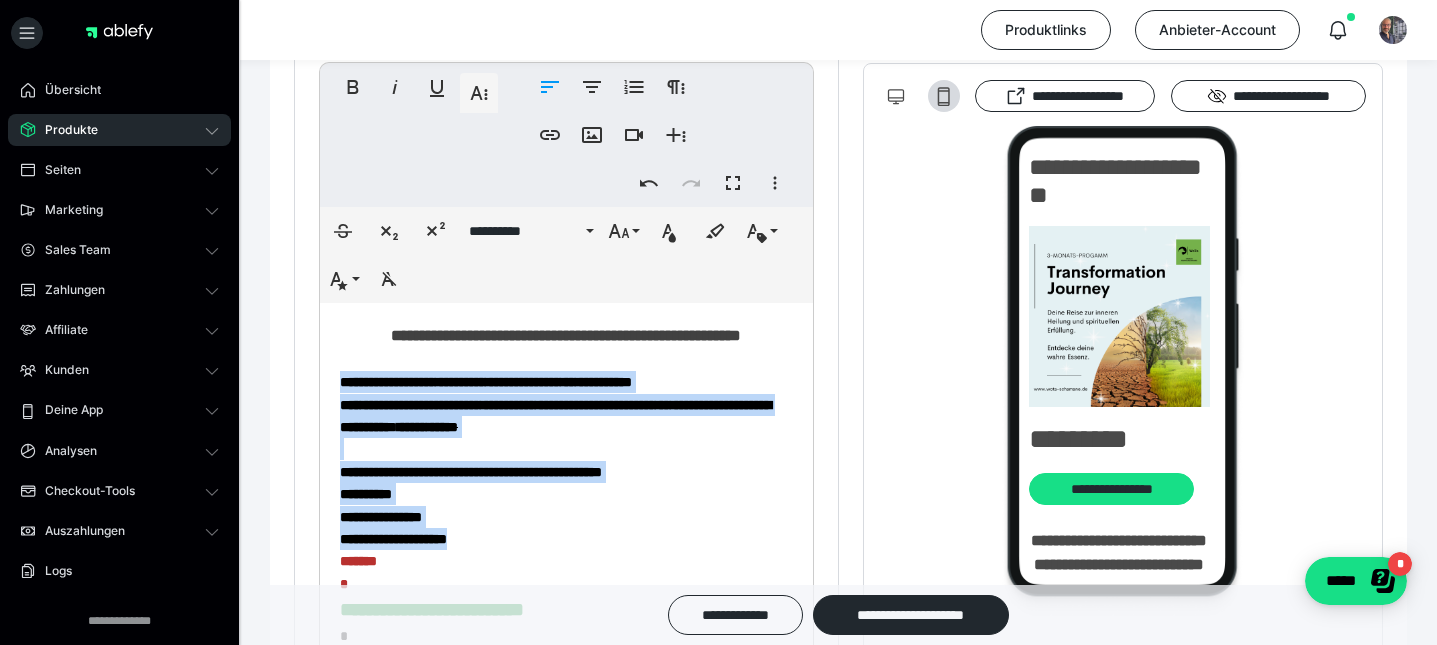 drag, startPoint x: 339, startPoint y: 407, endPoint x: 497, endPoint y: 556, distance: 217.17505 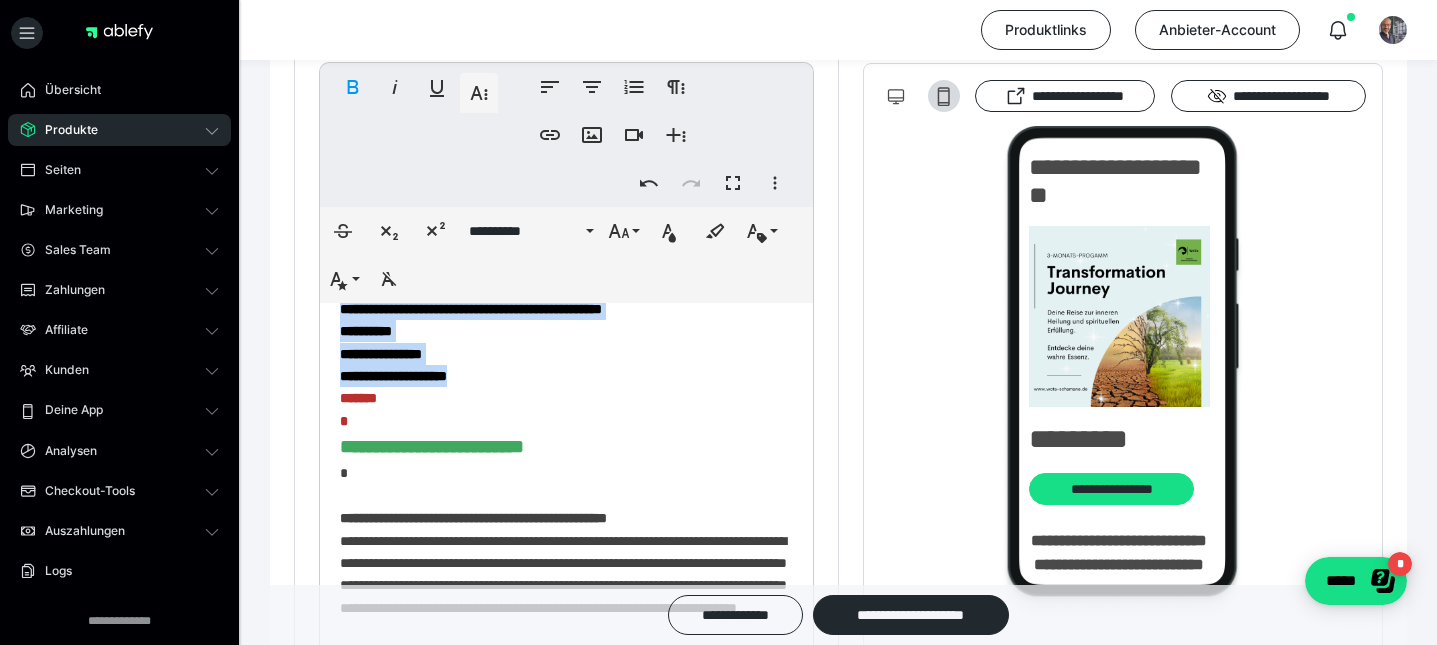 scroll, scrollTop: 170, scrollLeft: 0, axis: vertical 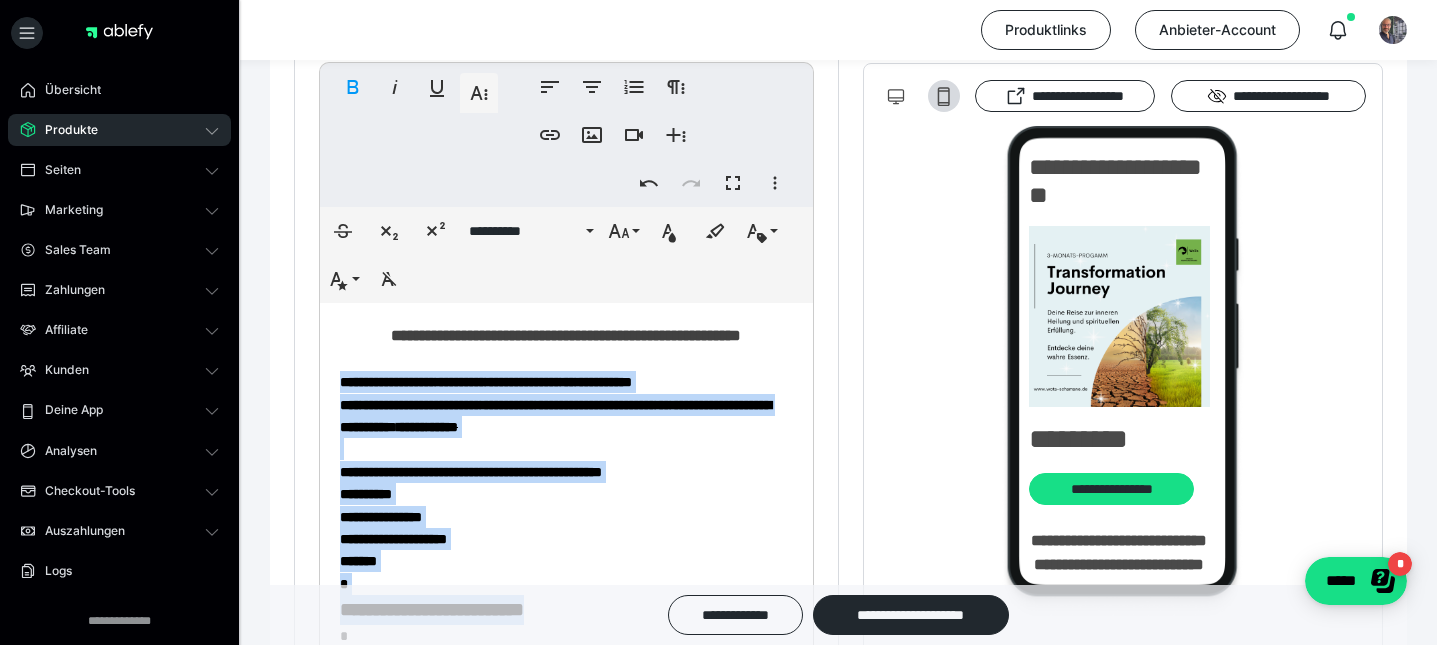 drag, startPoint x: 581, startPoint y: 466, endPoint x: 339, endPoint y: 406, distance: 249.32709 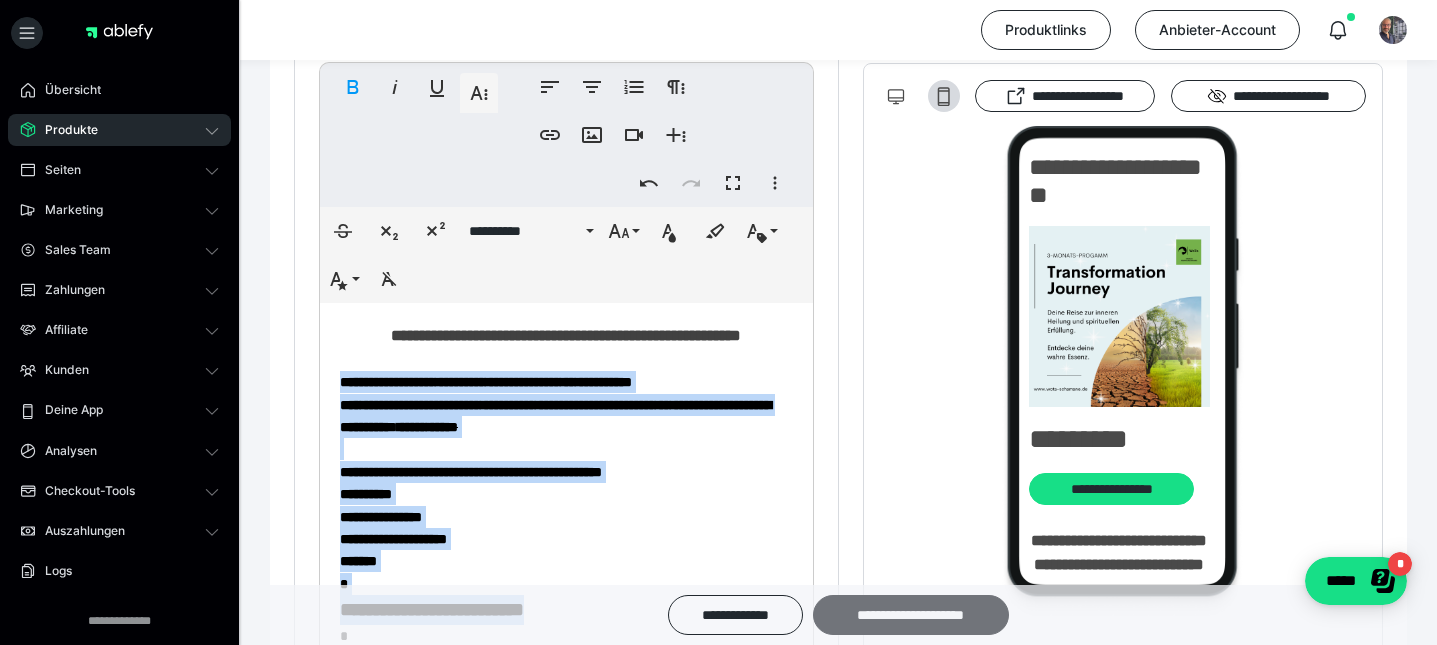 click on "**********" at bounding box center [911, 615] 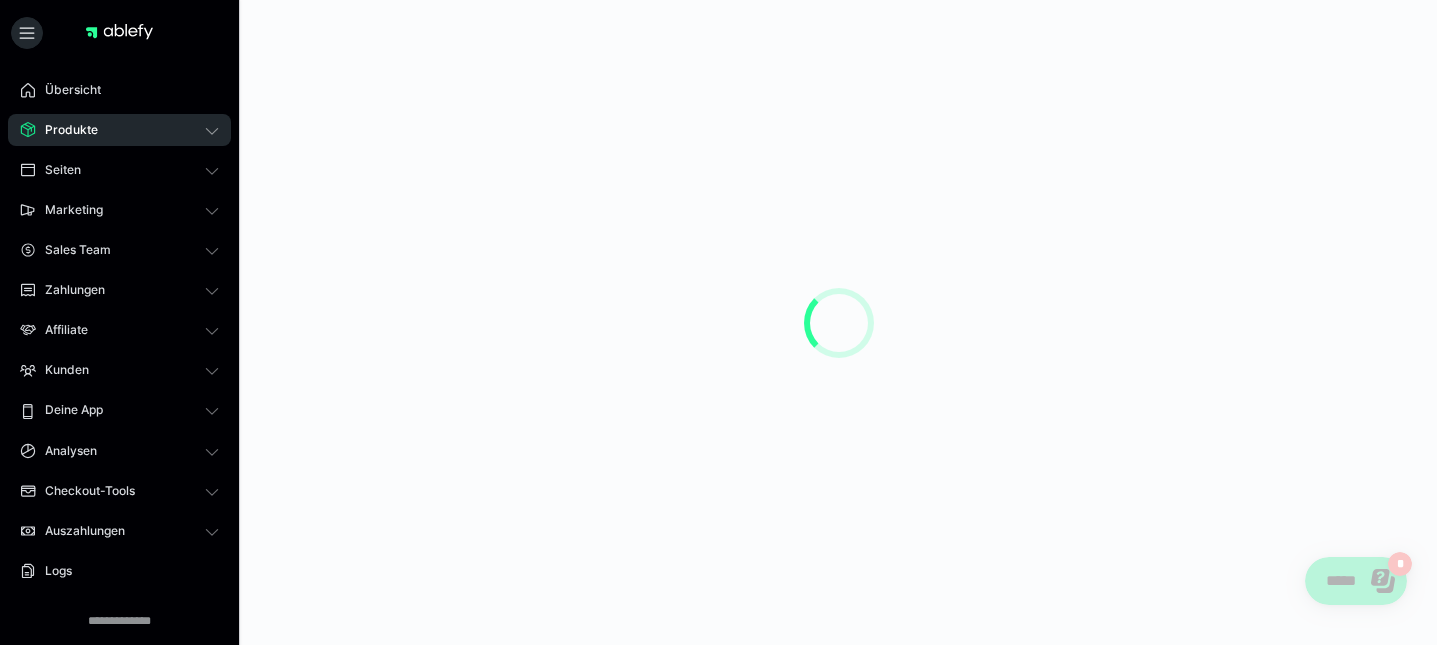 scroll, scrollTop: 0, scrollLeft: 0, axis: both 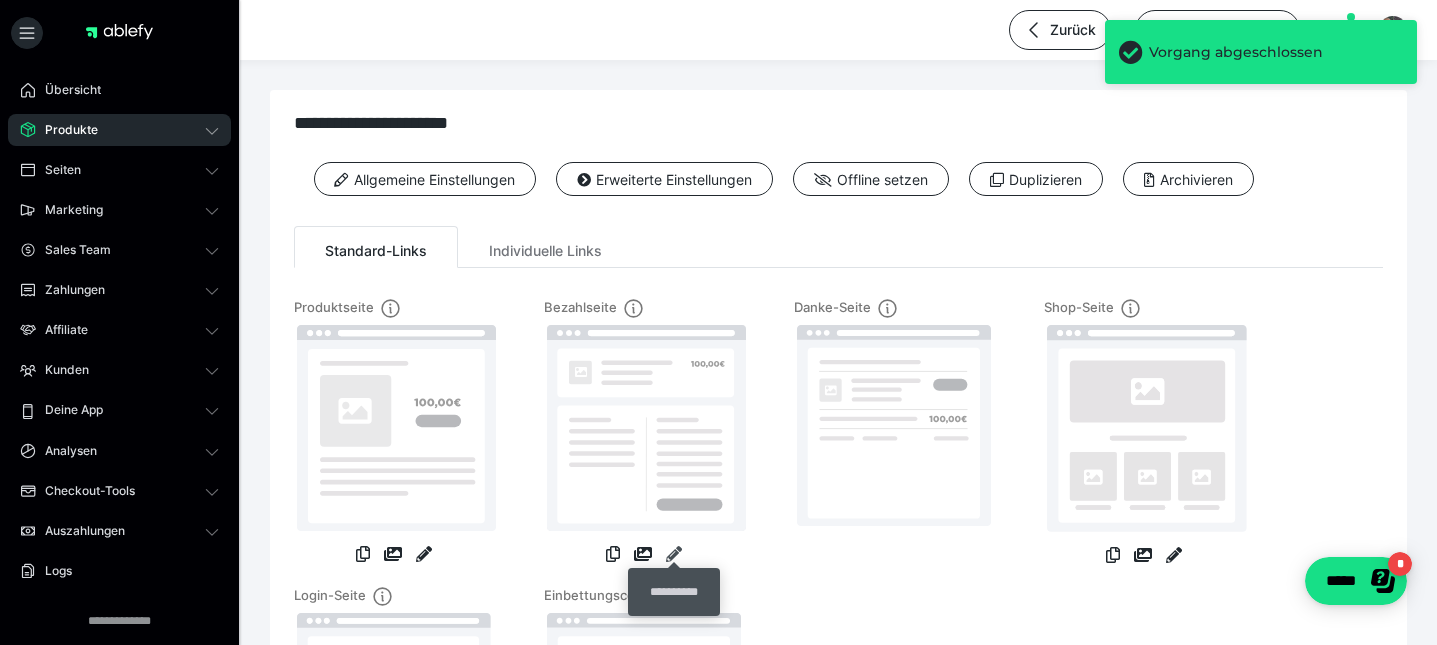 click at bounding box center [674, 554] 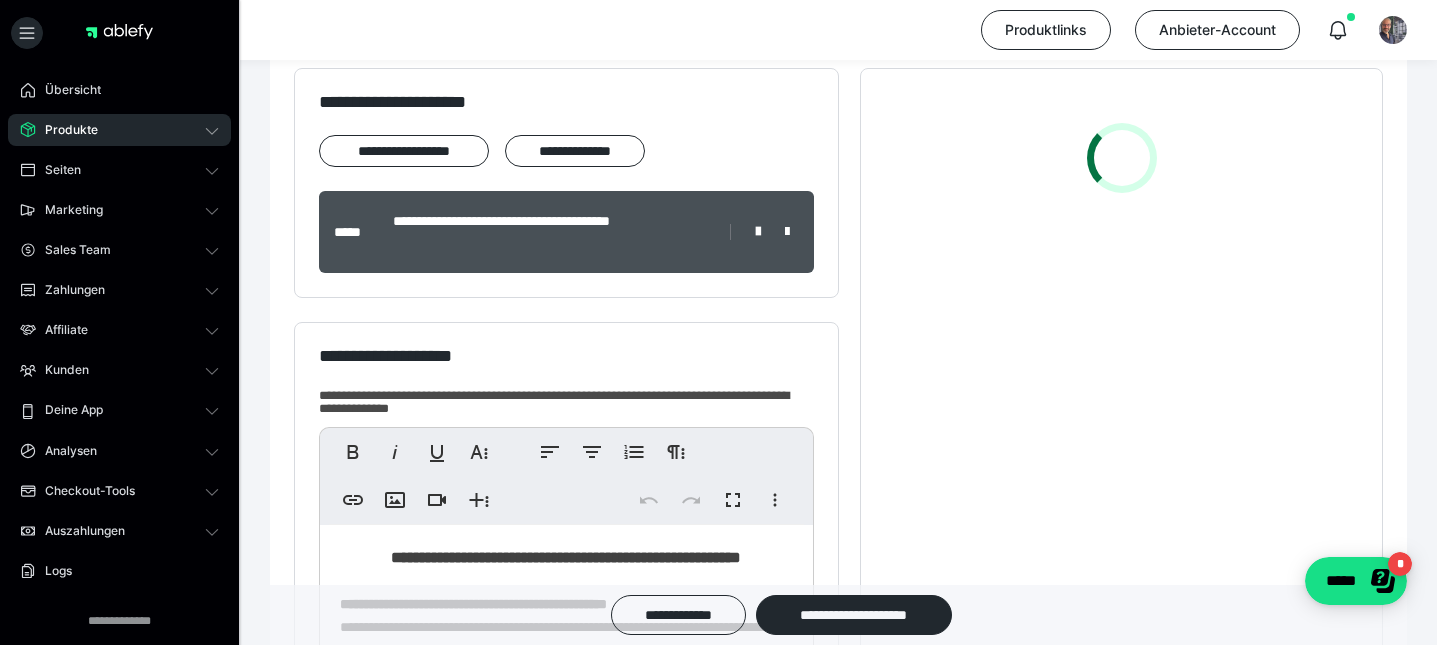 scroll, scrollTop: 422, scrollLeft: 0, axis: vertical 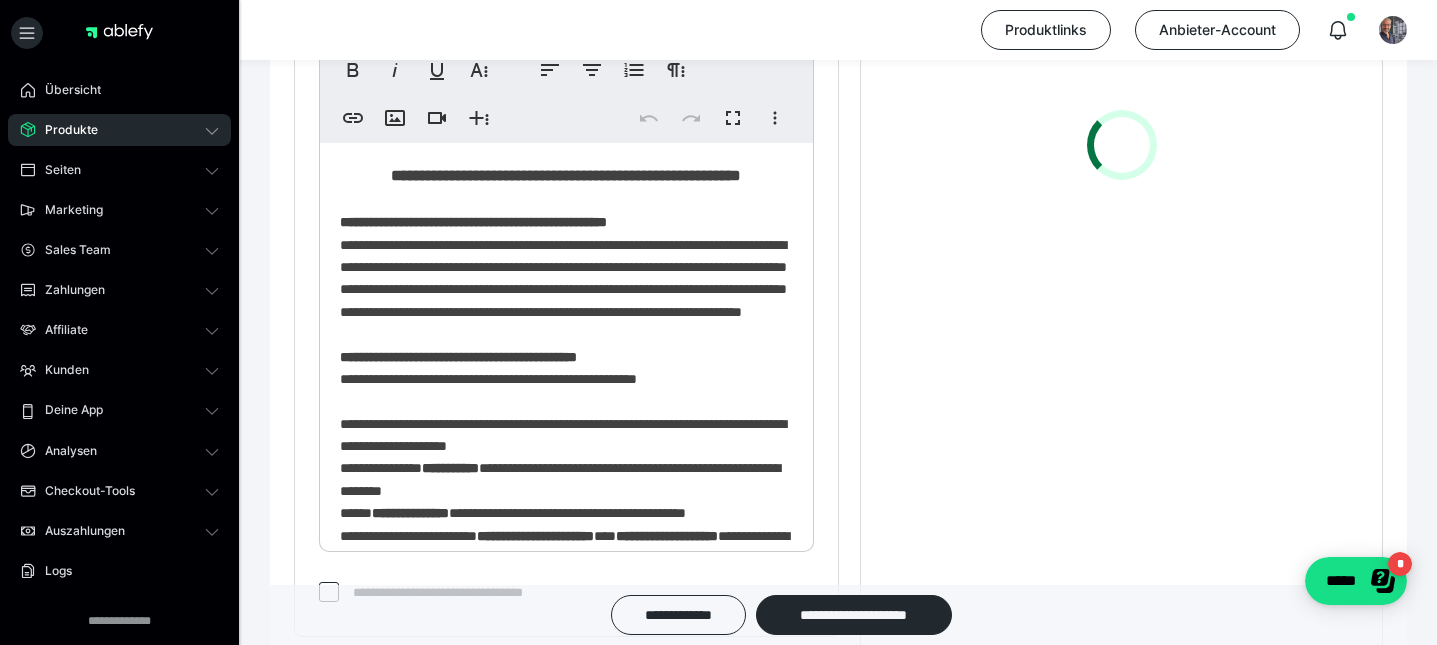 click on "**********" at bounding box center (566, 558) 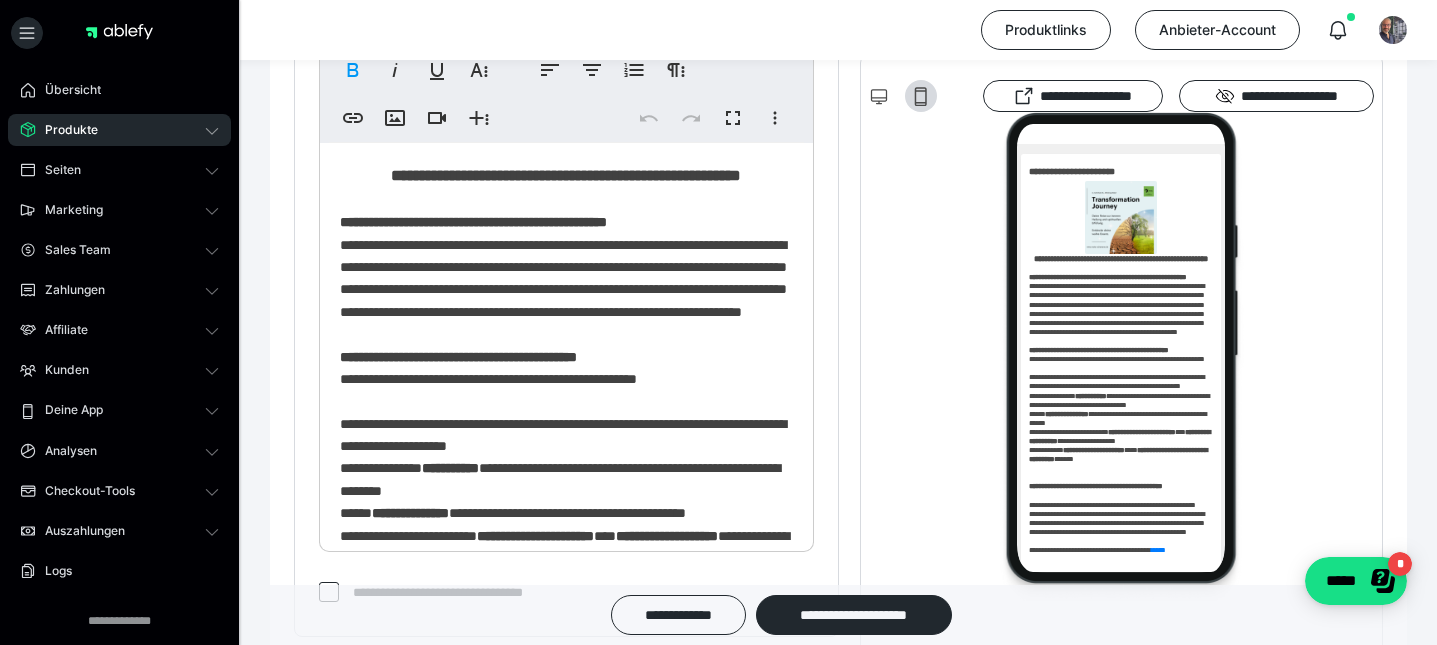 scroll, scrollTop: 0, scrollLeft: 0, axis: both 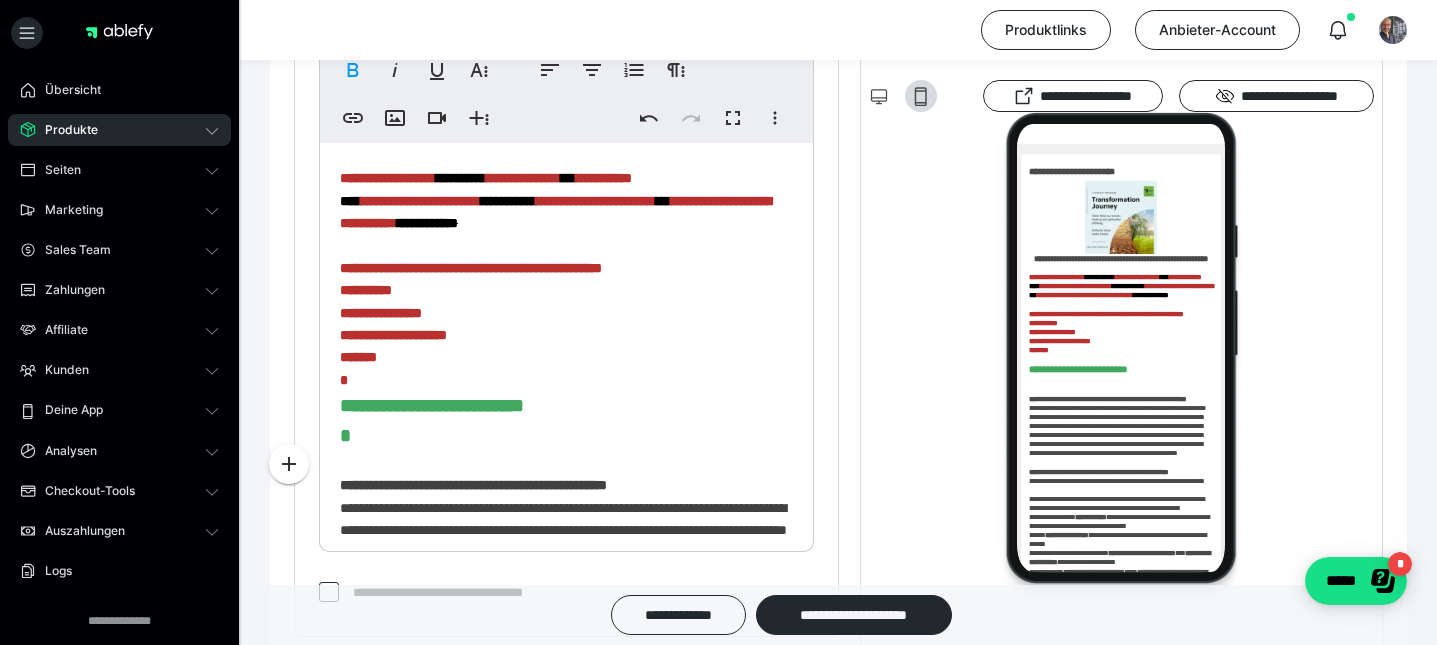 type 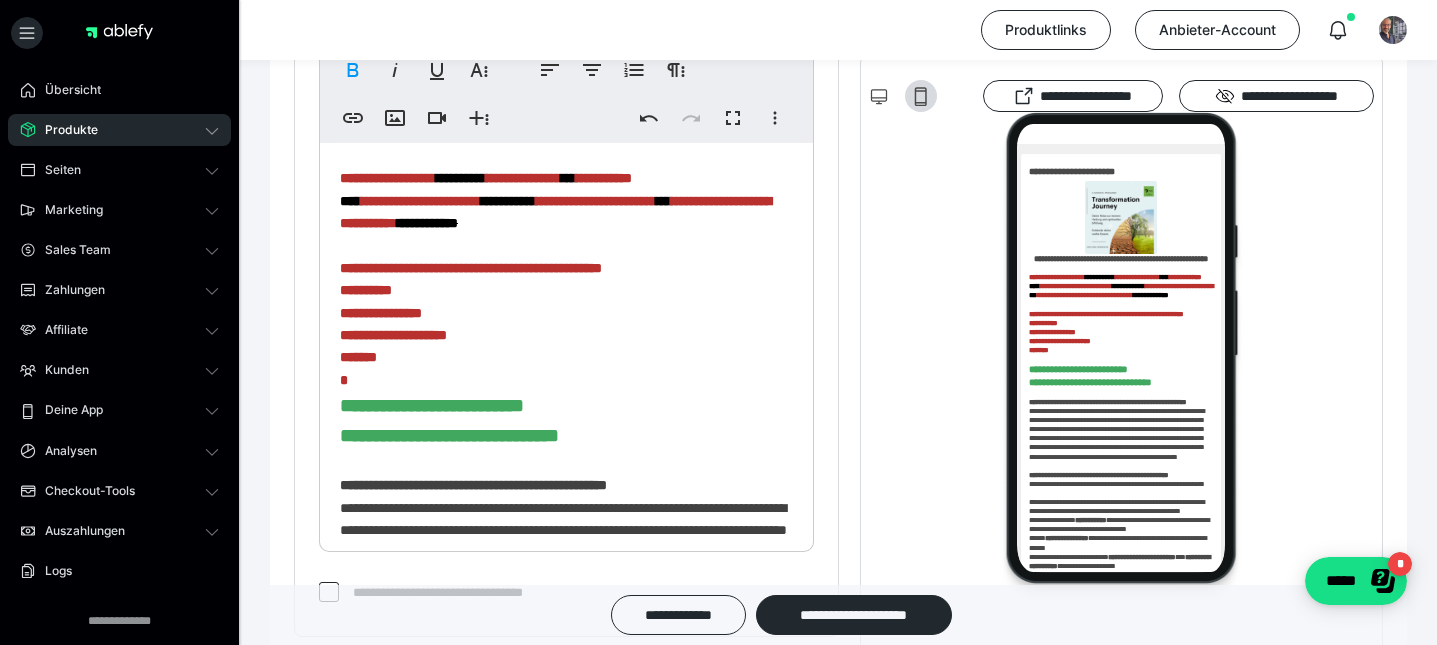 click on "**********" at bounding box center [566, 667] 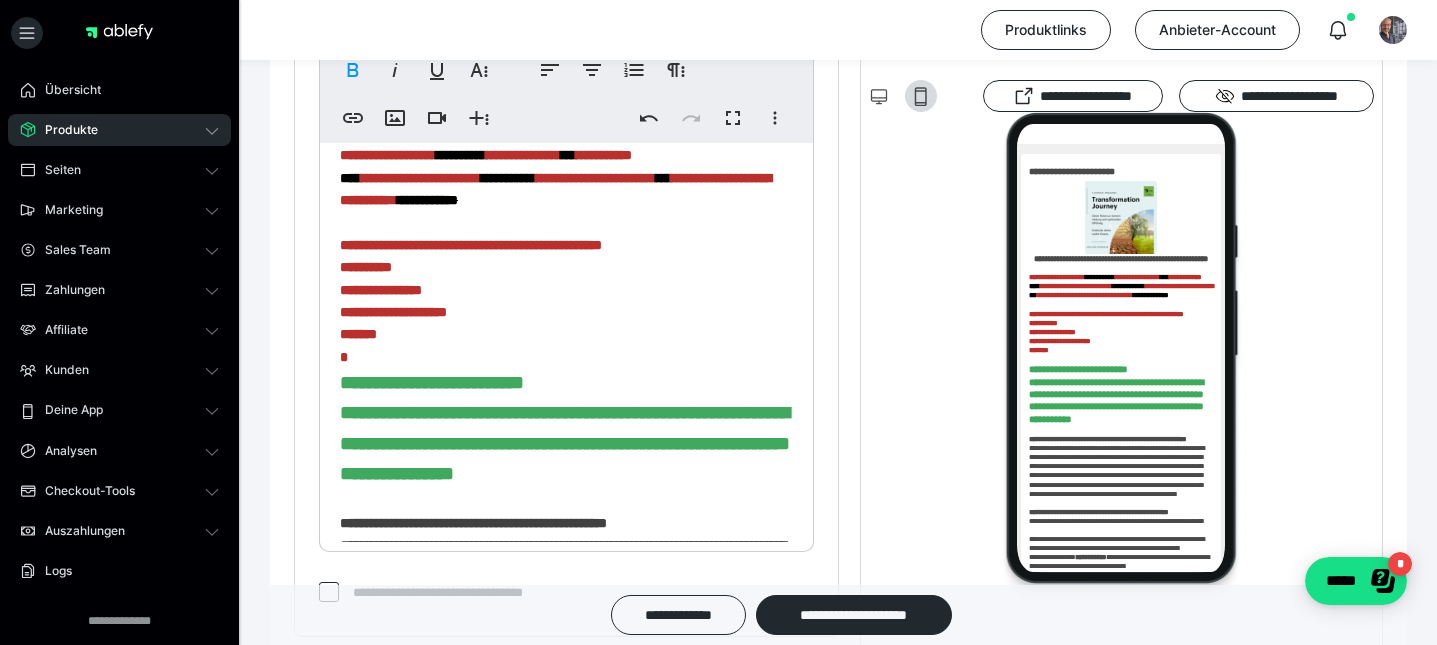 scroll, scrollTop: 92, scrollLeft: 0, axis: vertical 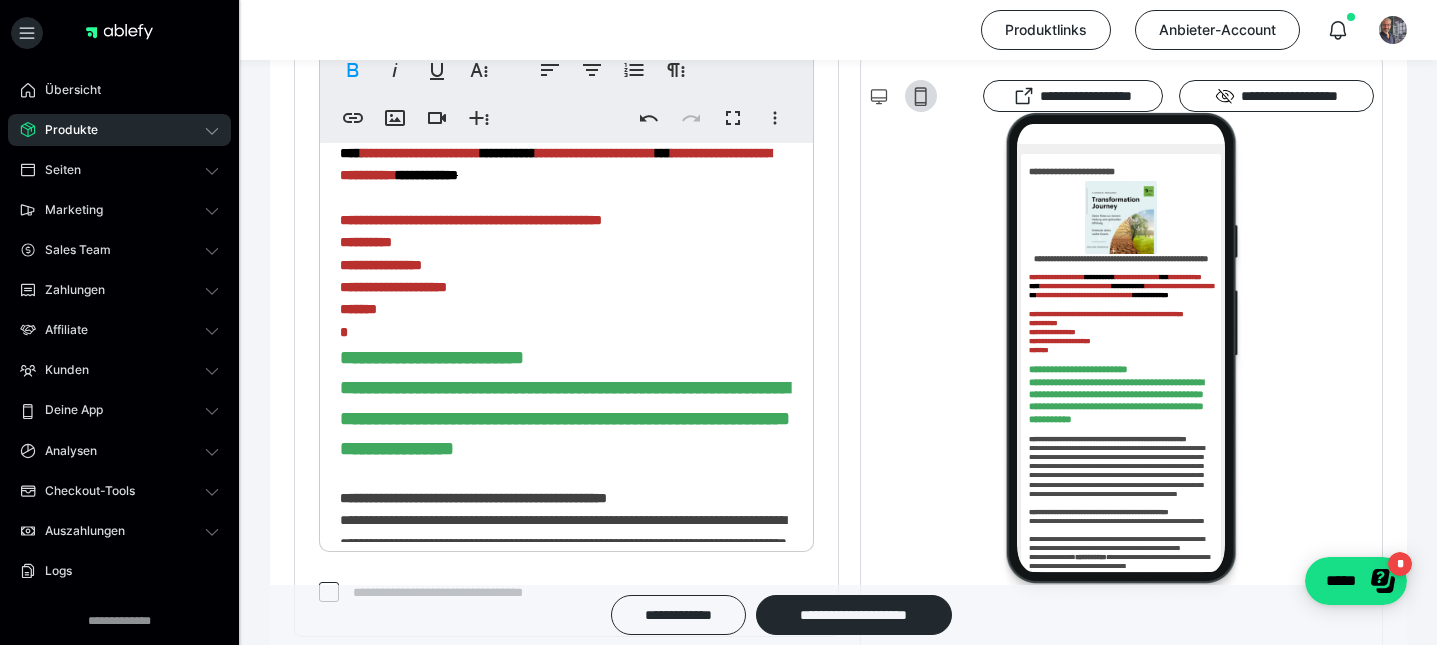 click on "**********" at bounding box center (566, 665) 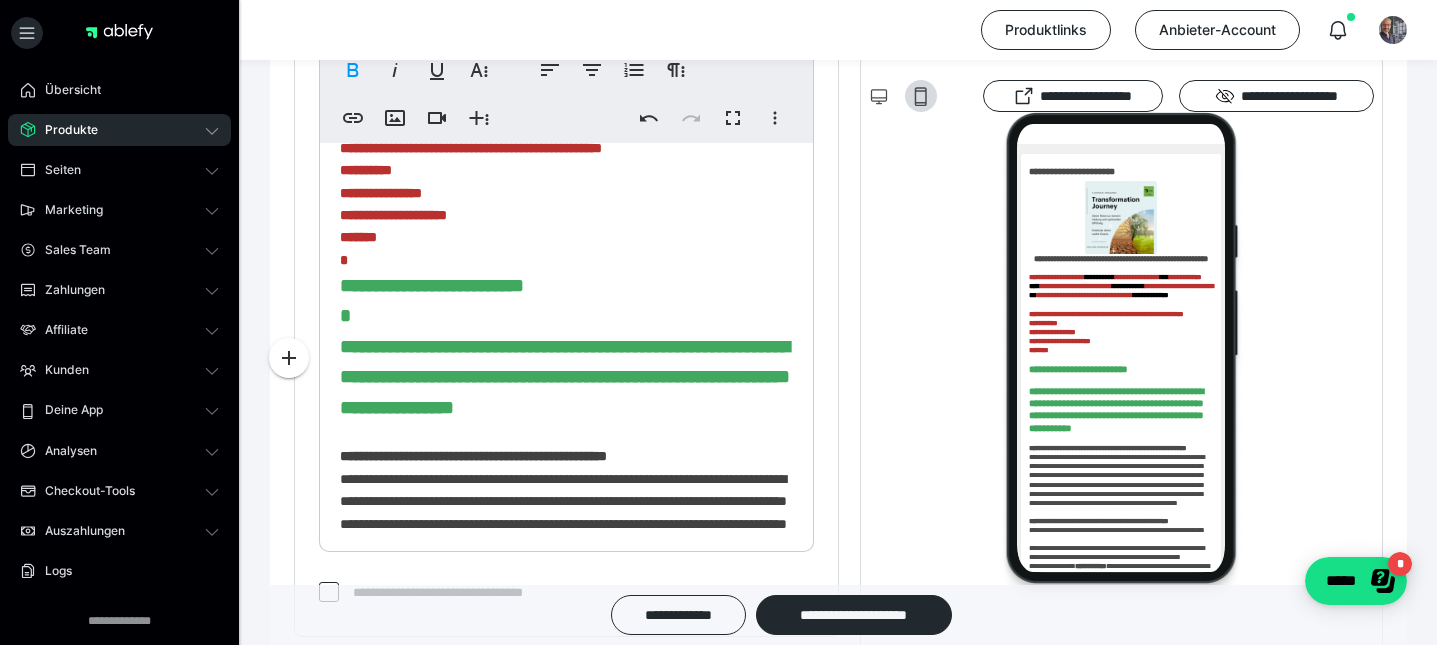 scroll, scrollTop: 205, scrollLeft: 0, axis: vertical 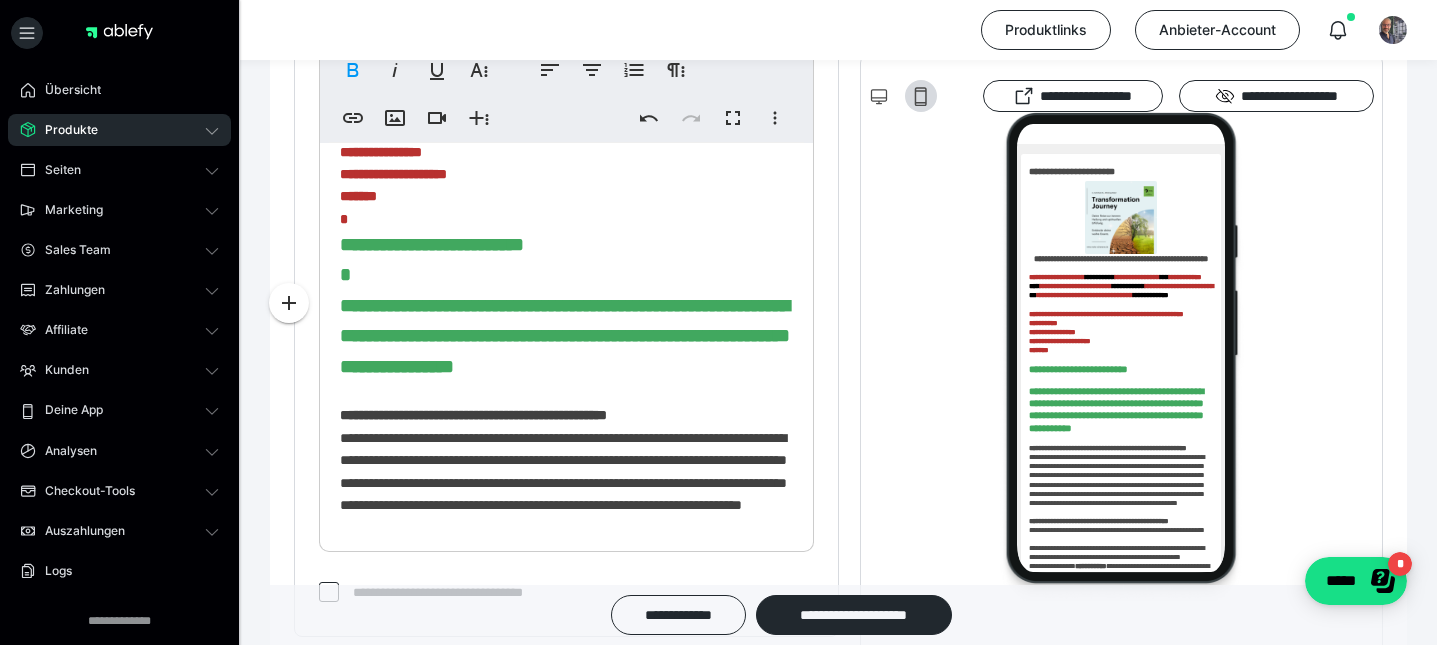 click on "**********" at bounding box center [566, 567] 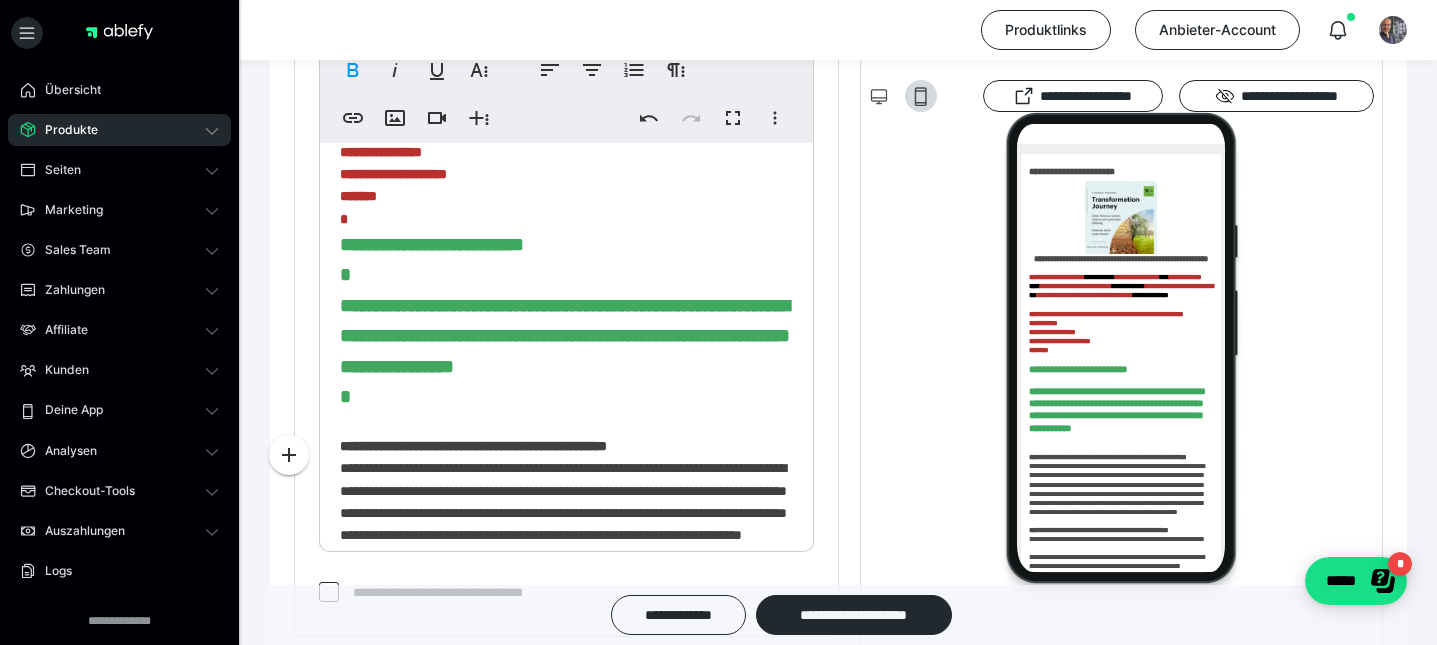 click on "**********" at bounding box center (566, 582) 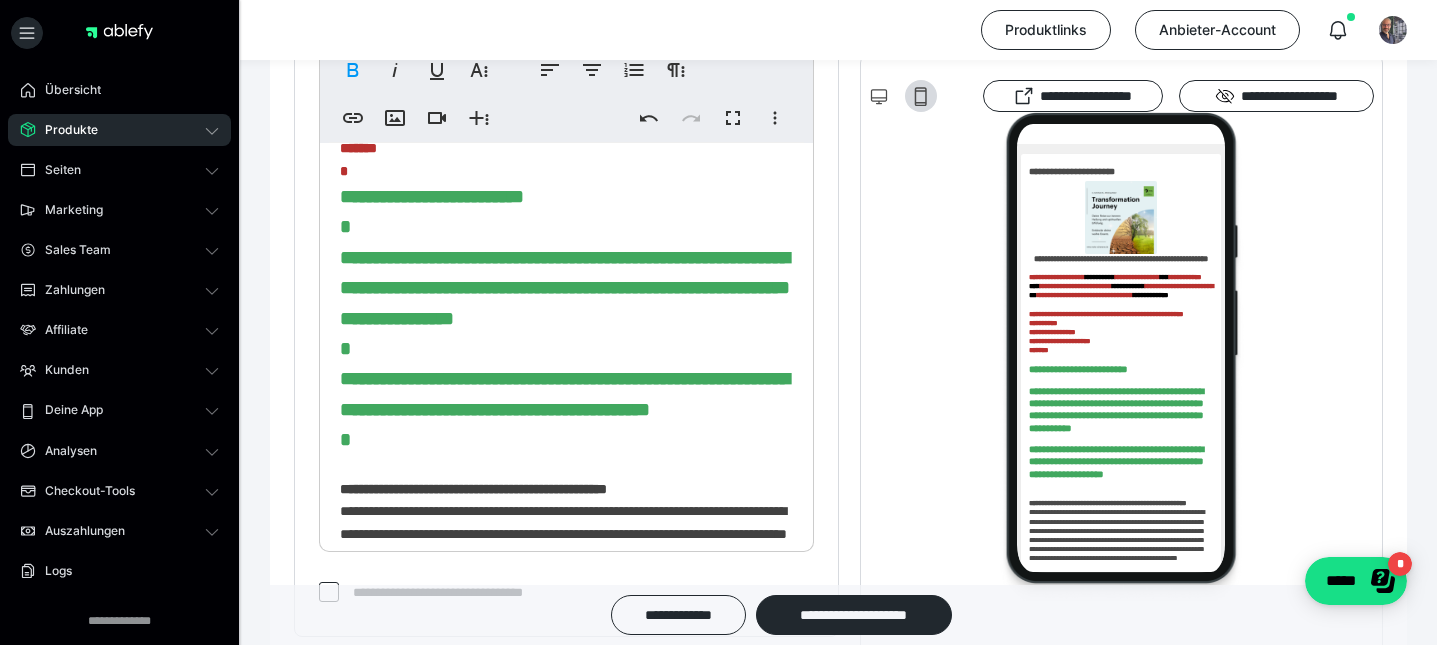 scroll, scrollTop: 238, scrollLeft: 0, axis: vertical 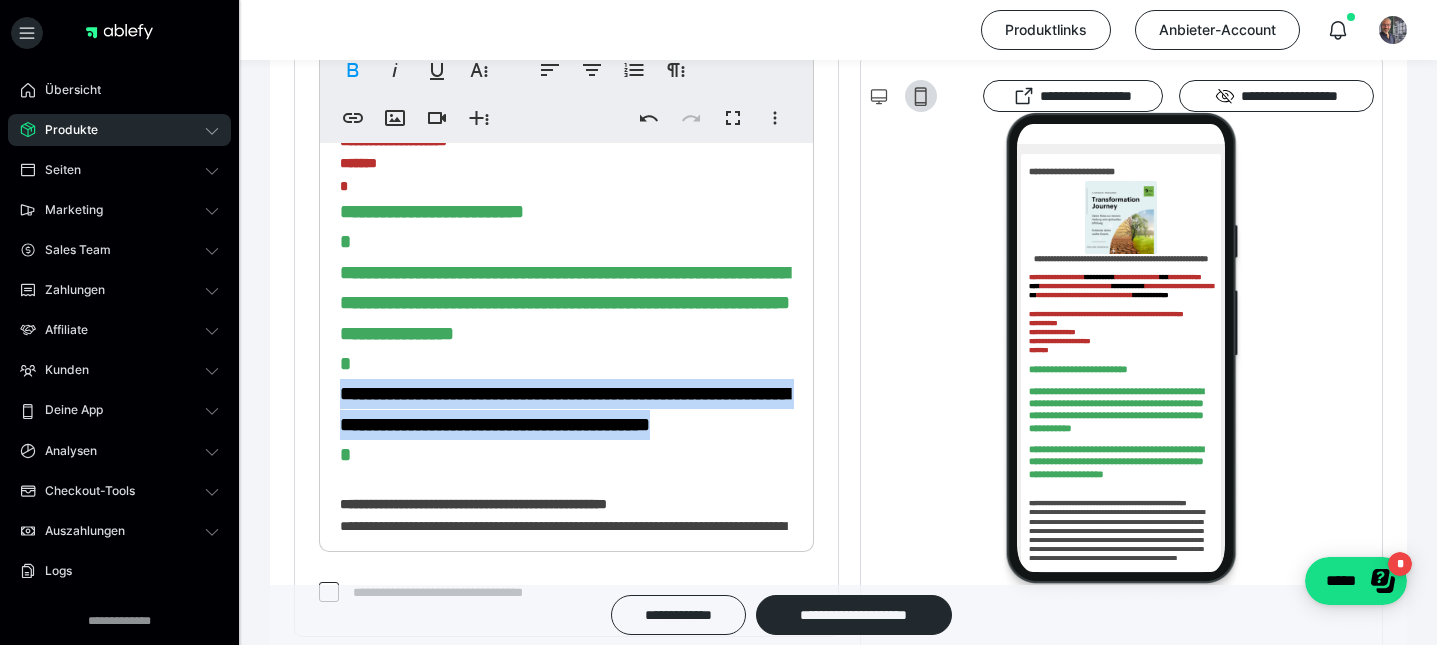 drag, startPoint x: 478, startPoint y: 509, endPoint x: 330, endPoint y: 448, distance: 160.07811 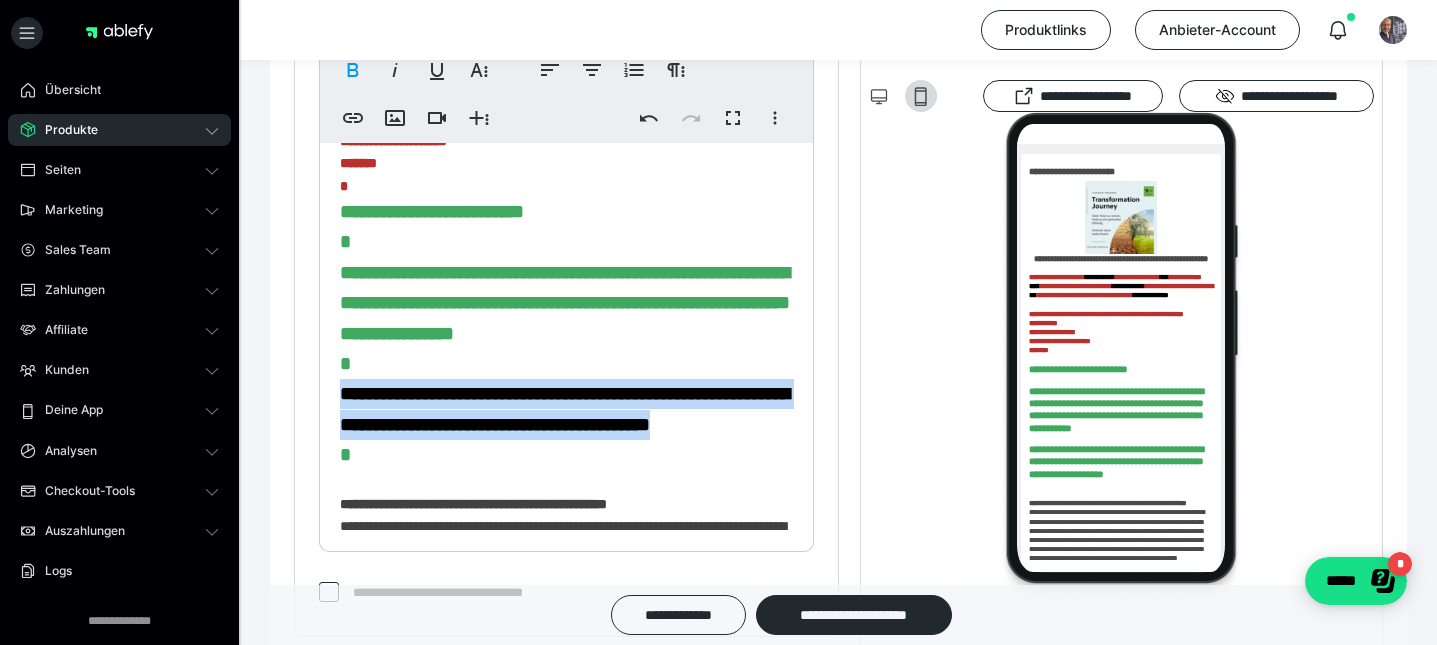 click on "**********" at bounding box center [566, 610] 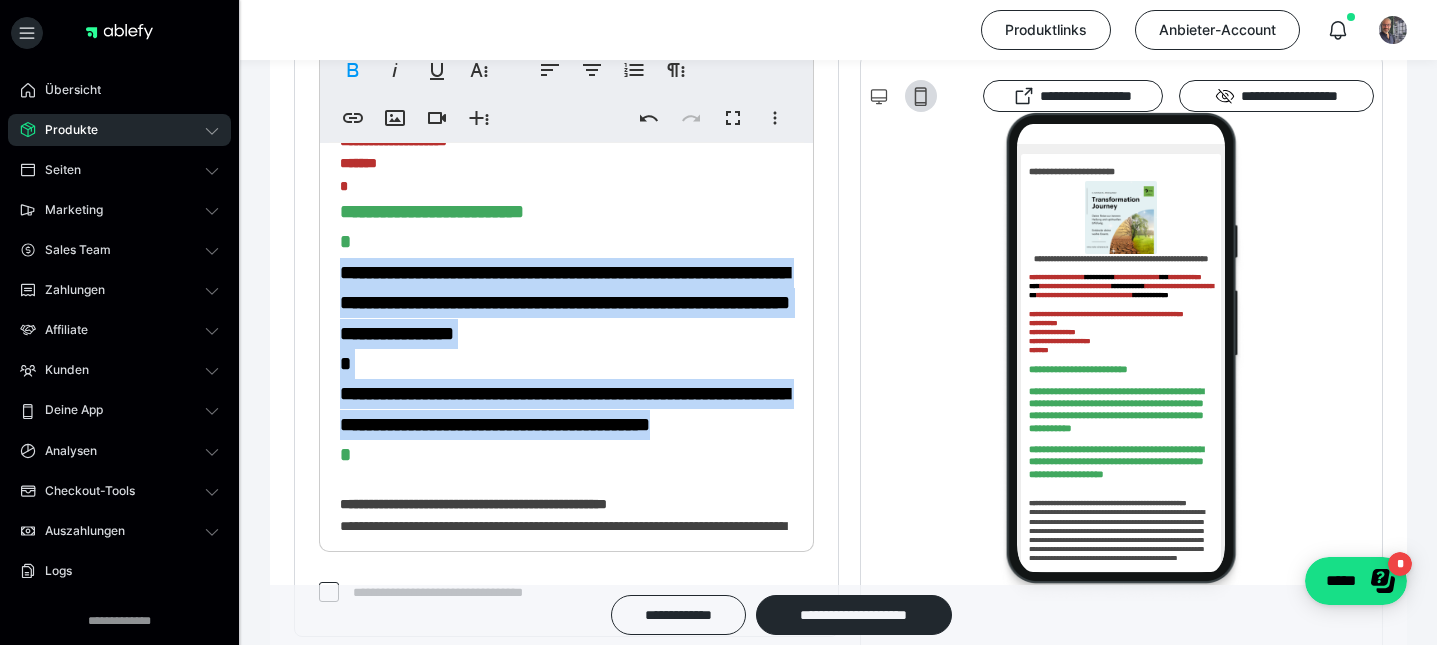drag, startPoint x: 478, startPoint y: 508, endPoint x: 327, endPoint y: 298, distance: 258.65228 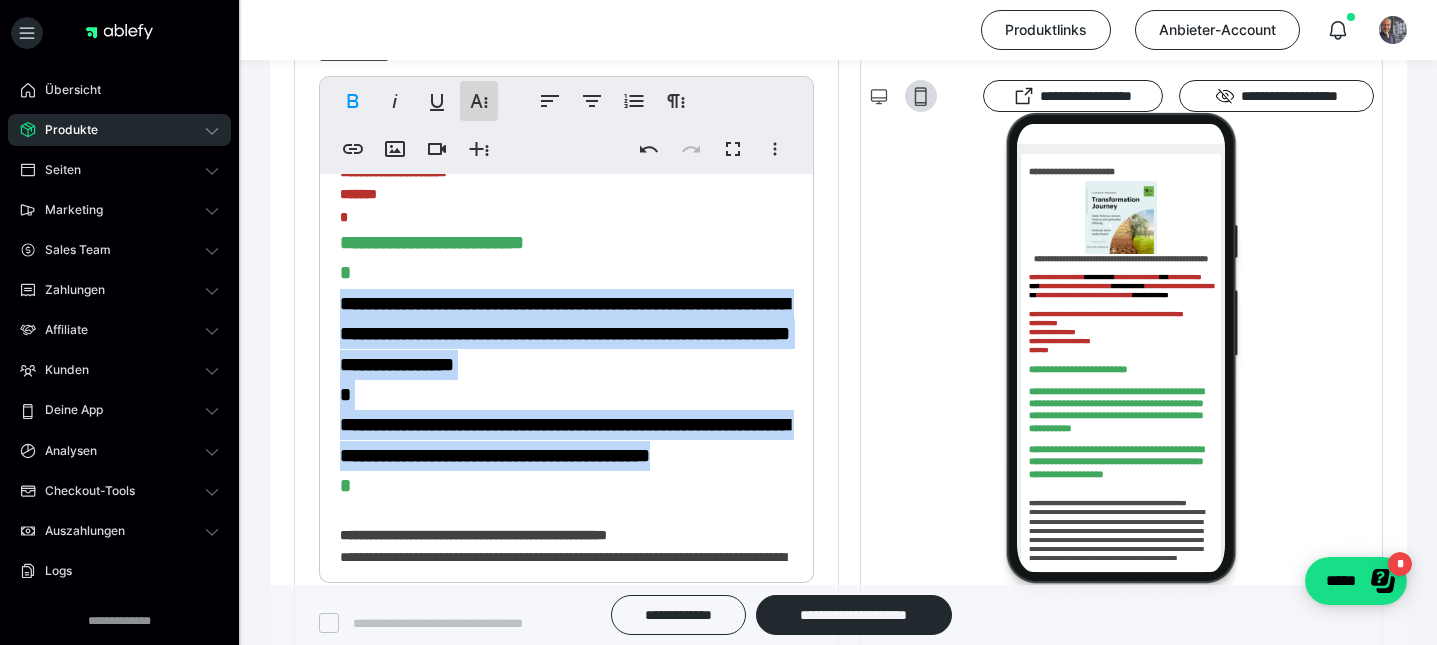 click 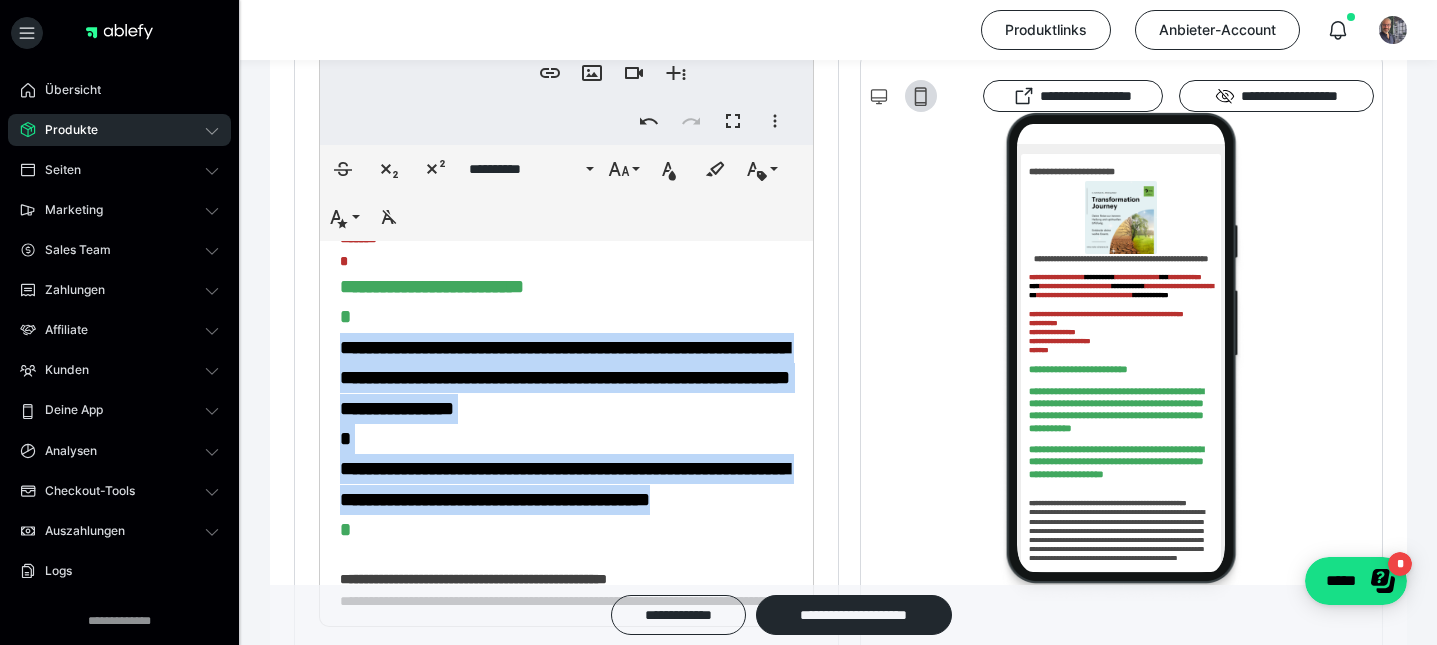 scroll, scrollTop: 761, scrollLeft: 0, axis: vertical 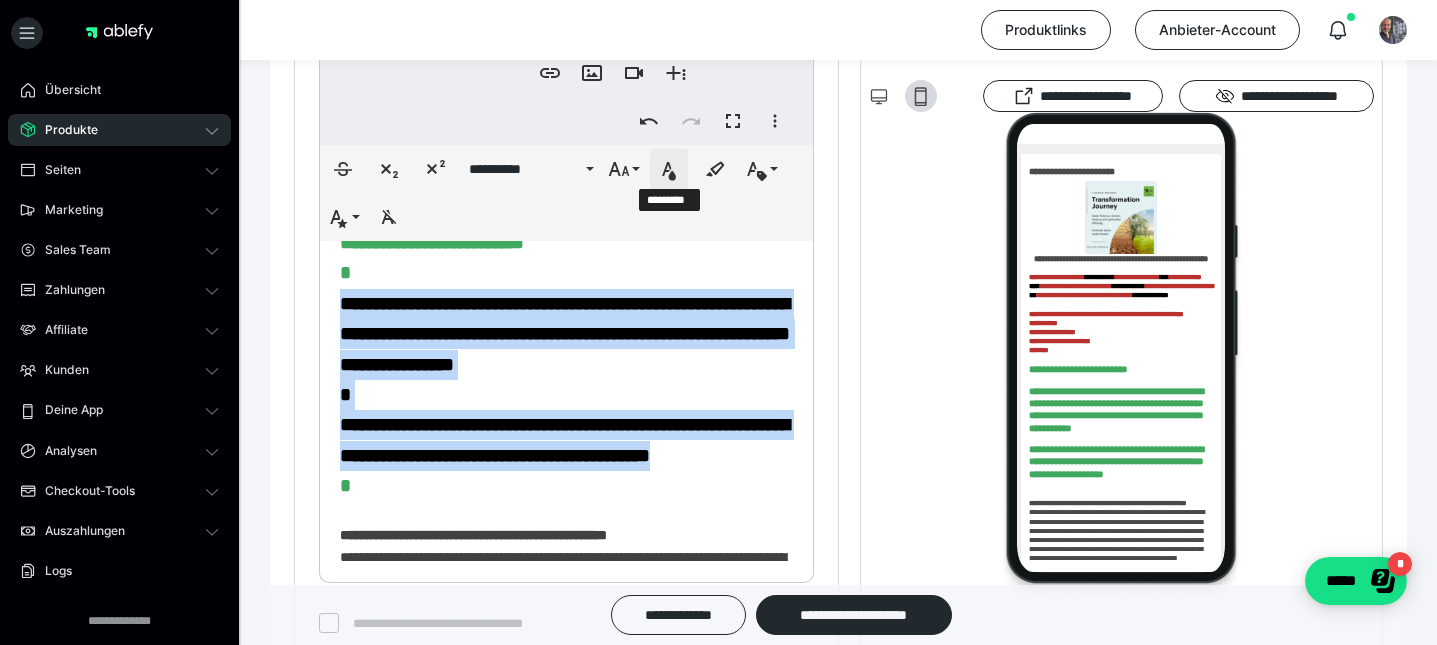 click 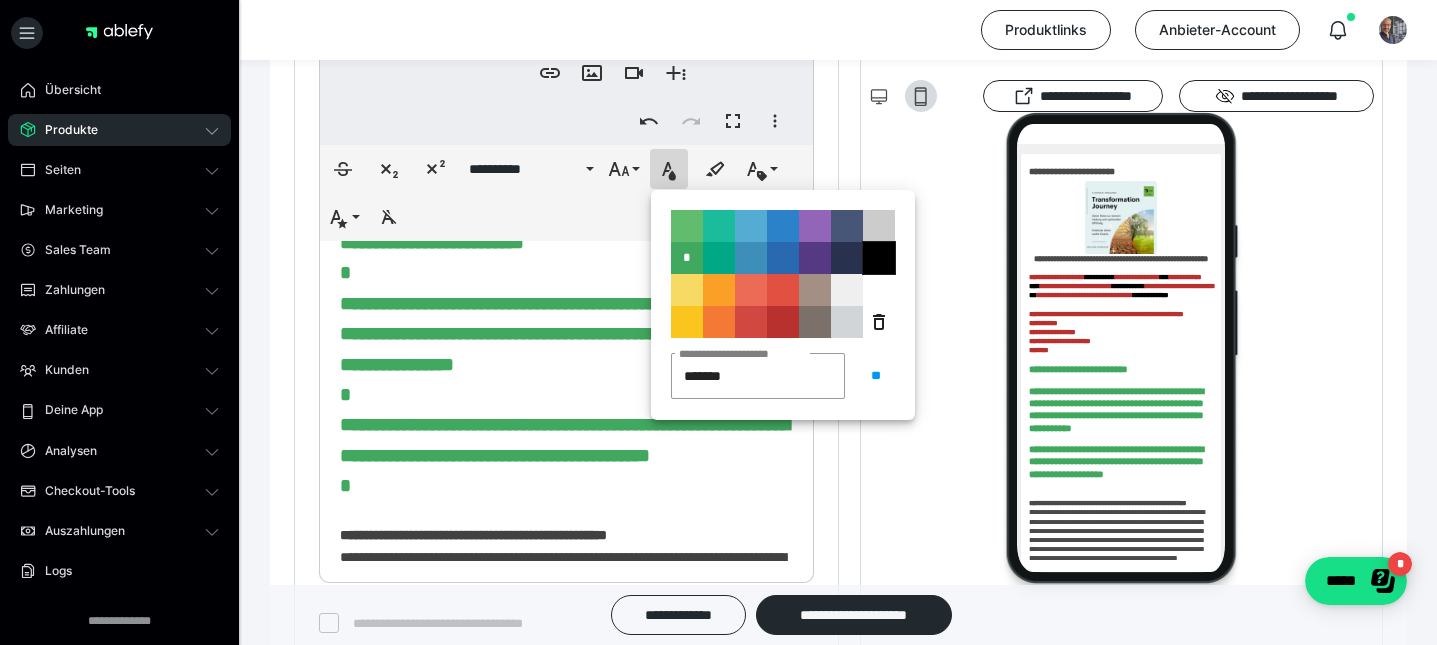 click on "**********" at bounding box center [879, 258] 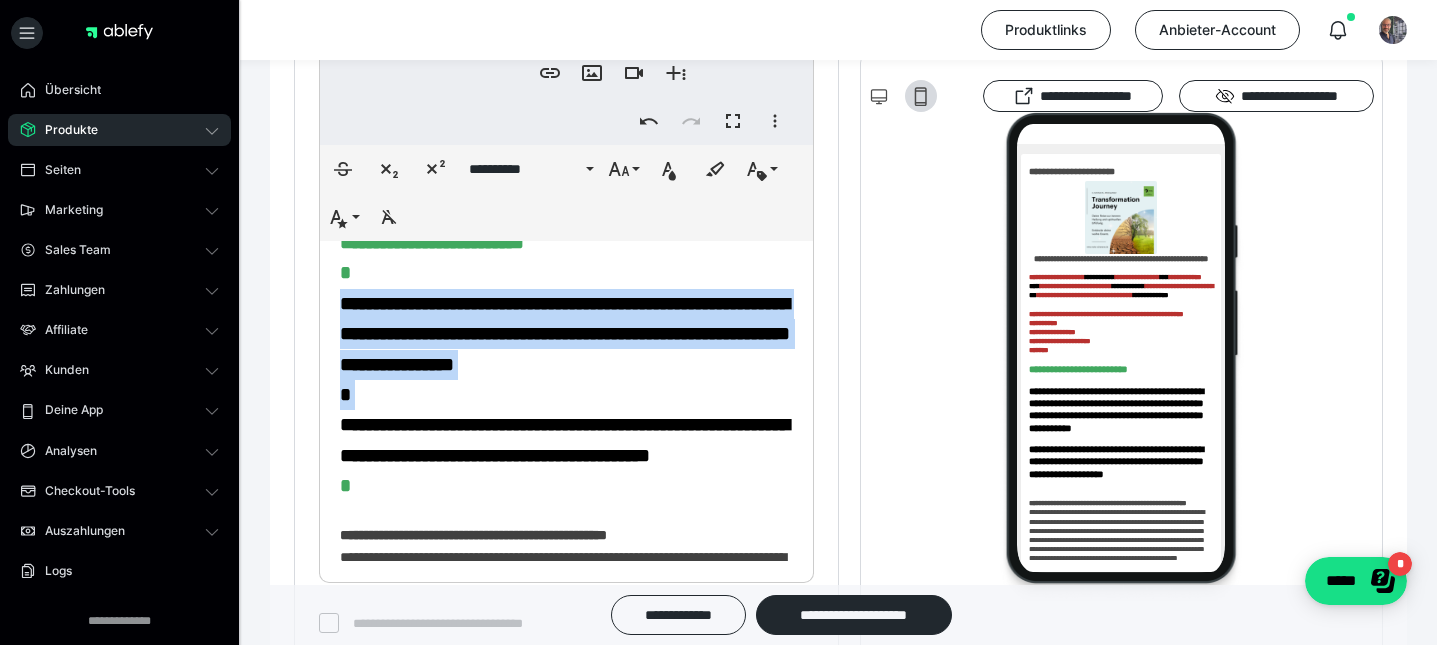 click on "**********" at bounding box center (566, 641) 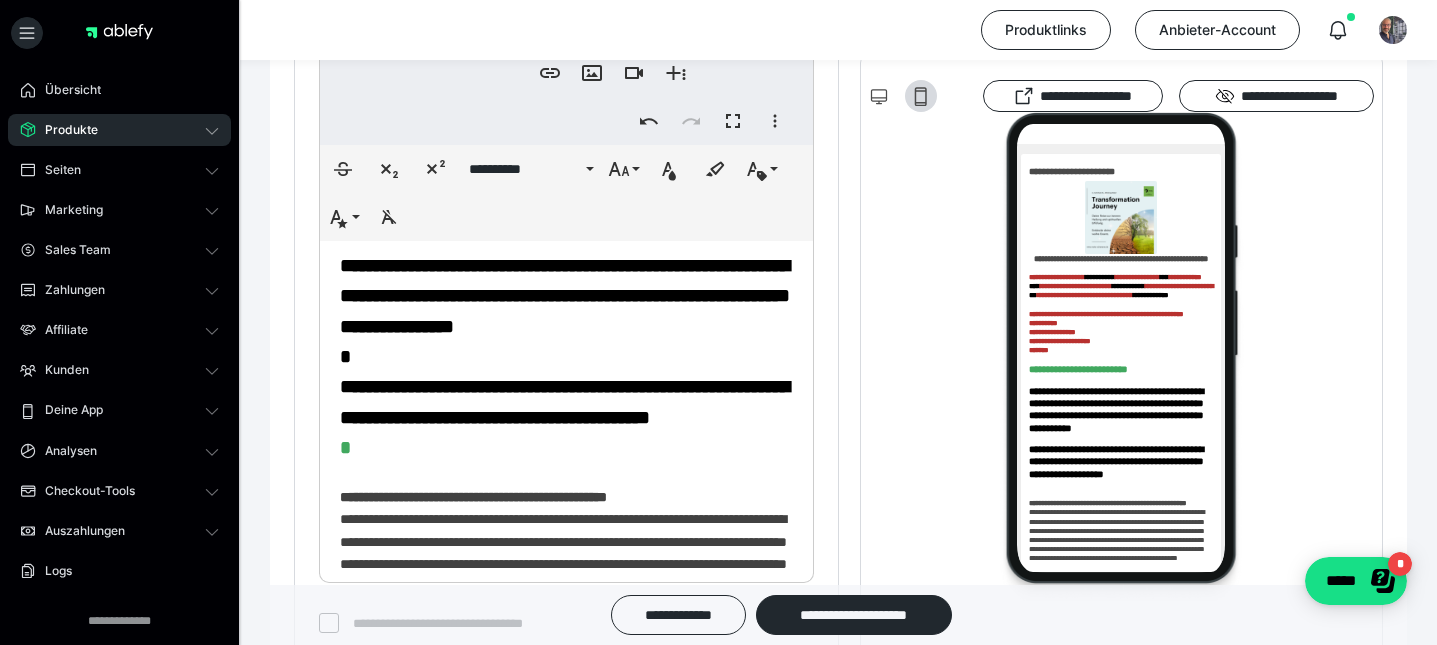 scroll, scrollTop: 284, scrollLeft: 0, axis: vertical 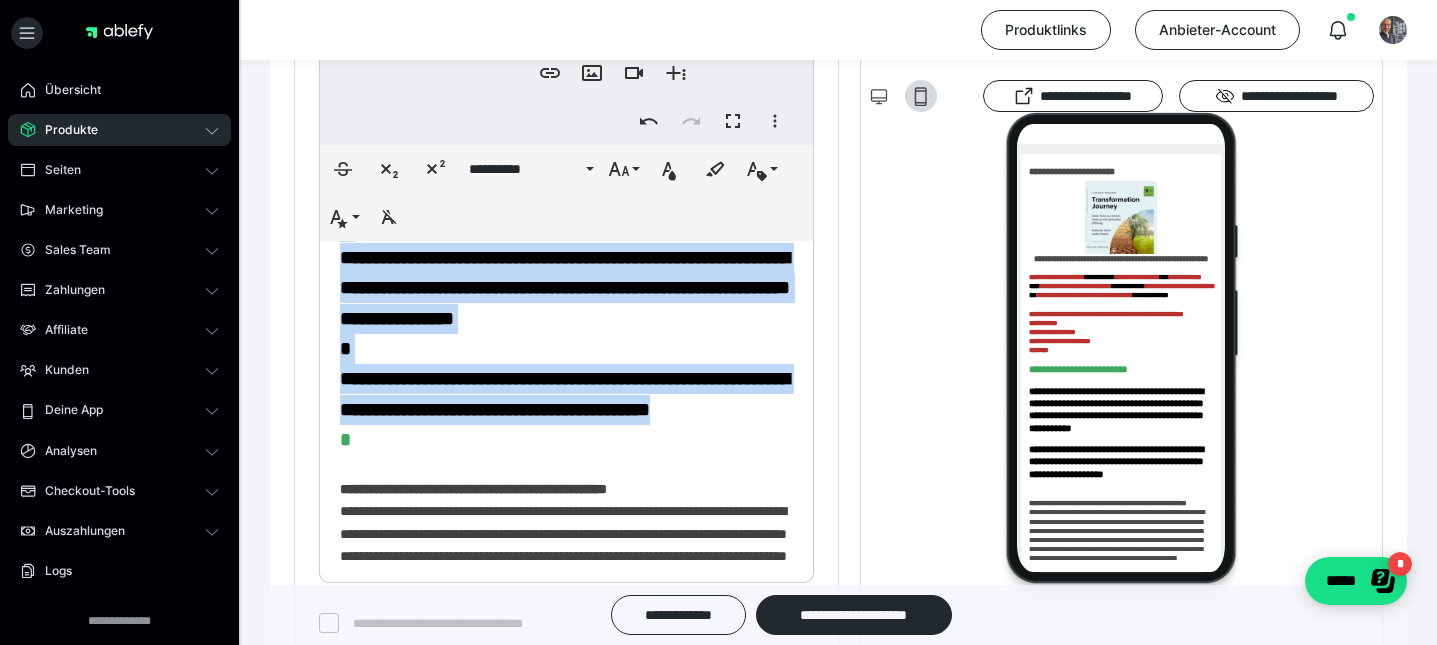 drag, startPoint x: 486, startPoint y: 501, endPoint x: 337, endPoint y: 236, distance: 304.01645 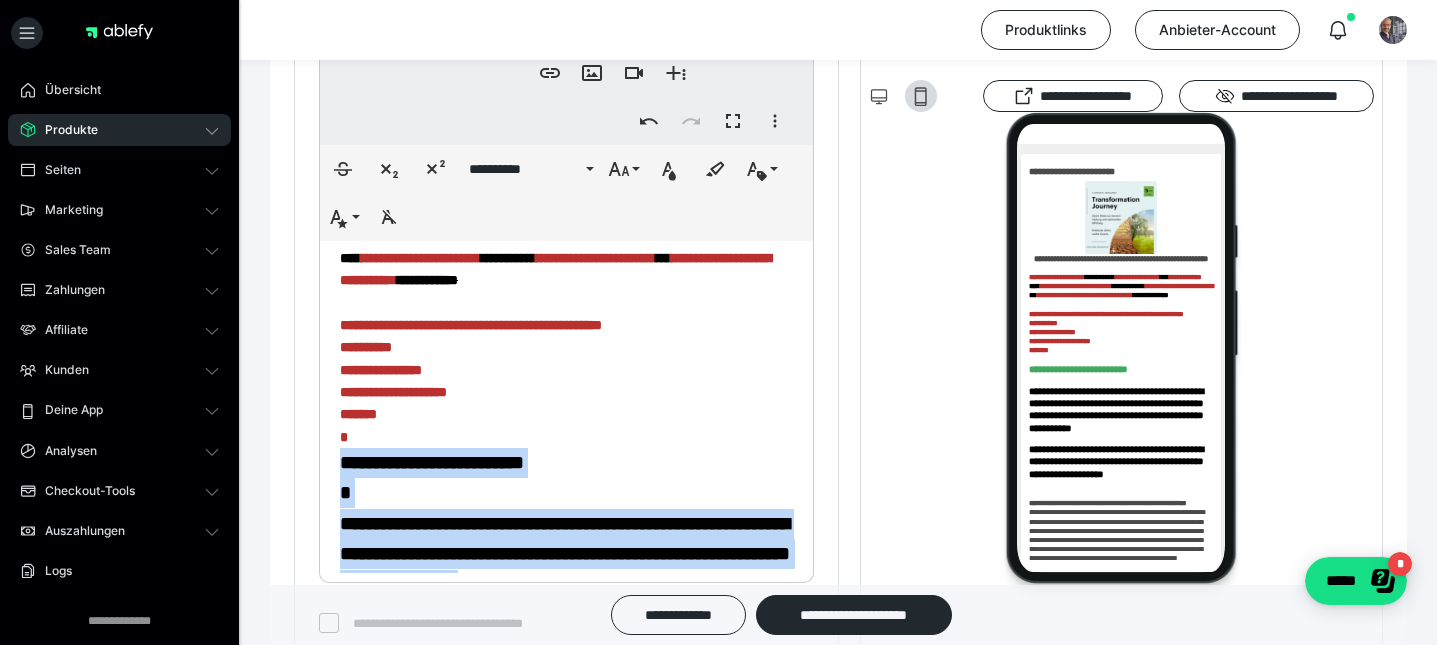 scroll, scrollTop: 0, scrollLeft: 0, axis: both 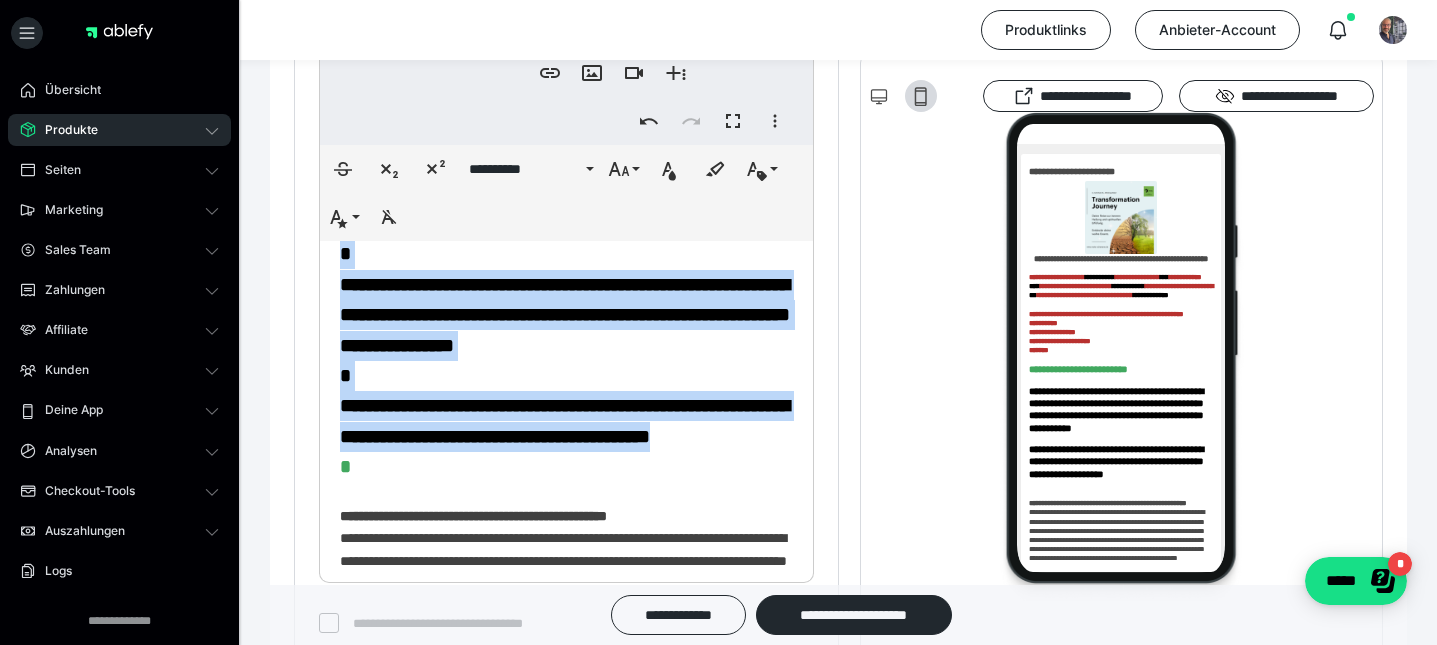drag, startPoint x: 338, startPoint y: 277, endPoint x: 515, endPoint y: 533, distance: 311.2314 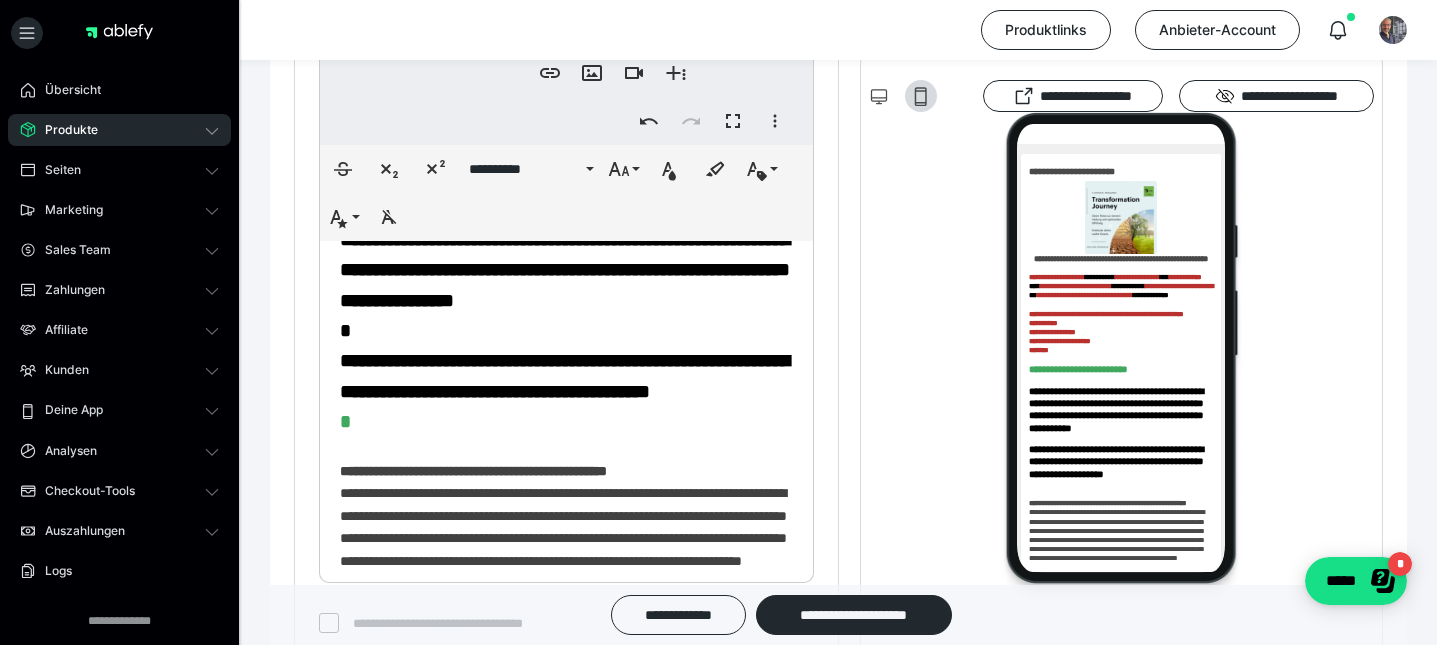 scroll, scrollTop: 353, scrollLeft: 0, axis: vertical 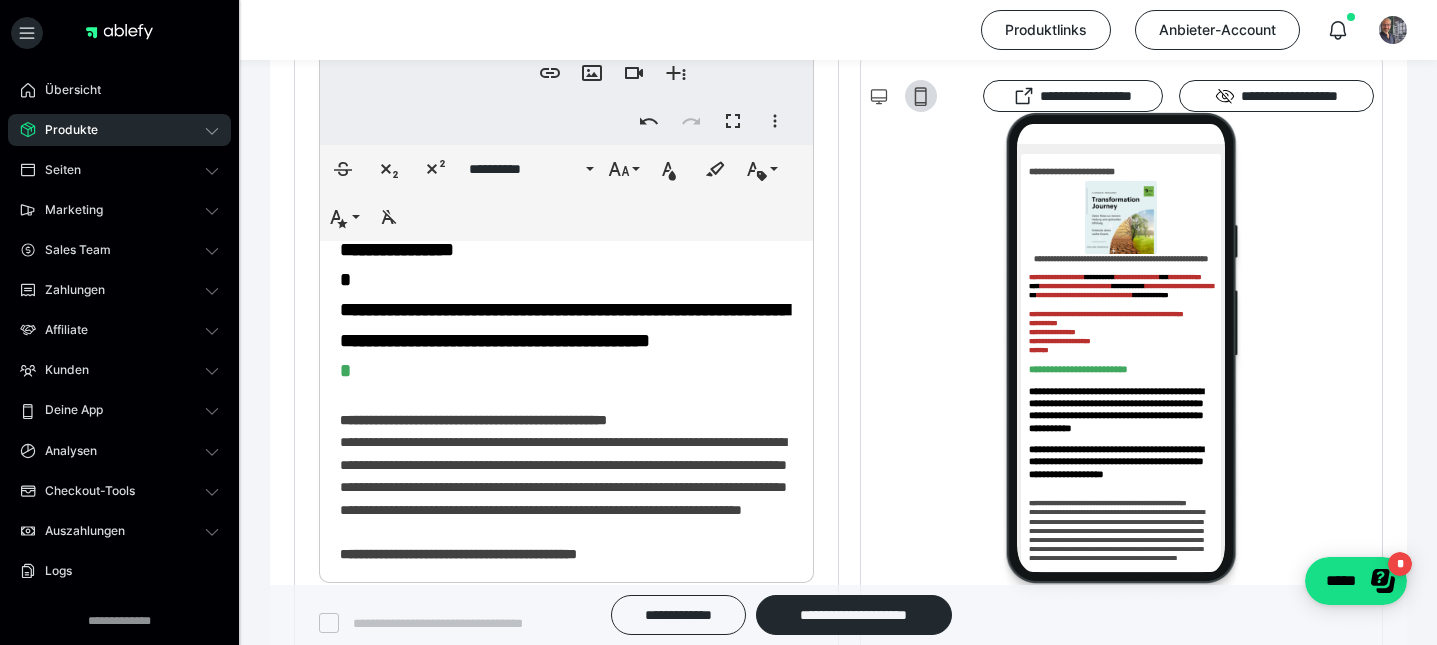 click on "**********" at bounding box center [566, 526] 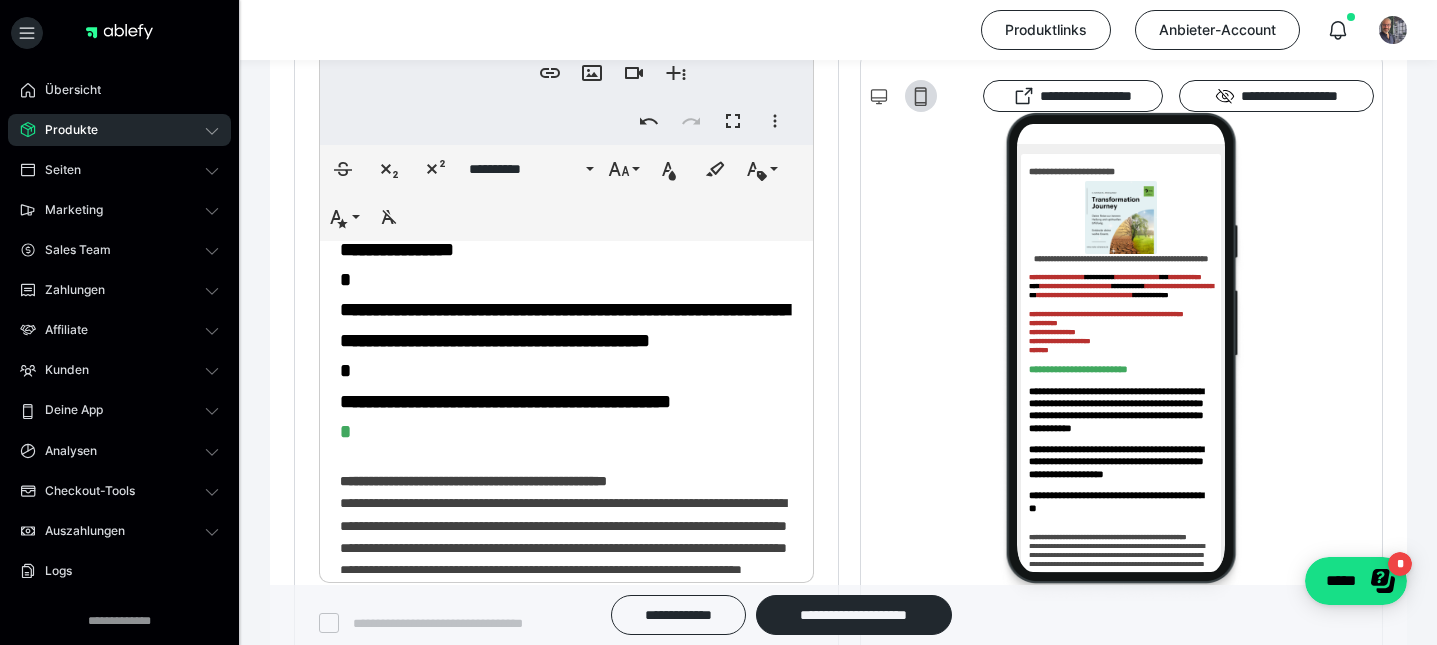 click on "**********" at bounding box center (566, 556) 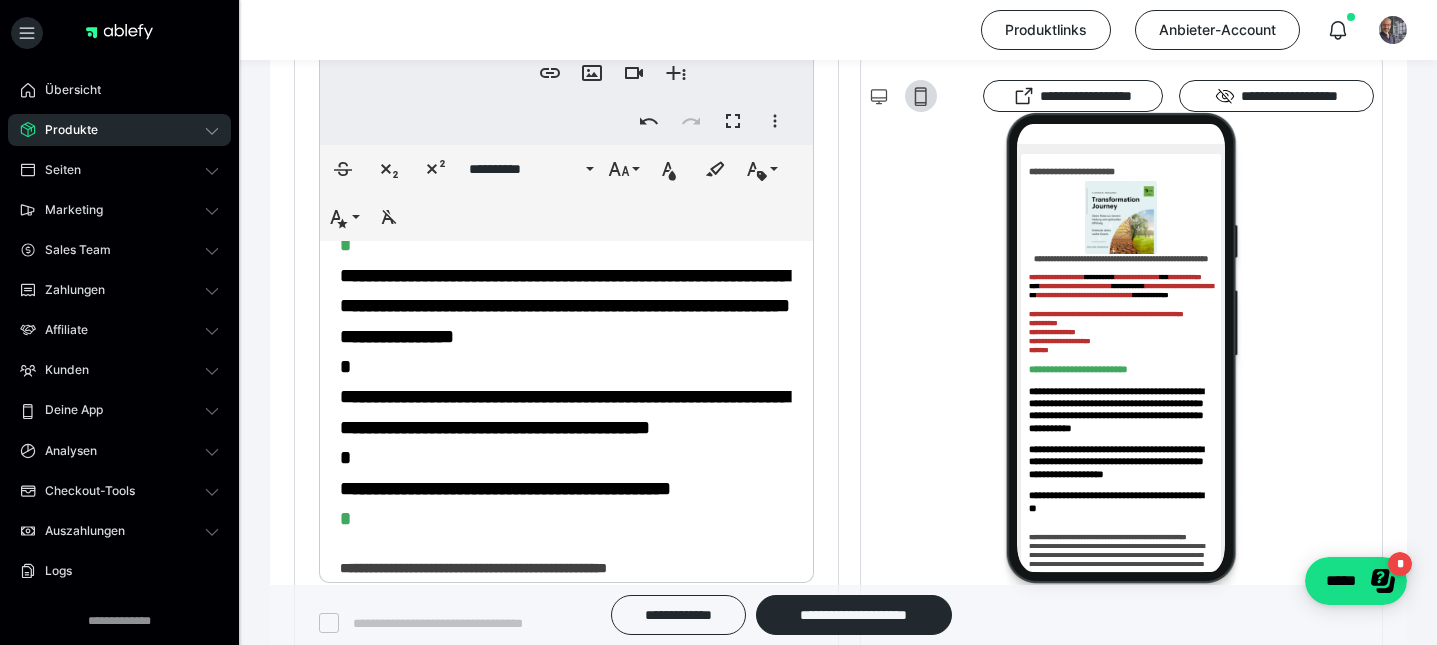 scroll, scrollTop: 294, scrollLeft: 0, axis: vertical 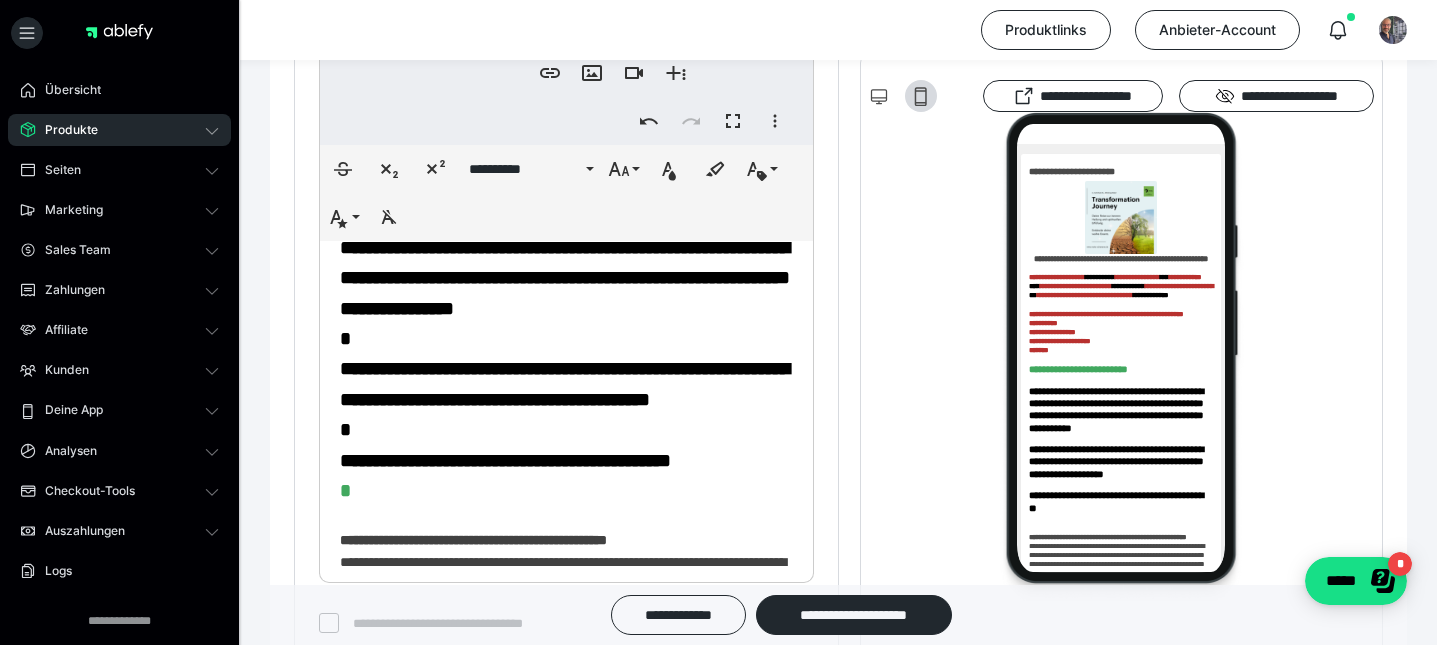 click on "**********" at bounding box center (564, 383) 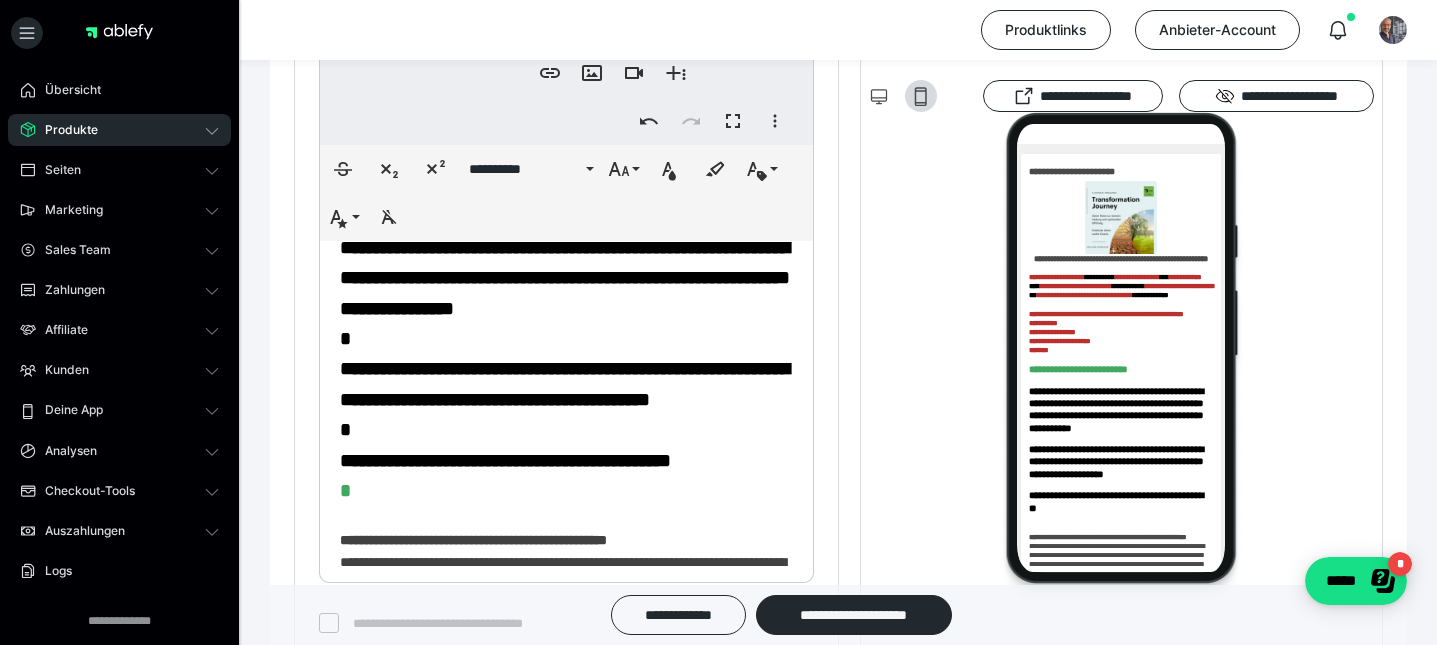 click on "**********" at bounding box center [564, 383] 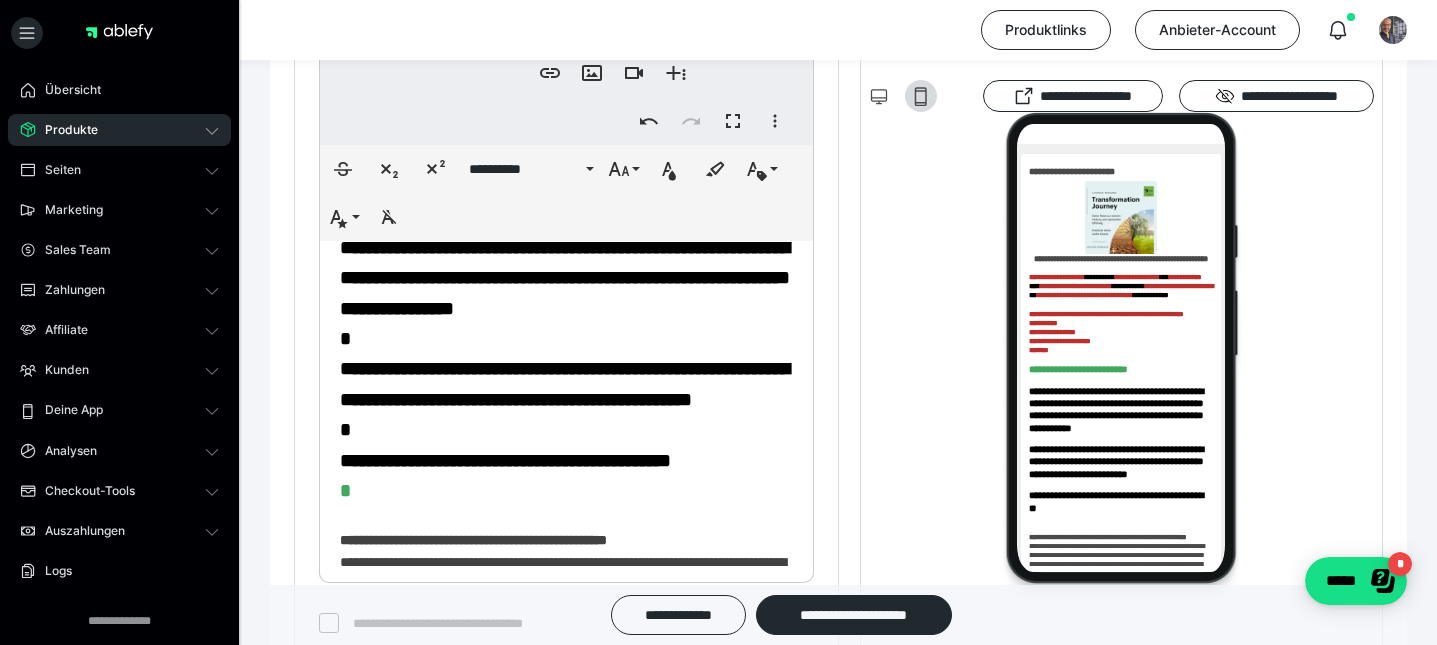 click on "**********" at bounding box center [564, 383] 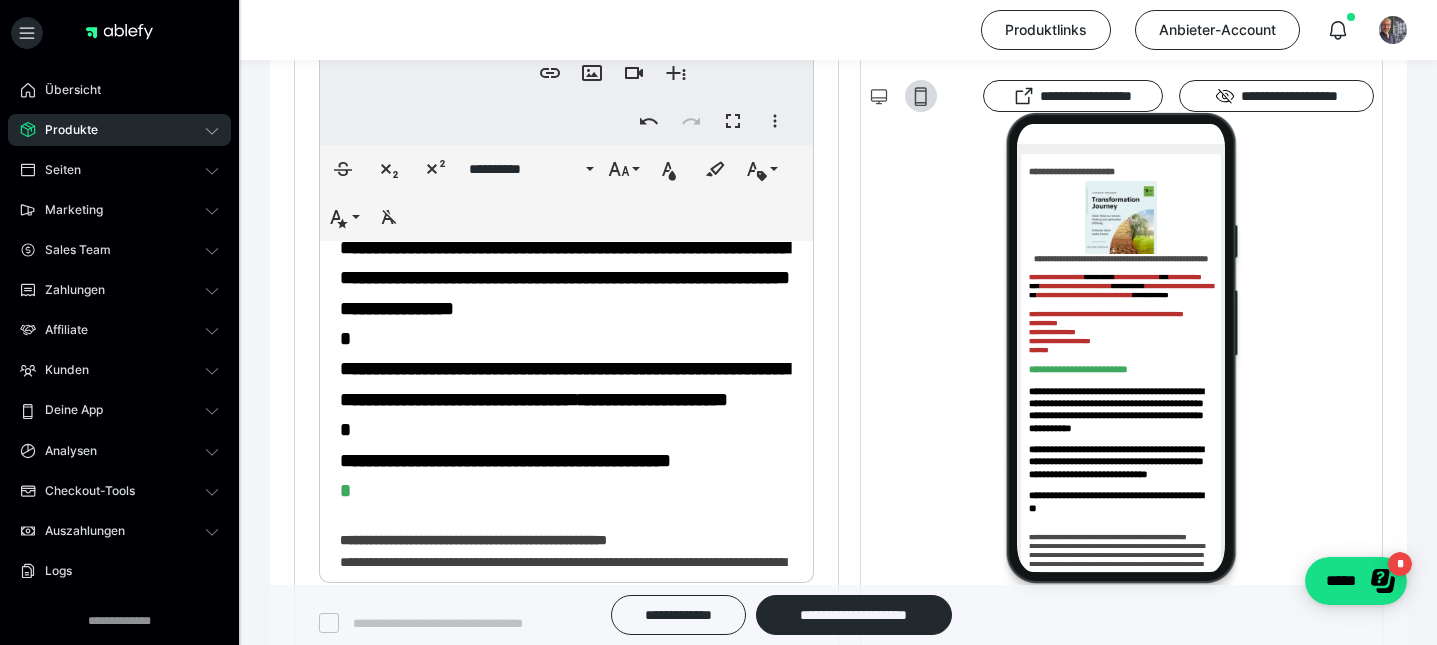 click on "**********" at bounding box center (566, 615) 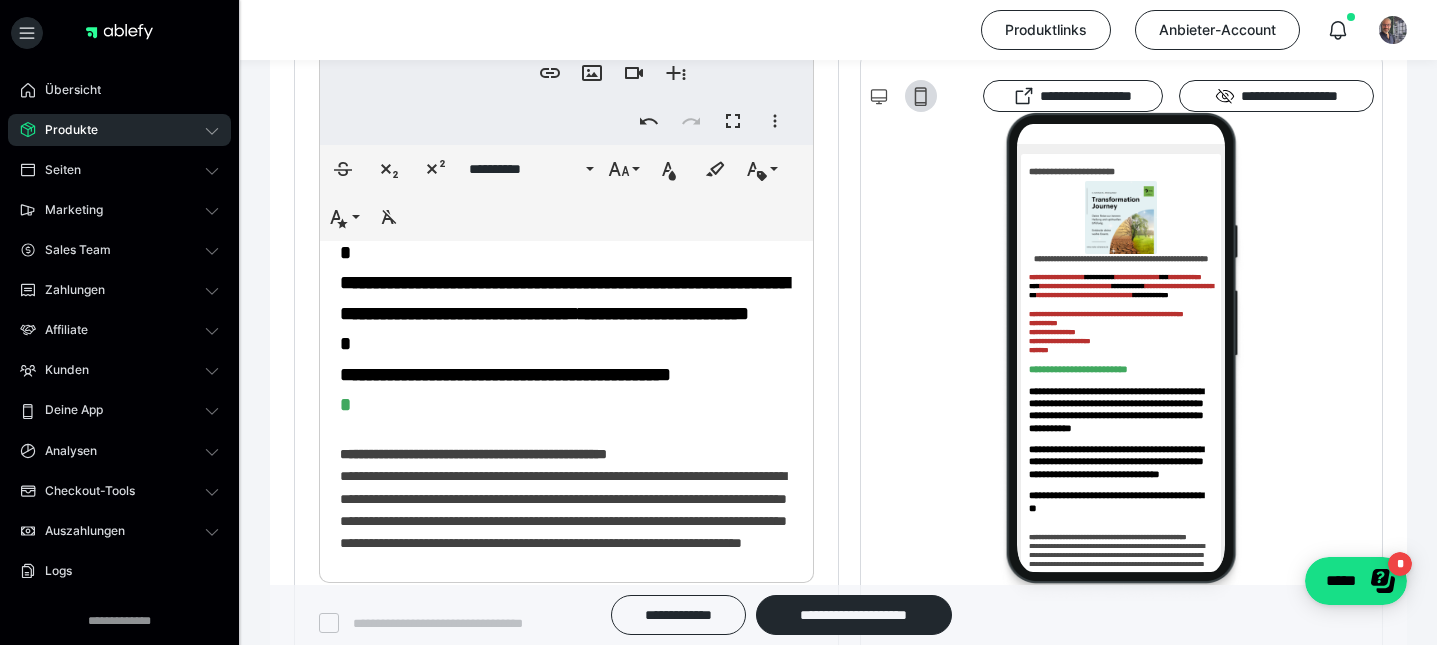 scroll, scrollTop: 386, scrollLeft: 0, axis: vertical 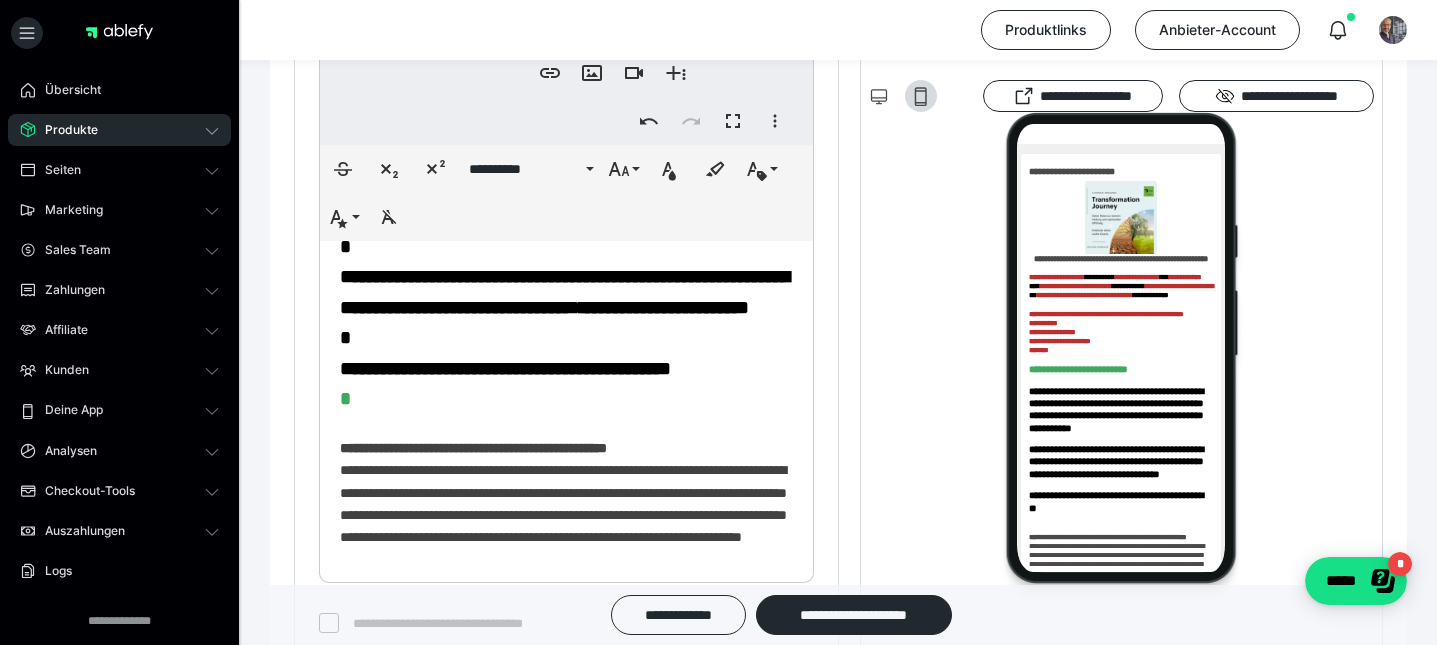 click on "**********" at bounding box center (505, 368) 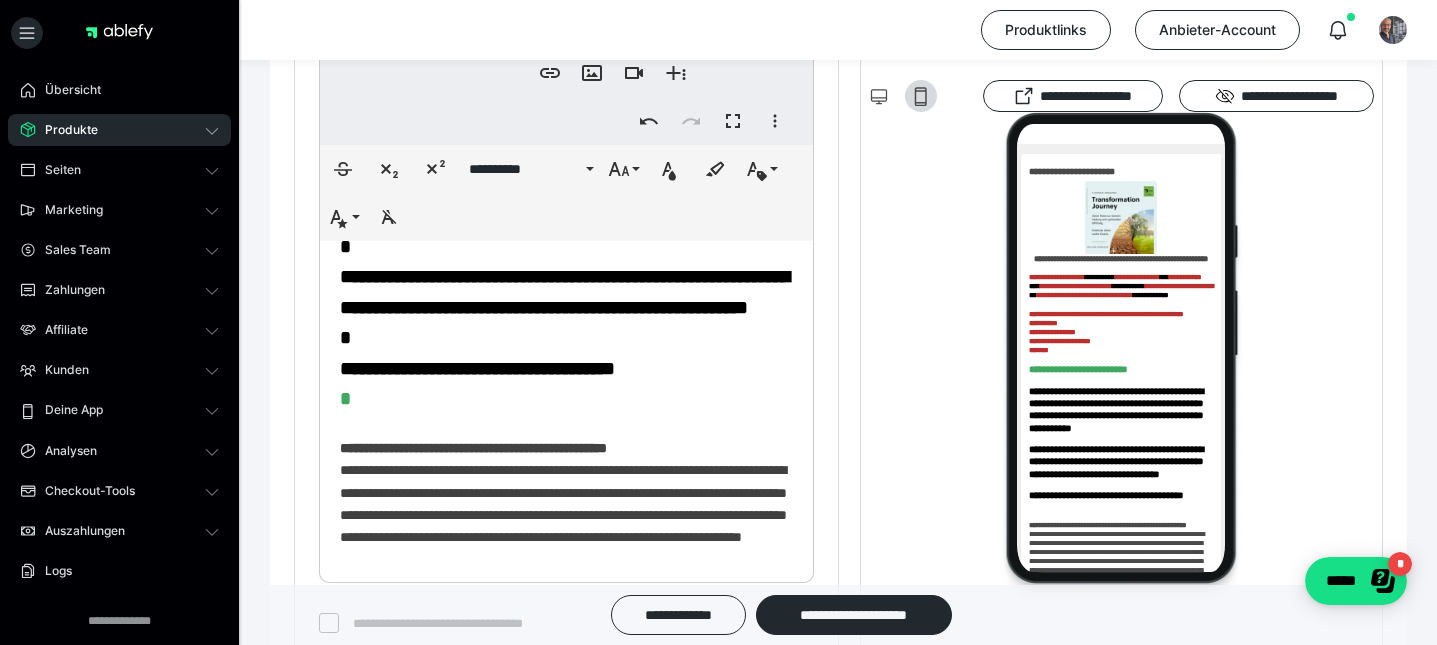 click on "**********" at bounding box center (566, 523) 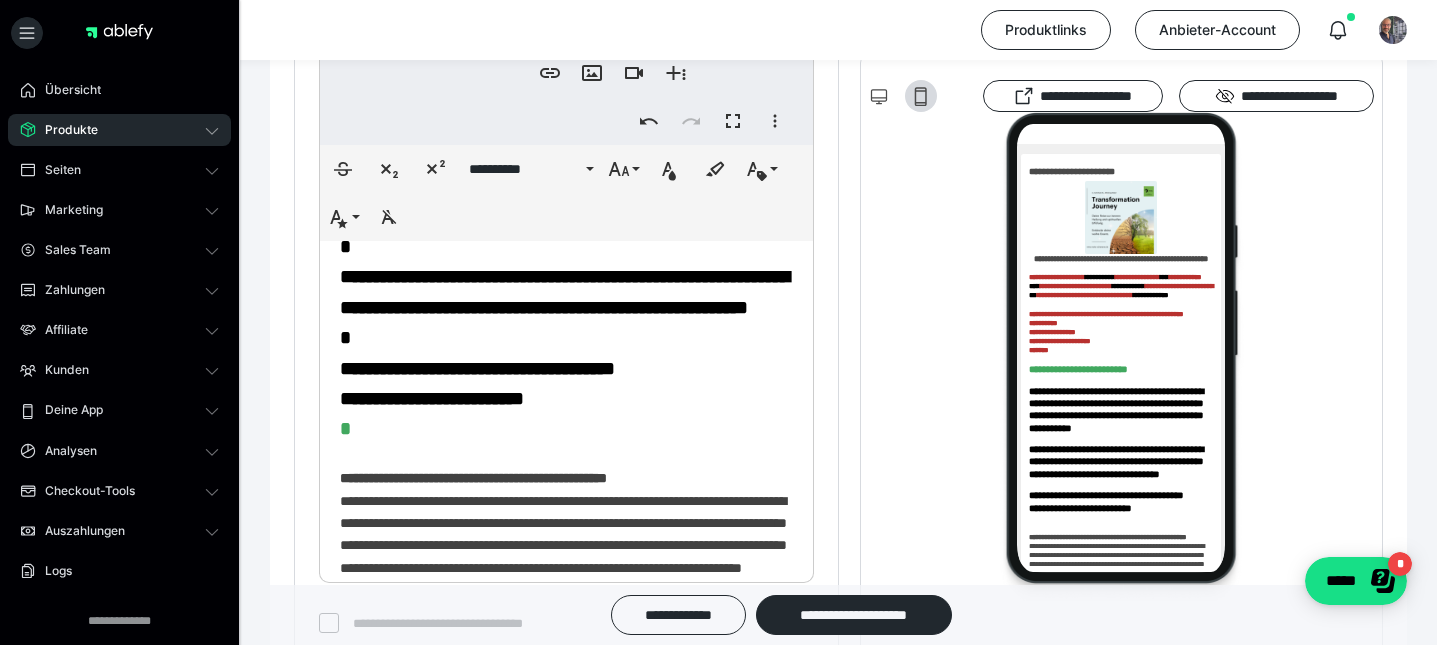 click on "**********" at bounding box center (432, 398) 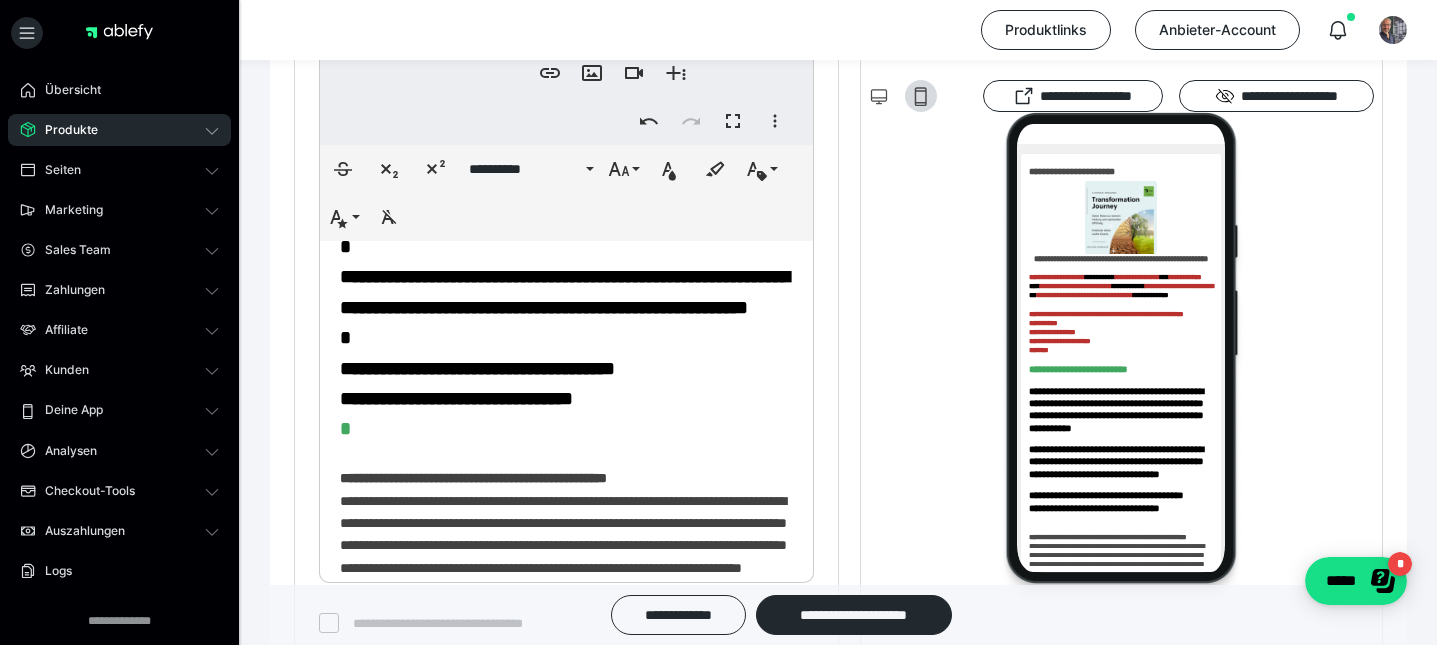 click on "**********" at bounding box center (566, 539) 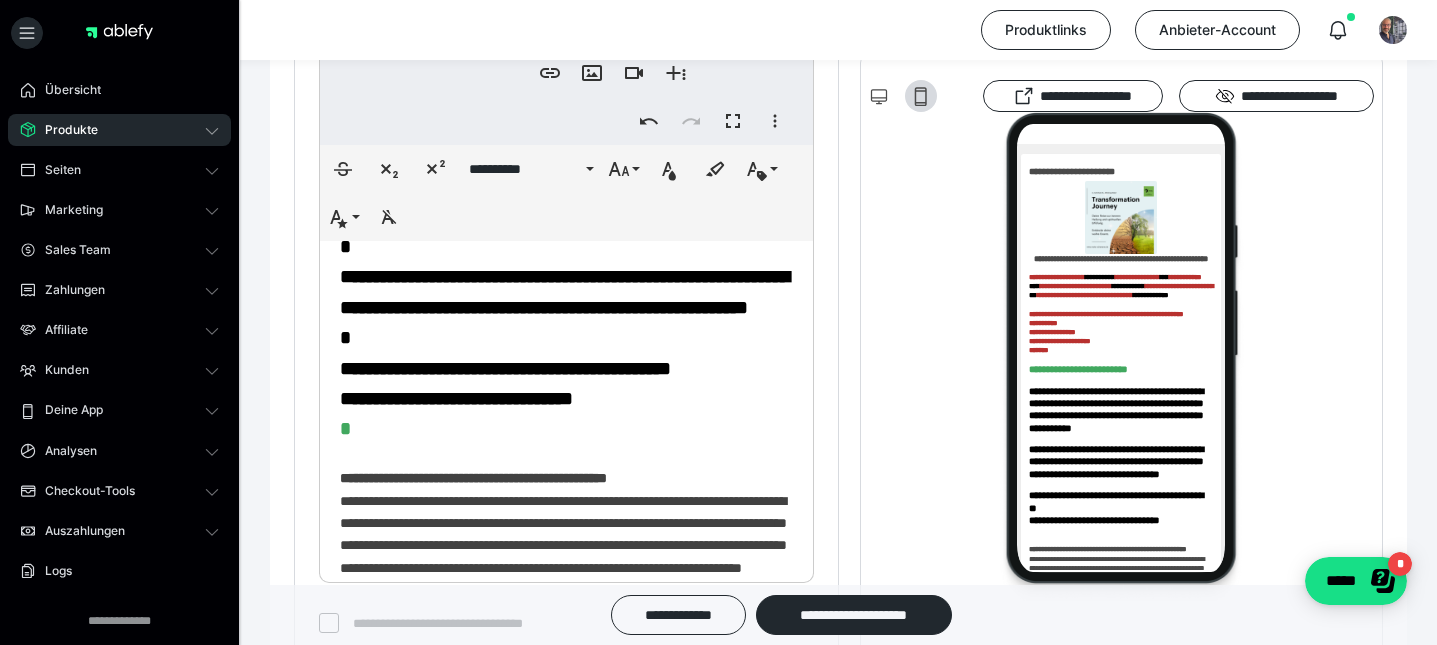 click on "**********" at bounding box center [566, 539] 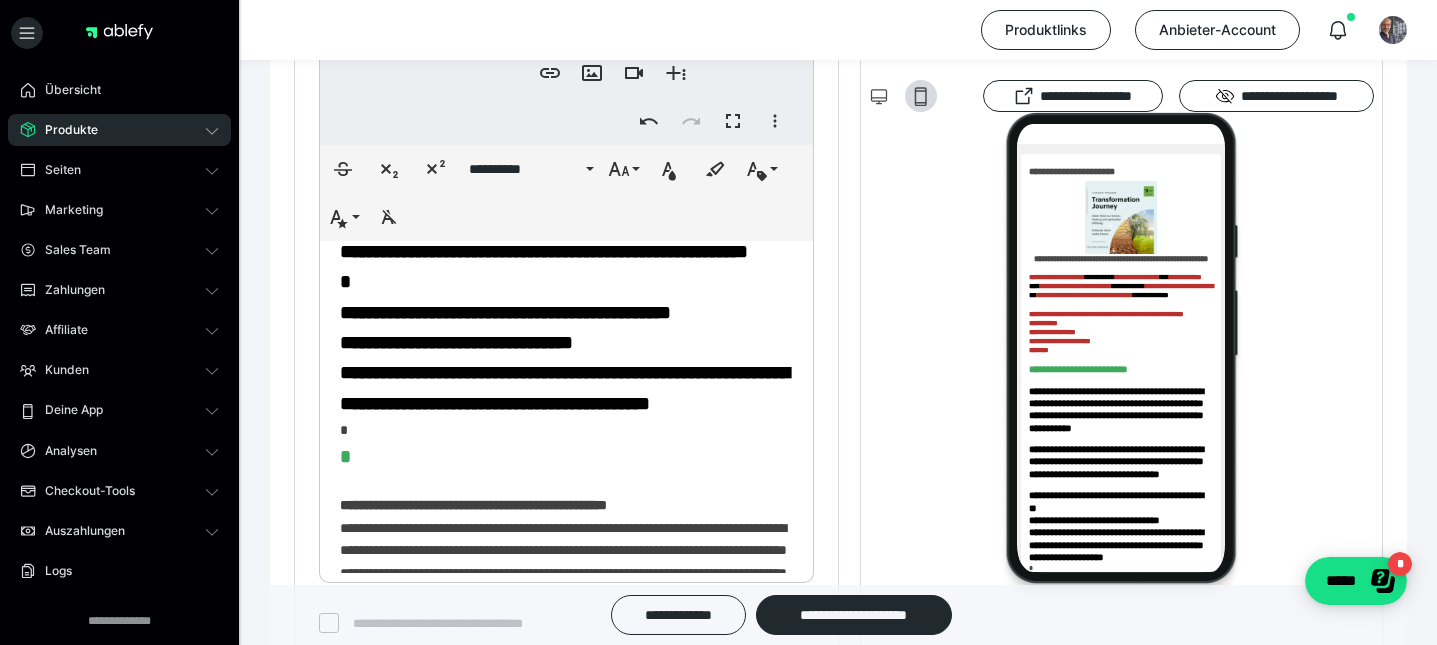 scroll, scrollTop: 441, scrollLeft: 0, axis: vertical 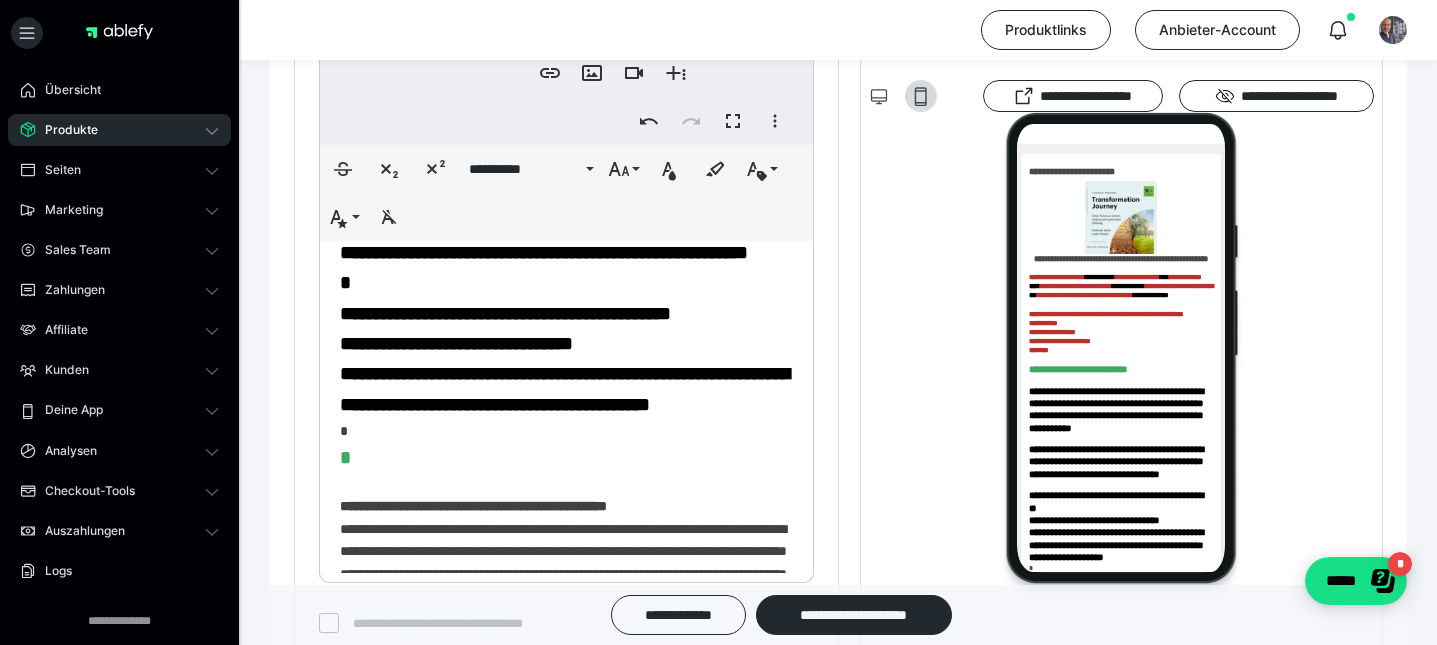 click on "**********" at bounding box center (566, 540) 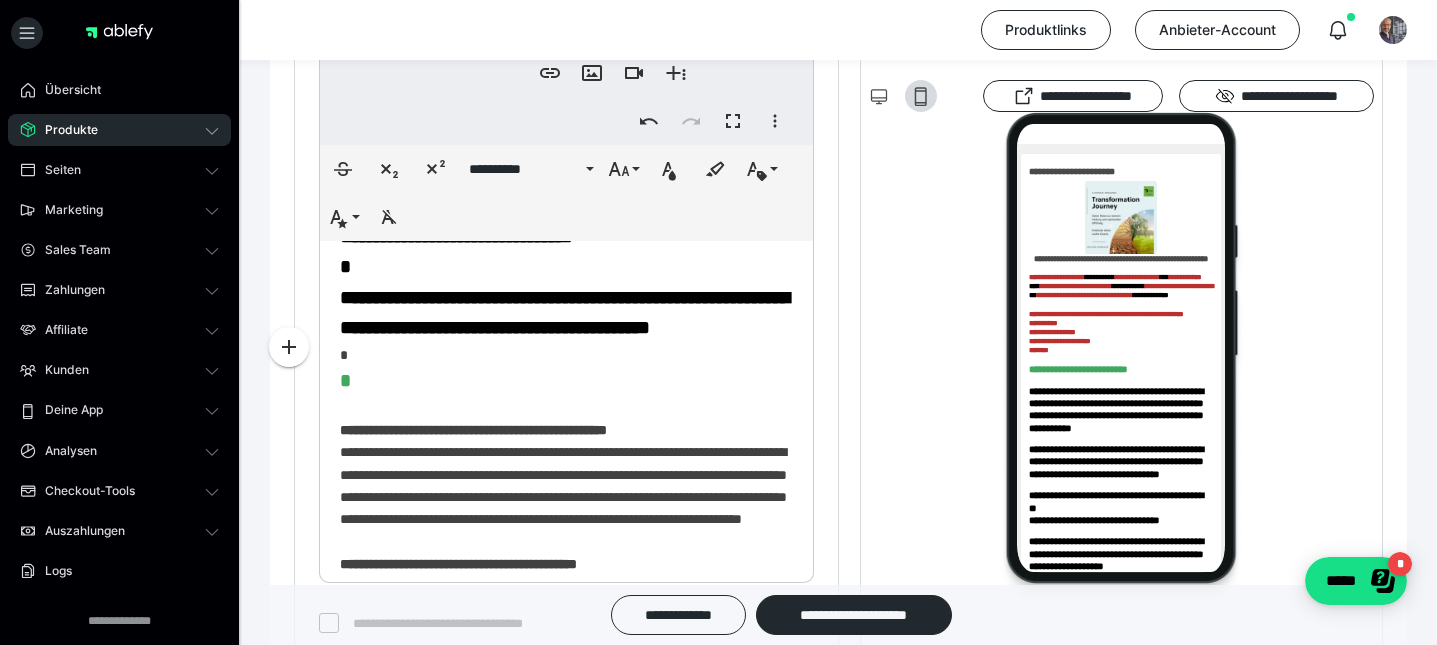 scroll, scrollTop: 559, scrollLeft: 0, axis: vertical 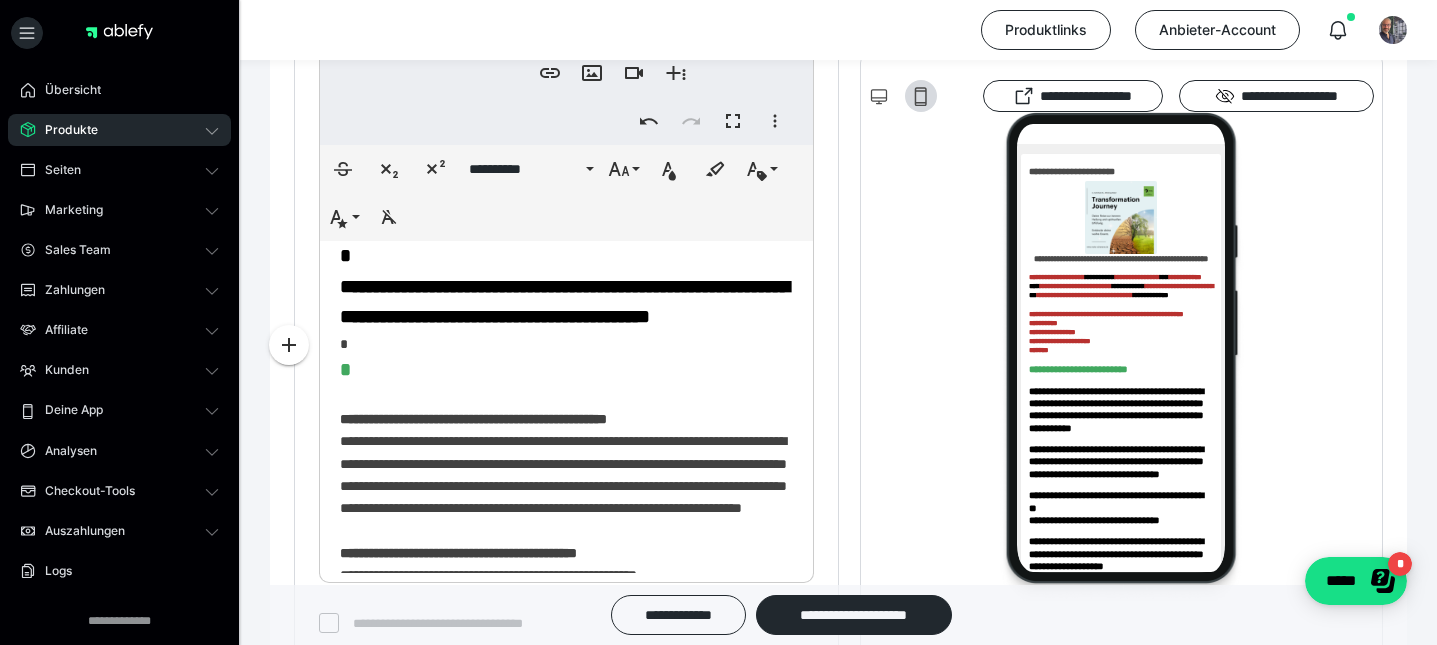 click on "**********" at bounding box center (564, 301) 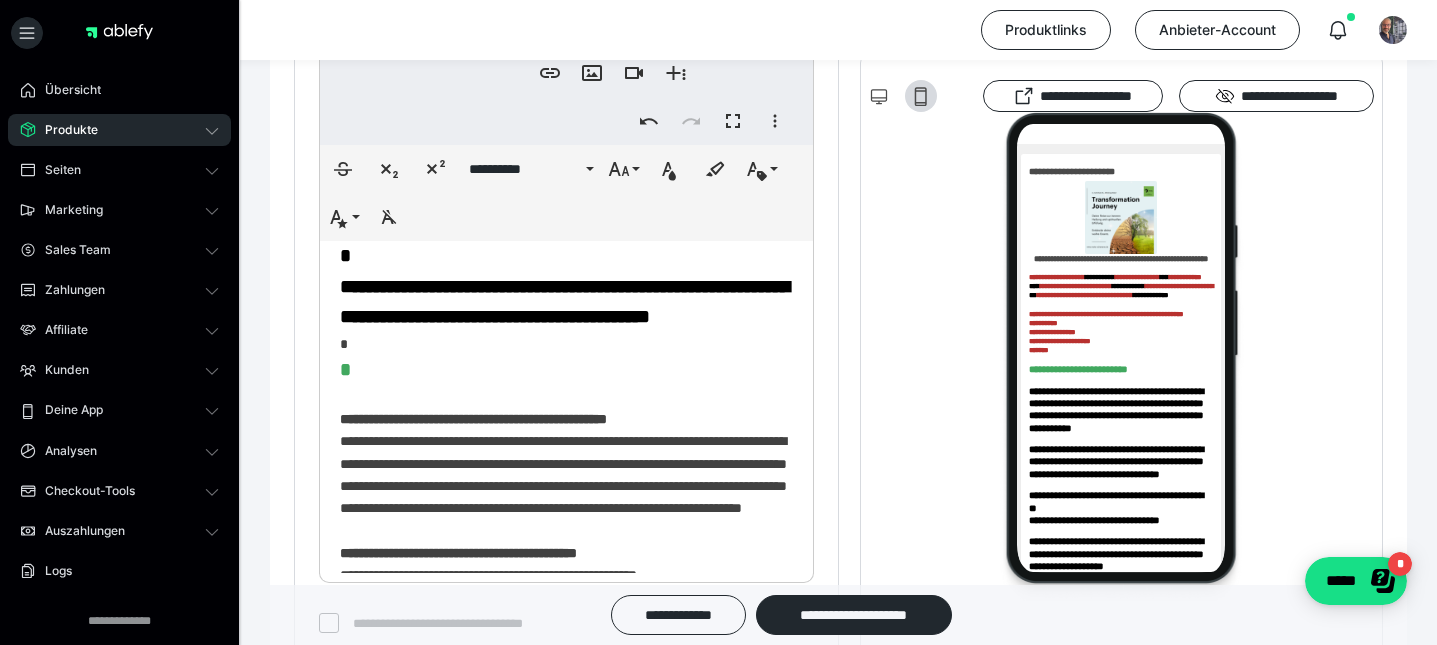 click on "**********" at bounding box center [564, 301] 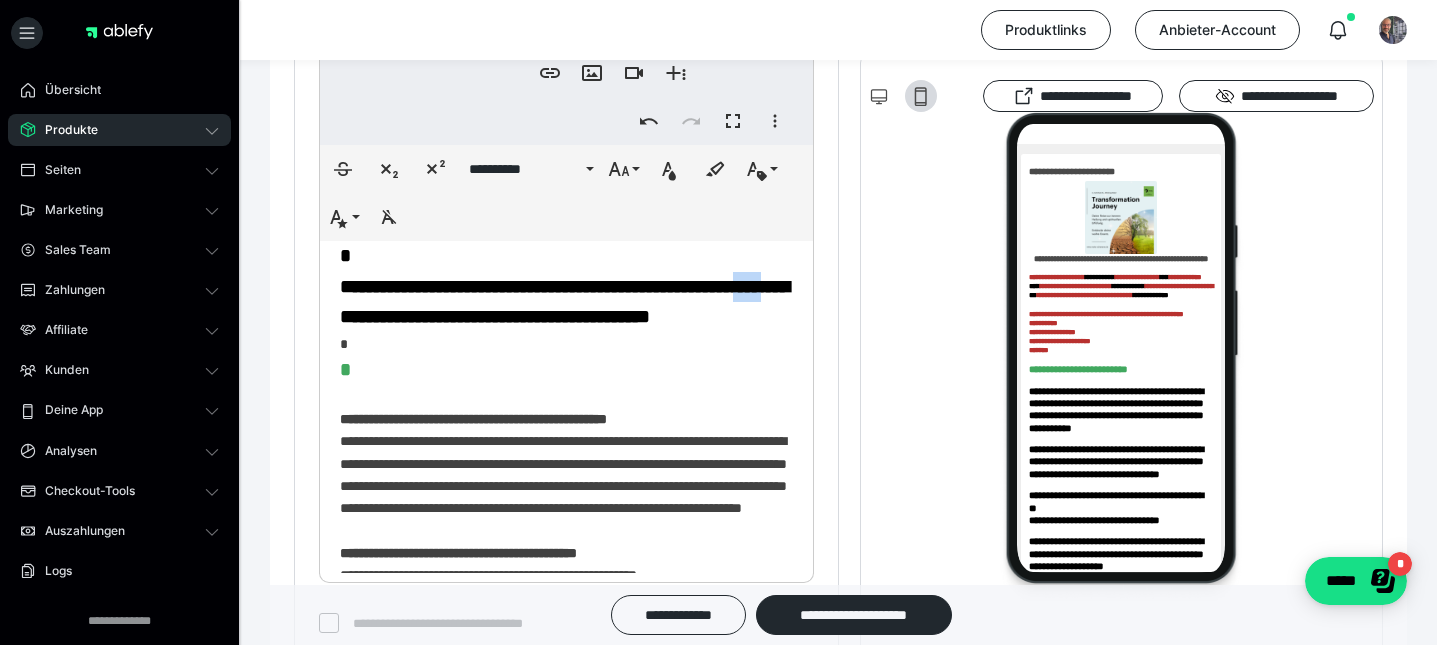 click on "**********" at bounding box center [564, 301] 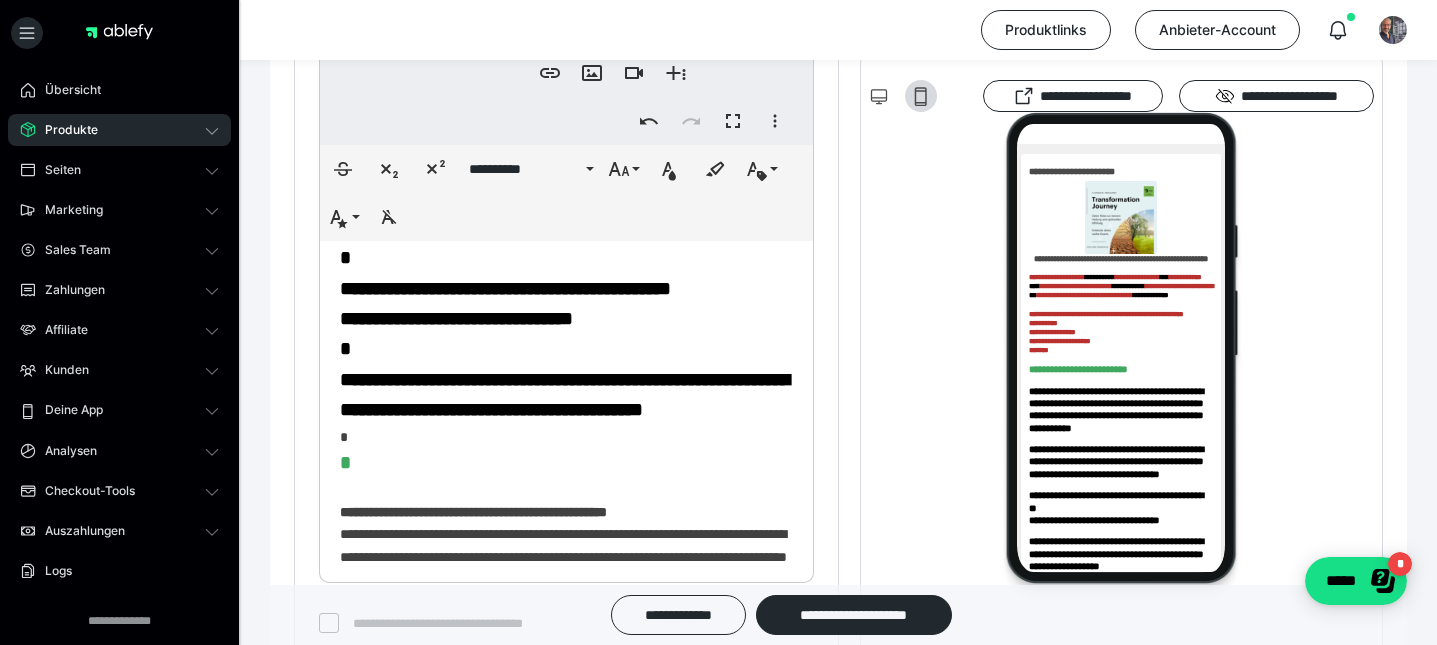 scroll, scrollTop: 461, scrollLeft: 0, axis: vertical 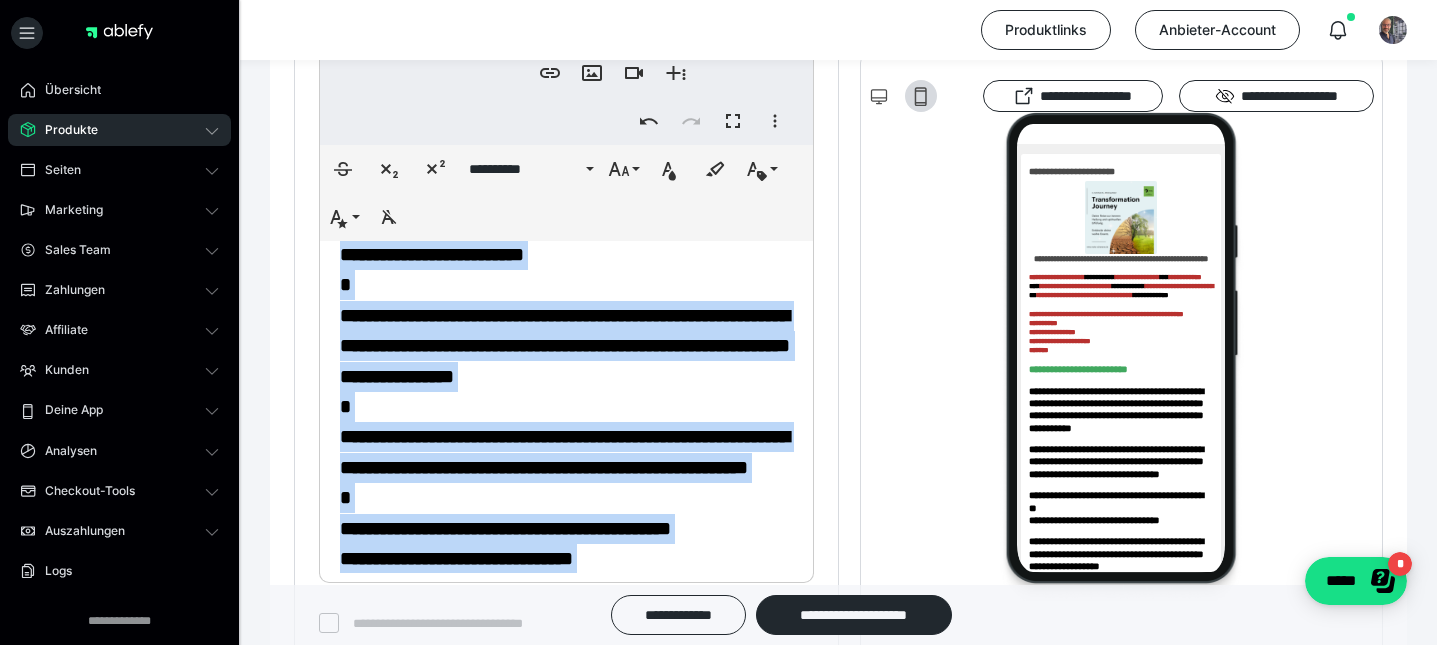 drag, startPoint x: 511, startPoint y: 533, endPoint x: 337, endPoint y: 286, distance: 302.13406 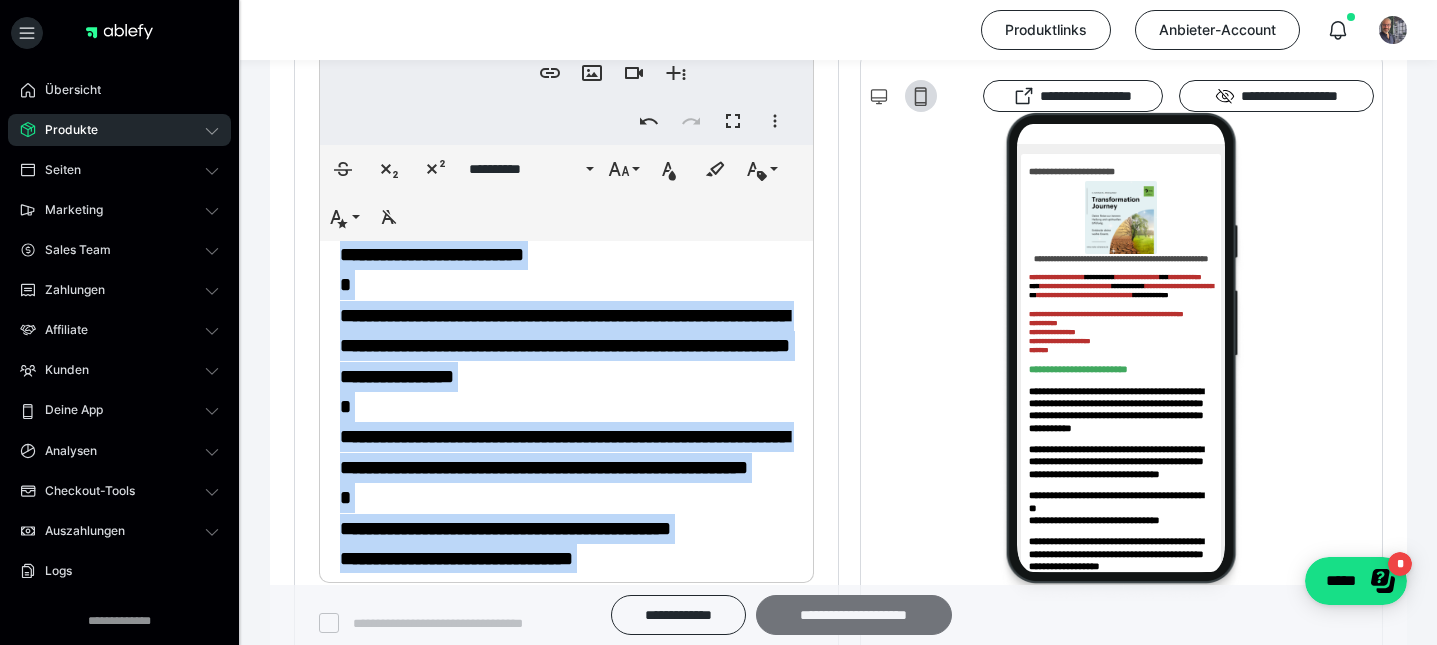 click on "**********" at bounding box center [854, 615] 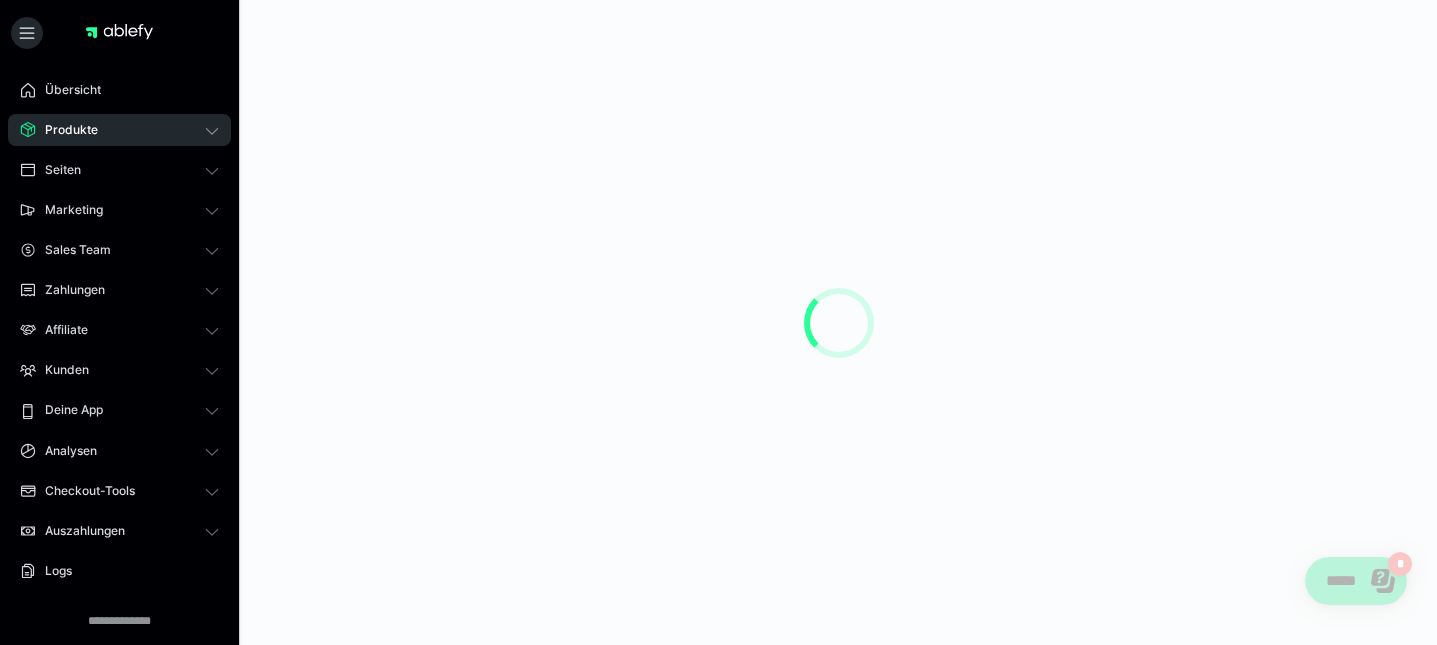 scroll, scrollTop: 0, scrollLeft: 0, axis: both 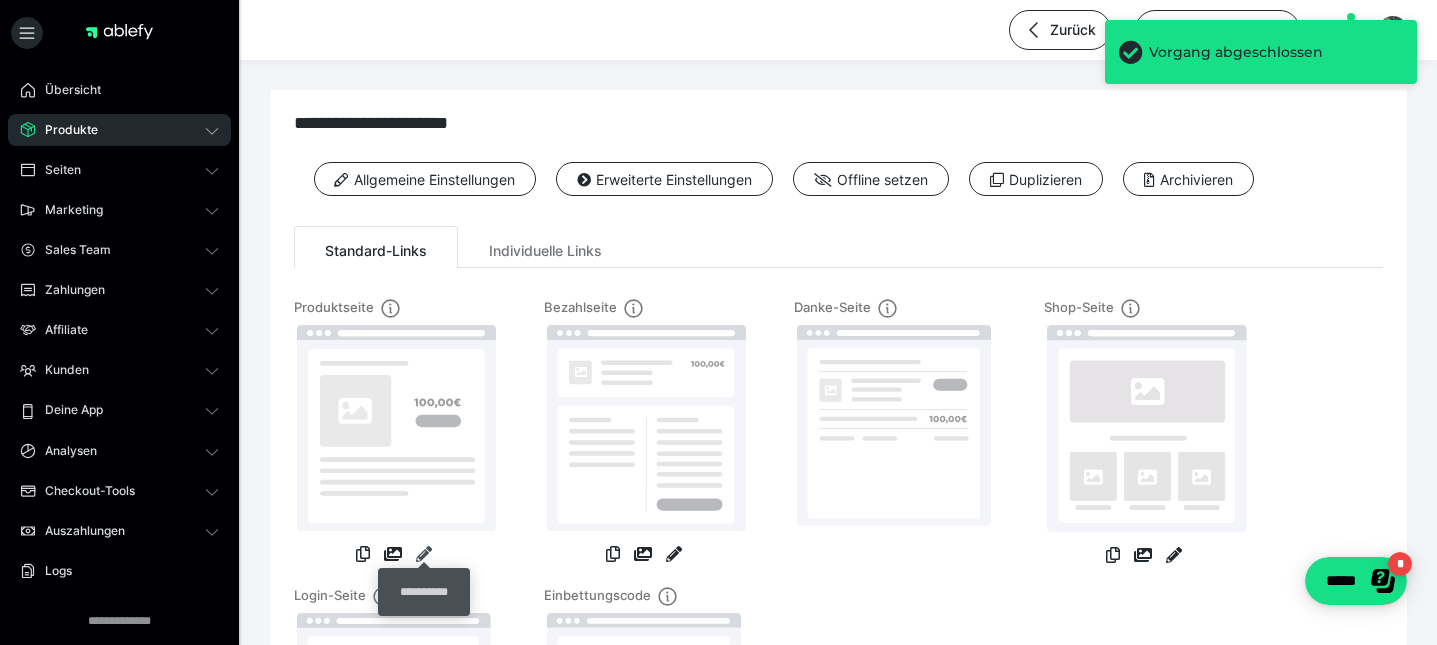 click at bounding box center [424, 554] 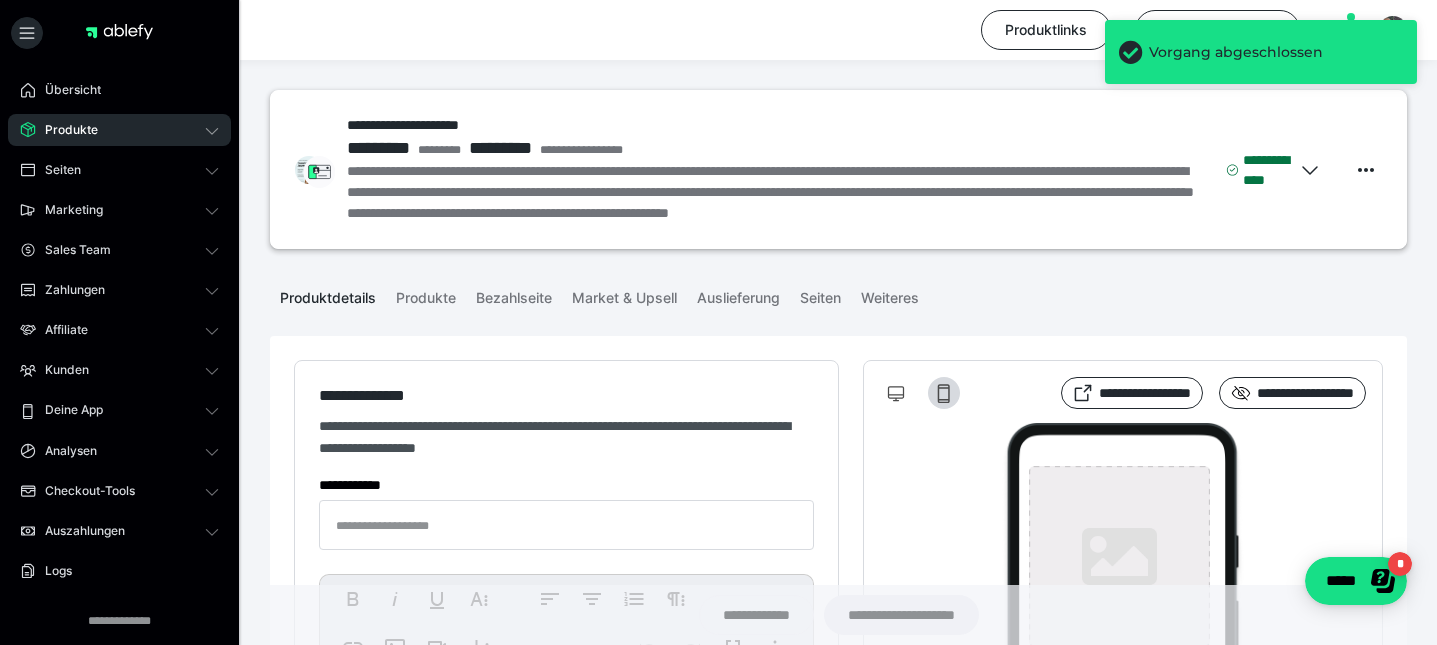 type on "**********" 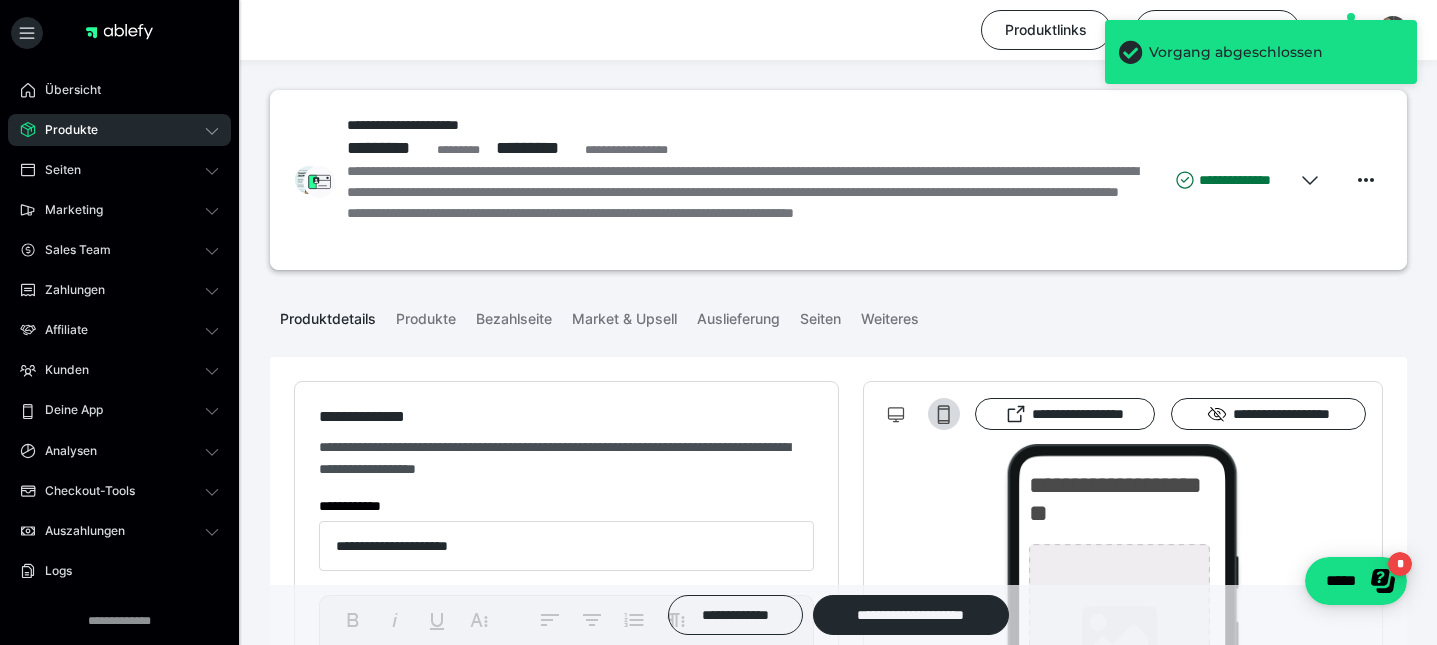 type on "**********" 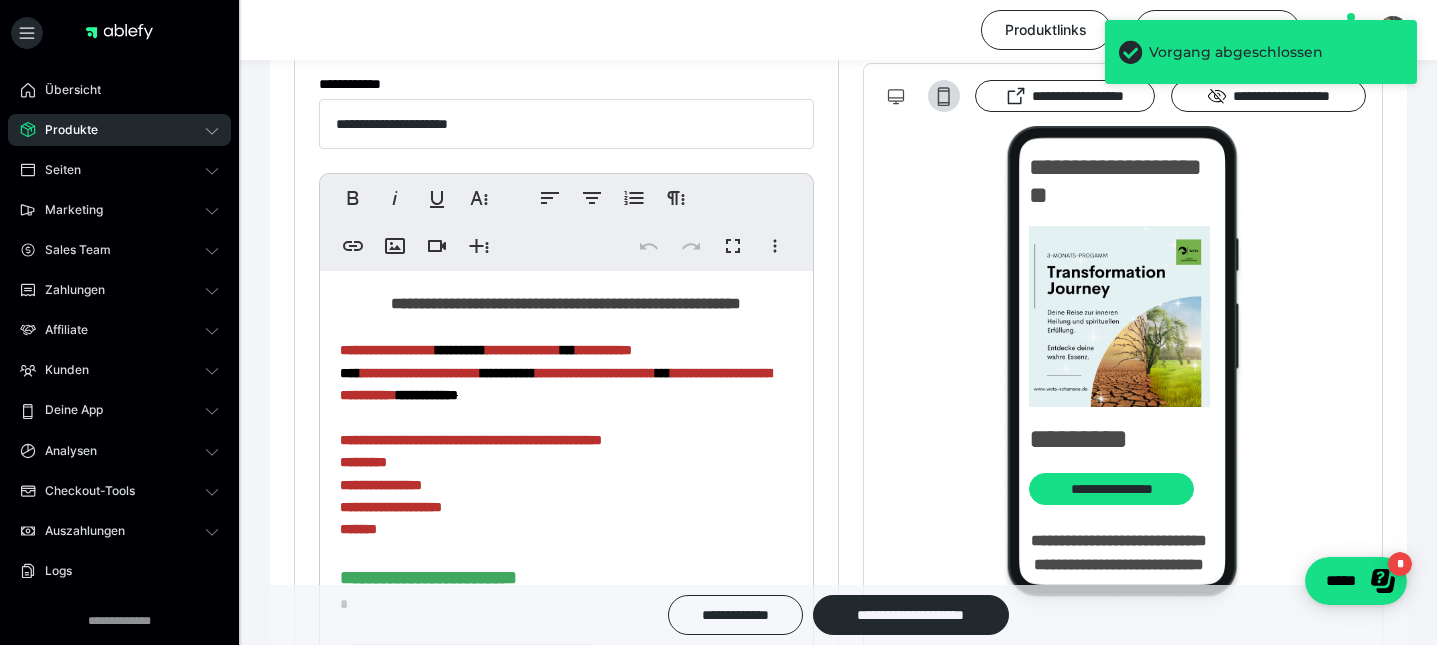 scroll, scrollTop: 452, scrollLeft: 0, axis: vertical 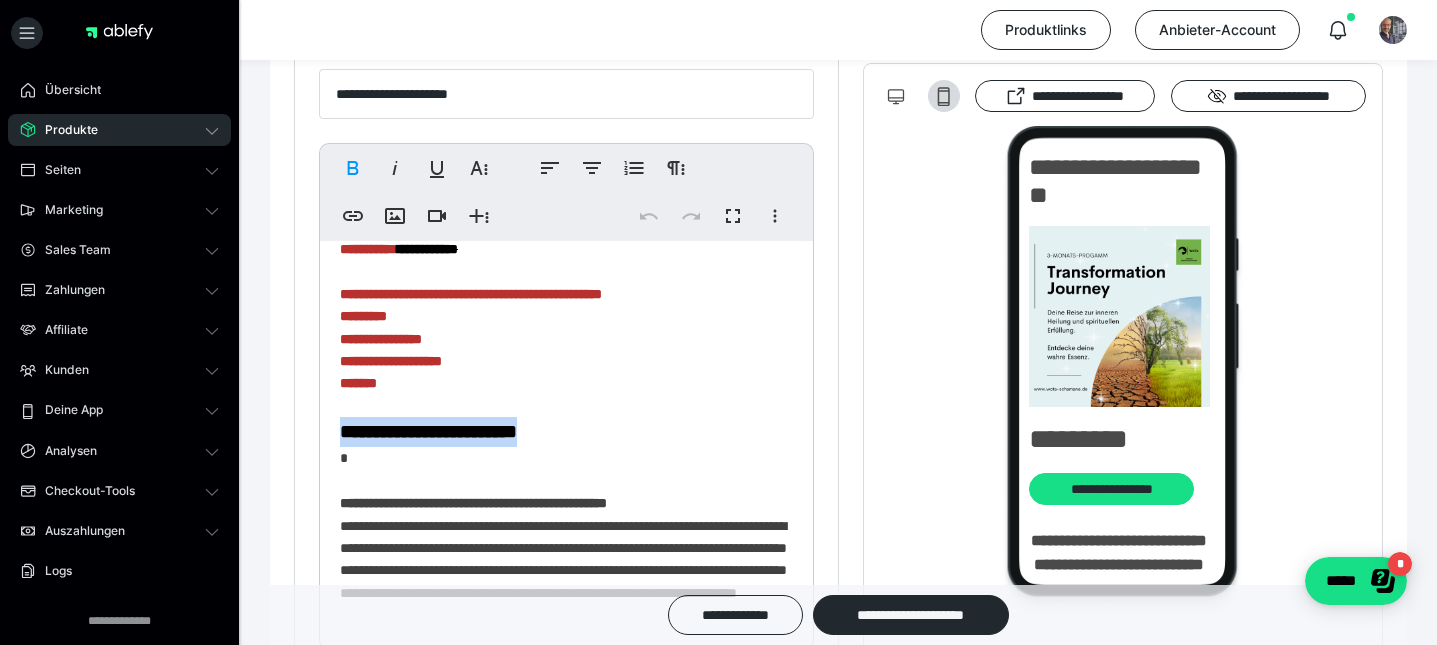 drag, startPoint x: 585, startPoint y: 462, endPoint x: 328, endPoint y: 453, distance: 257.15753 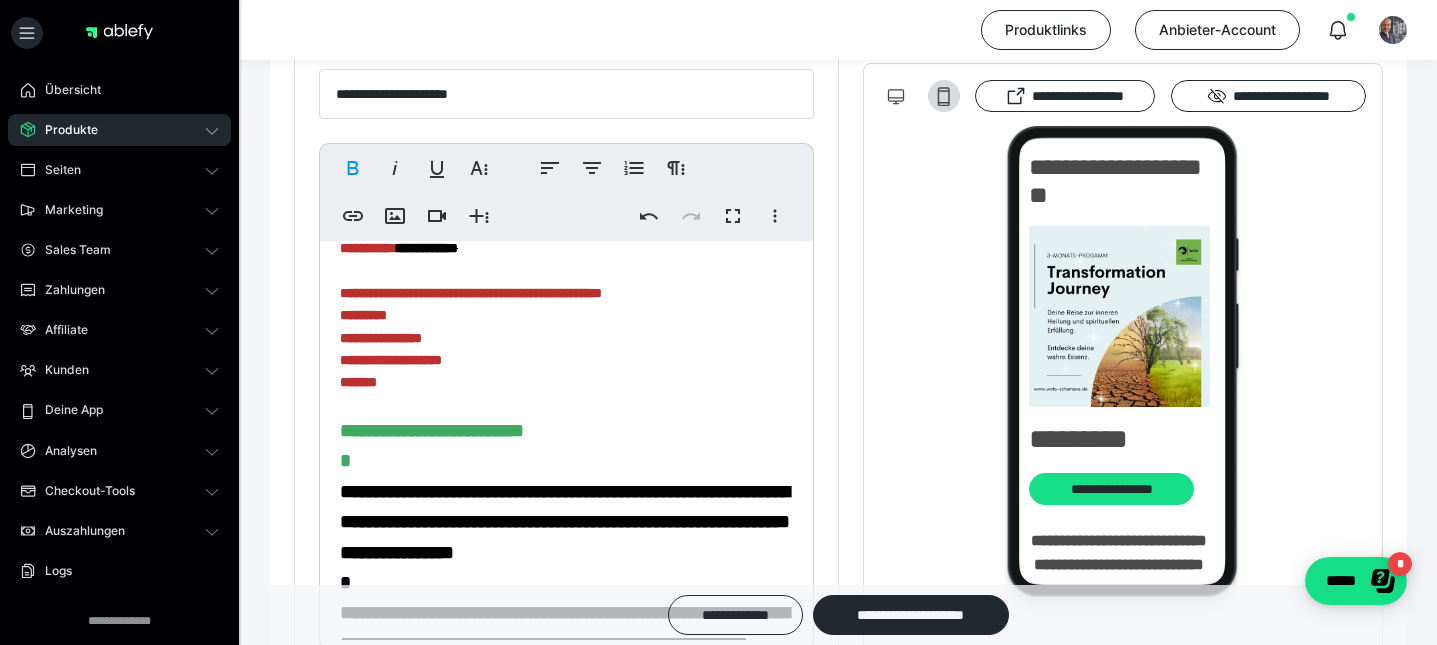 scroll, scrollTop: 108, scrollLeft: 0, axis: vertical 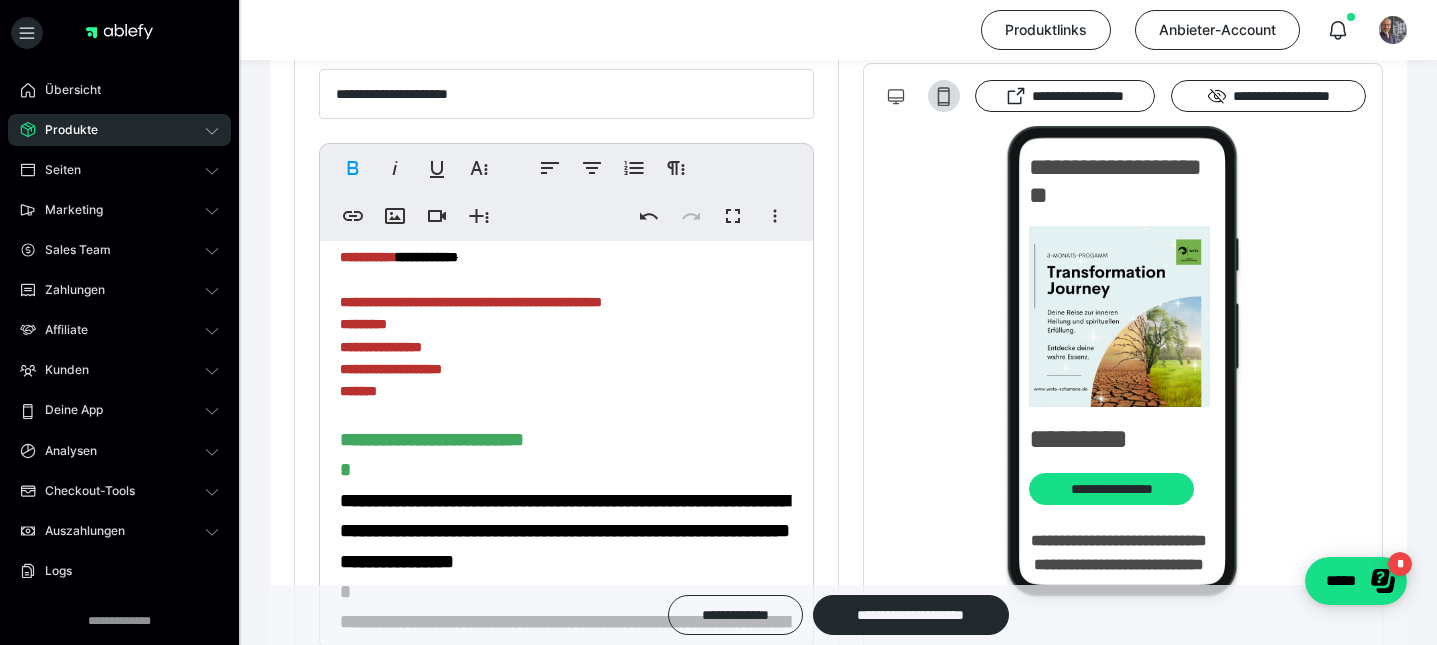 click on "**********" at bounding box center (439, 439) 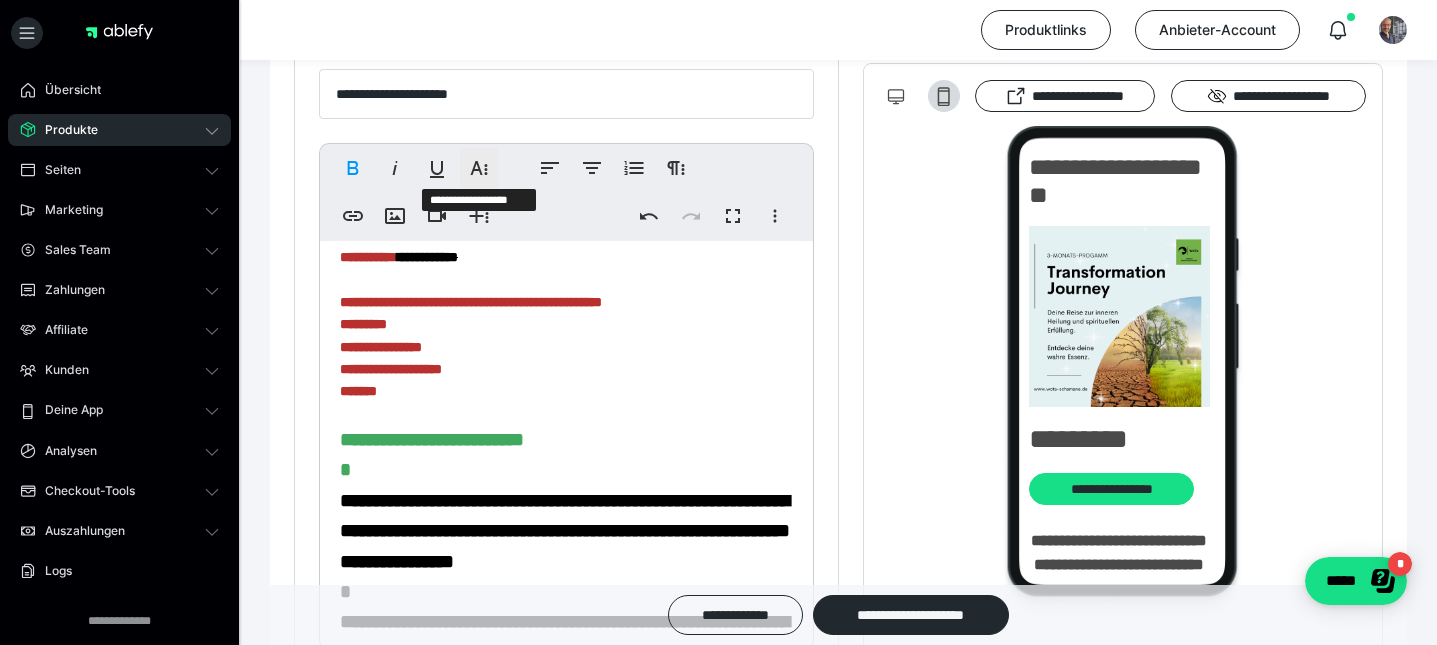 click 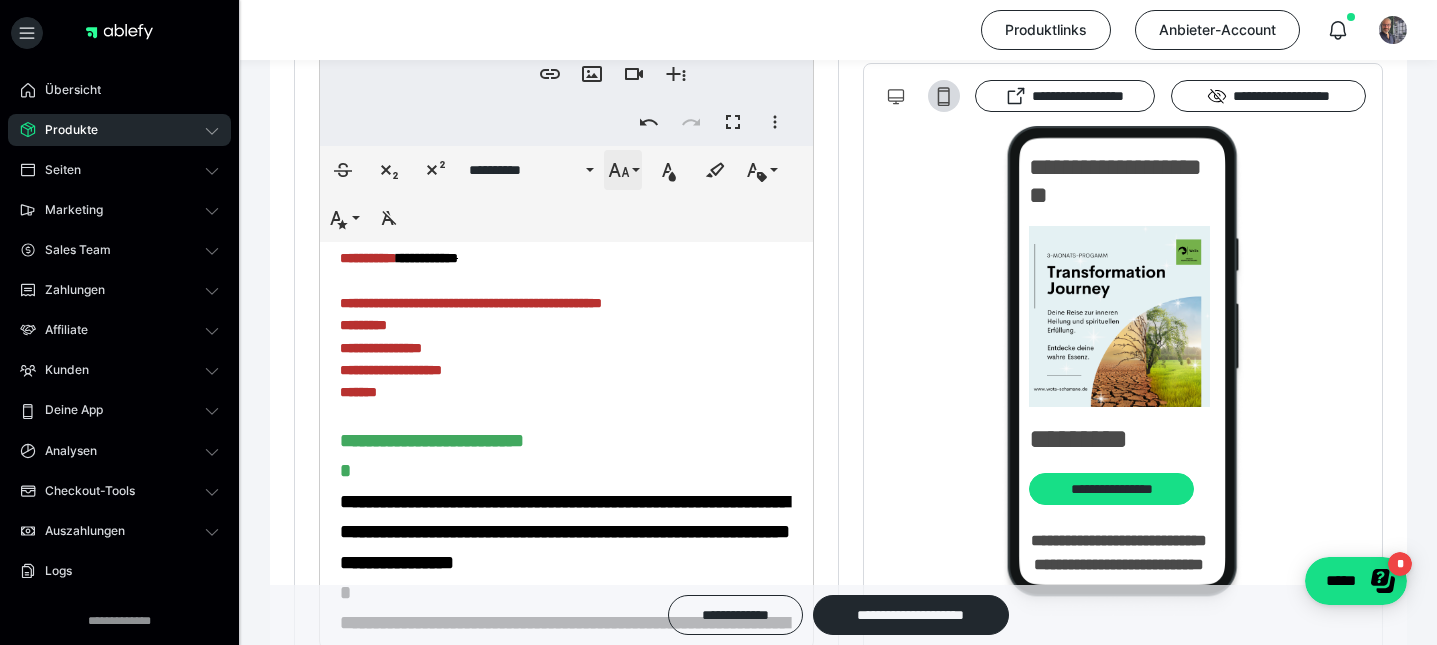 scroll, scrollTop: 595, scrollLeft: 0, axis: vertical 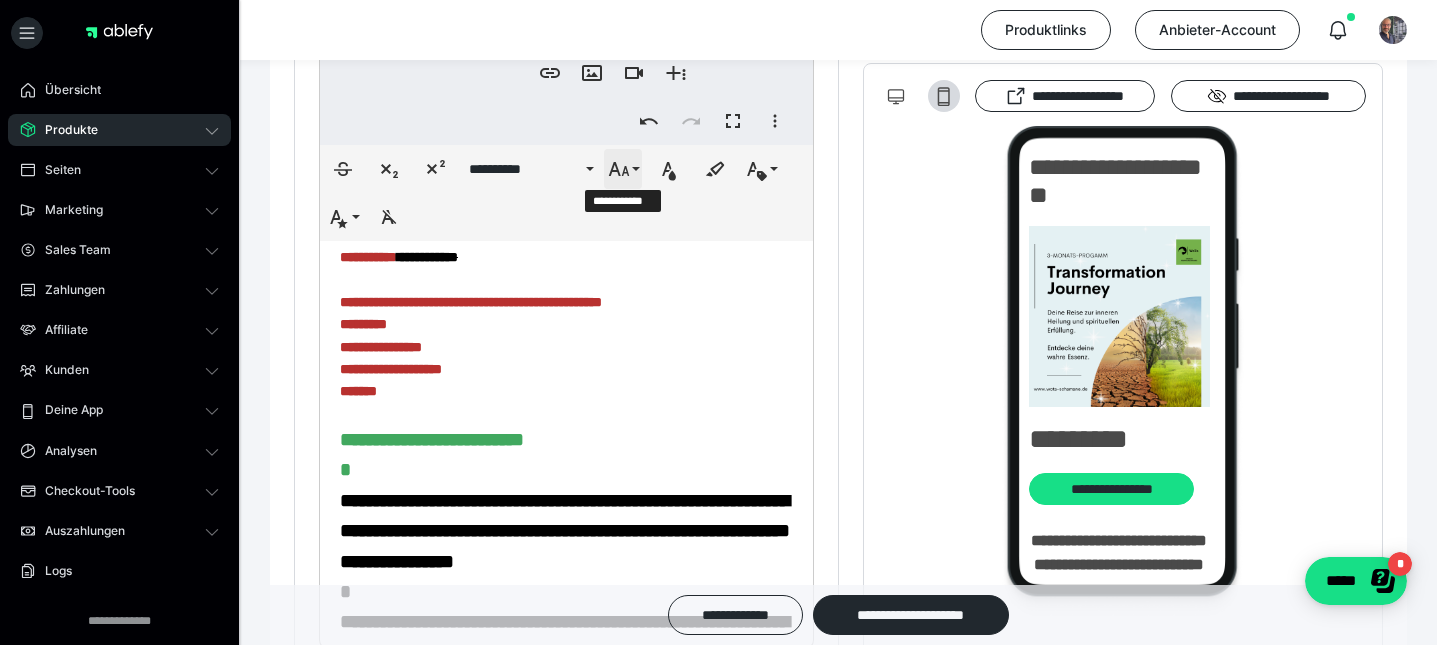 click 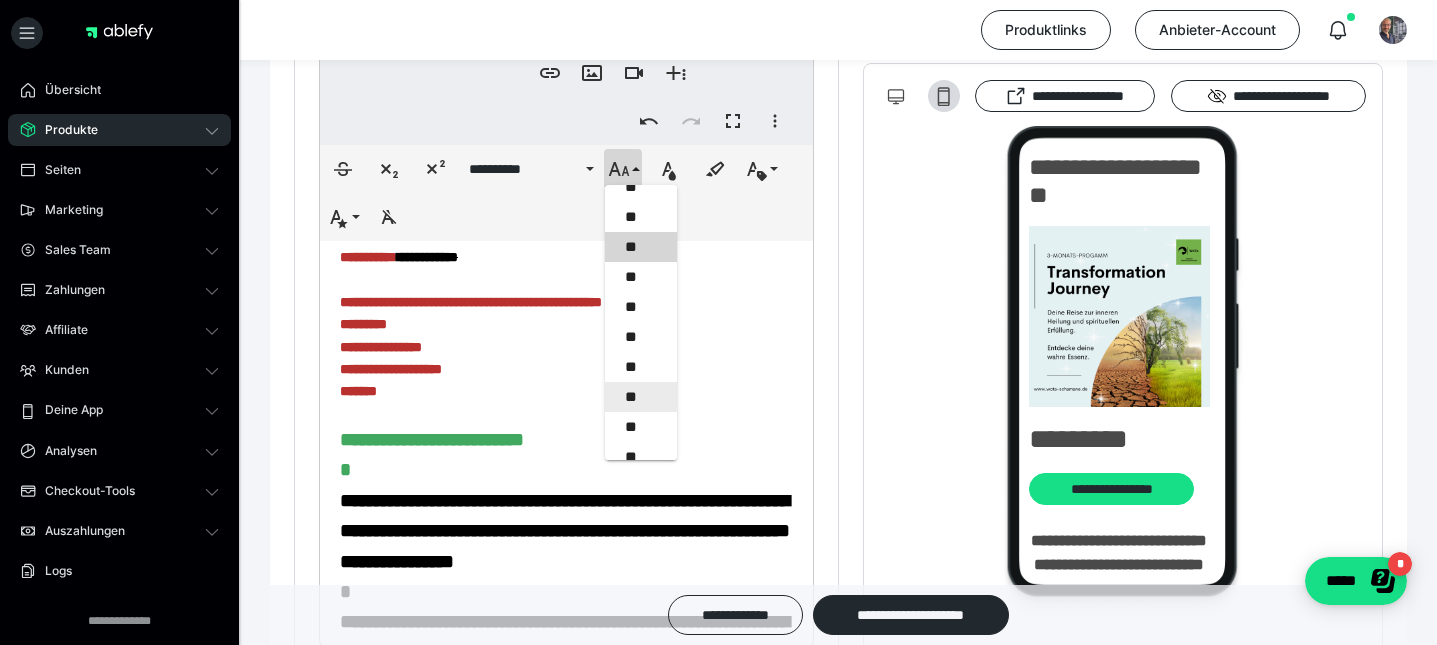 scroll, scrollTop: 496, scrollLeft: 0, axis: vertical 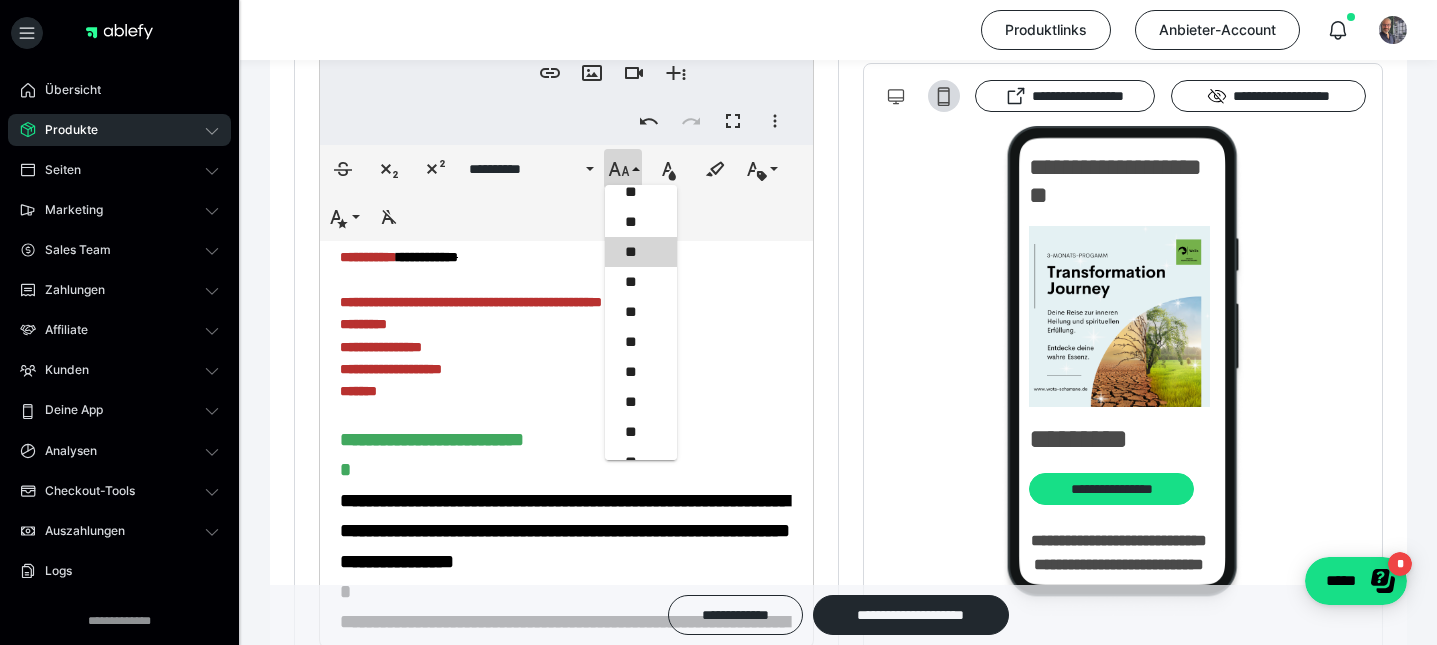 click on "**********" at bounding box center [566, 2217] 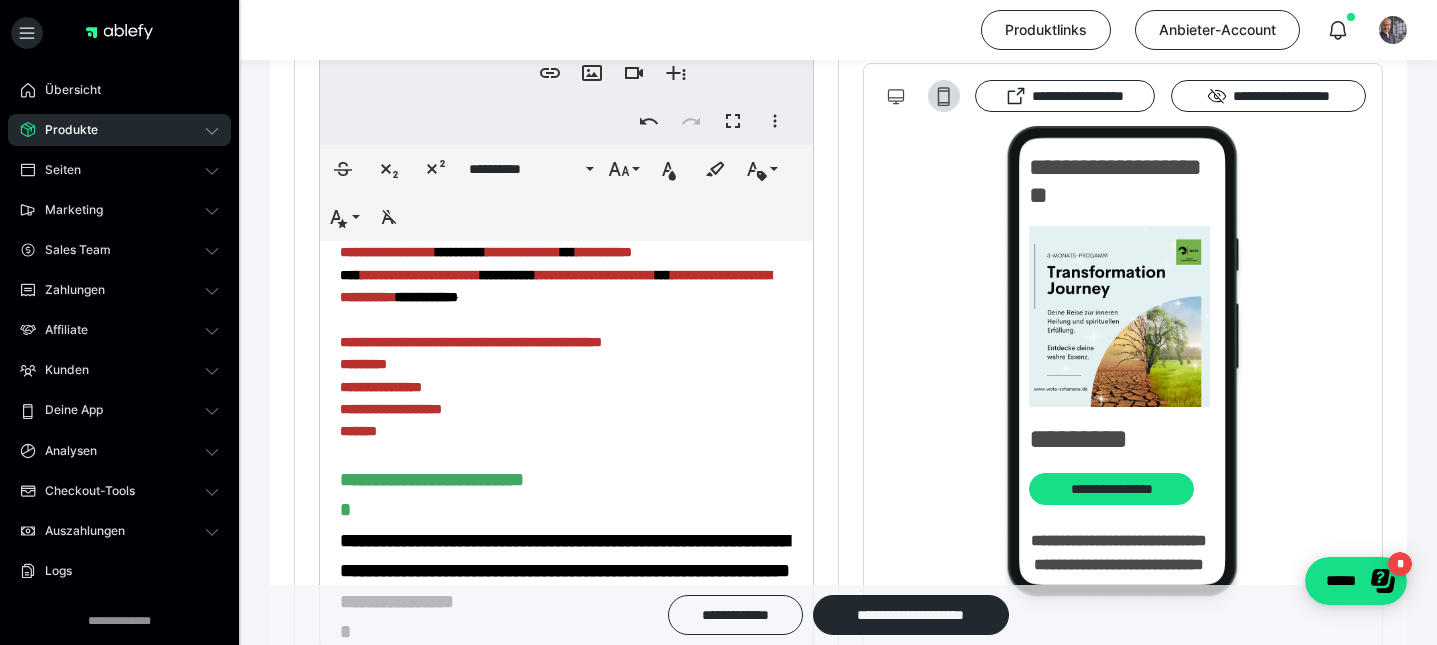 scroll, scrollTop: 15, scrollLeft: 0, axis: vertical 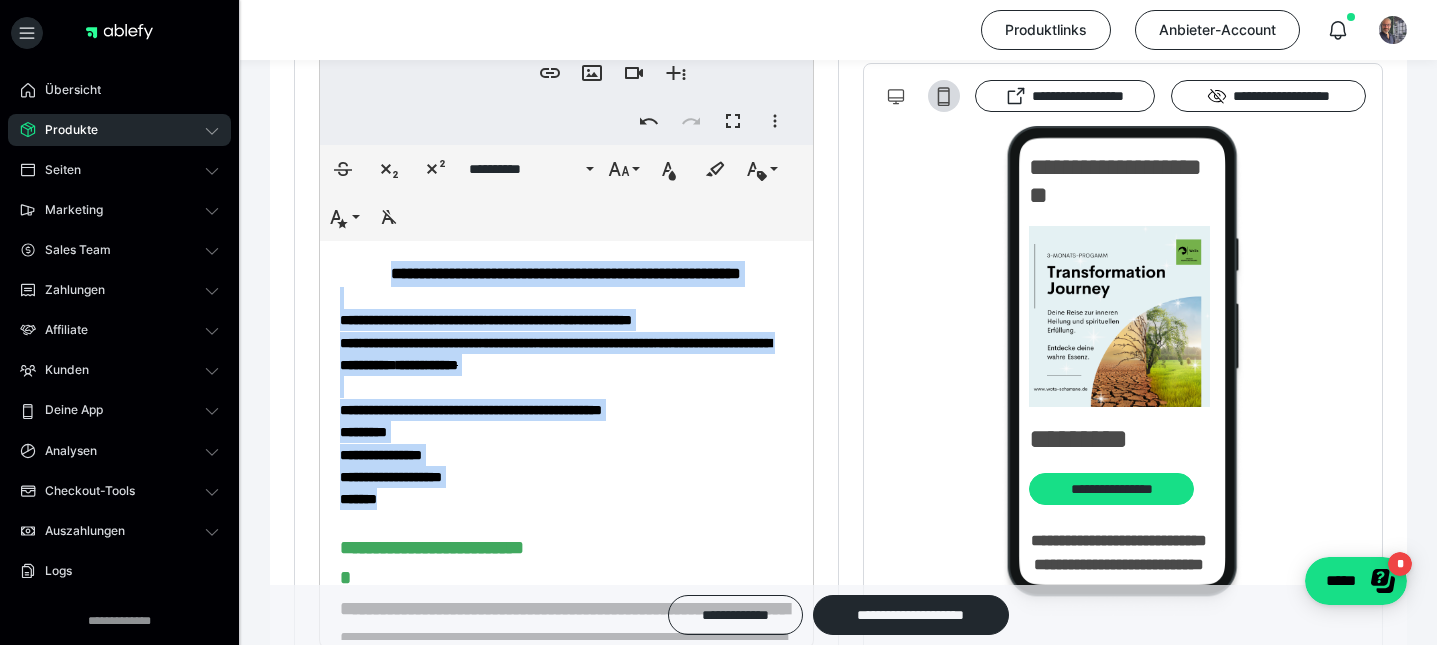 drag, startPoint x: 415, startPoint y: 515, endPoint x: 328, endPoint y: 268, distance: 261.87402 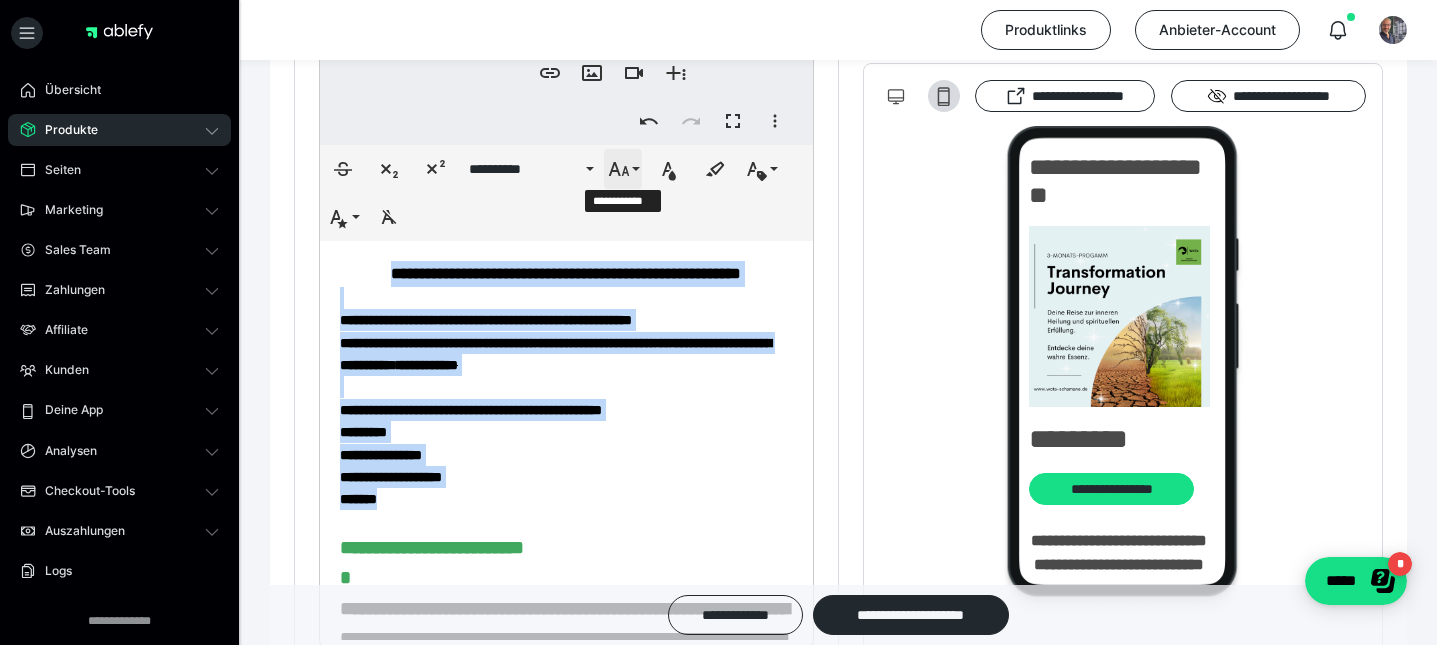 click 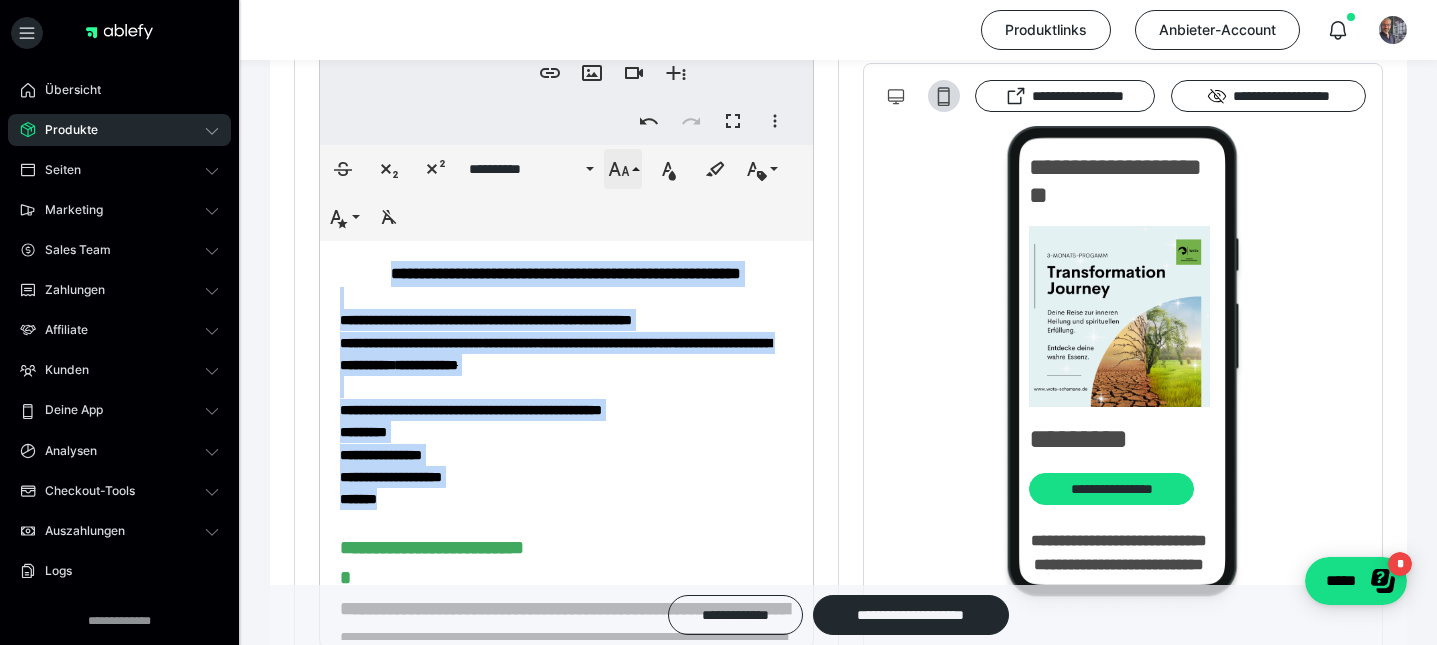 scroll, scrollTop: 473, scrollLeft: 0, axis: vertical 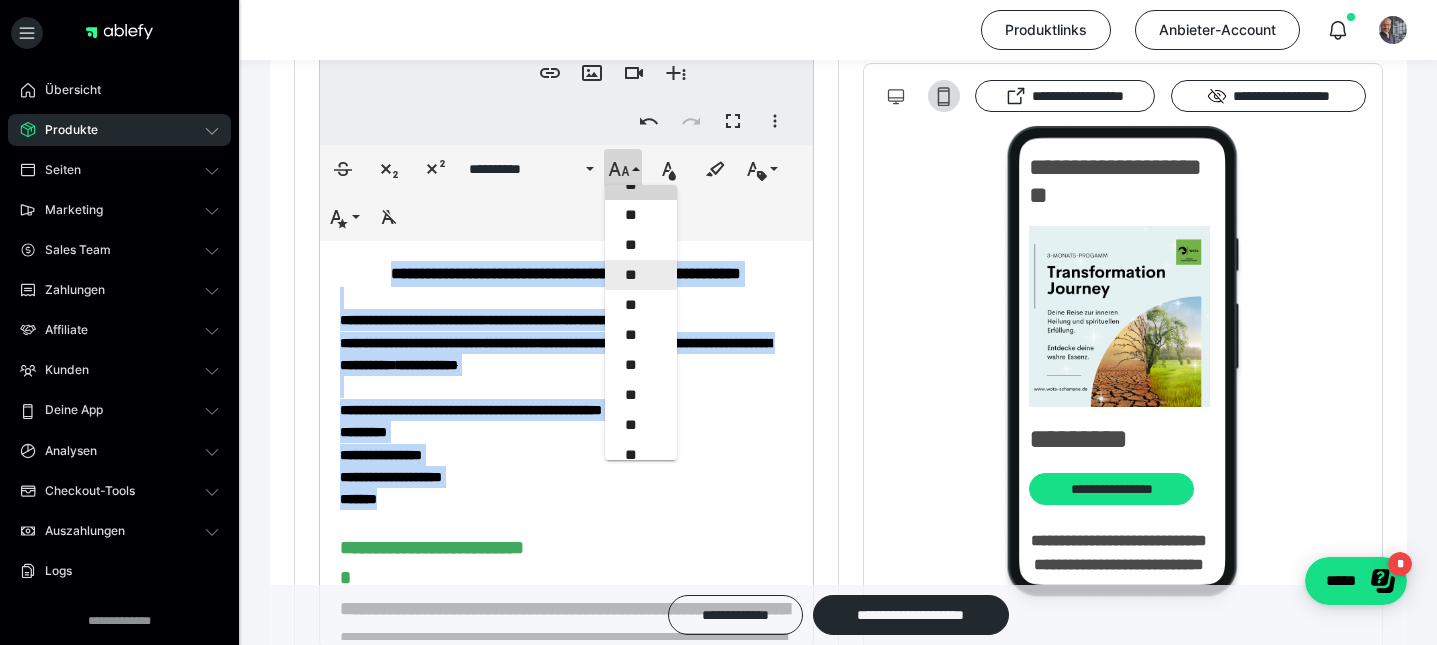 click on "**" at bounding box center [641, 275] 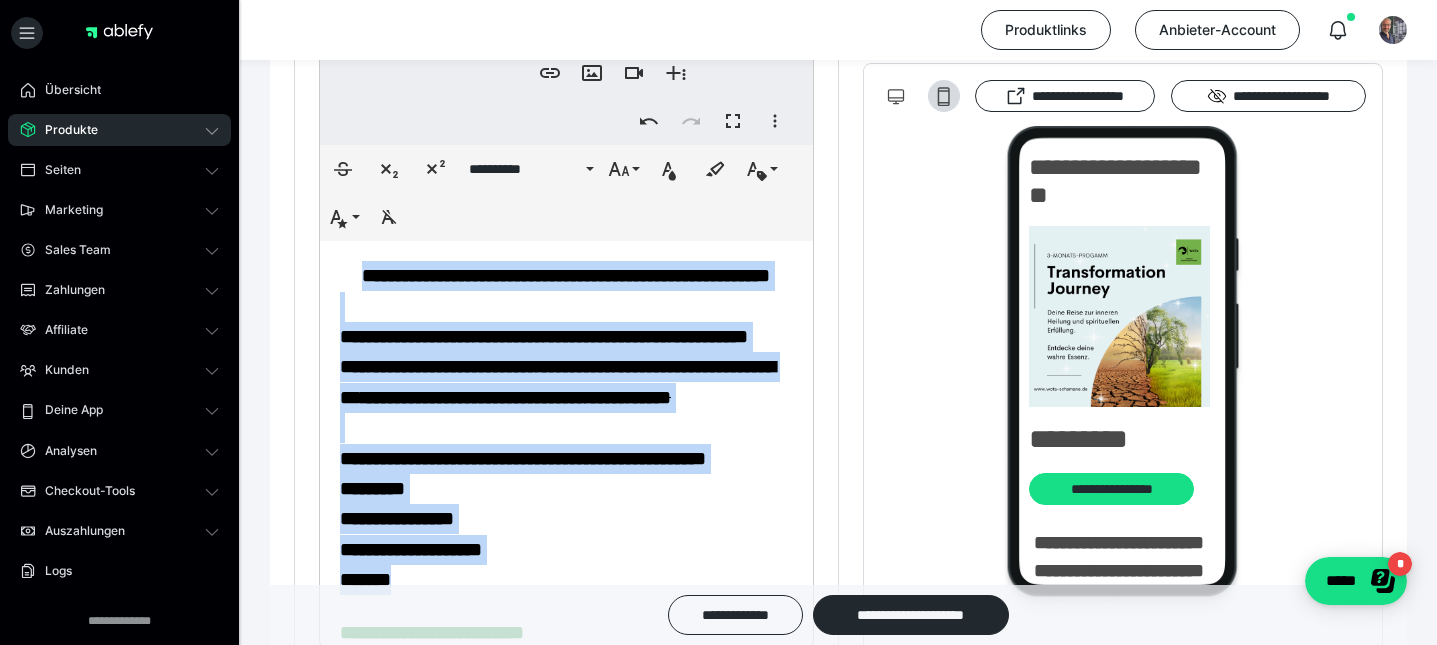 click on "**********" at bounding box center [474, 397] 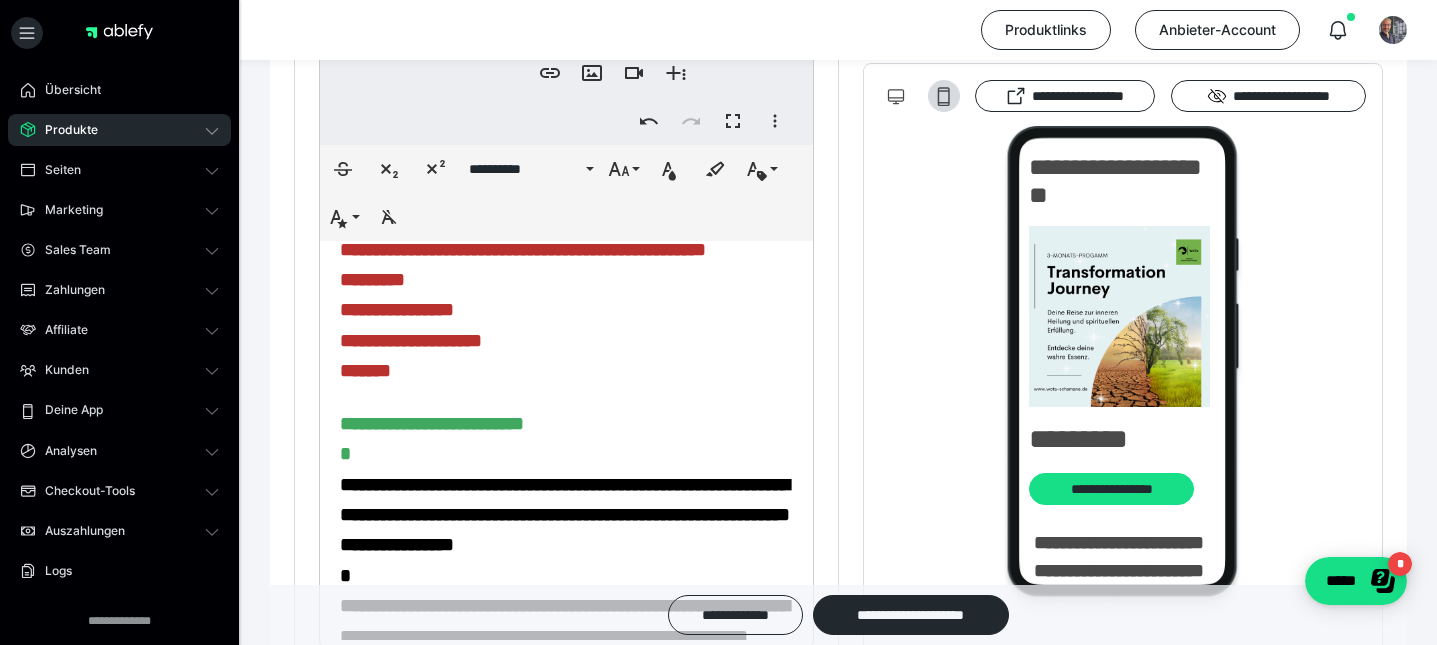 scroll, scrollTop: 222, scrollLeft: 0, axis: vertical 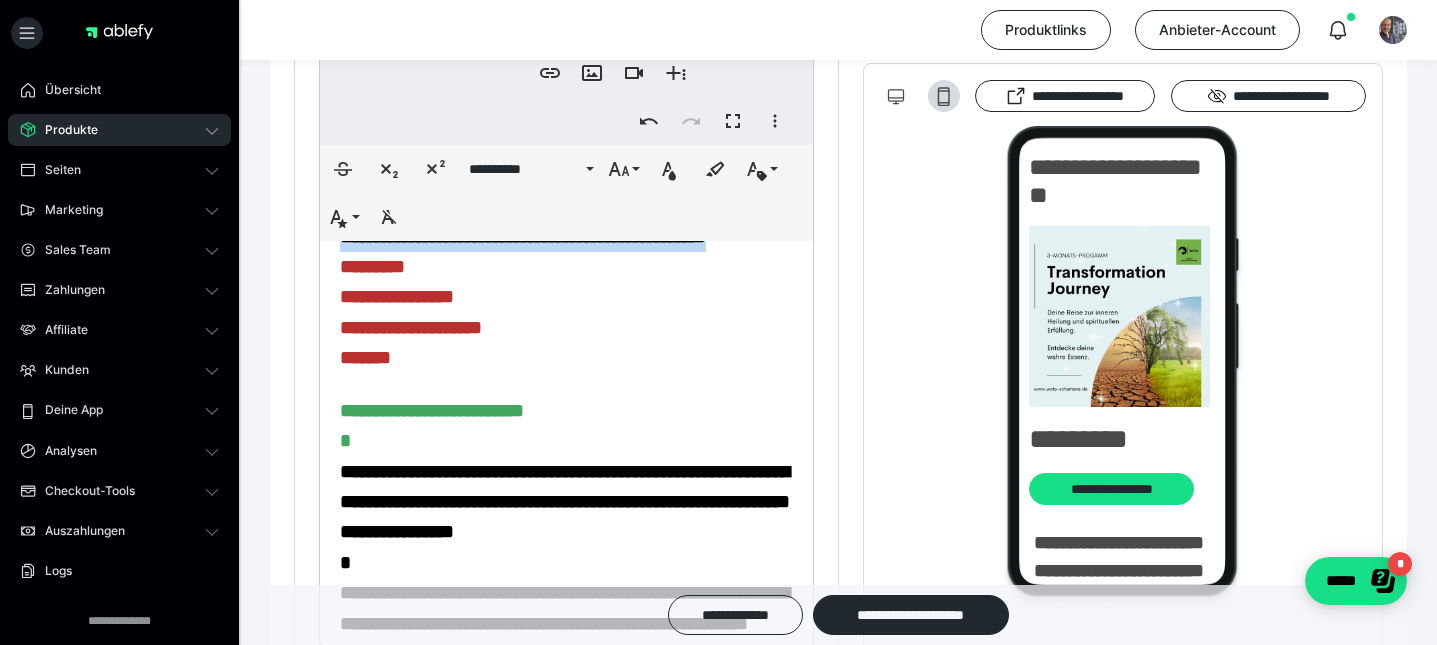 drag, startPoint x: 631, startPoint y: 361, endPoint x: 324, endPoint y: 328, distance: 308.76852 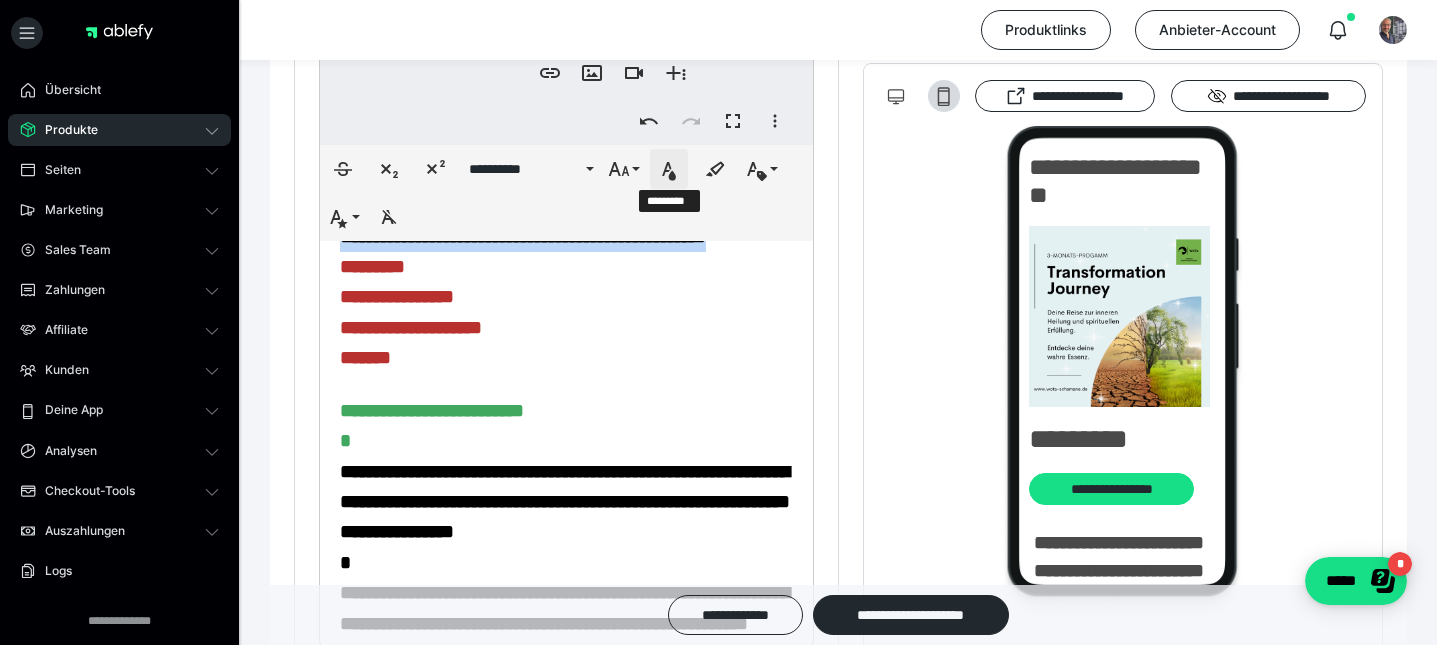 click 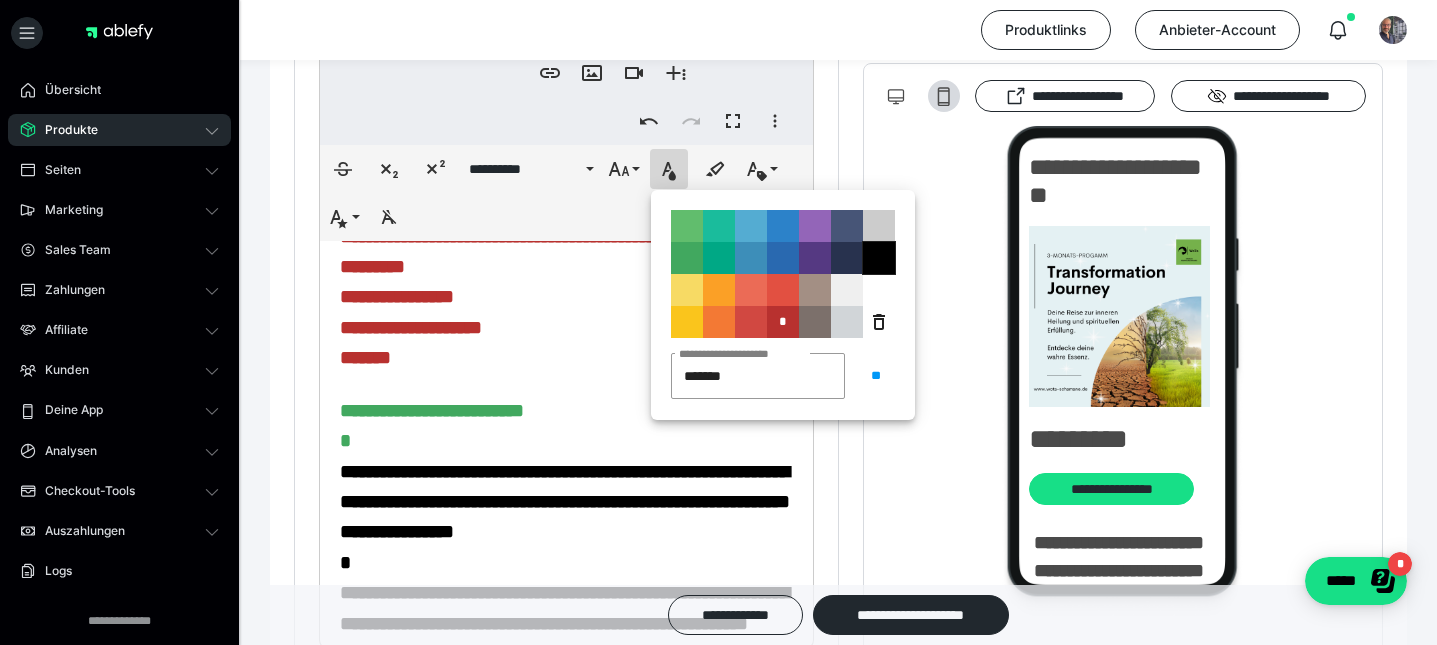 click on "**********" at bounding box center [879, 258] 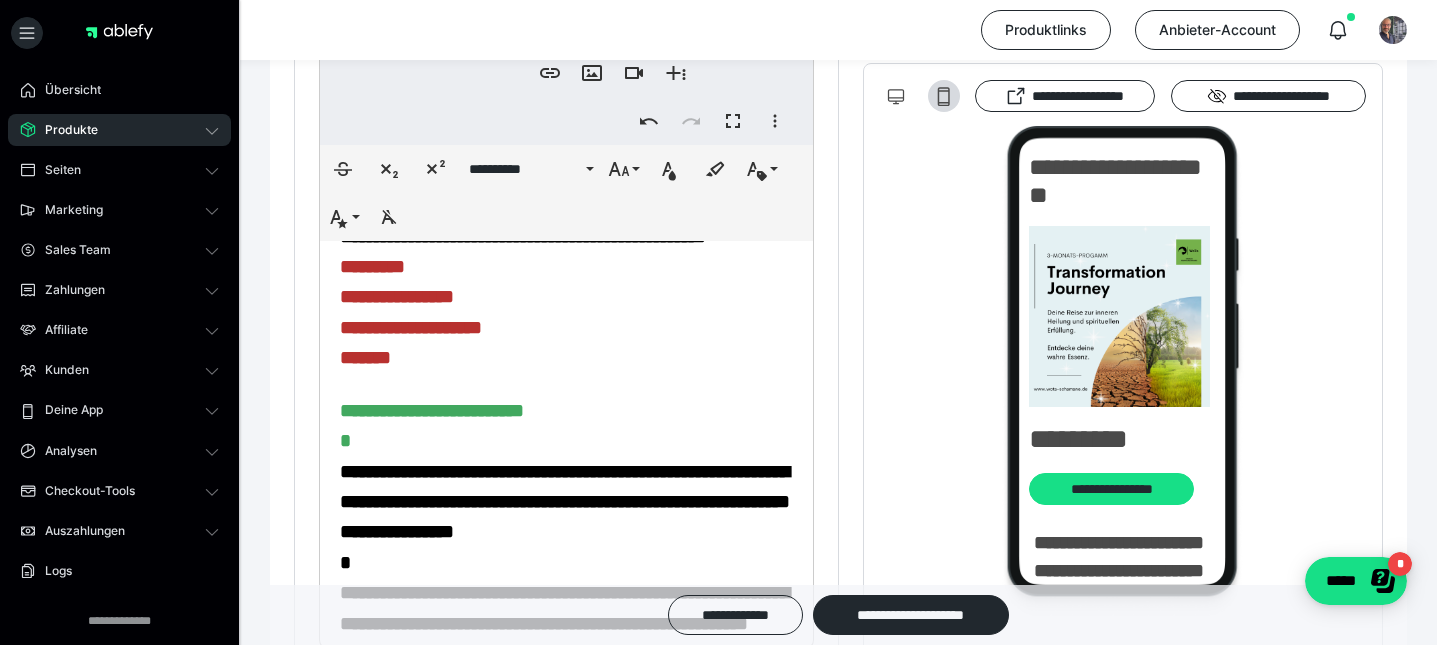 click on "**********" at bounding box center [566, 2193] 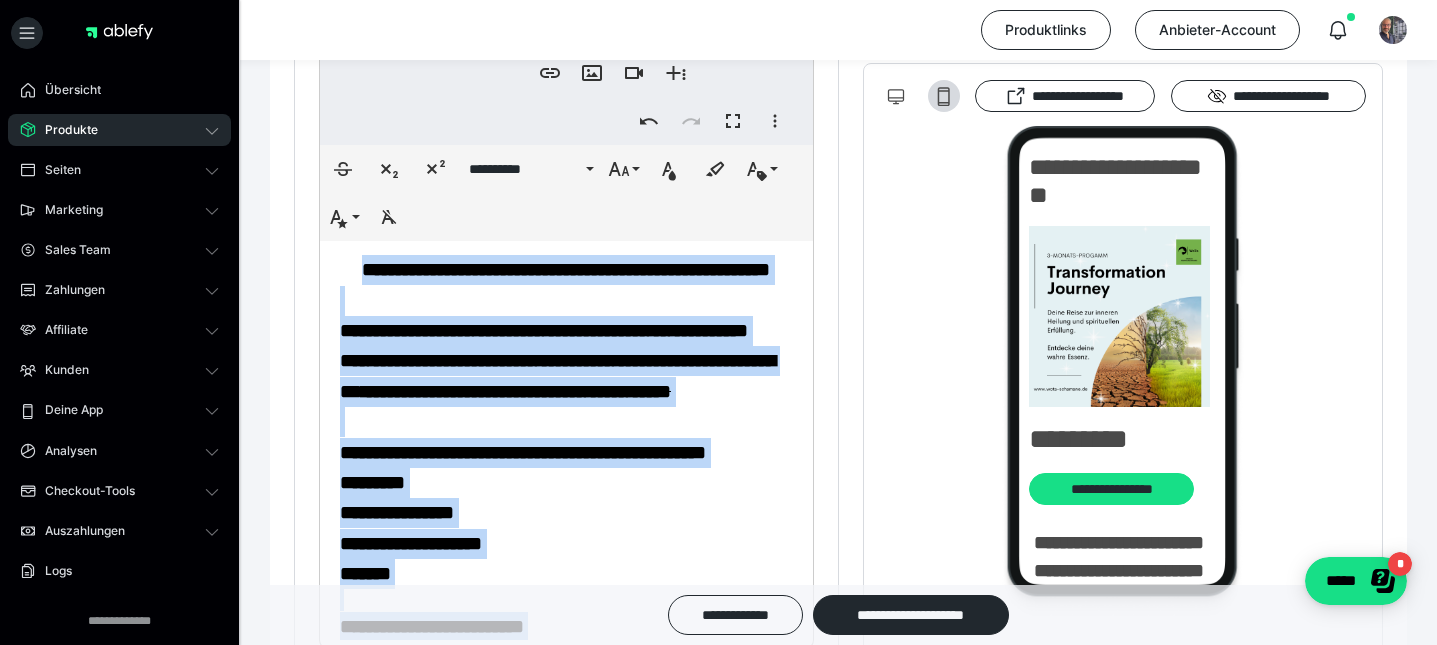 scroll, scrollTop: 0, scrollLeft: 0, axis: both 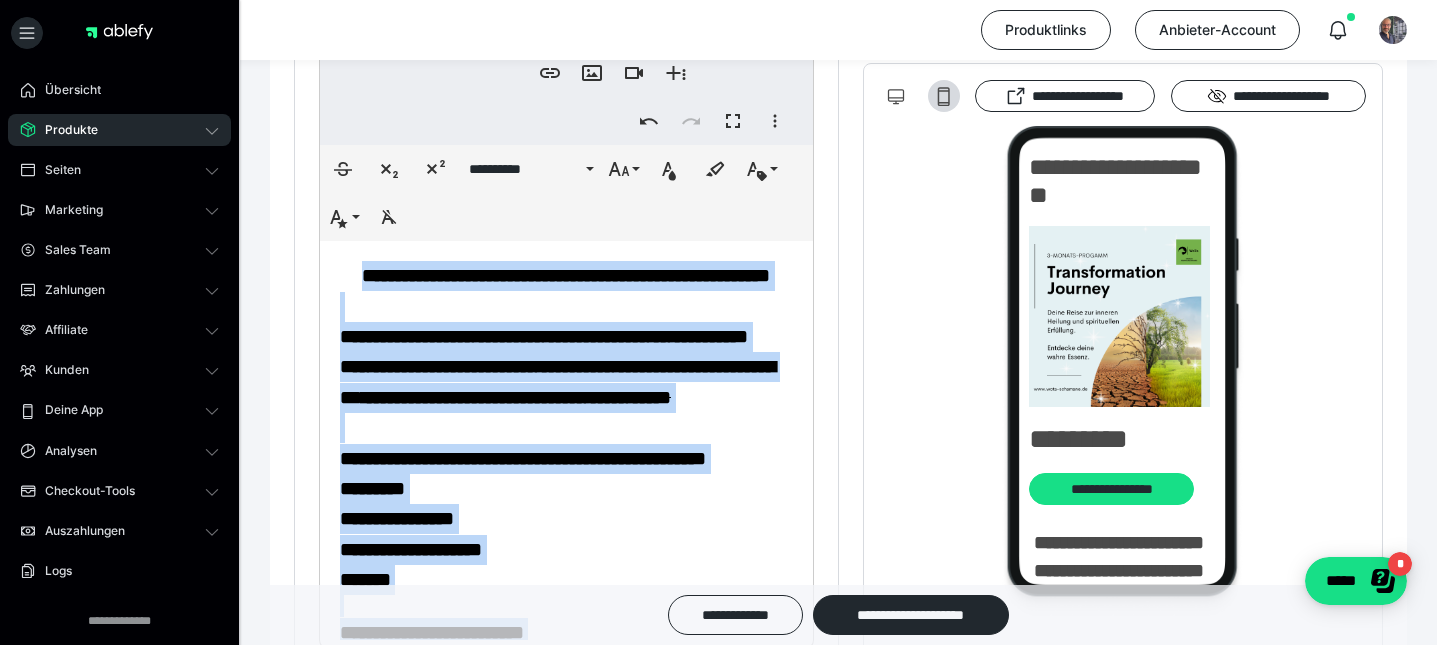 drag, startPoint x: 531, startPoint y: 435, endPoint x: 389, endPoint y: 275, distance: 213.92522 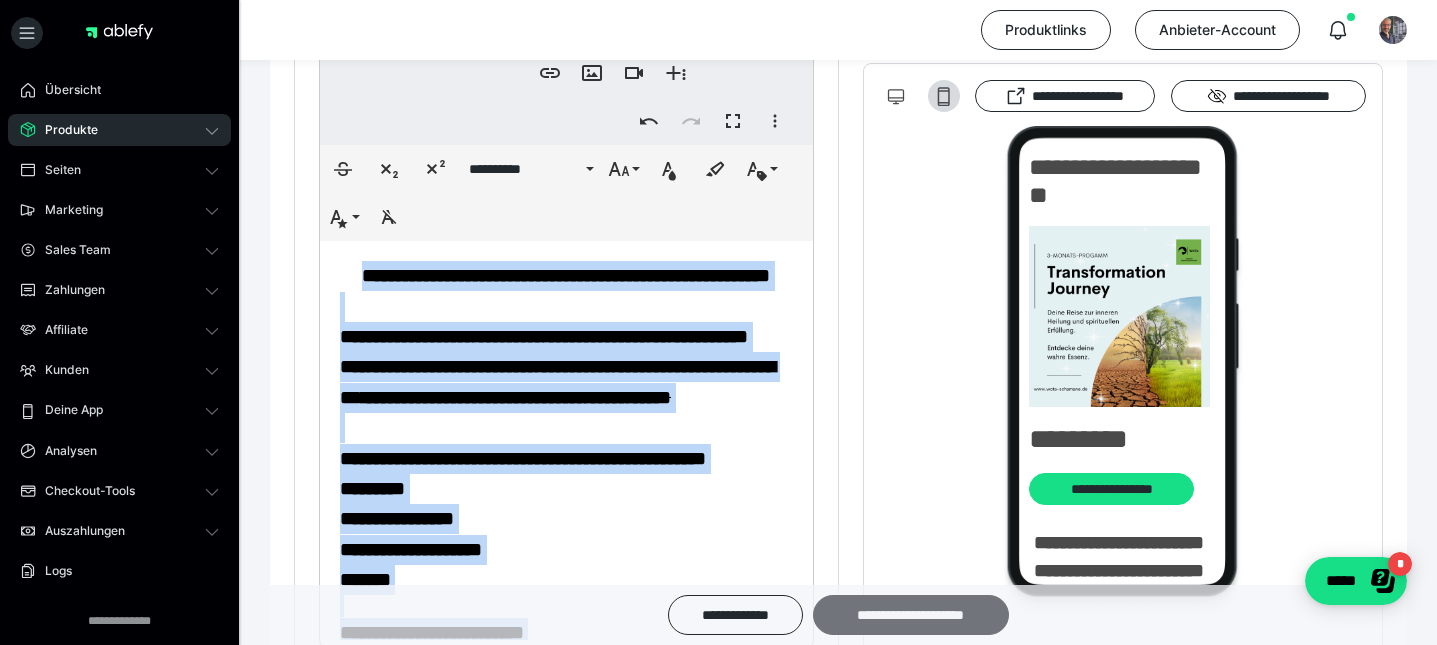 click on "**********" at bounding box center (911, 615) 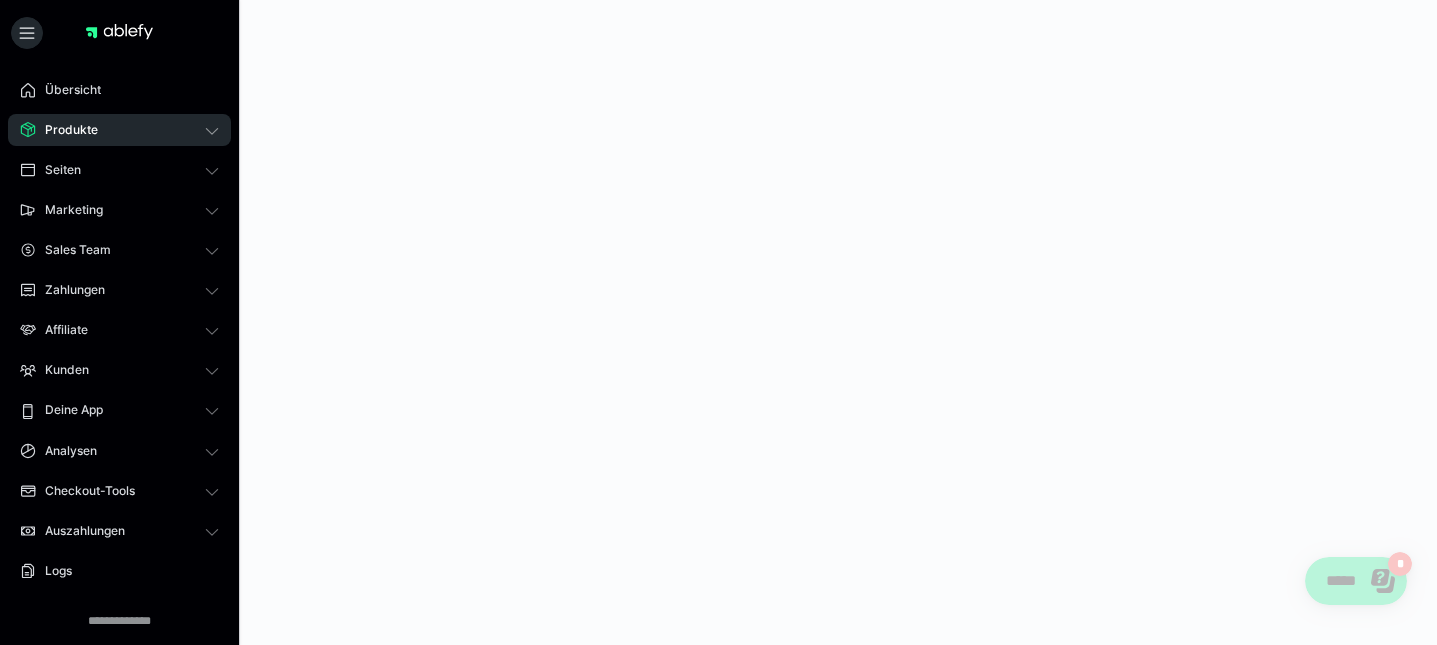 scroll, scrollTop: 0, scrollLeft: 0, axis: both 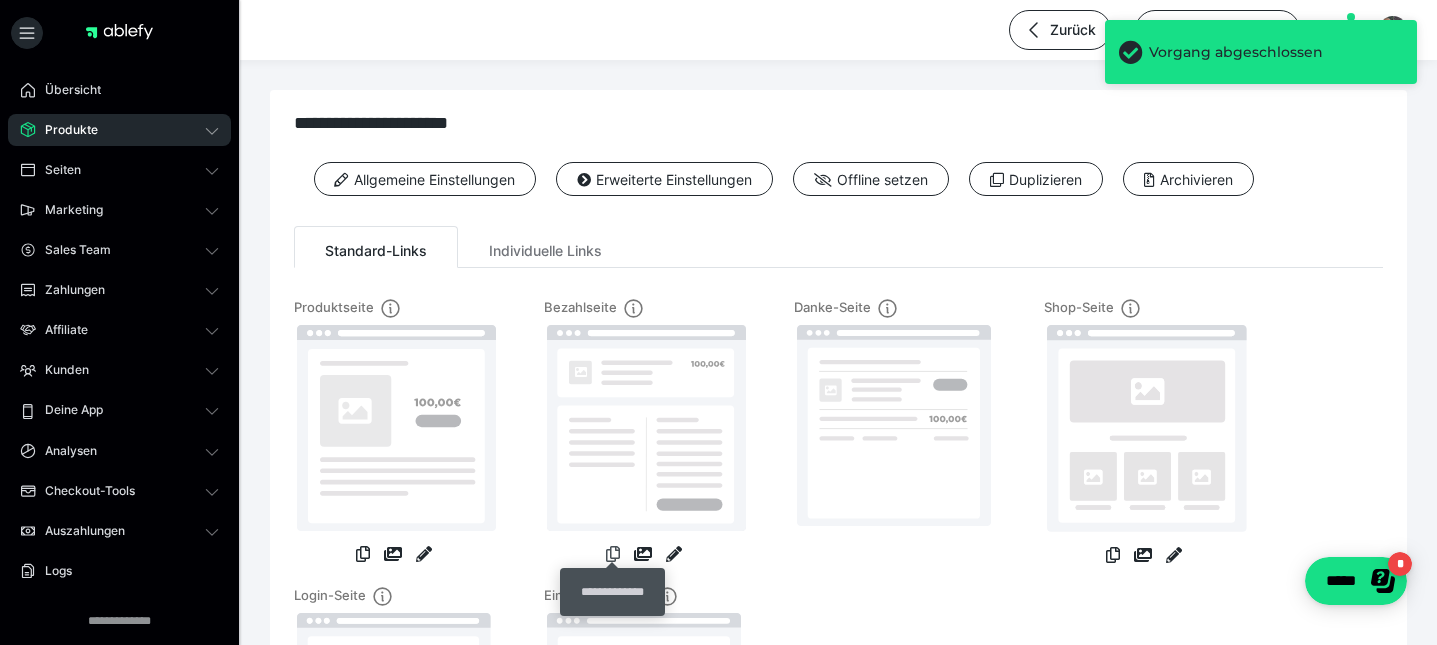 click at bounding box center (613, 554) 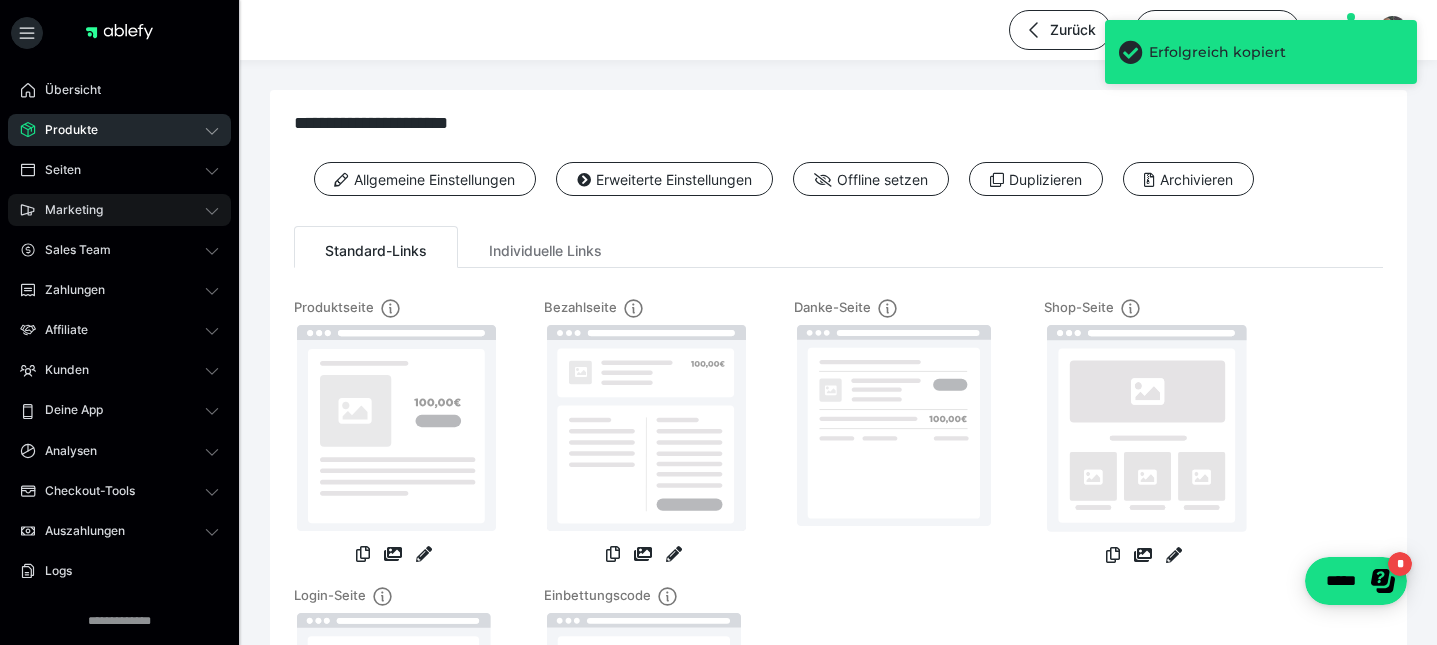click on "Marketing" at bounding box center [67, 210] 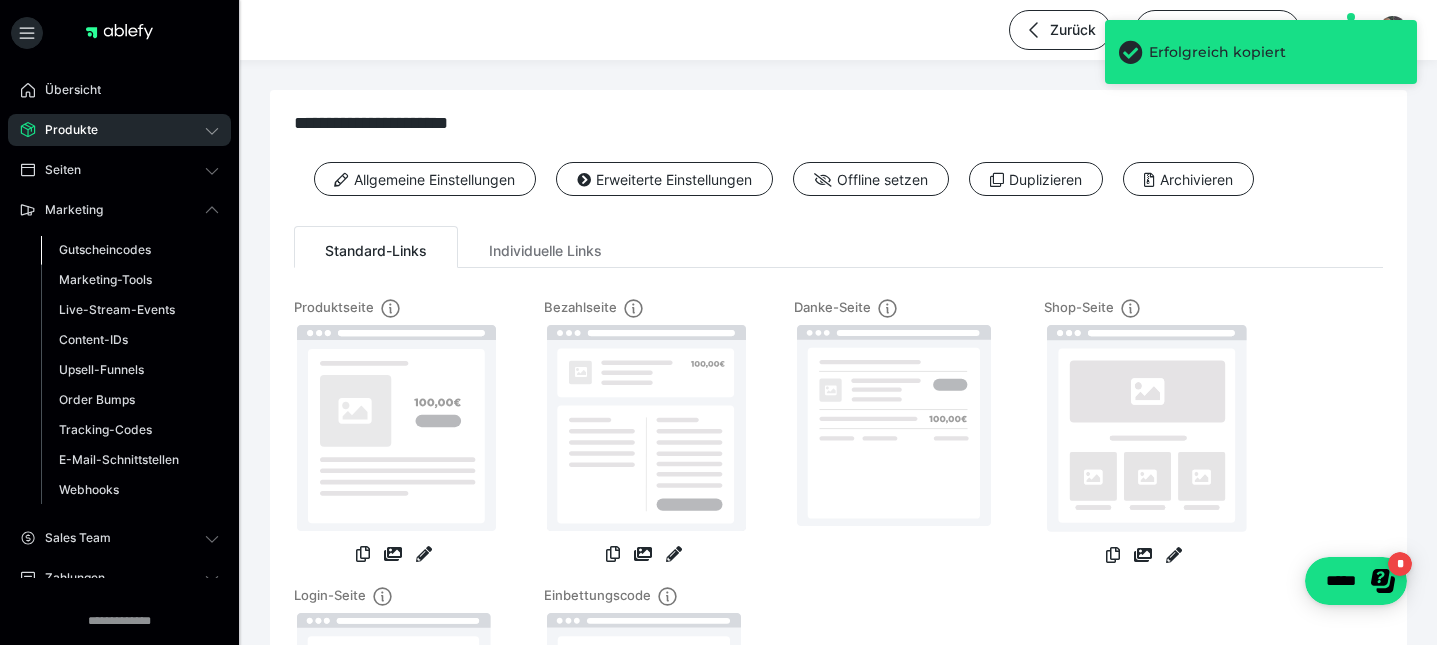 click on "Gutscheincodes" at bounding box center (105, 249) 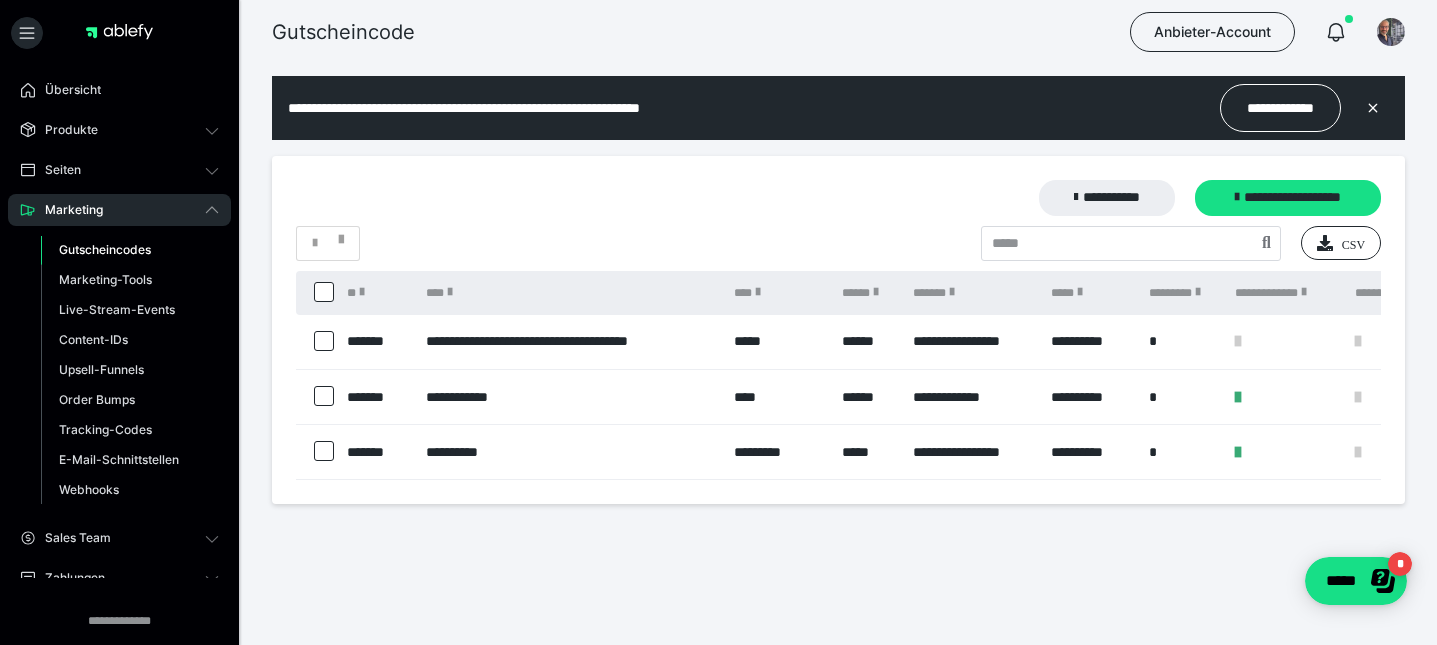 scroll, scrollTop: 0, scrollLeft: 0, axis: both 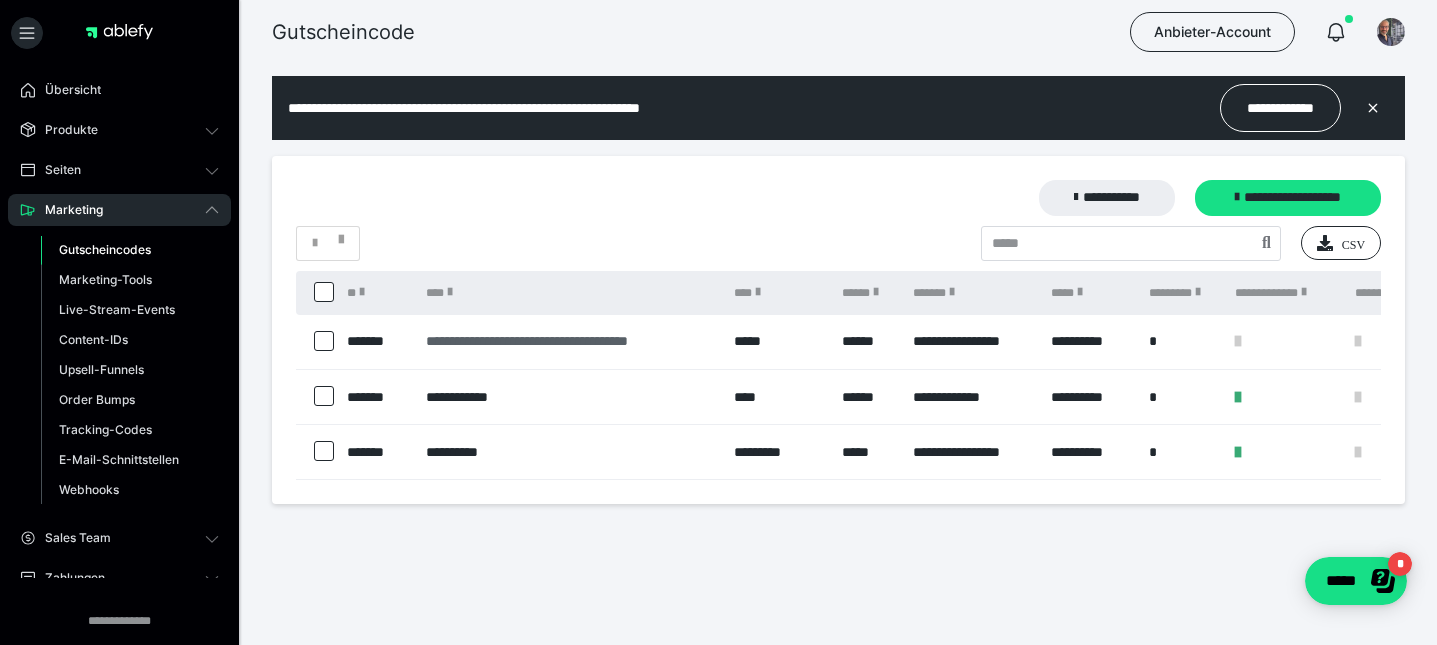 click on "**********" at bounding box center (570, 341) 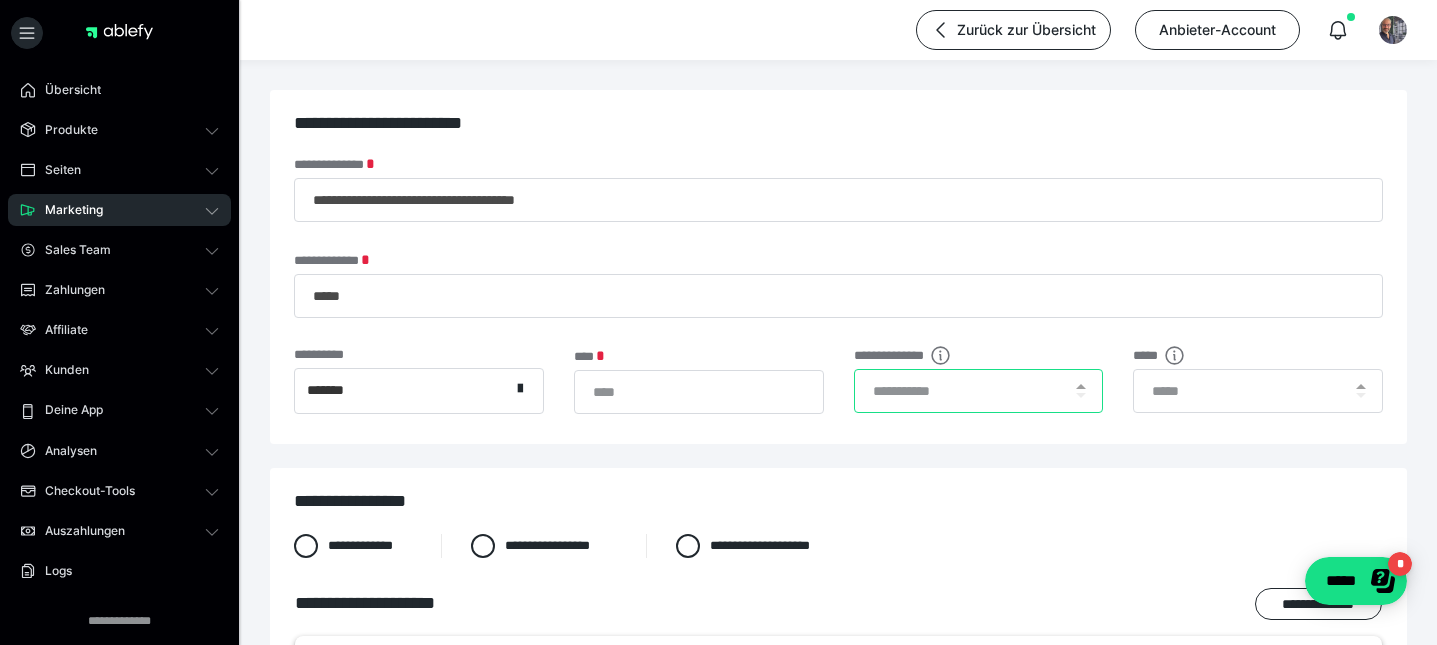 click at bounding box center (979, 391) 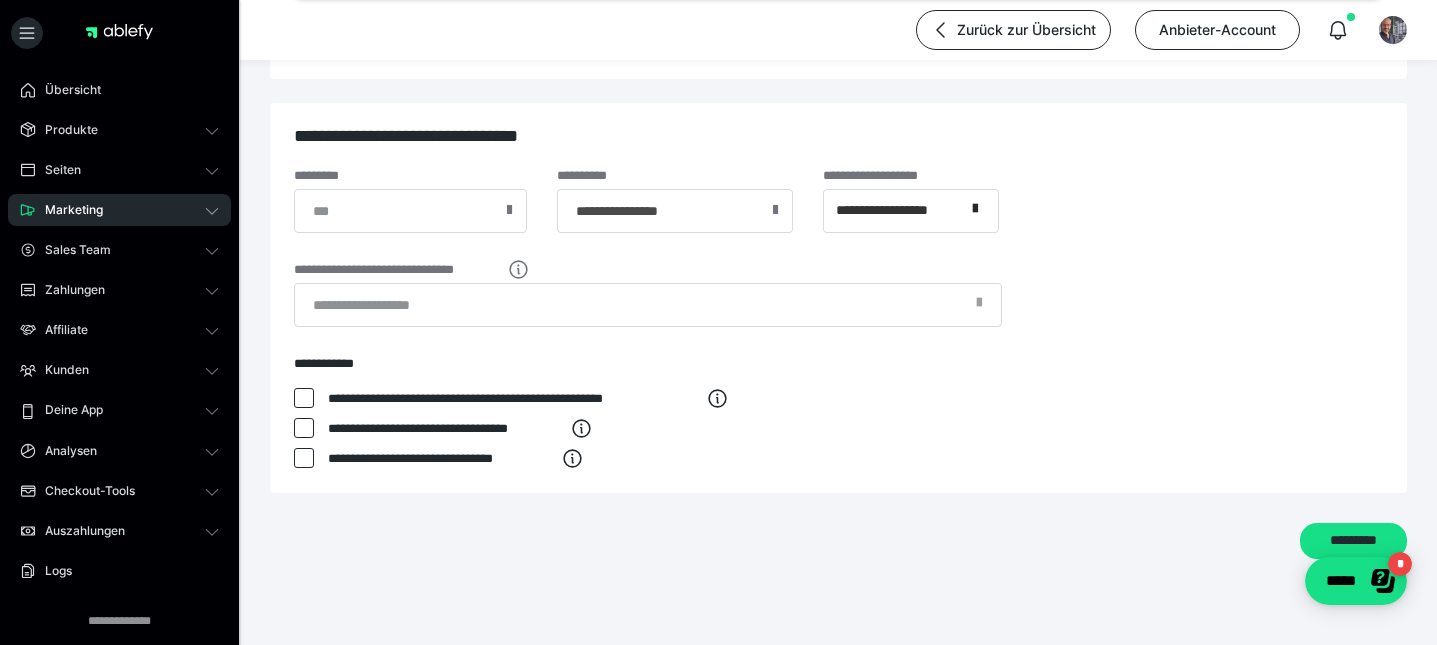 scroll, scrollTop: 719, scrollLeft: 0, axis: vertical 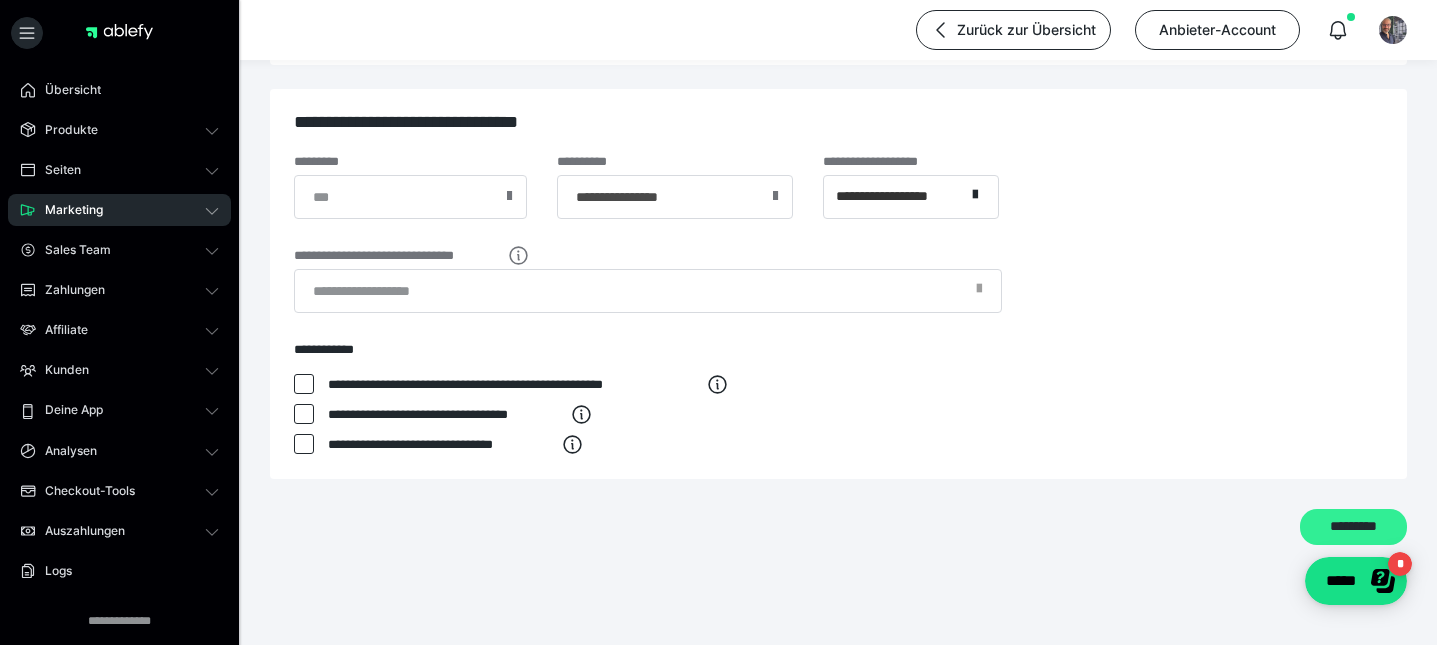 type on "**" 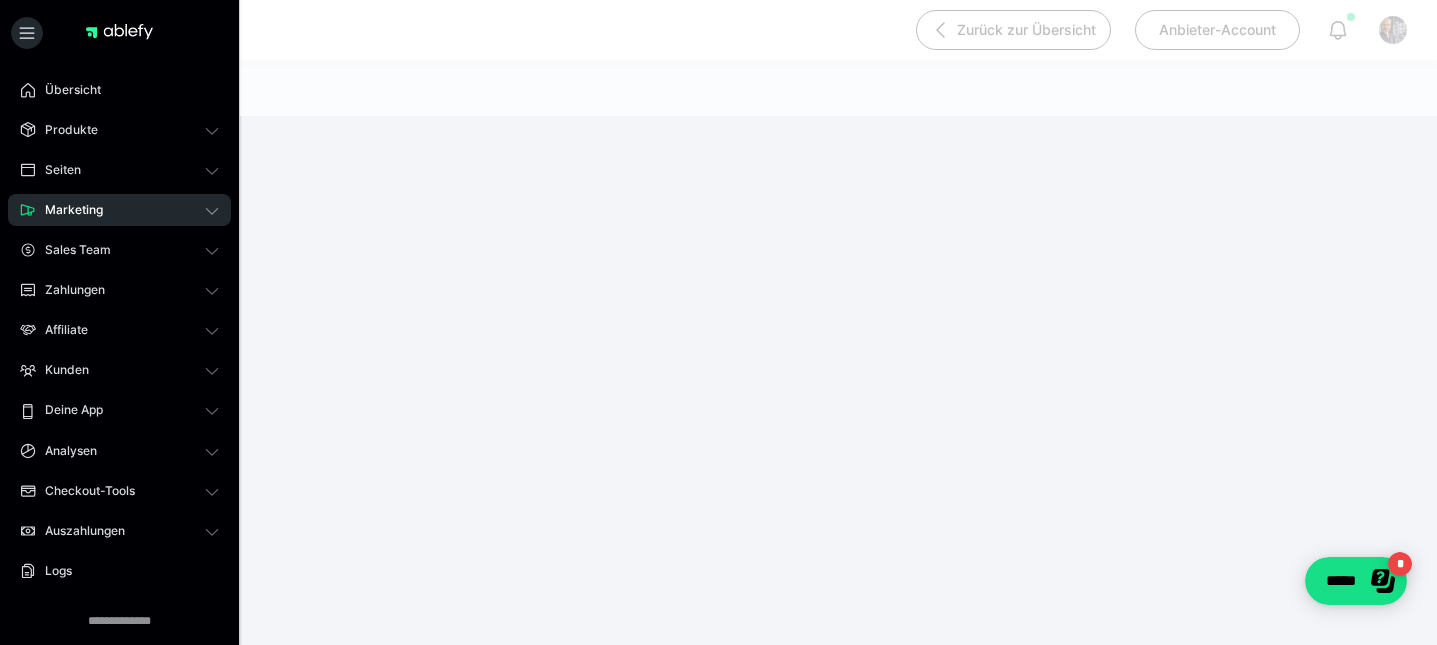 scroll, scrollTop: 190, scrollLeft: 0, axis: vertical 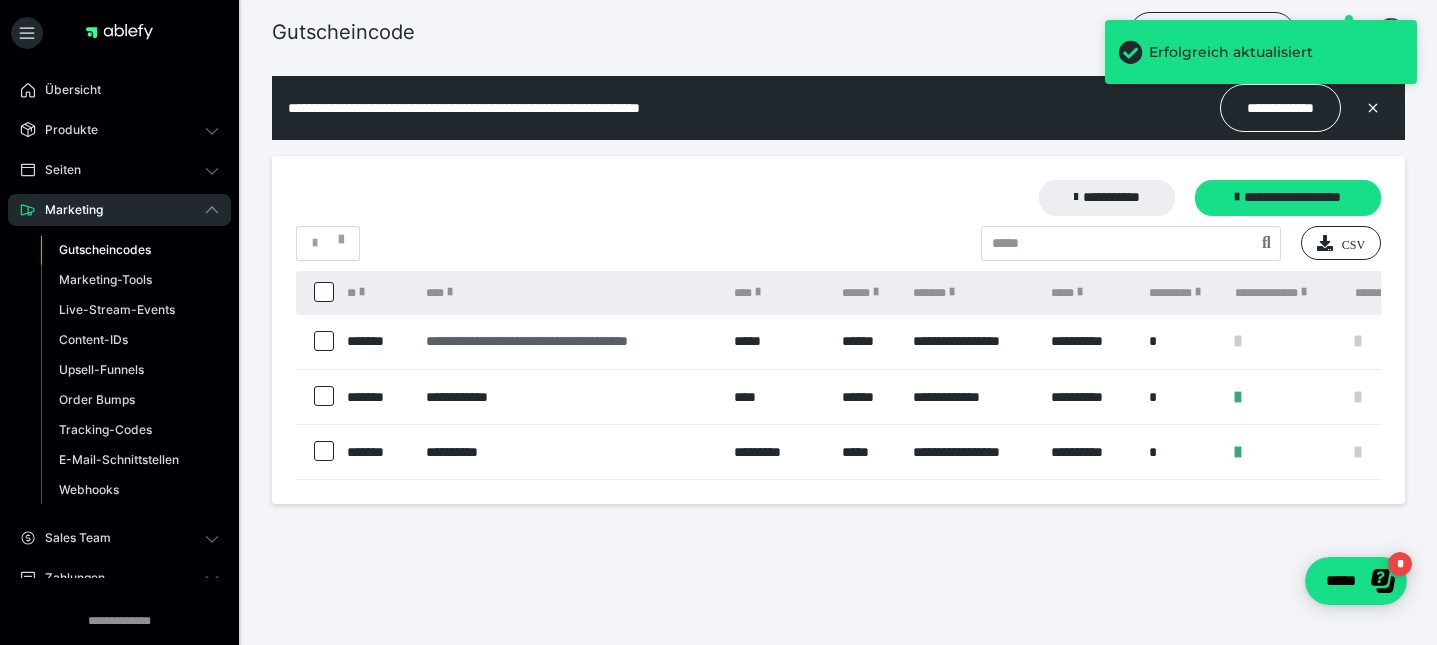 click on "**********" at bounding box center (570, 341) 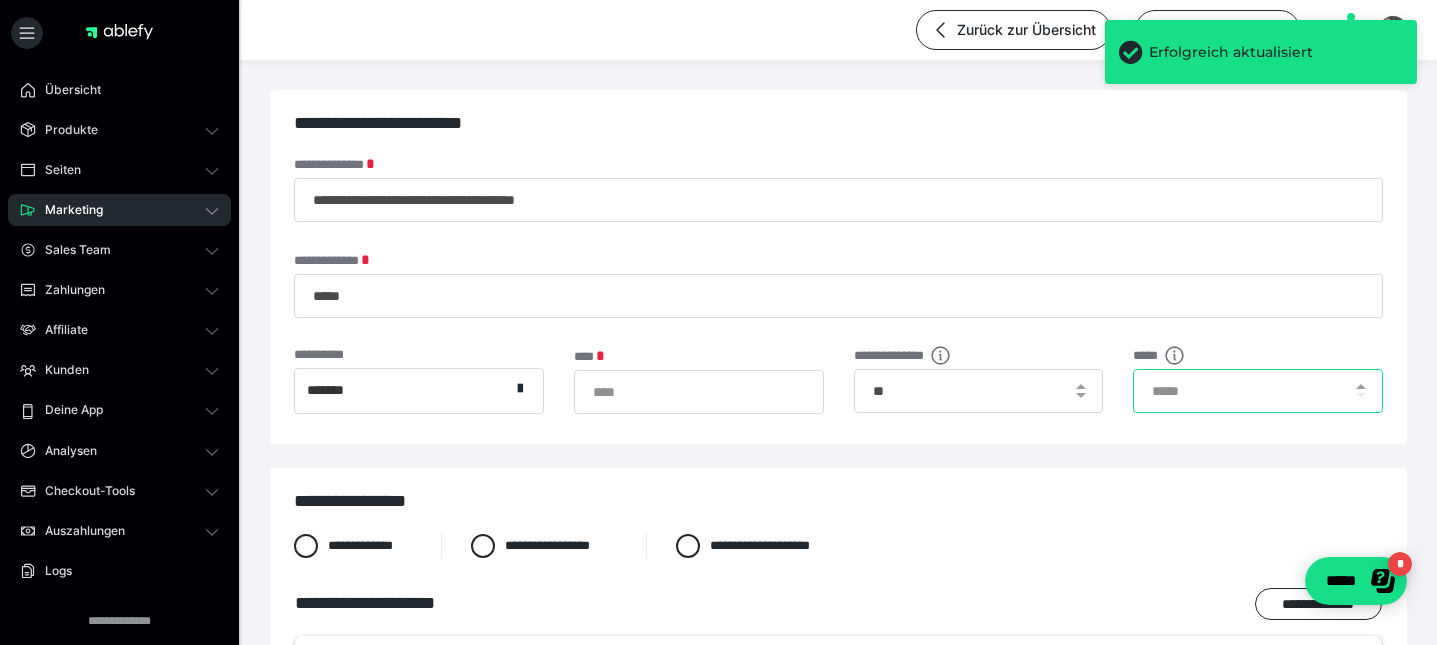 click at bounding box center [1258, 391] 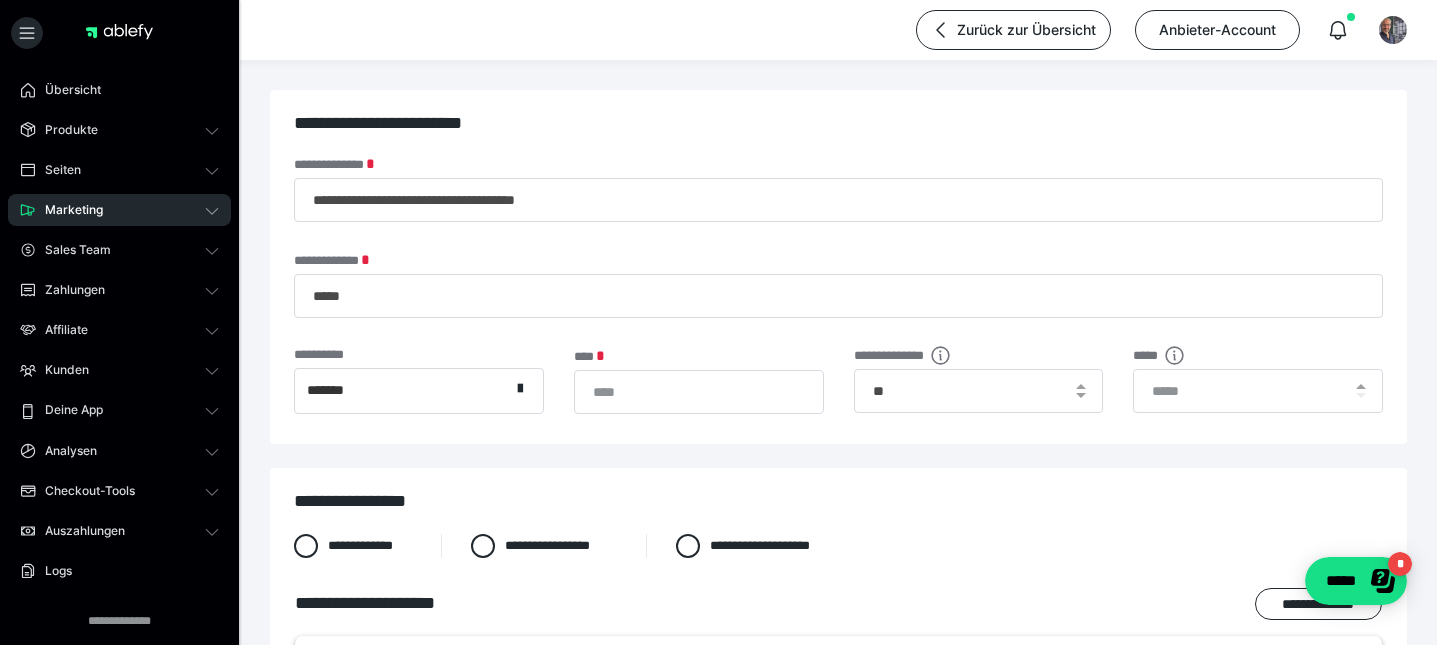 click on "**********" at bounding box center (838, 501) 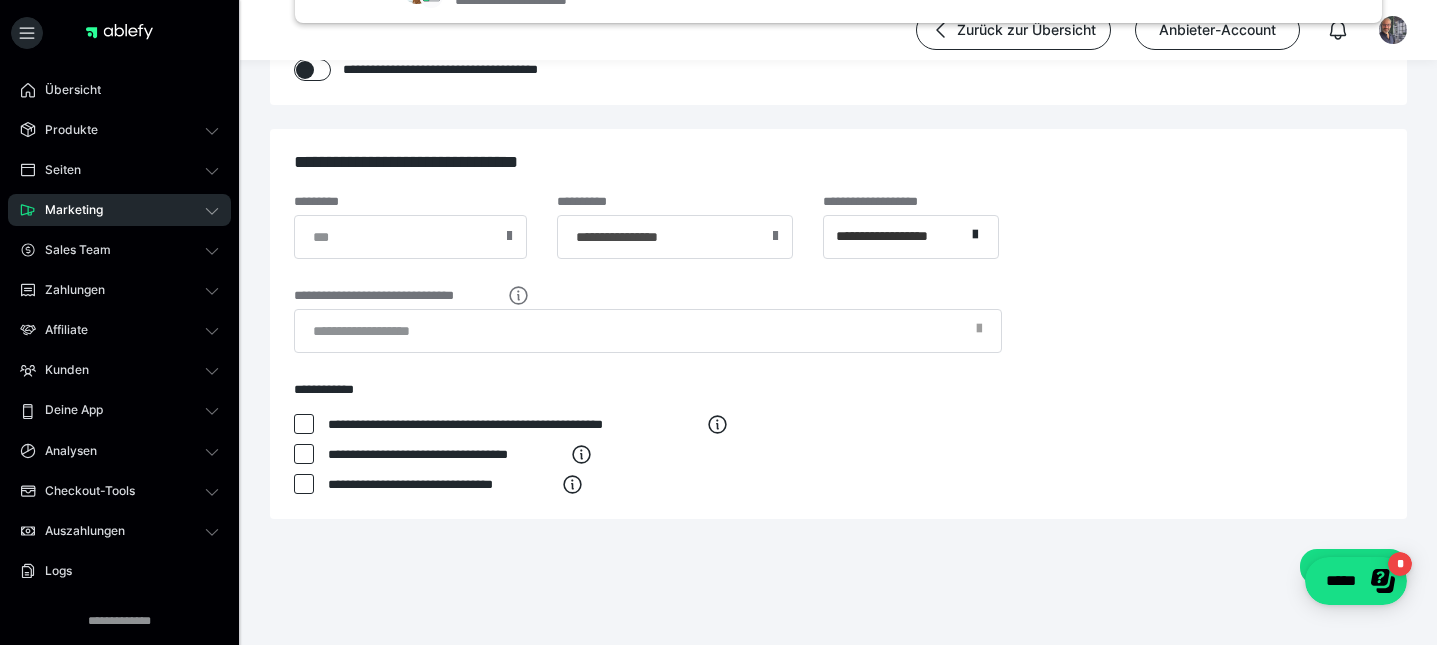 scroll, scrollTop: 719, scrollLeft: 0, axis: vertical 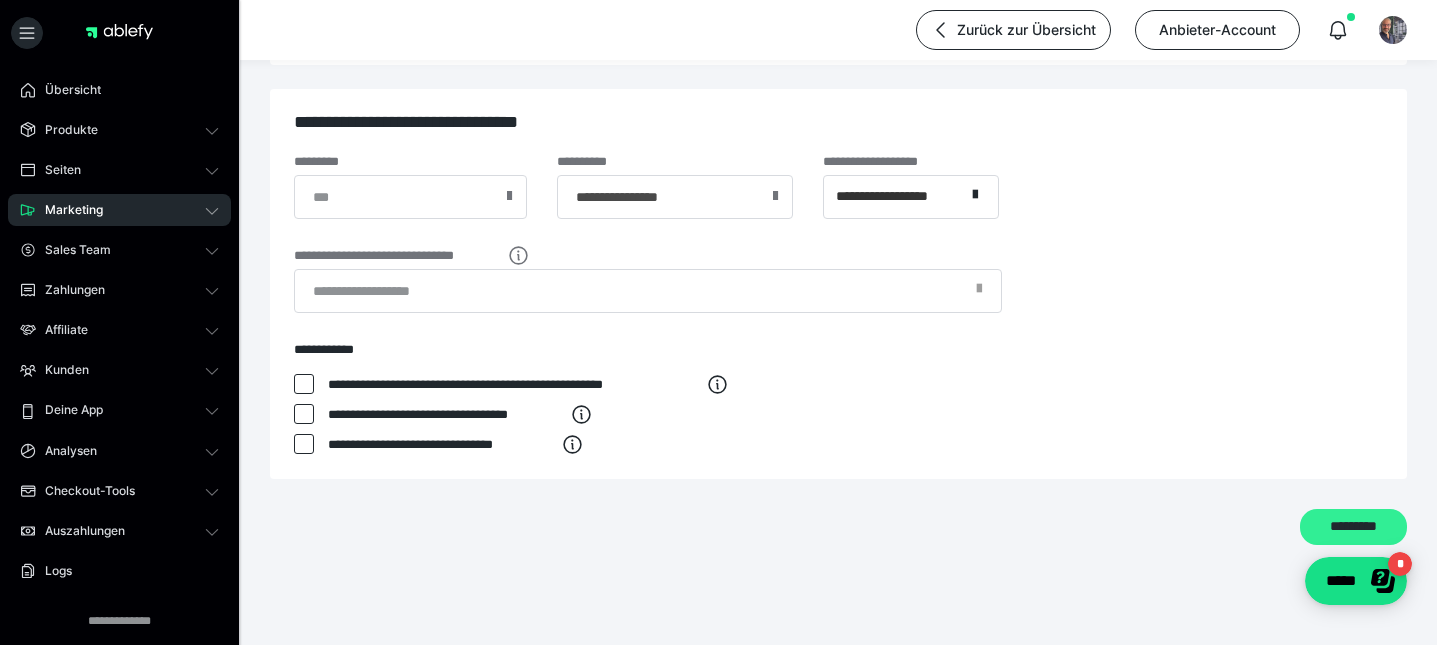 click on "*********" at bounding box center [1353, 527] 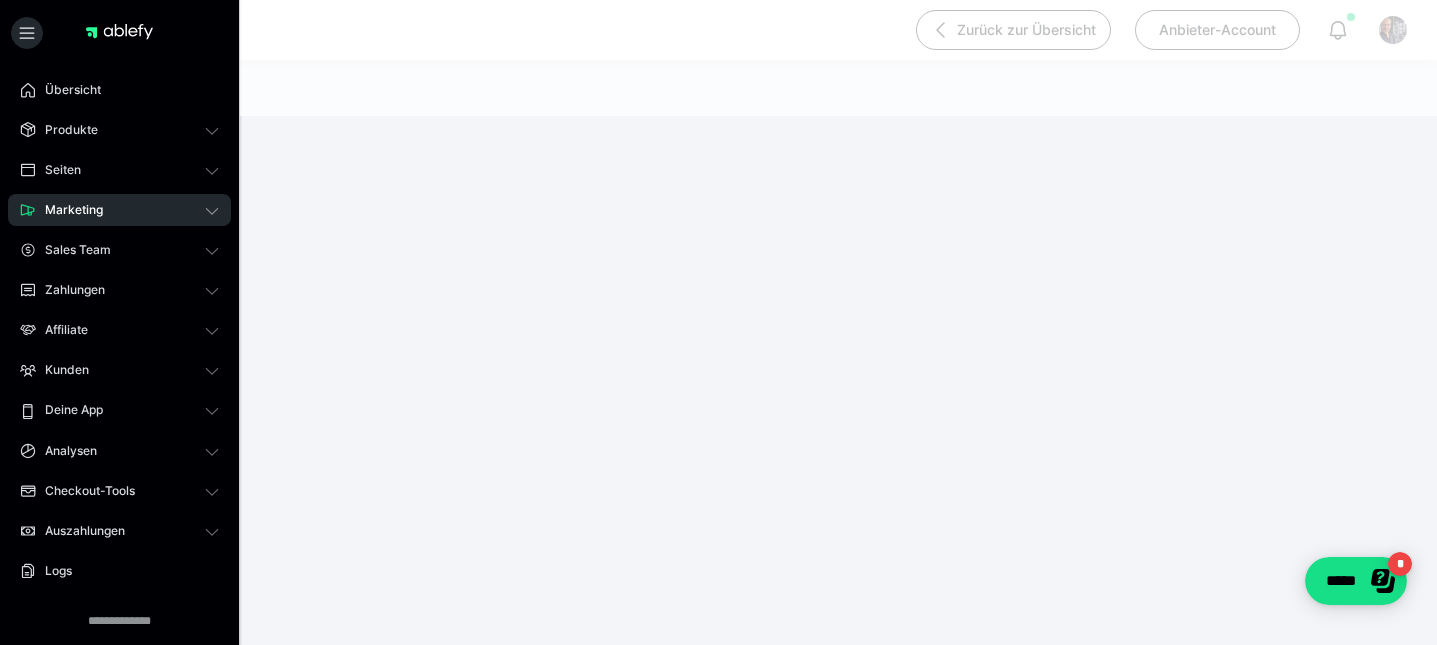 scroll, scrollTop: 190, scrollLeft: 0, axis: vertical 